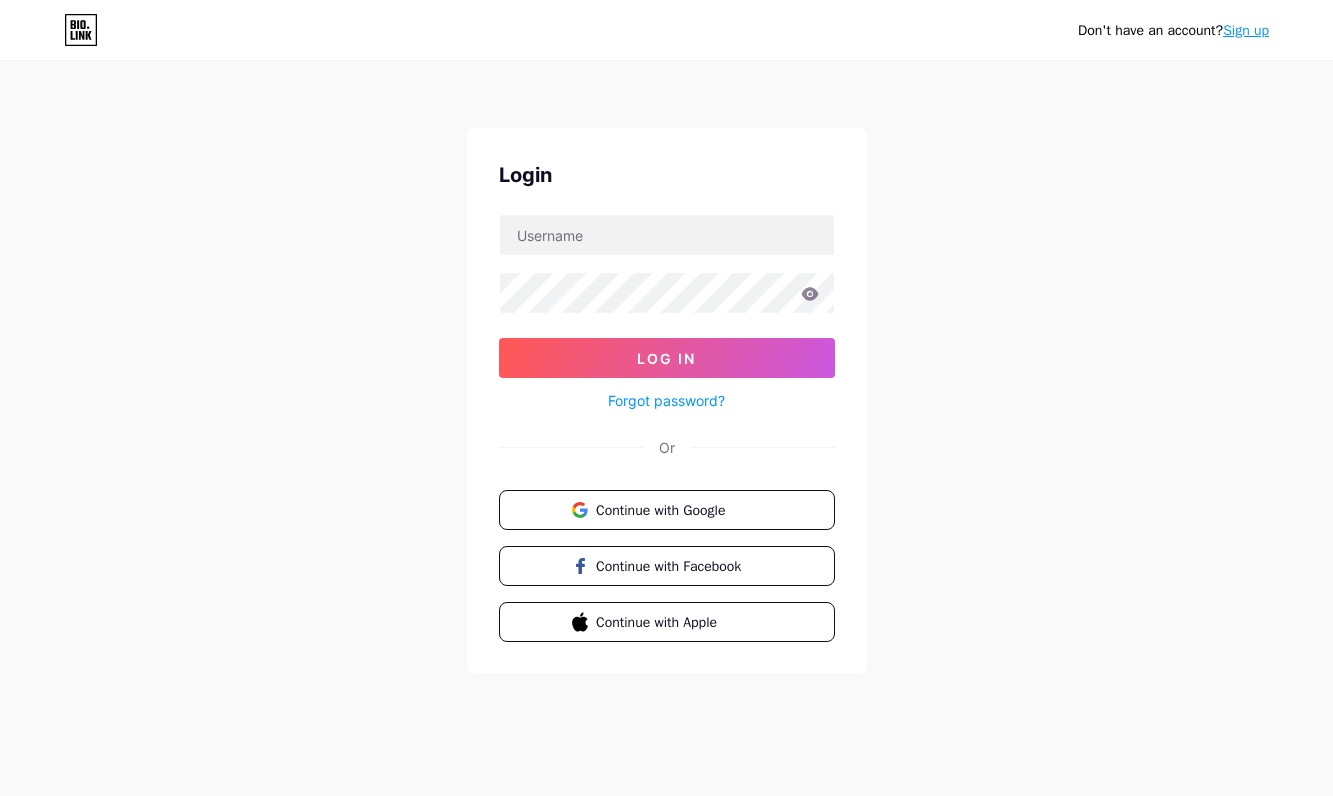 scroll, scrollTop: 0, scrollLeft: 0, axis: both 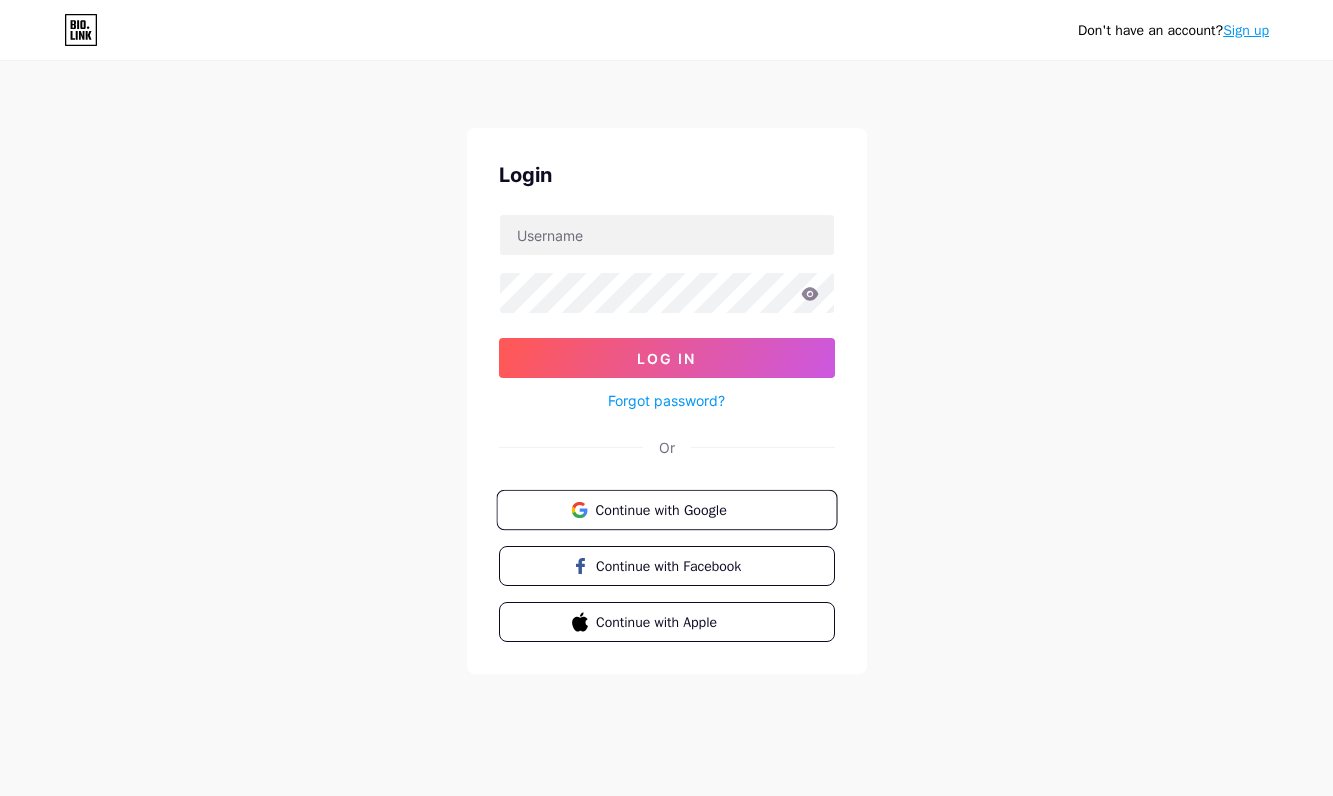 click on "Continue with Google" at bounding box center (678, 509) 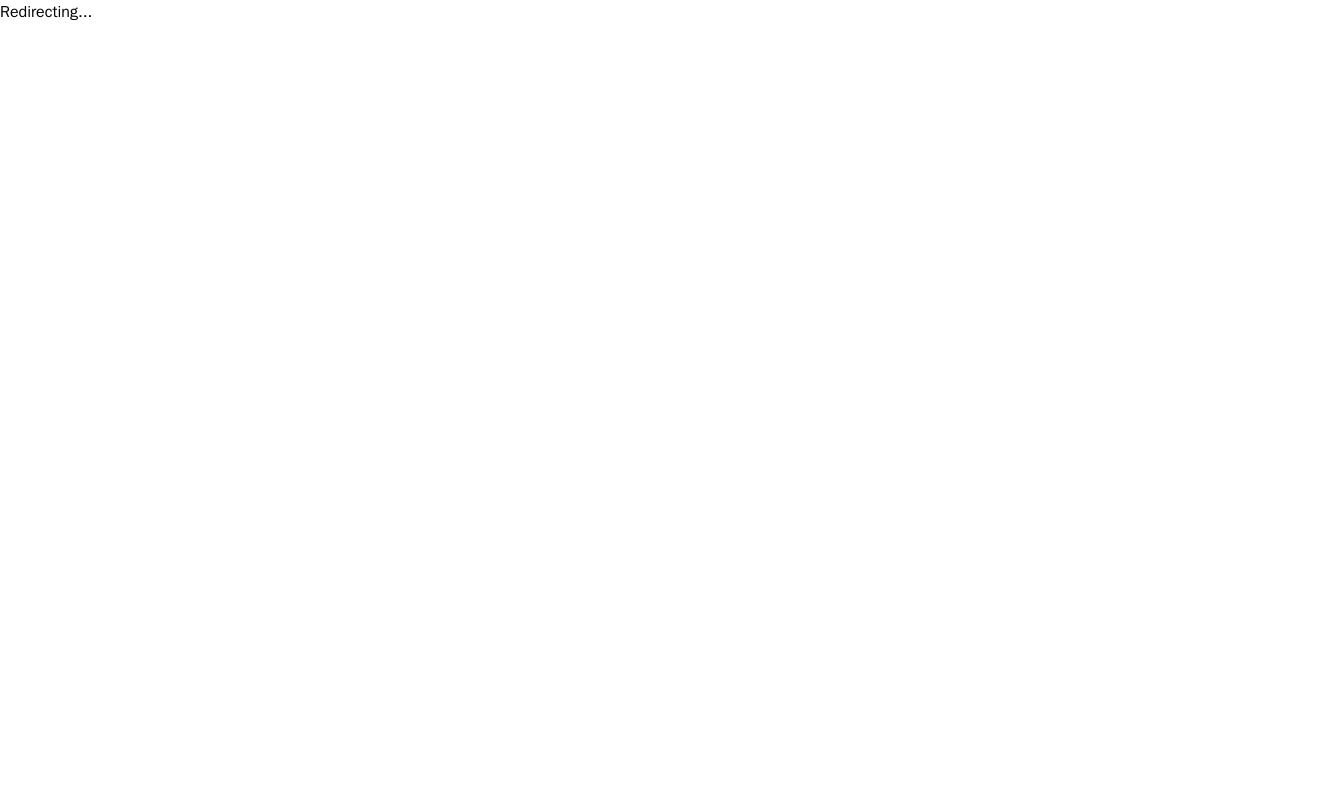 scroll, scrollTop: 0, scrollLeft: 0, axis: both 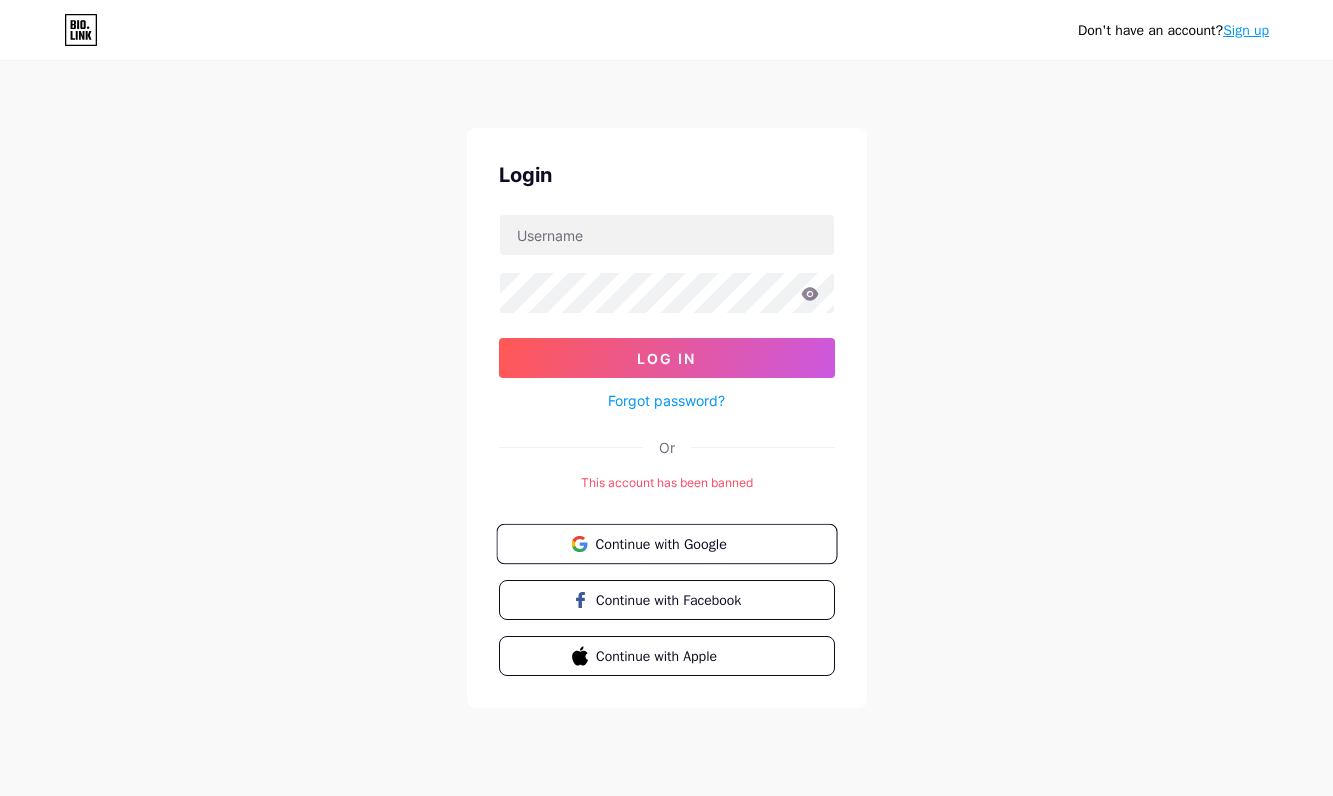 click on "Continue with Google" at bounding box center [678, 543] 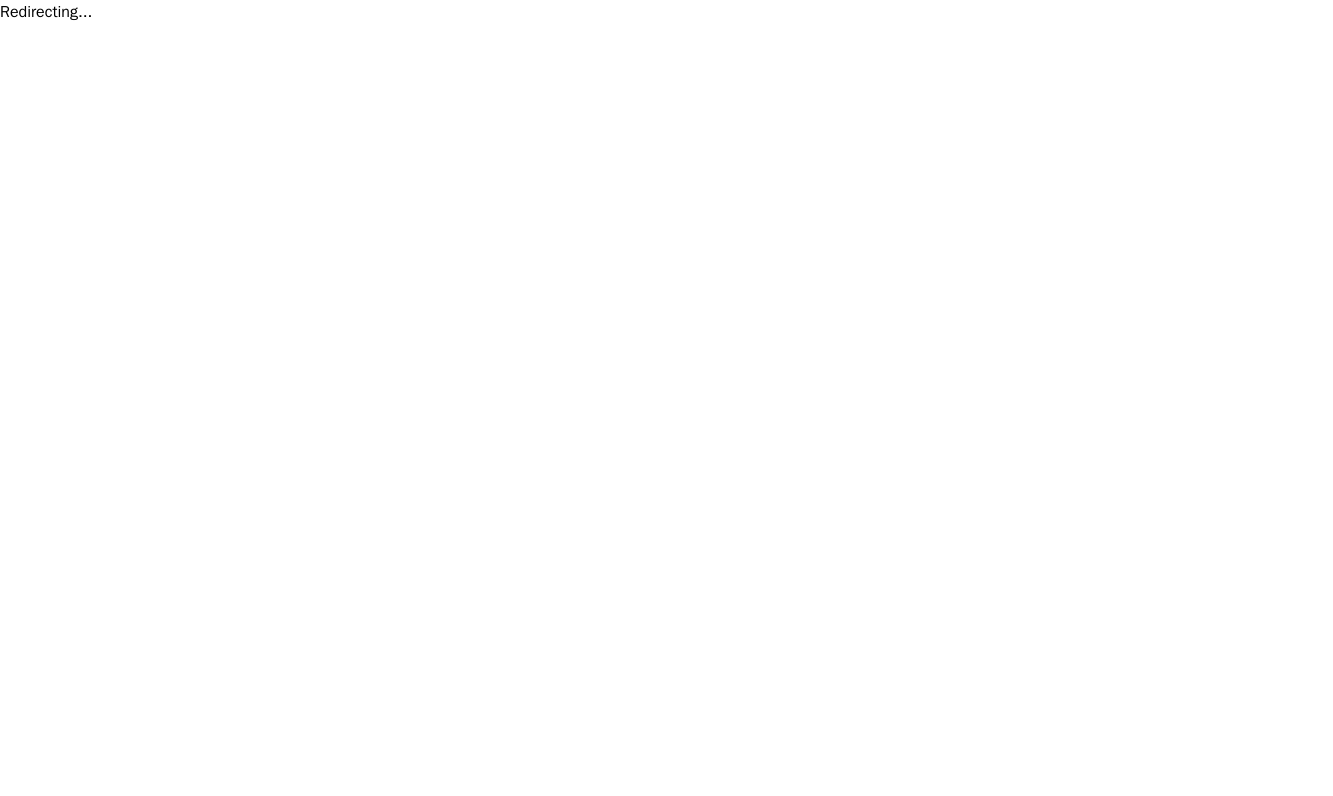 scroll, scrollTop: 0, scrollLeft: 0, axis: both 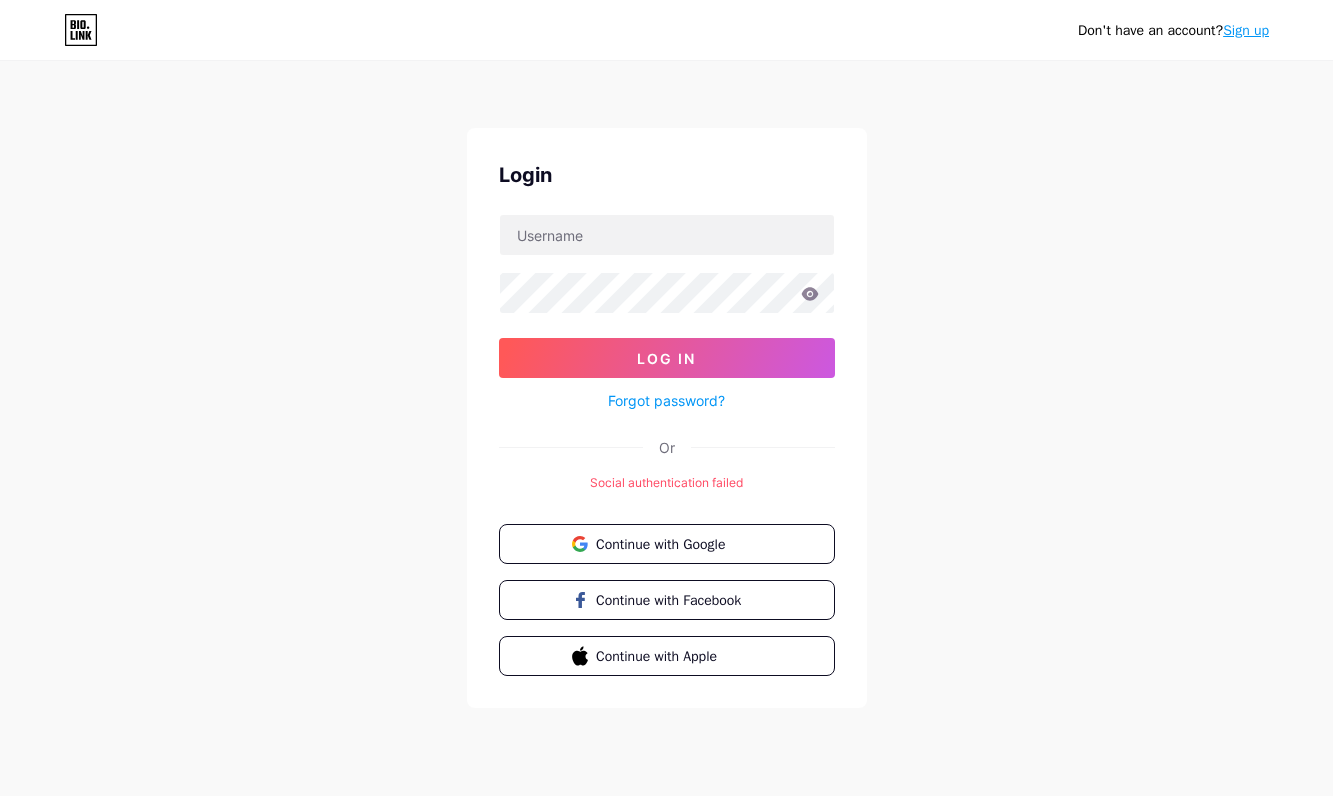 click on "Login                   Log In
Forgot password?
Or     Social authentication failed   Continue with Google     Continue with Facebook
Continue with Apple" at bounding box center [667, 418] 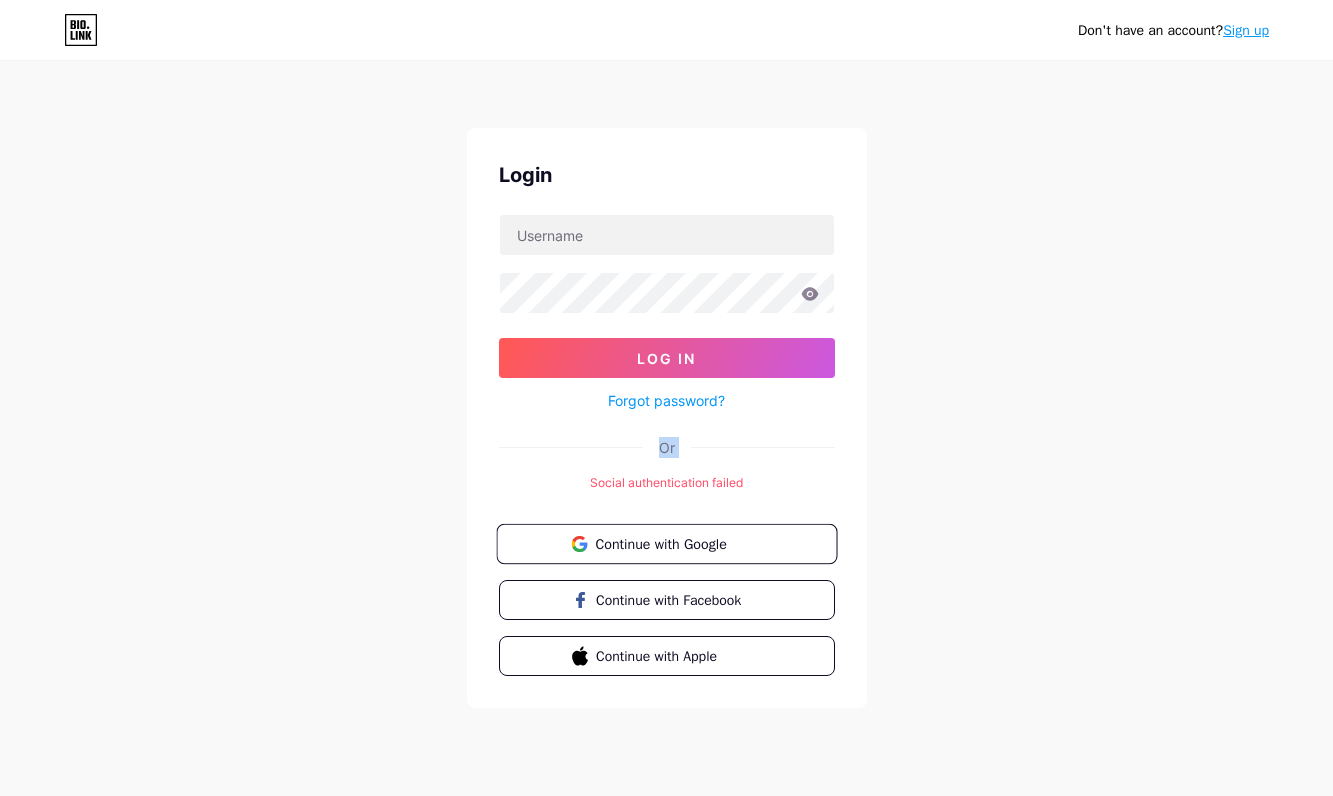 click on "Continue with Google" at bounding box center (678, 543) 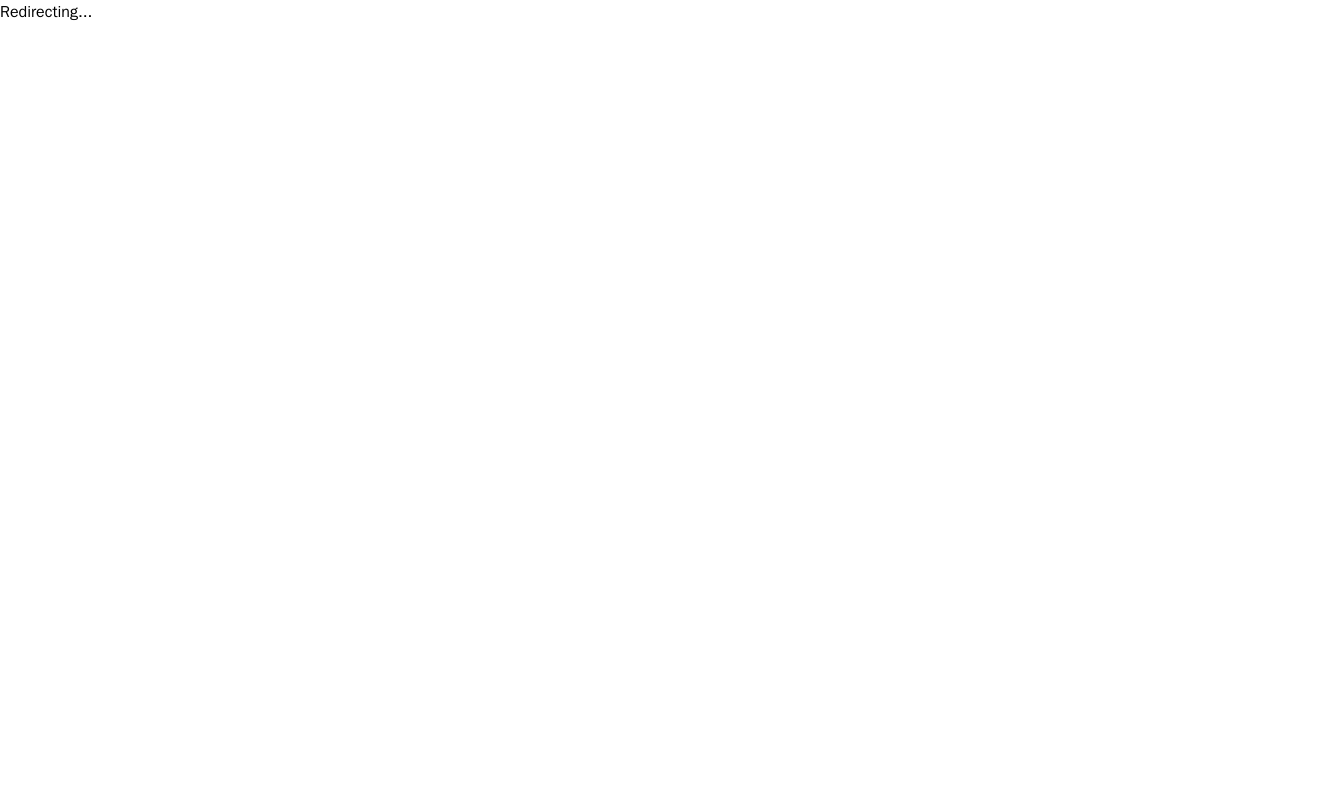 scroll, scrollTop: 0, scrollLeft: 0, axis: both 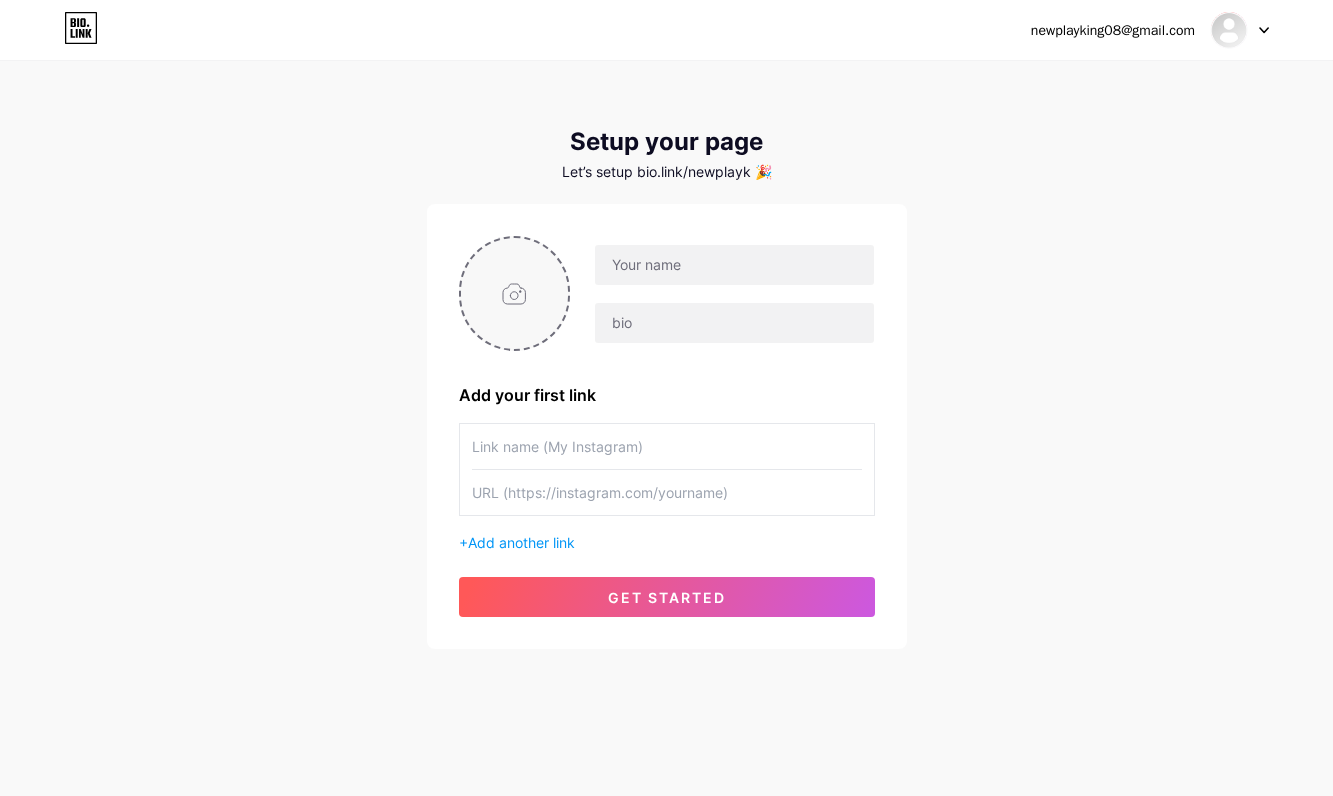 click at bounding box center (515, 293) 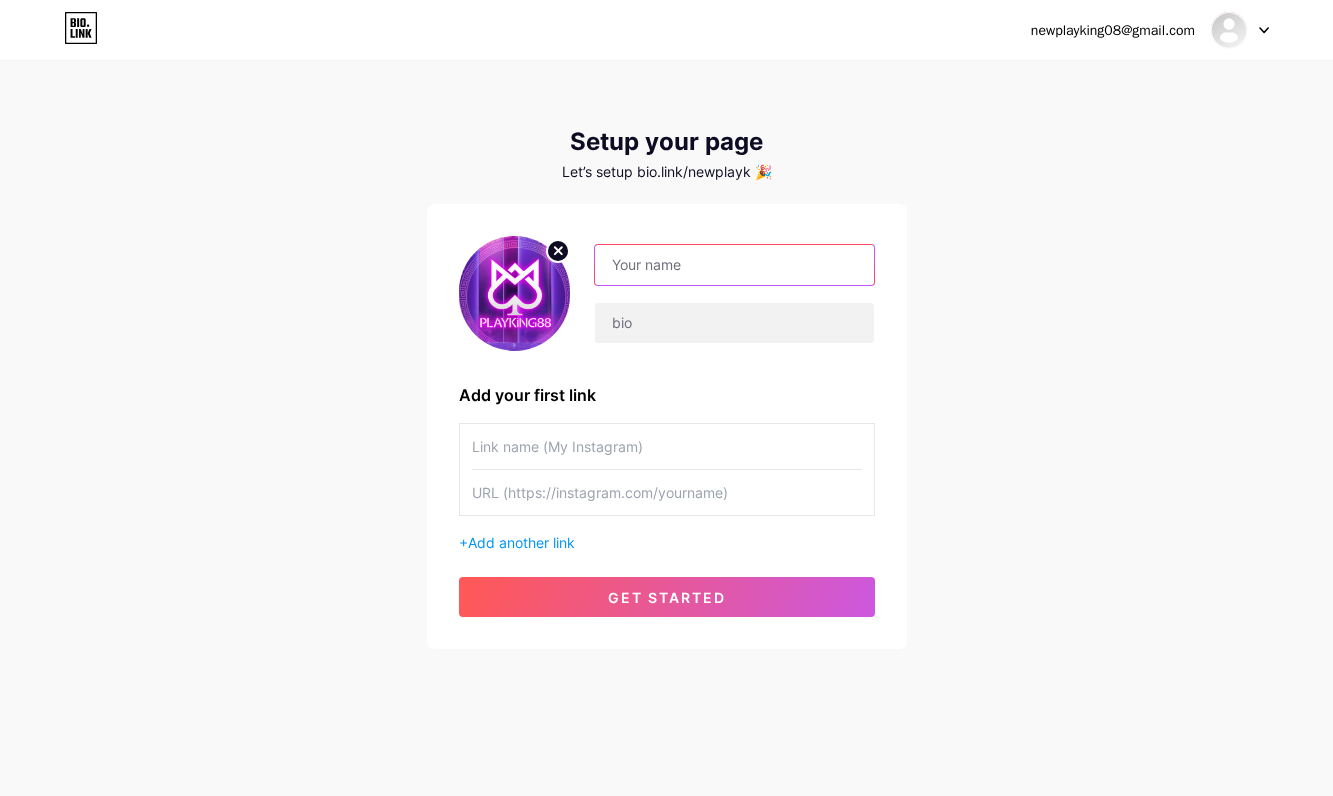 click at bounding box center (734, 265) 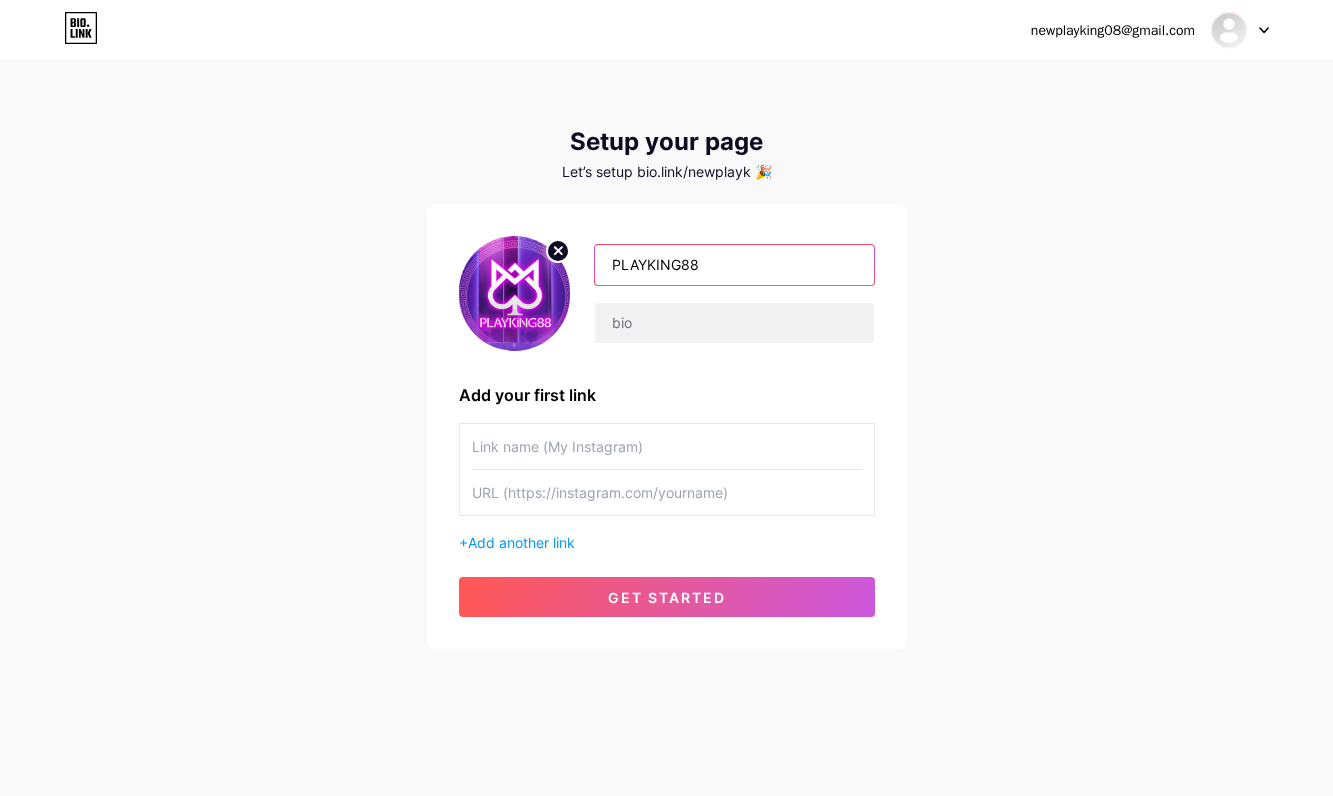 type on "PLAYKING88" 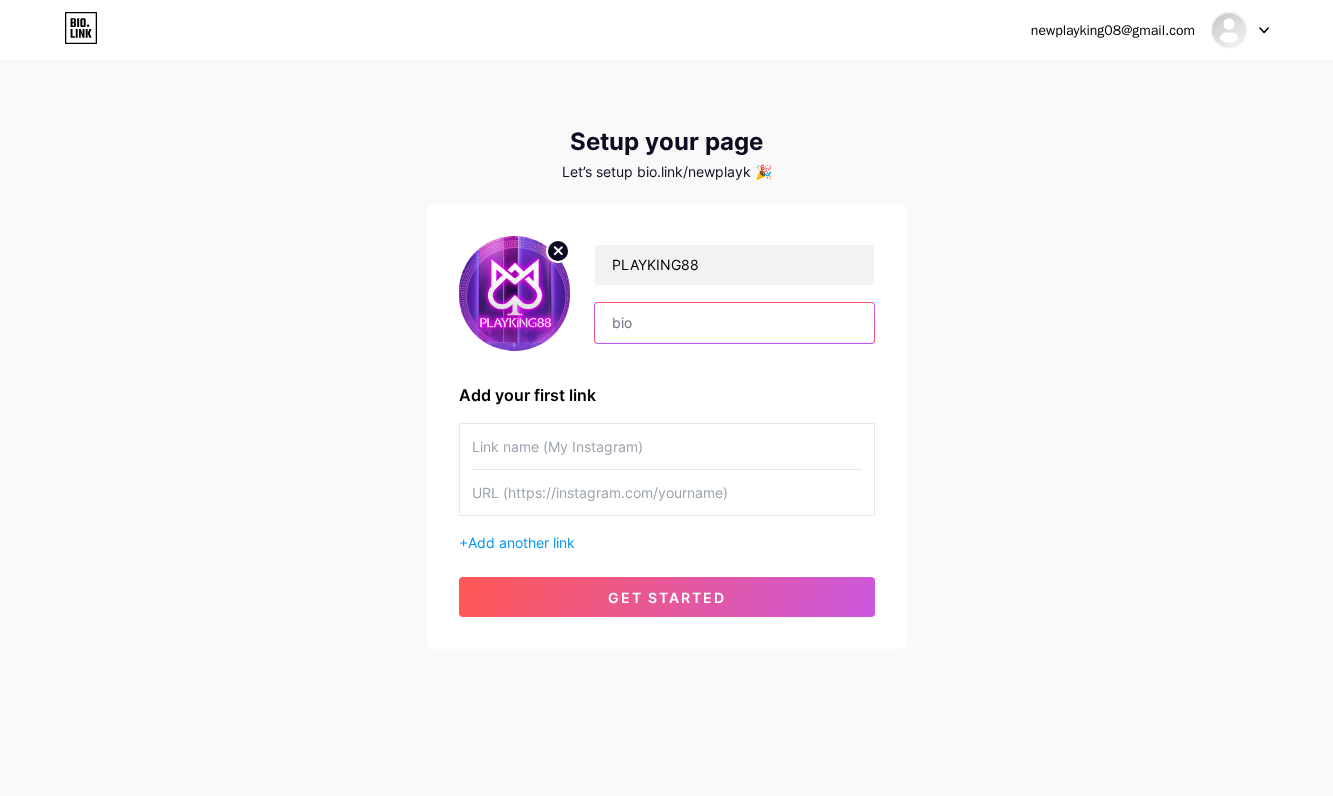 click at bounding box center (734, 323) 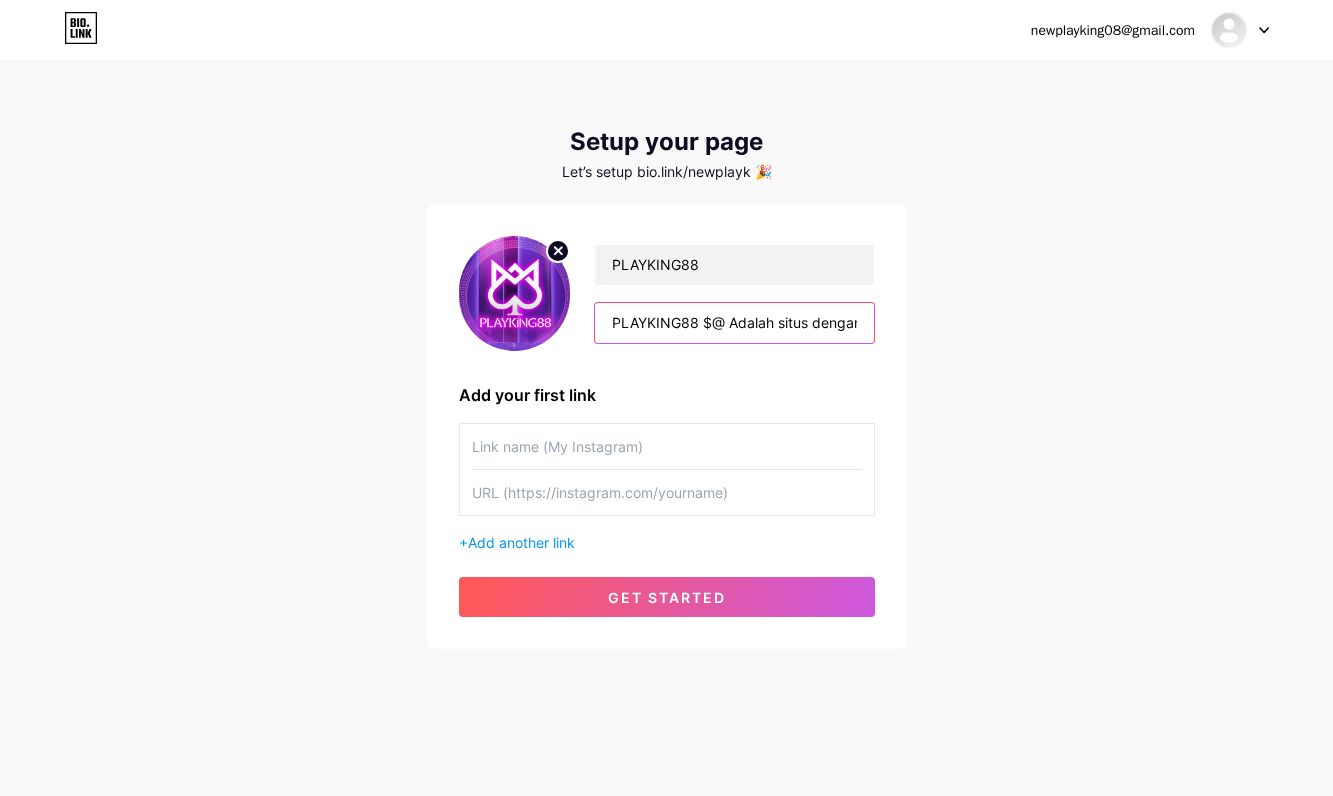 scroll, scrollTop: 0, scrollLeft: 331, axis: horizontal 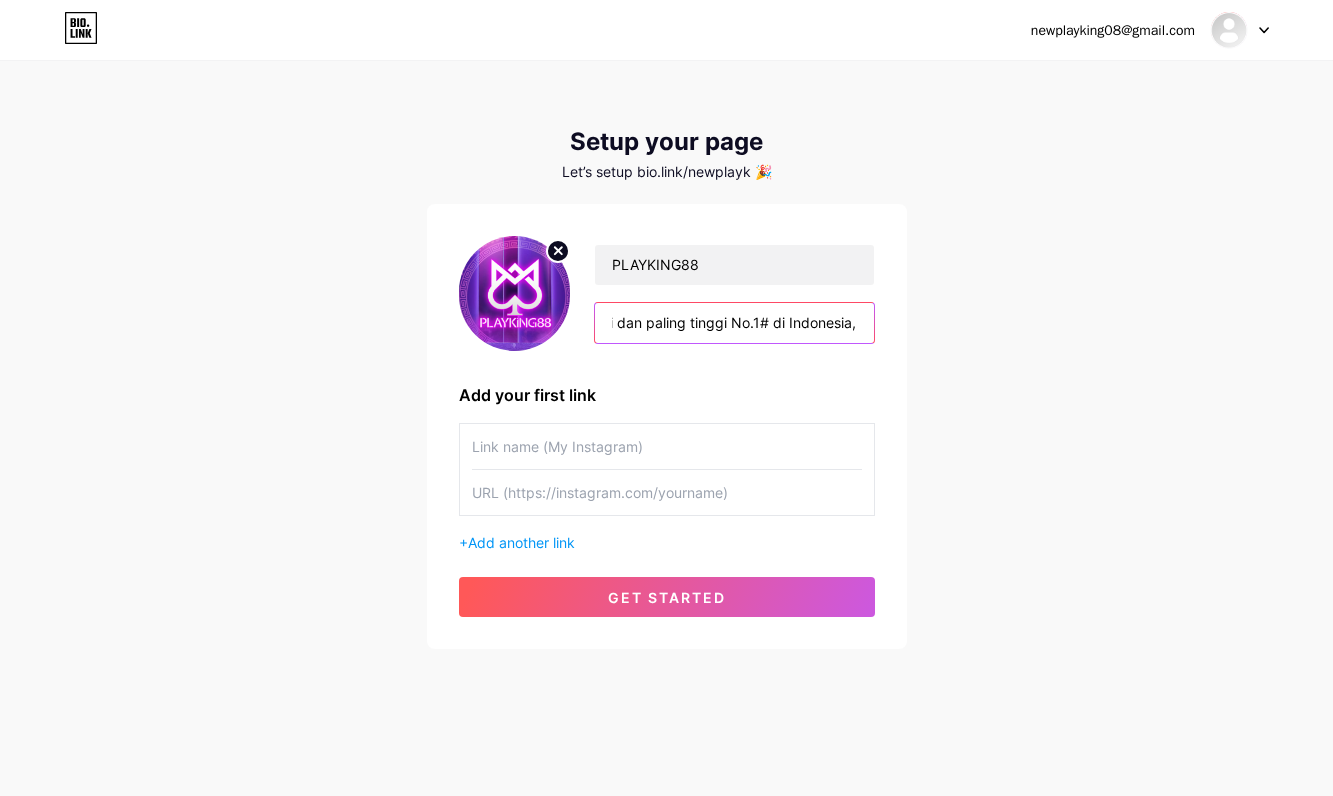 type on "PLAYKING88 $@ Adalah situs dengan rtp tertinggi dan paling tinggi No.1# di Indonesia," 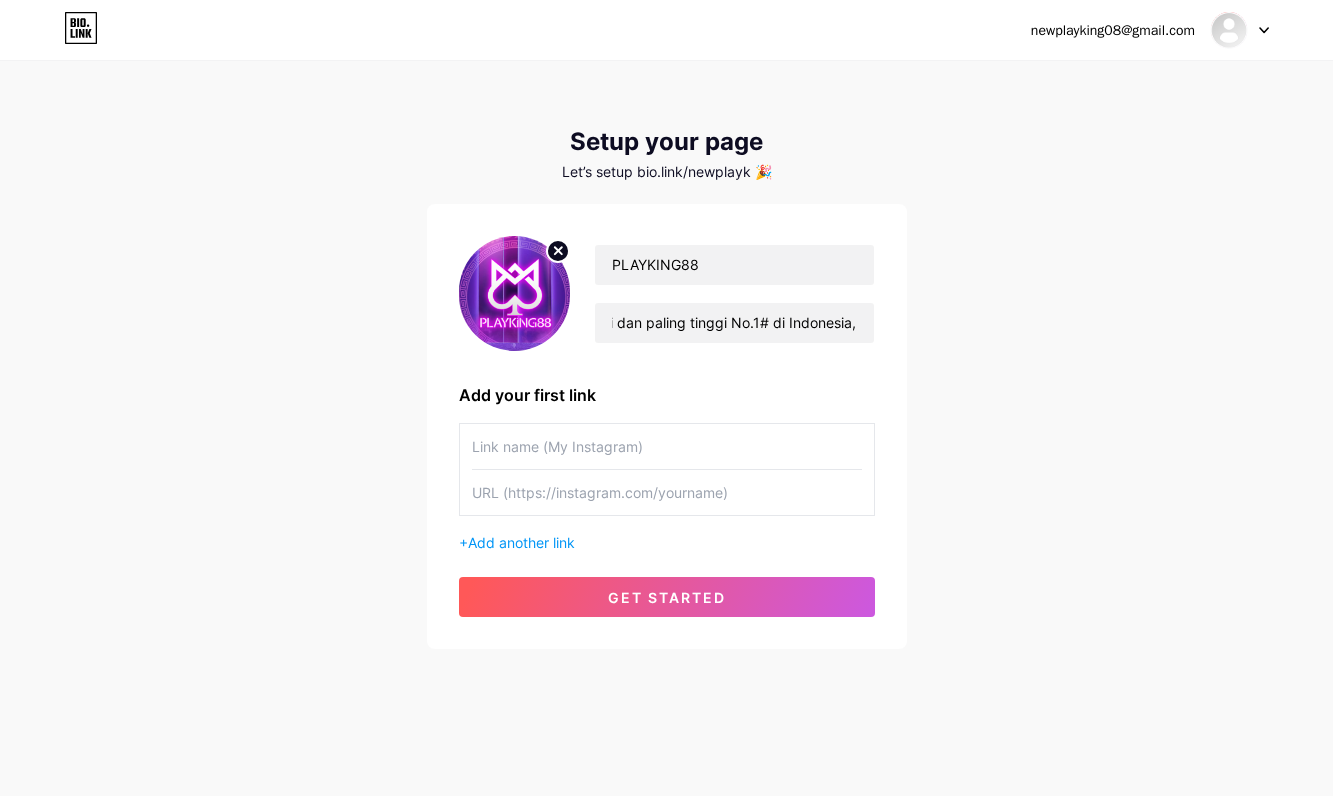 click on "newplayking08@gmail.com           Dashboard     Logout   Setup your page   Let’s setup bio.link/newplayk 🎉               PLAYKING88     PLAYKING88 $@ Adalah situs dengan rtp tertinggi dan paling tinggi No.1# di Indonesia,     Add your first link
+  Add another link     get started" at bounding box center [666, 356] 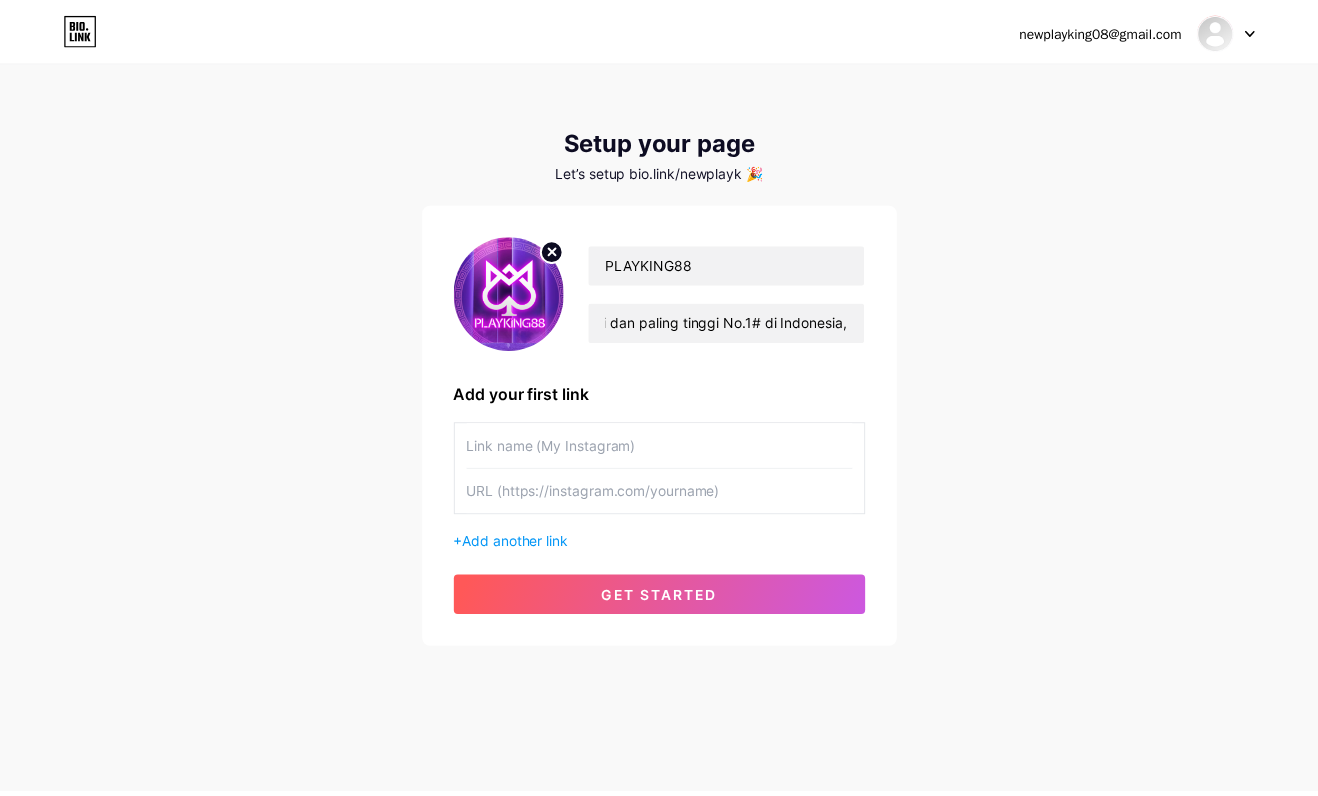 scroll, scrollTop: 0, scrollLeft: 0, axis: both 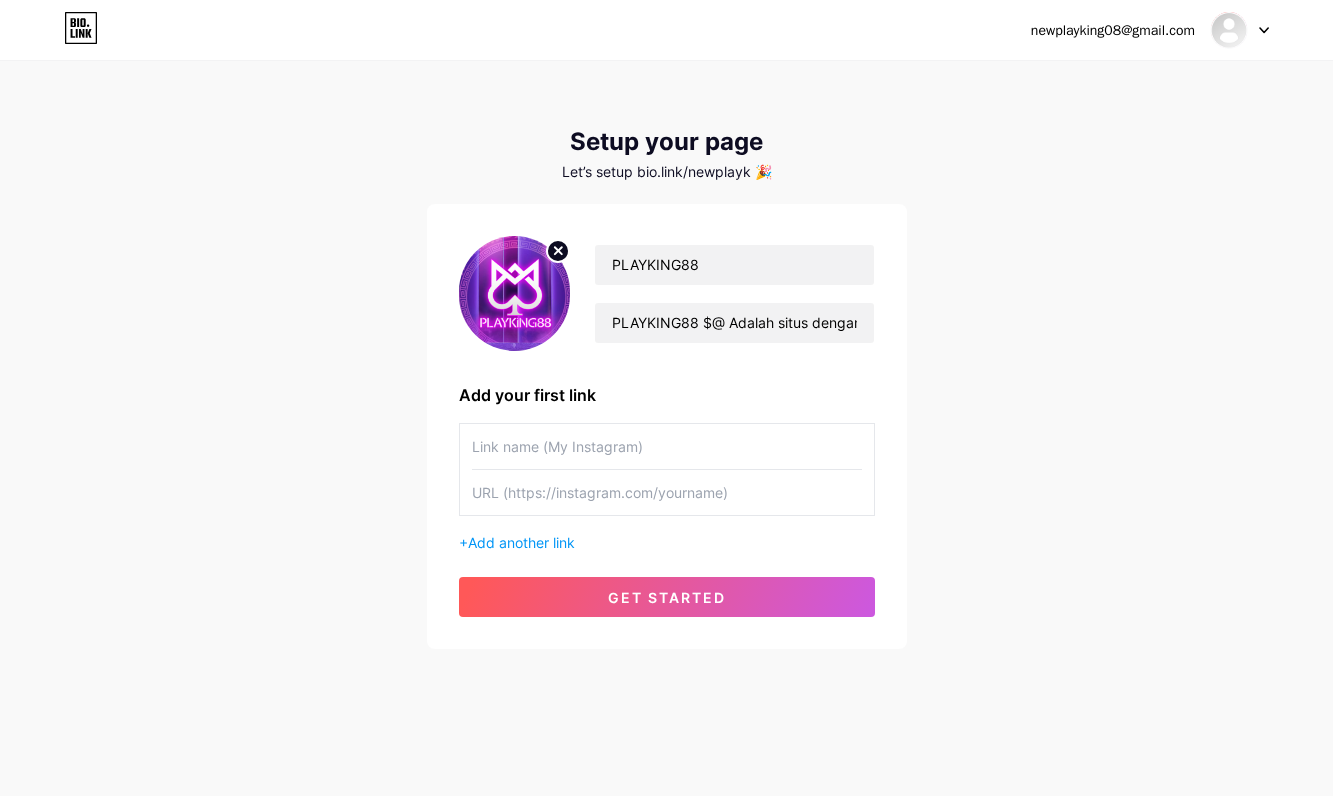 click at bounding box center (667, 446) 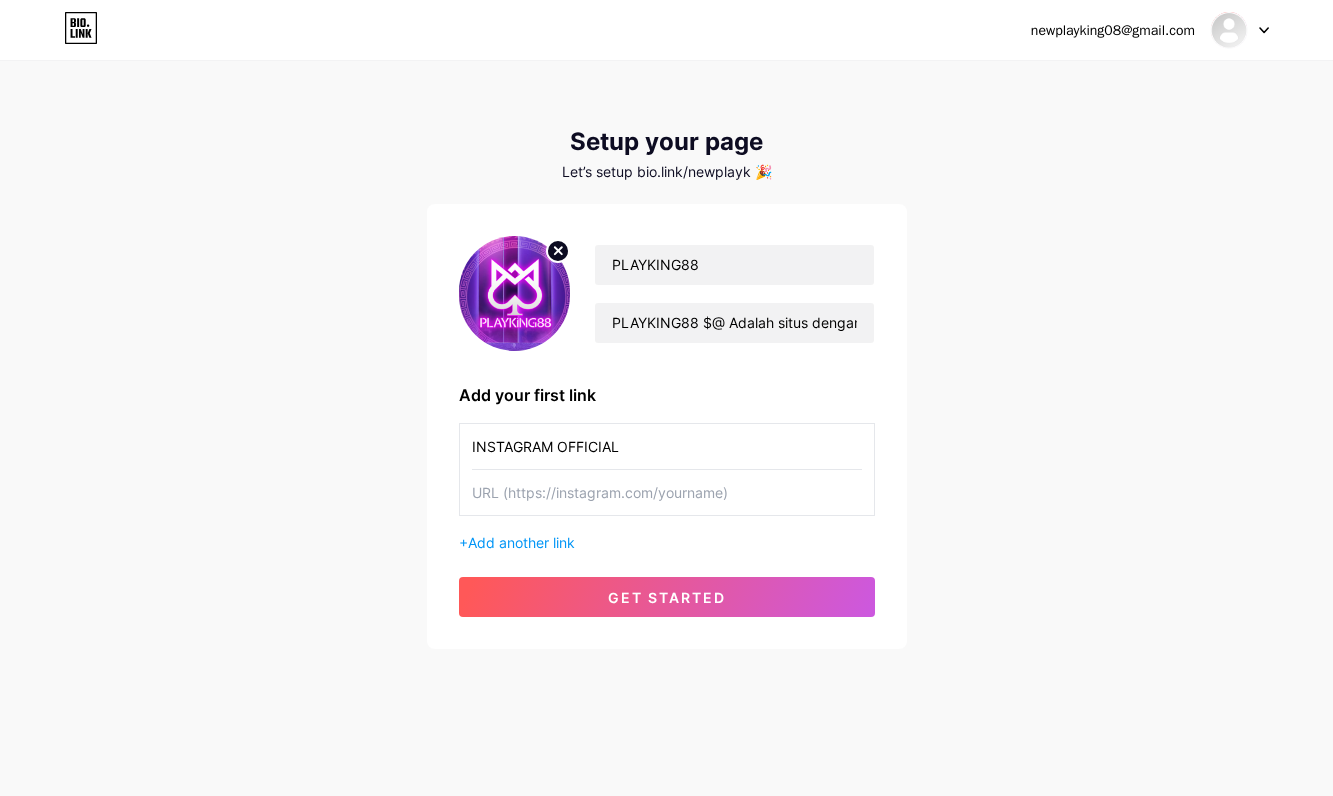 type on "INSTAGRAM OFFICIAL" 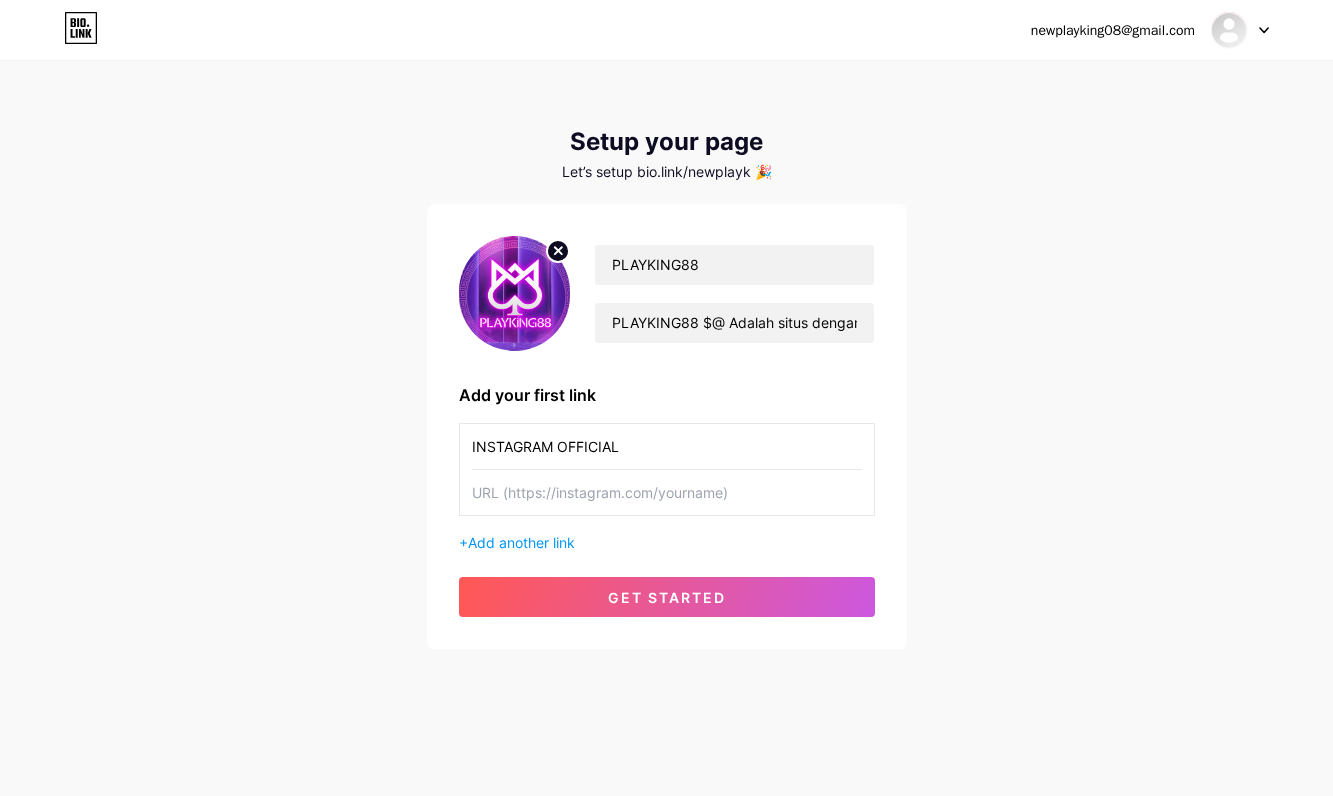 click at bounding box center (667, 492) 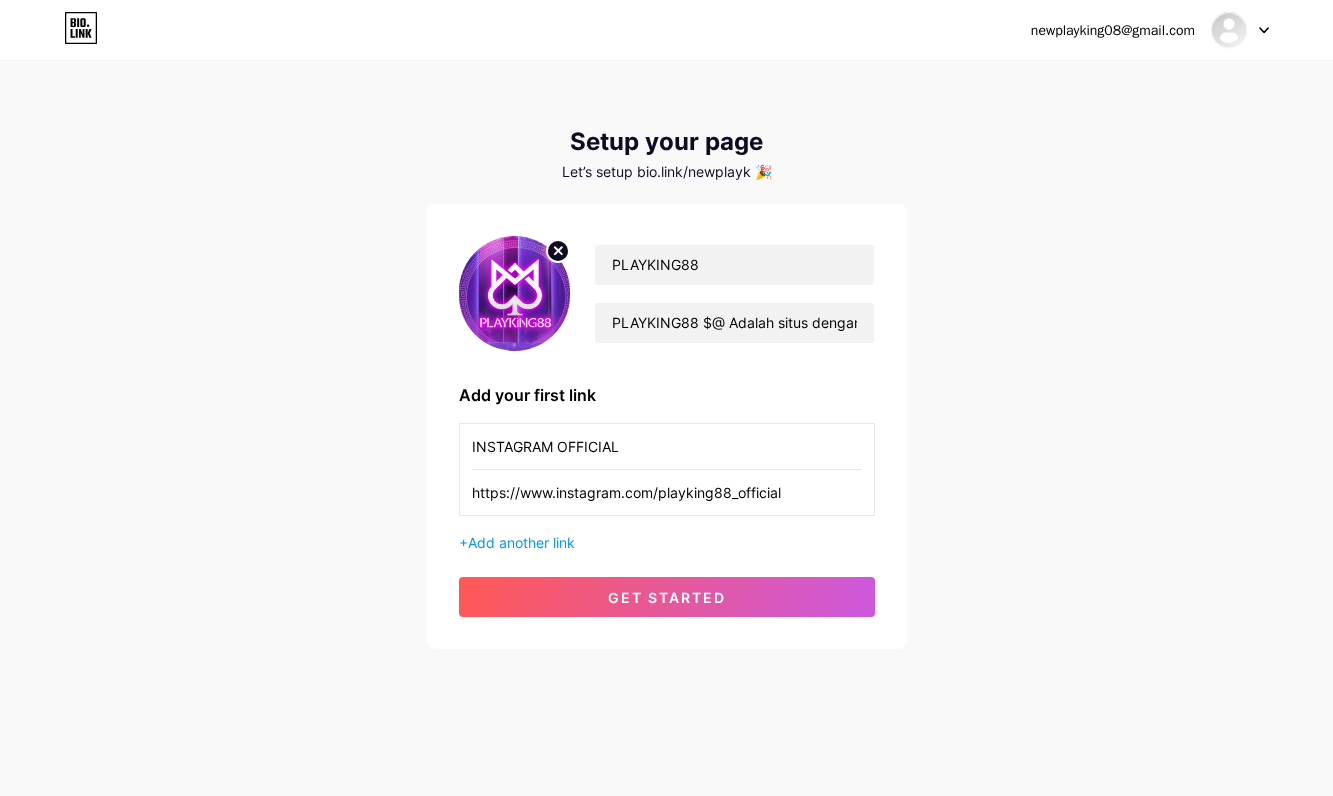 type on "https://www.instagram.com/playking88_official" 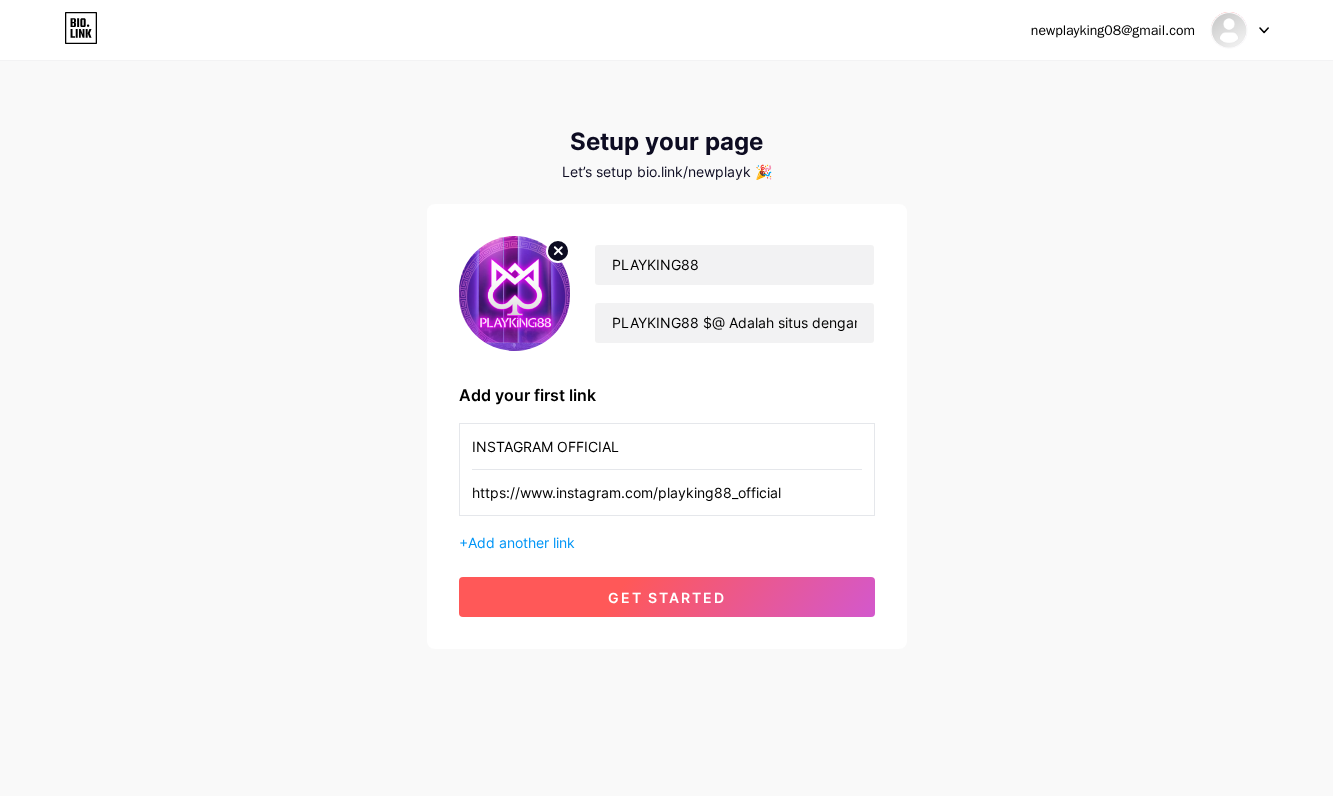 click on "get started" at bounding box center (667, 597) 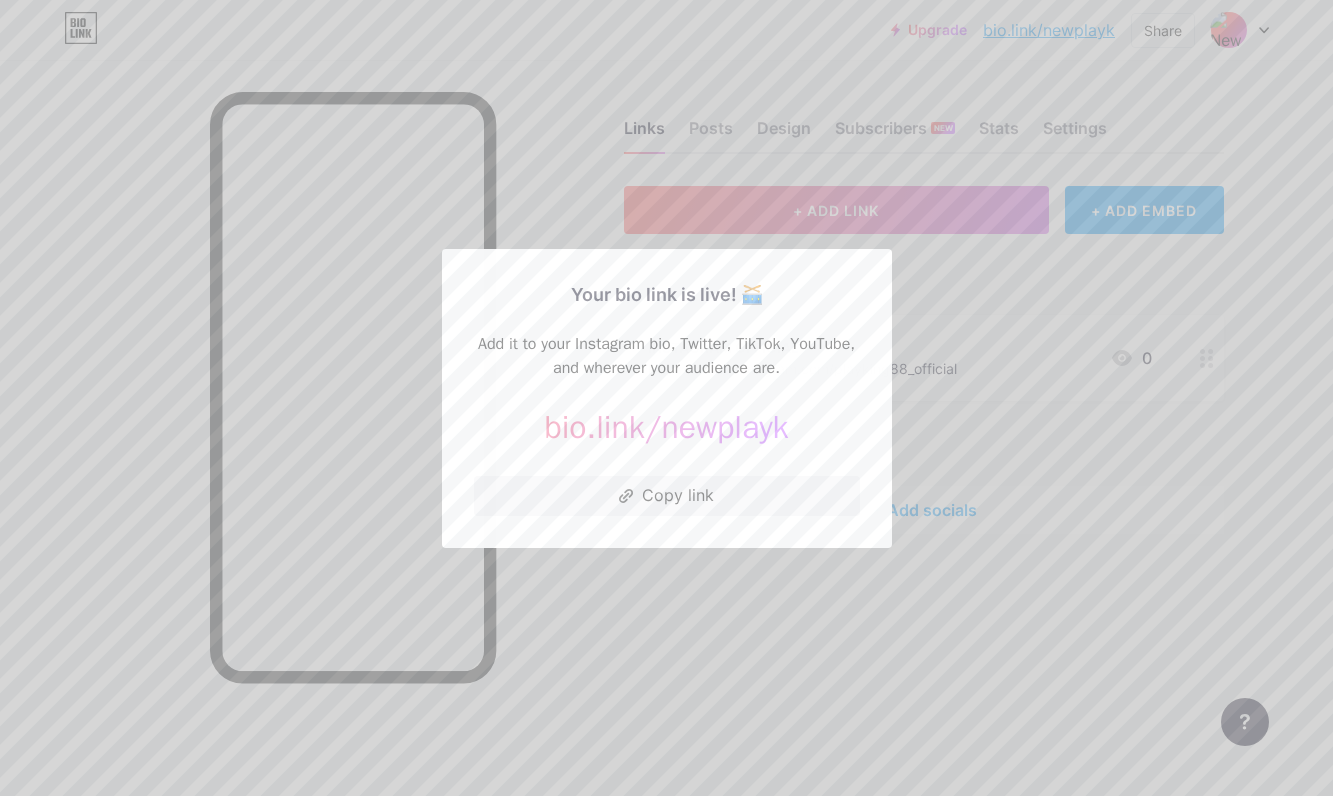 drag, startPoint x: 897, startPoint y: 624, endPoint x: 892, endPoint y: 614, distance: 11.18034 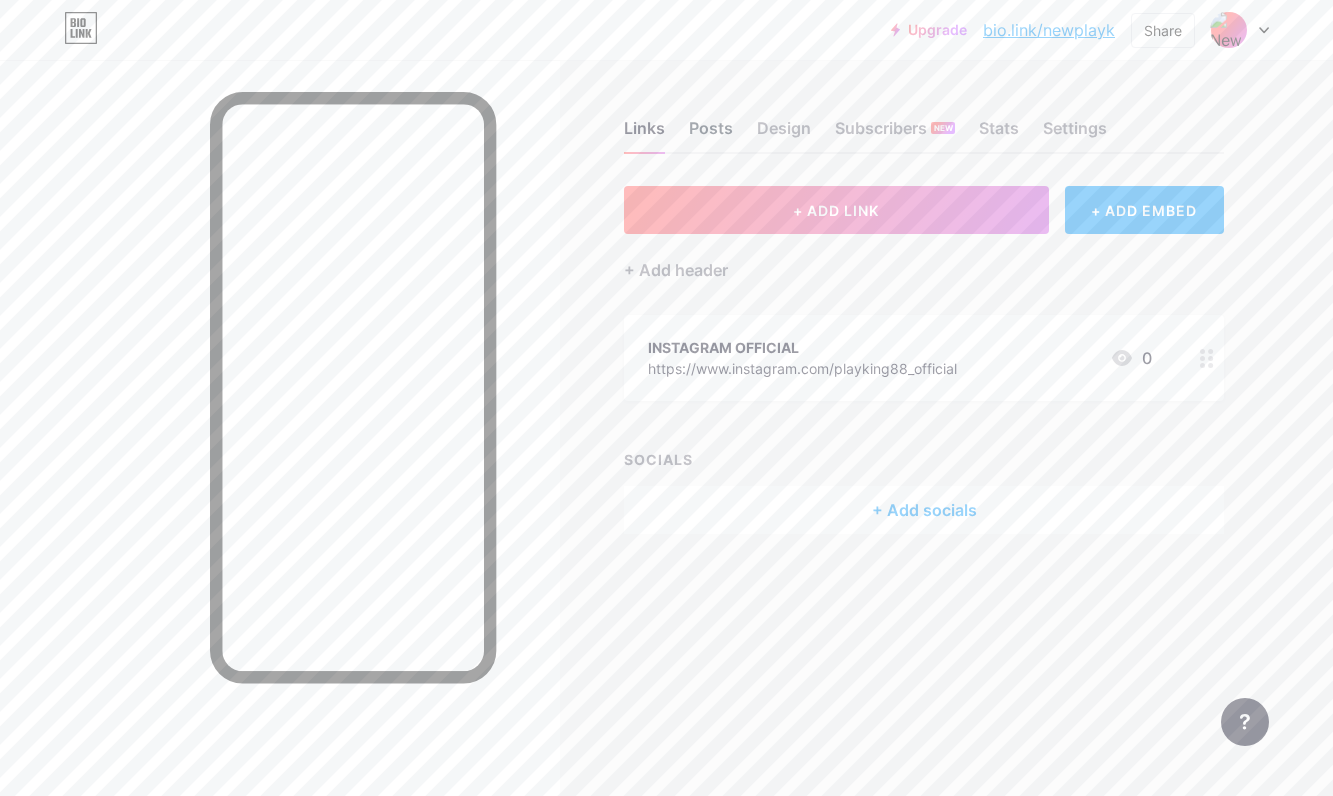 click on "Posts" at bounding box center (711, 134) 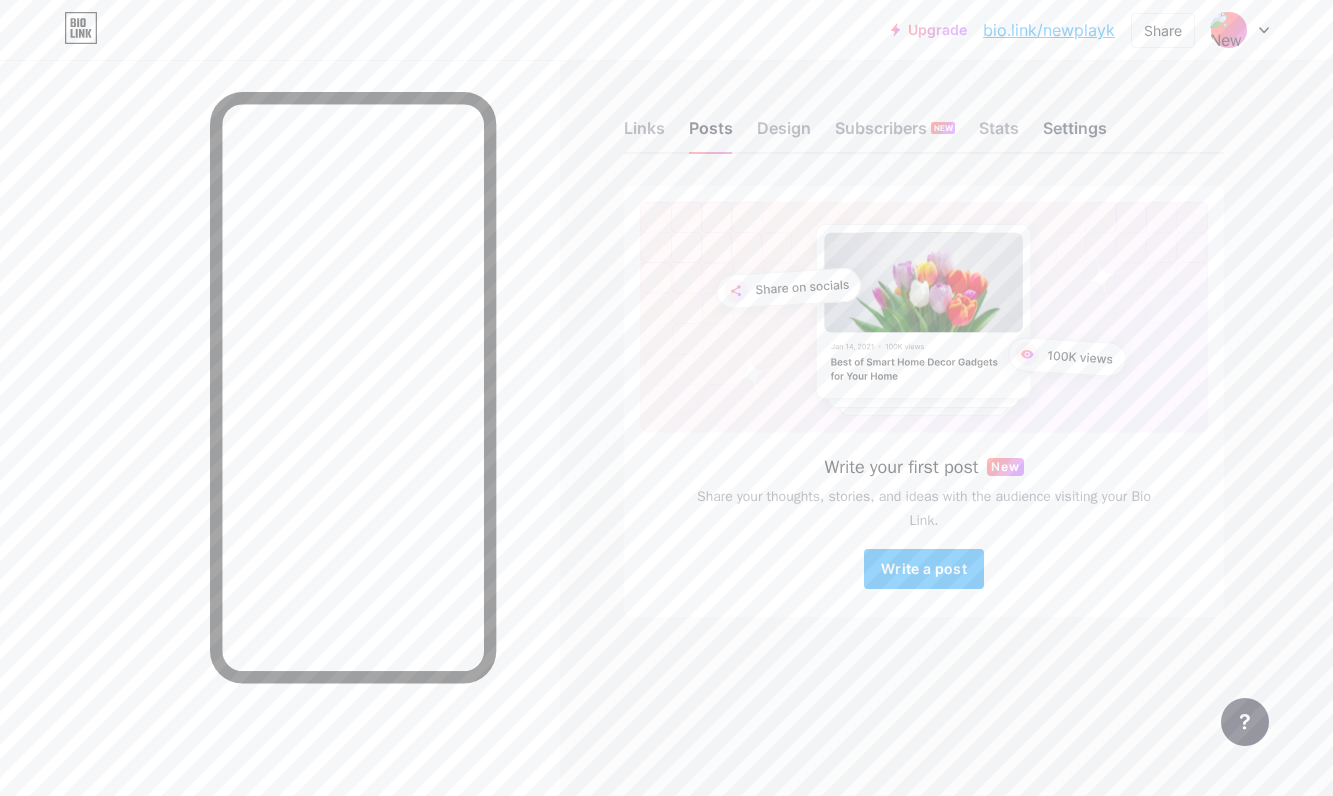 click on "Settings" at bounding box center (1075, 134) 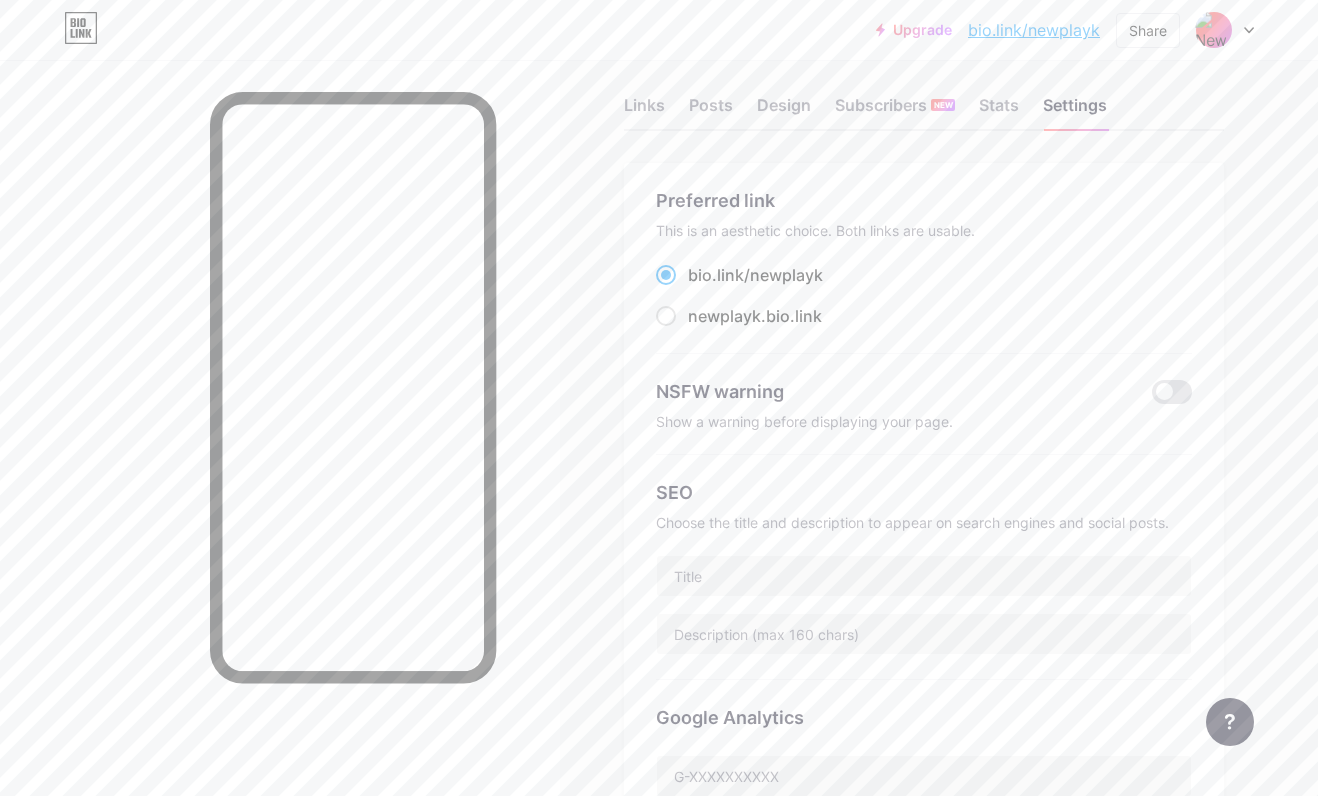 scroll, scrollTop: 0, scrollLeft: 0, axis: both 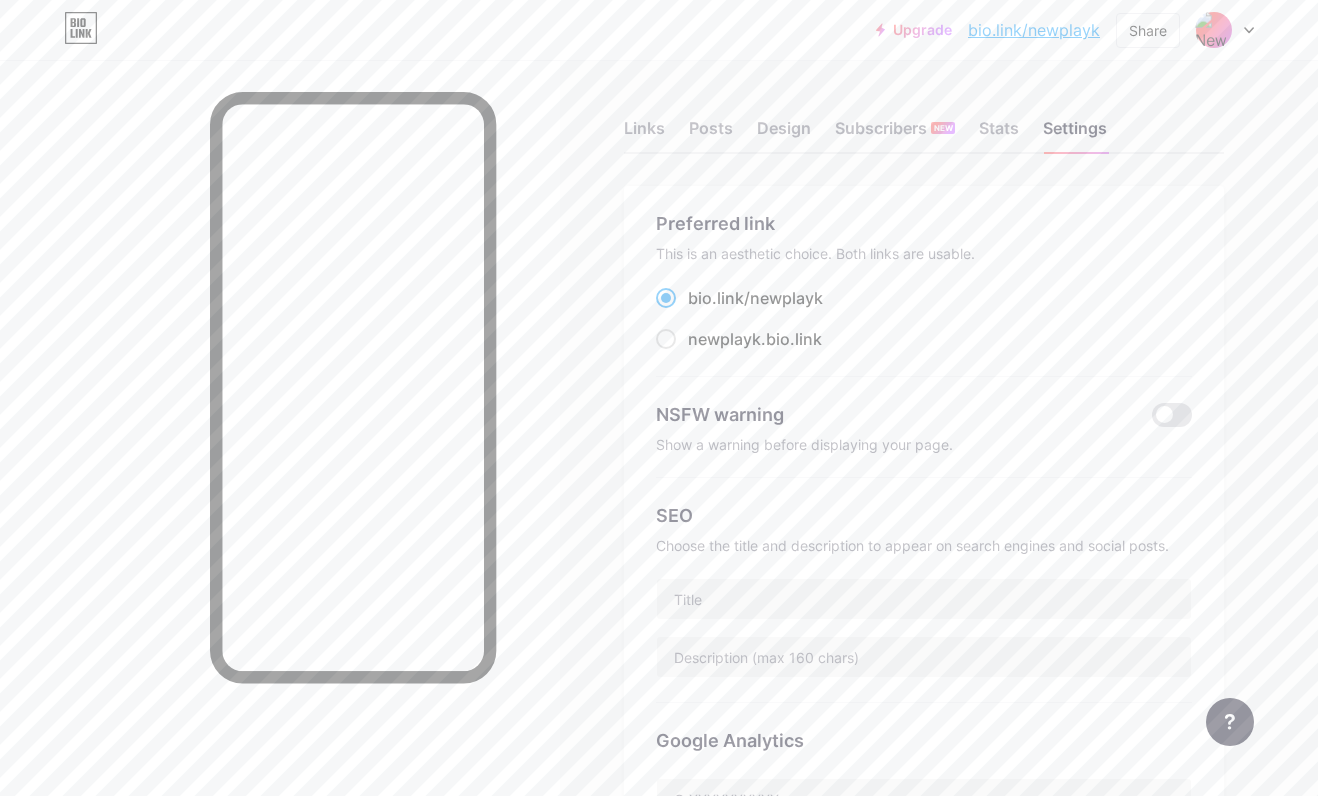 click at bounding box center [1225, 30] 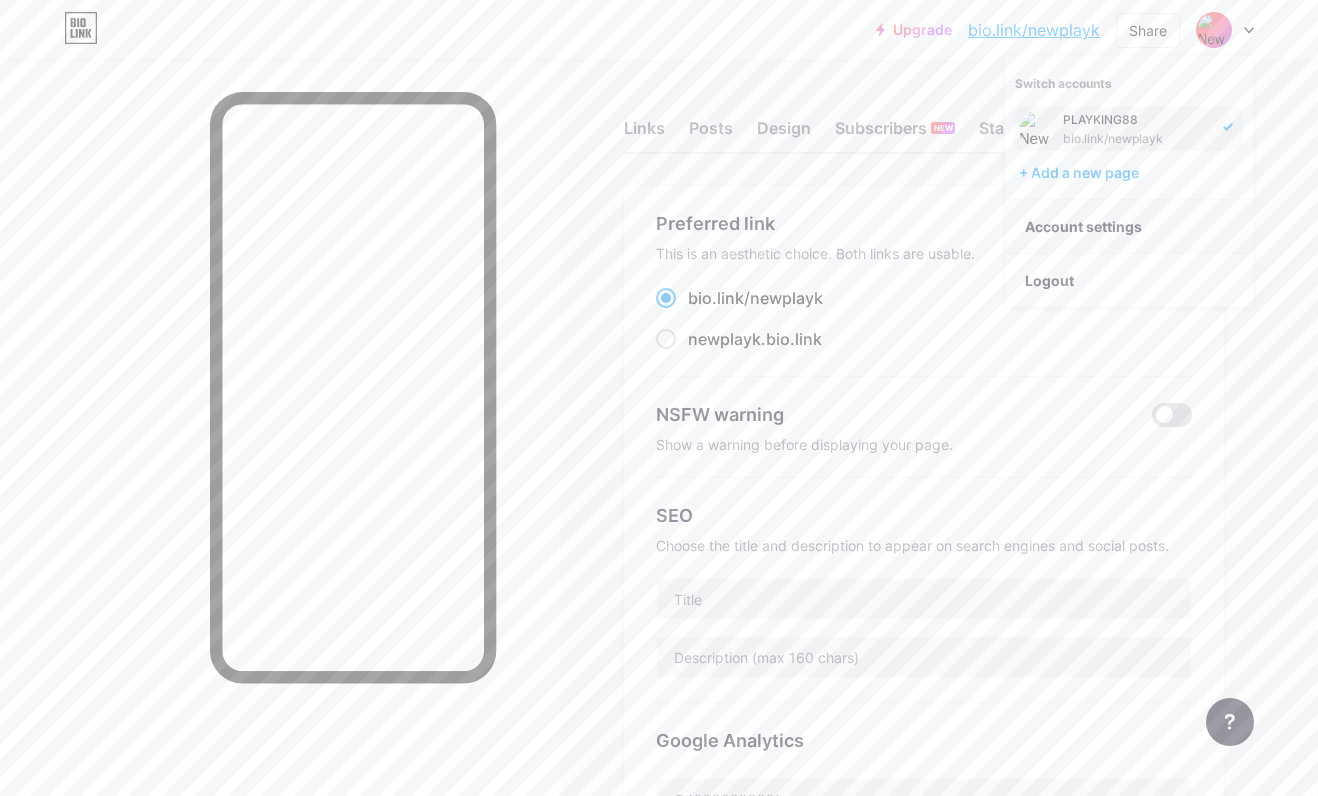 click on "Account settings" at bounding box center [1129, 227] 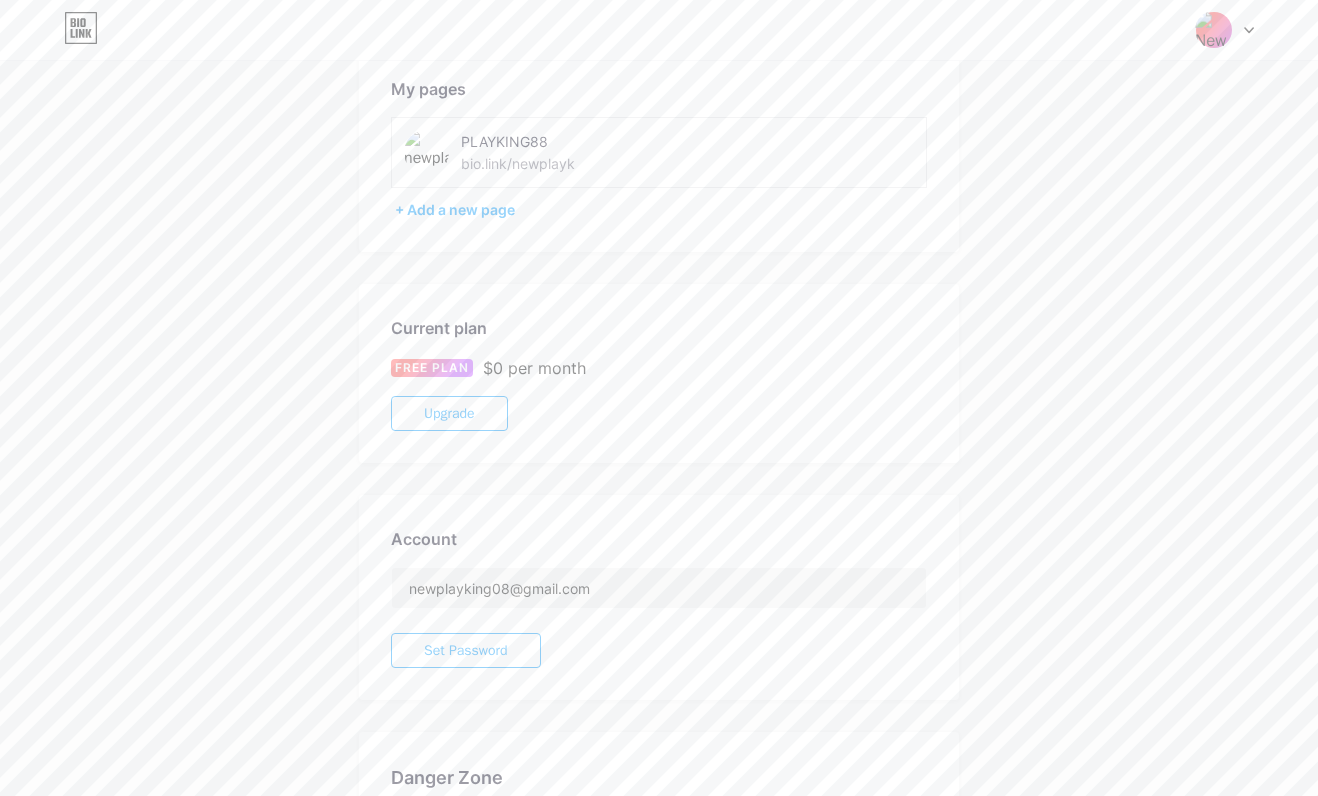 scroll, scrollTop: 0, scrollLeft: 0, axis: both 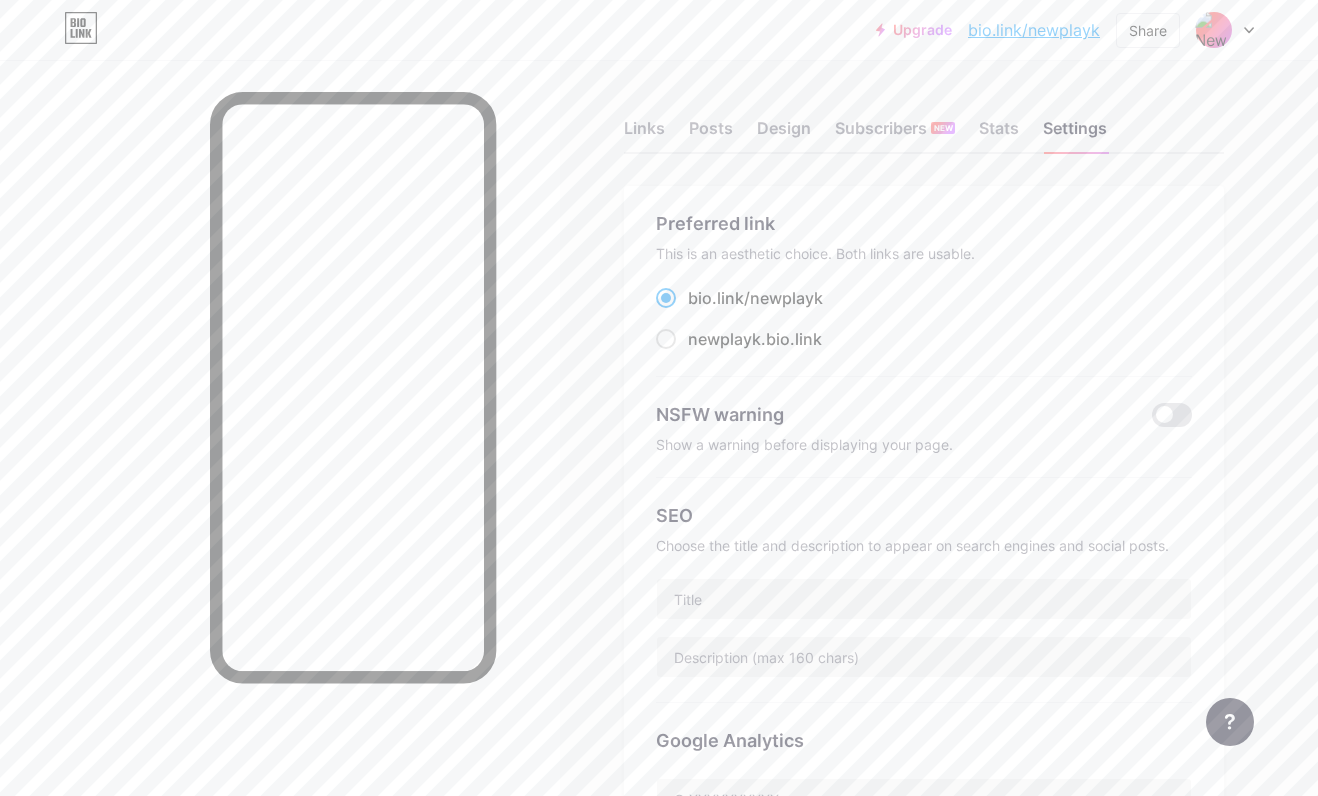 click on "This is an aesthetic choice. Both links are usable." at bounding box center [924, 253] 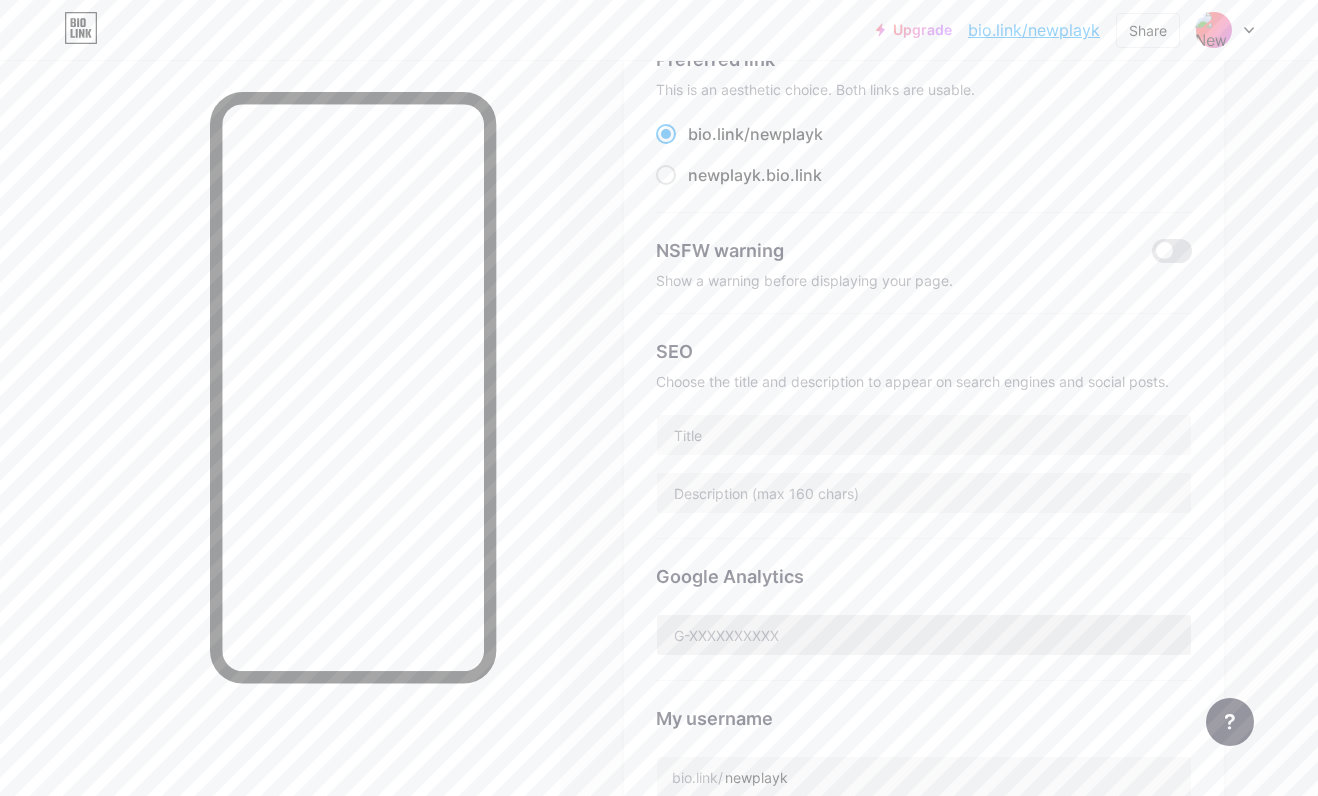 scroll, scrollTop: 300, scrollLeft: 0, axis: vertical 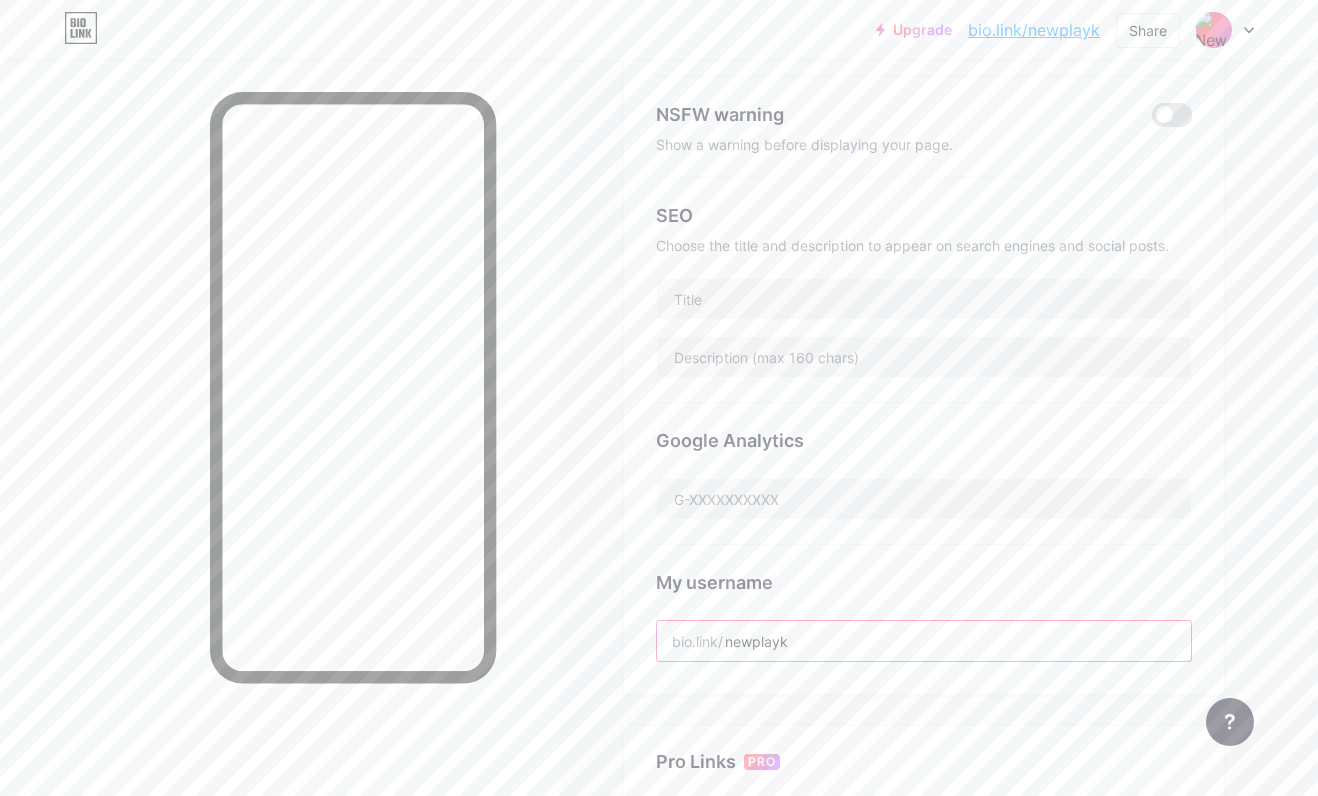 drag, startPoint x: 798, startPoint y: 646, endPoint x: 729, endPoint y: 642, distance: 69.115845 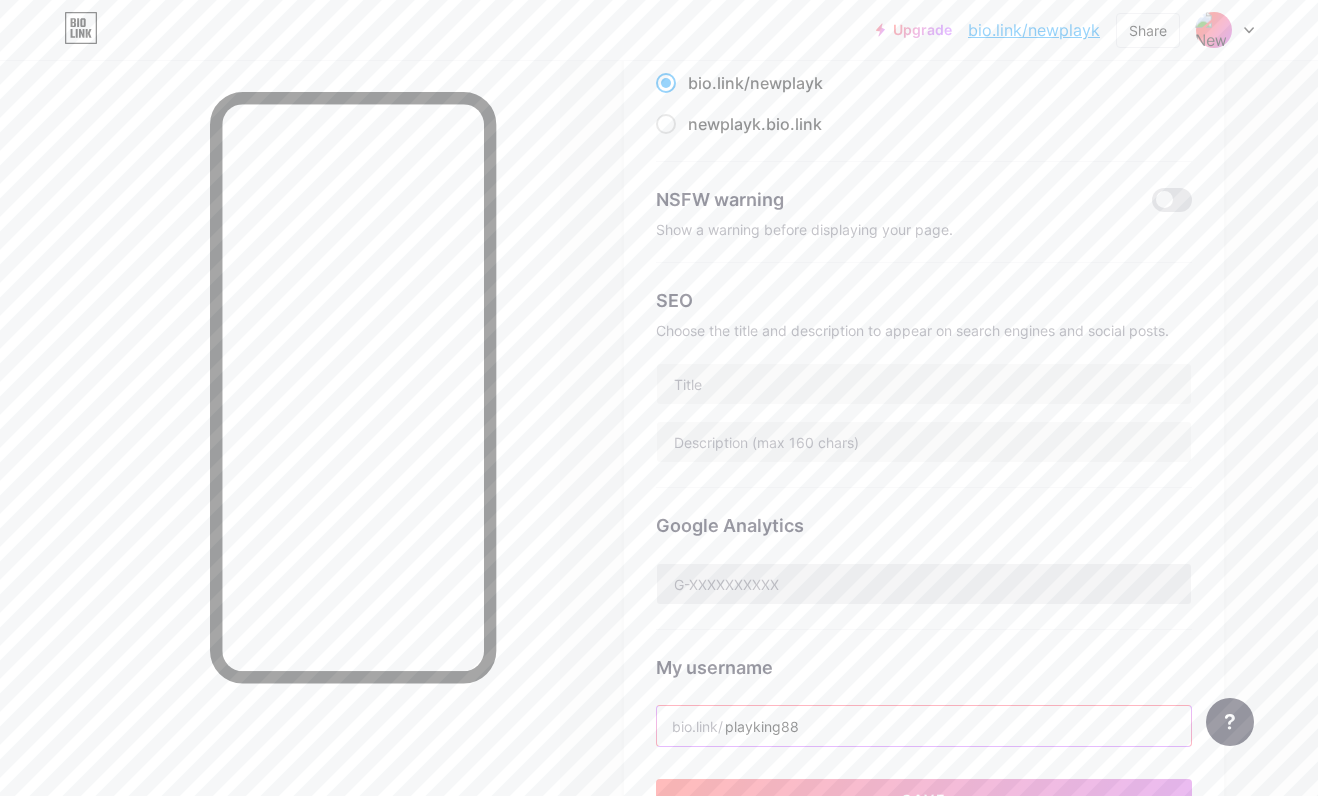 scroll, scrollTop: 600, scrollLeft: 0, axis: vertical 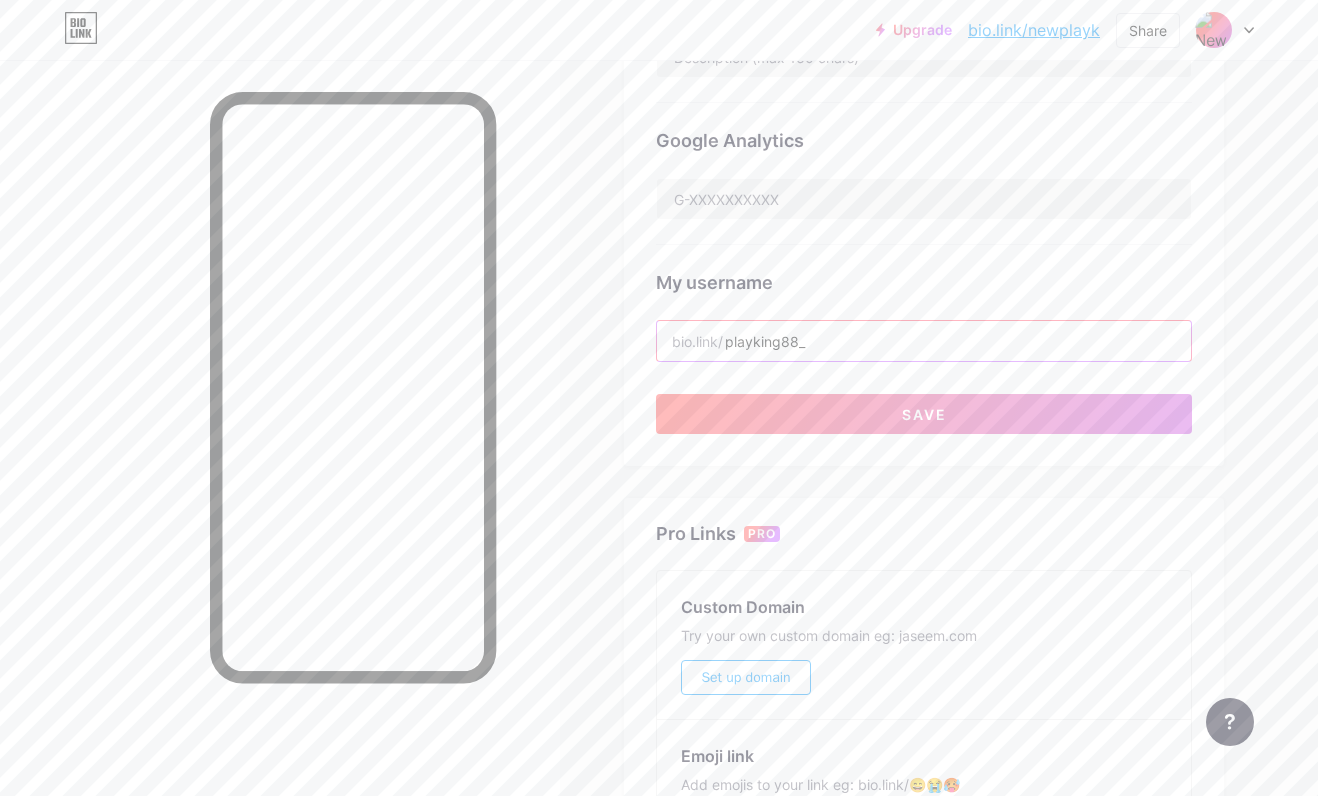 type on "playking88_" 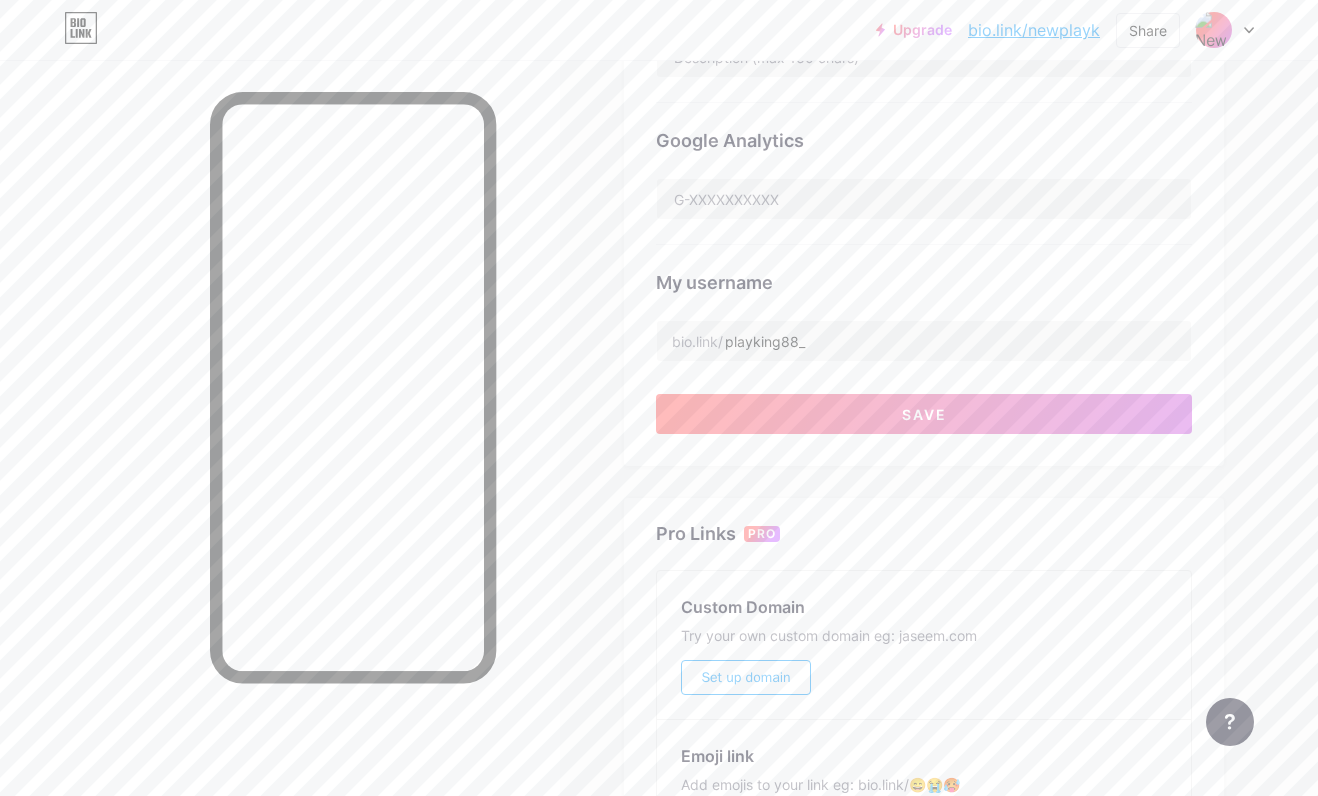 click on "Links
Posts
Design
Subscribers
NEW
Stats
Settings     Preferred link   This is an aesthetic choice. Both links are usable.
bio.link/ newplayk       newplayk .bio.link
NSFW warning       Show a warning before displaying your page.     SEO   Choose the title and description to appear on search engines and social posts.           Google Analytics       My username   bio.link/   playking88_         Save       Pro Links   PRO   Custom Domain   Try your own custom domain eg: jaseem.com   Set
up domain             Emoji link   Add emojis to your link eg: bio.link/😄😭🥵   Create
Go to  Help Center  to learn more or to contact support.   Changes saved           Feature requests             Help center         Contact support" at bounding box center [654, 249] 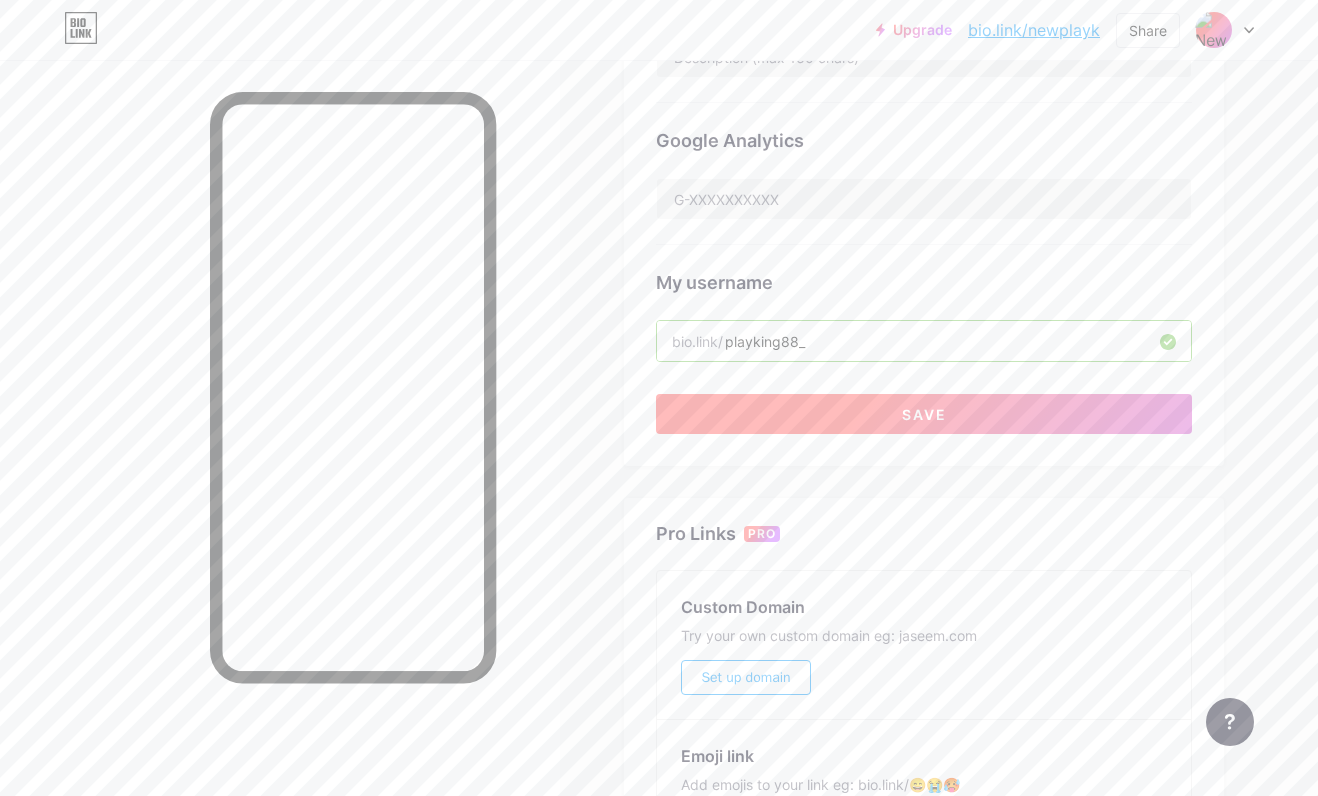 click on "Save" at bounding box center (924, 414) 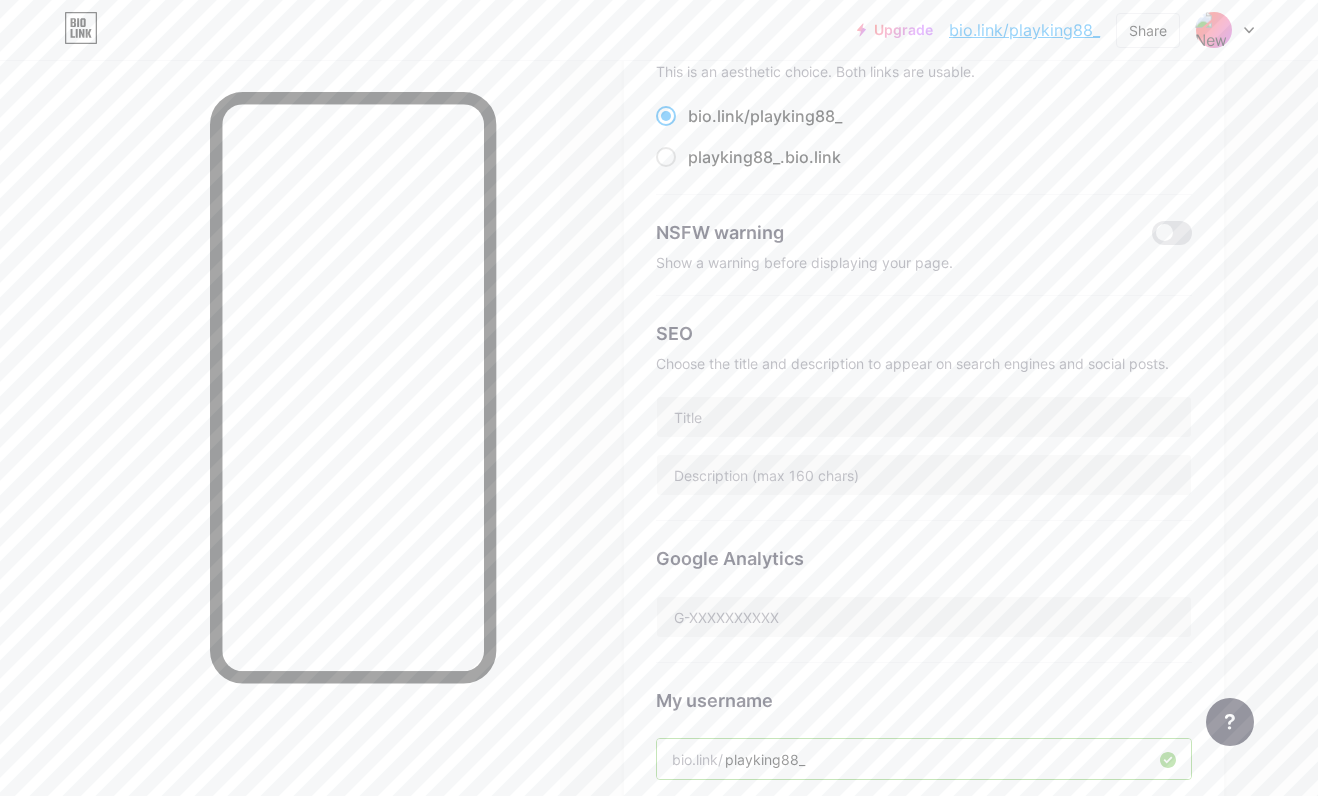 scroll, scrollTop: 0, scrollLeft: 0, axis: both 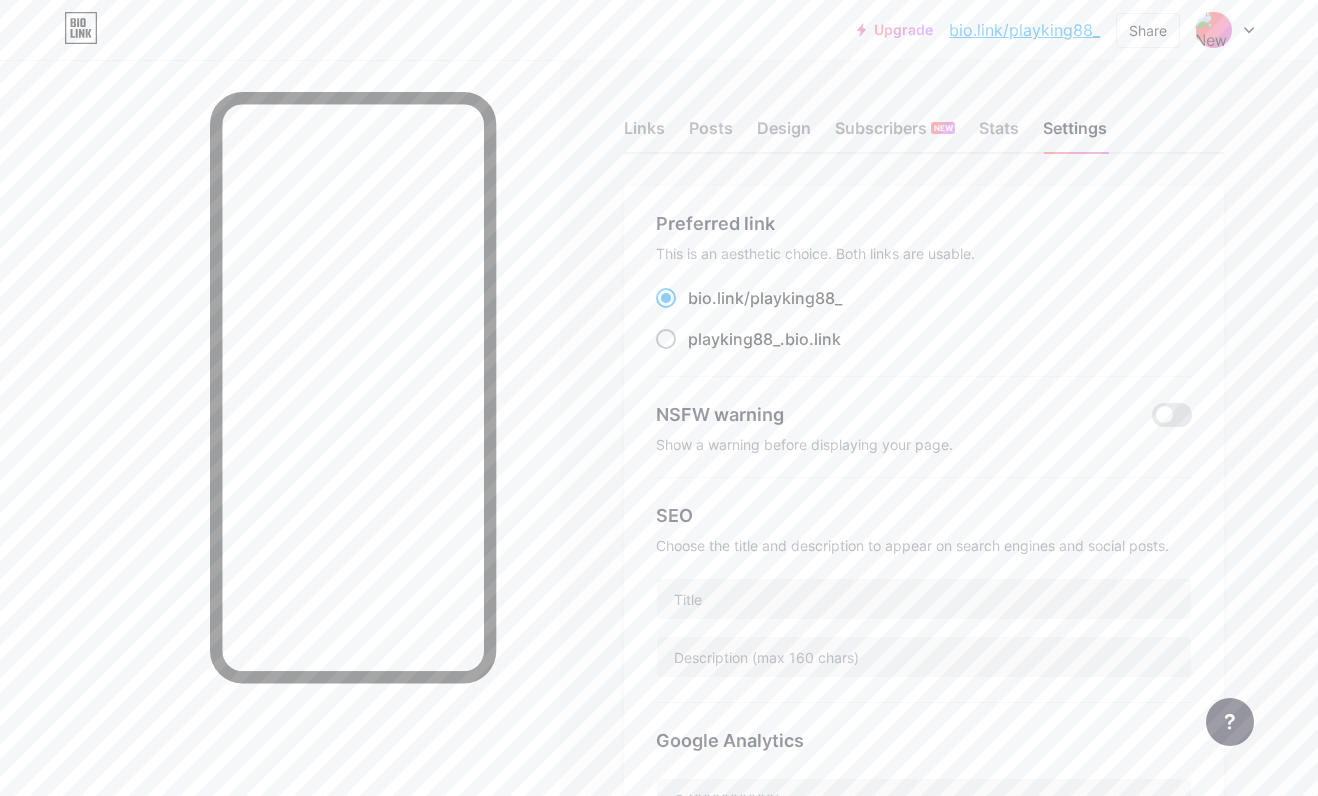 click at bounding box center (666, 339) 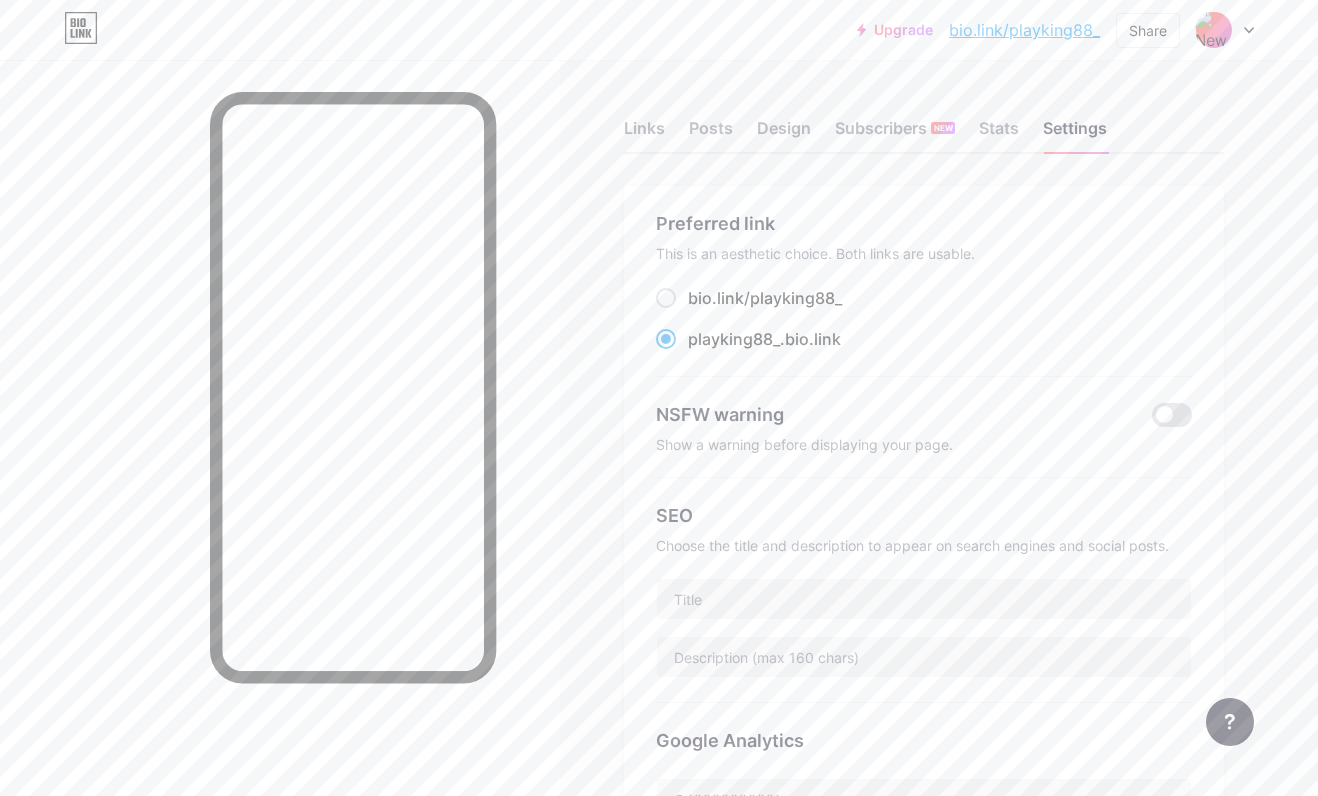 click on "Links
Posts
Design
Subscribers
NEW
Stats
Settings     Preferred link   This is an aesthetic choice. Both links are usable.
bio.link/ playking88_       playking88_ .bio.link
NSFW warning       Show a warning before displaying your page.     SEO   Choose the title and description to appear on search engines and social posts.           Google Analytics       My username   bio.link/   playking88_           Save       Pro Links   PRO   Custom Domain   Try your own custom domain eg: jaseem.com   Set
up domain             Emoji link   Add emojis to your link eg: bio.link/😄😭🥵   Create
Go to  Help Center  to learn more or to contact support.   Changes saved           Feature requests             Help center         Contact support" at bounding box center (654, 849) 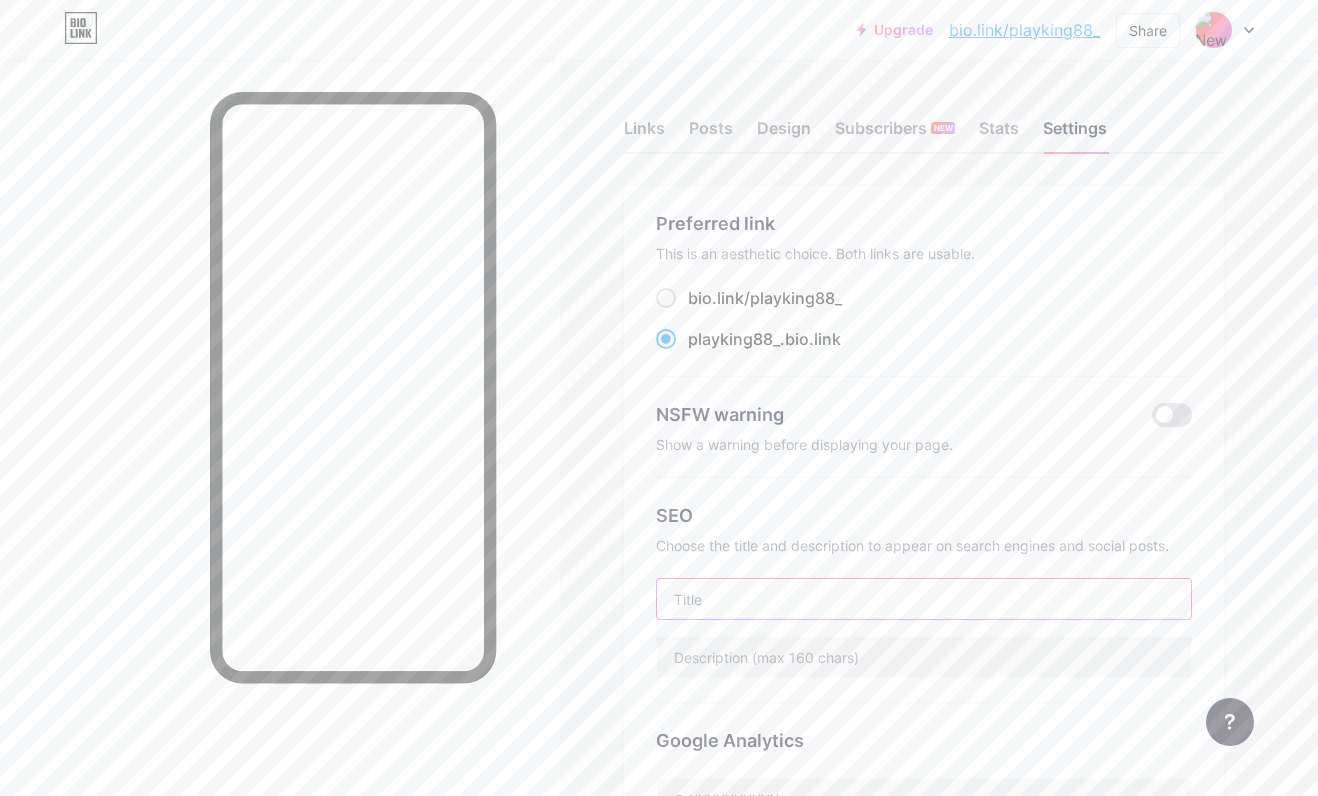 click at bounding box center [924, 599] 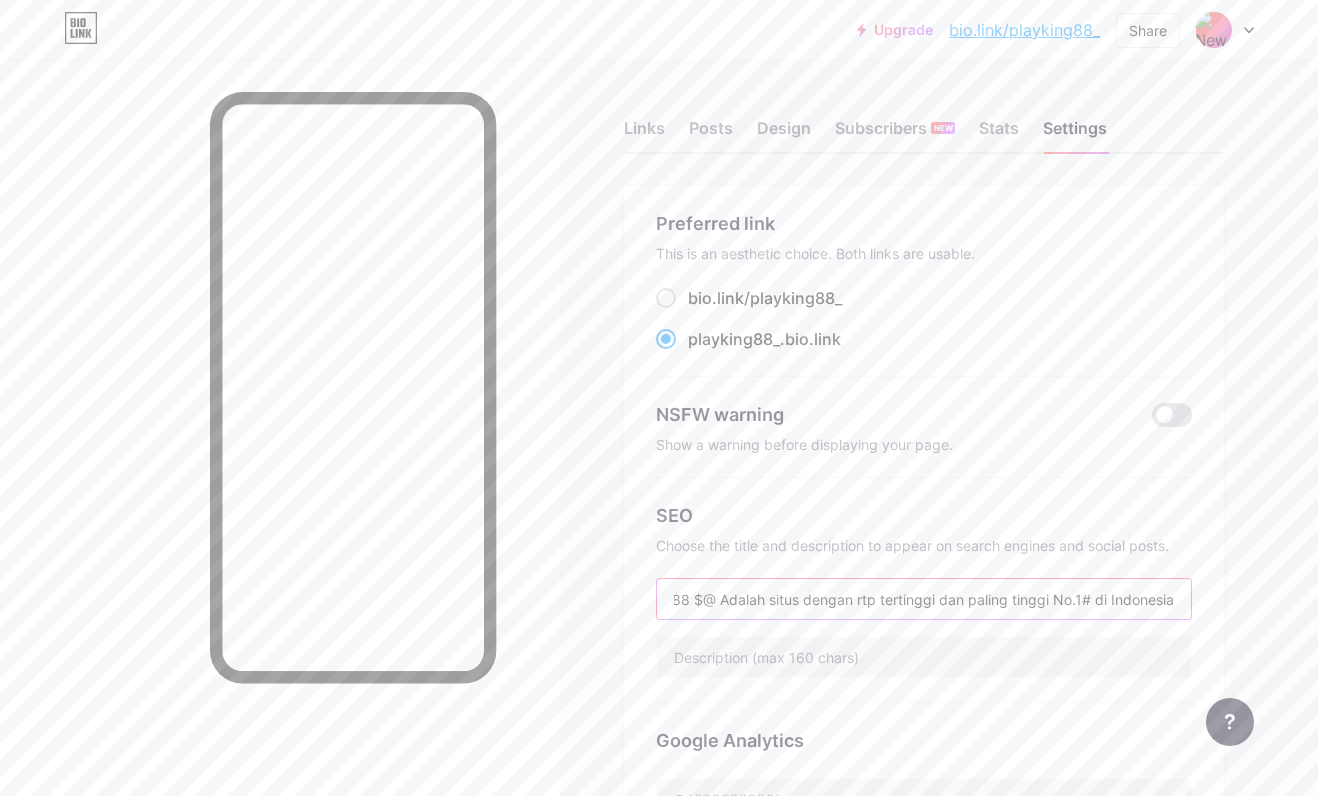 scroll, scrollTop: 0, scrollLeft: 75, axis: horizontal 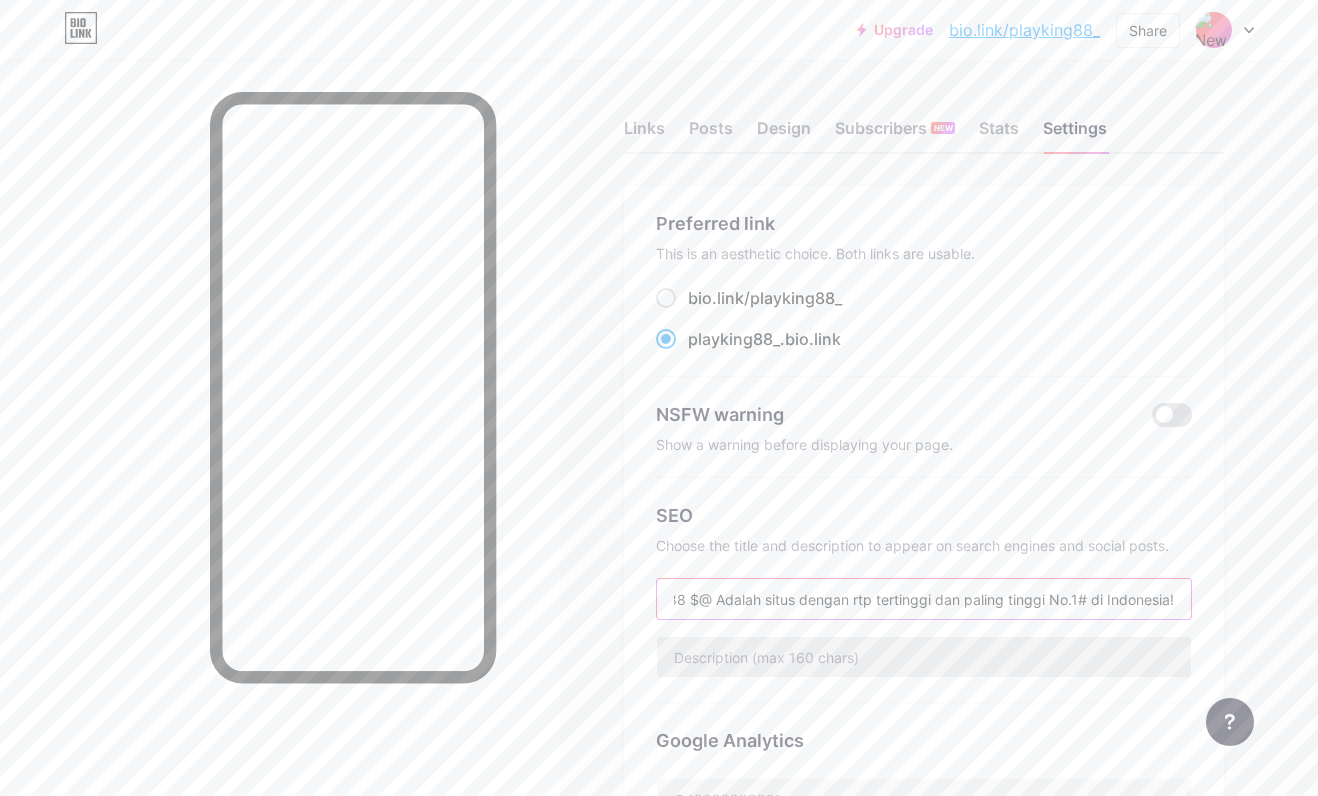type on "PLAYKING88 $@ Adalah situs dengan rtp tertinggi dan paling tinggi No.1# di Indonesia!" 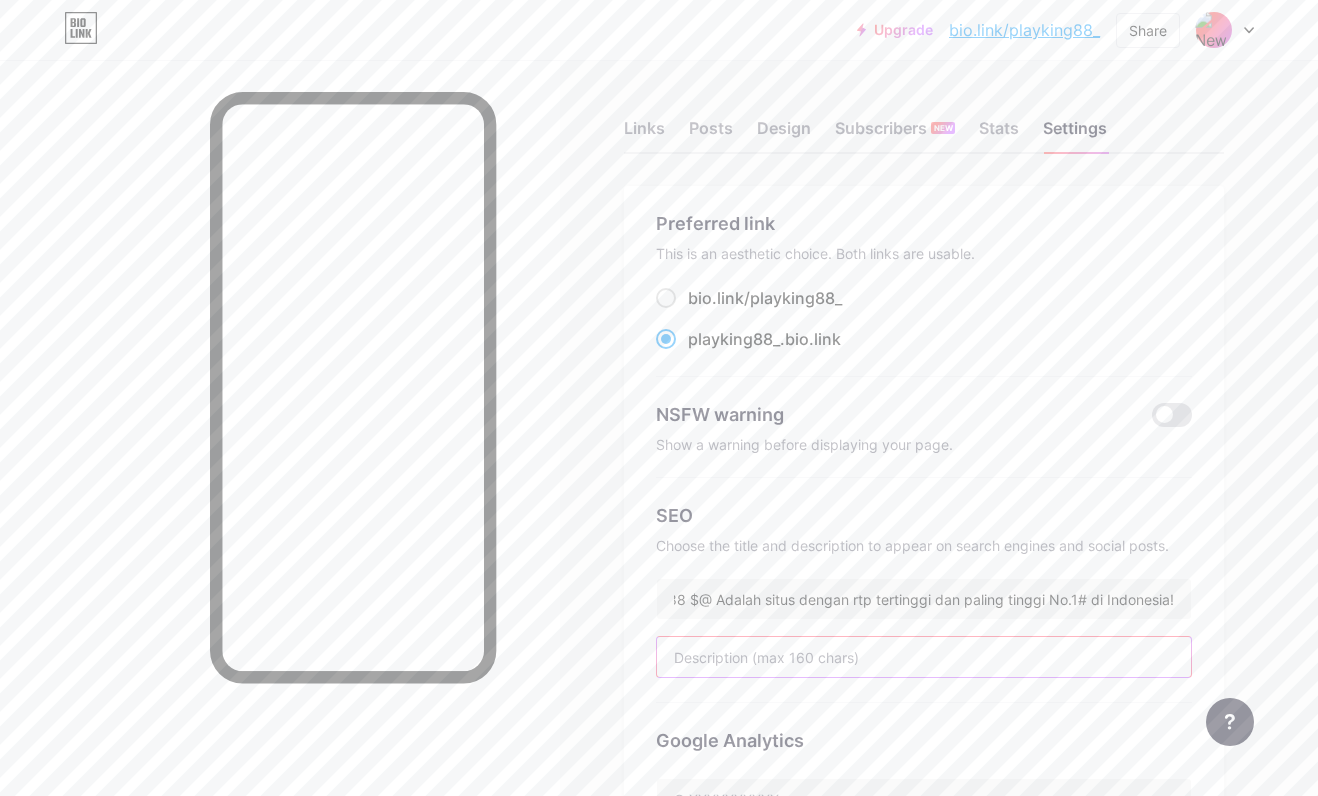 click at bounding box center (924, 657) 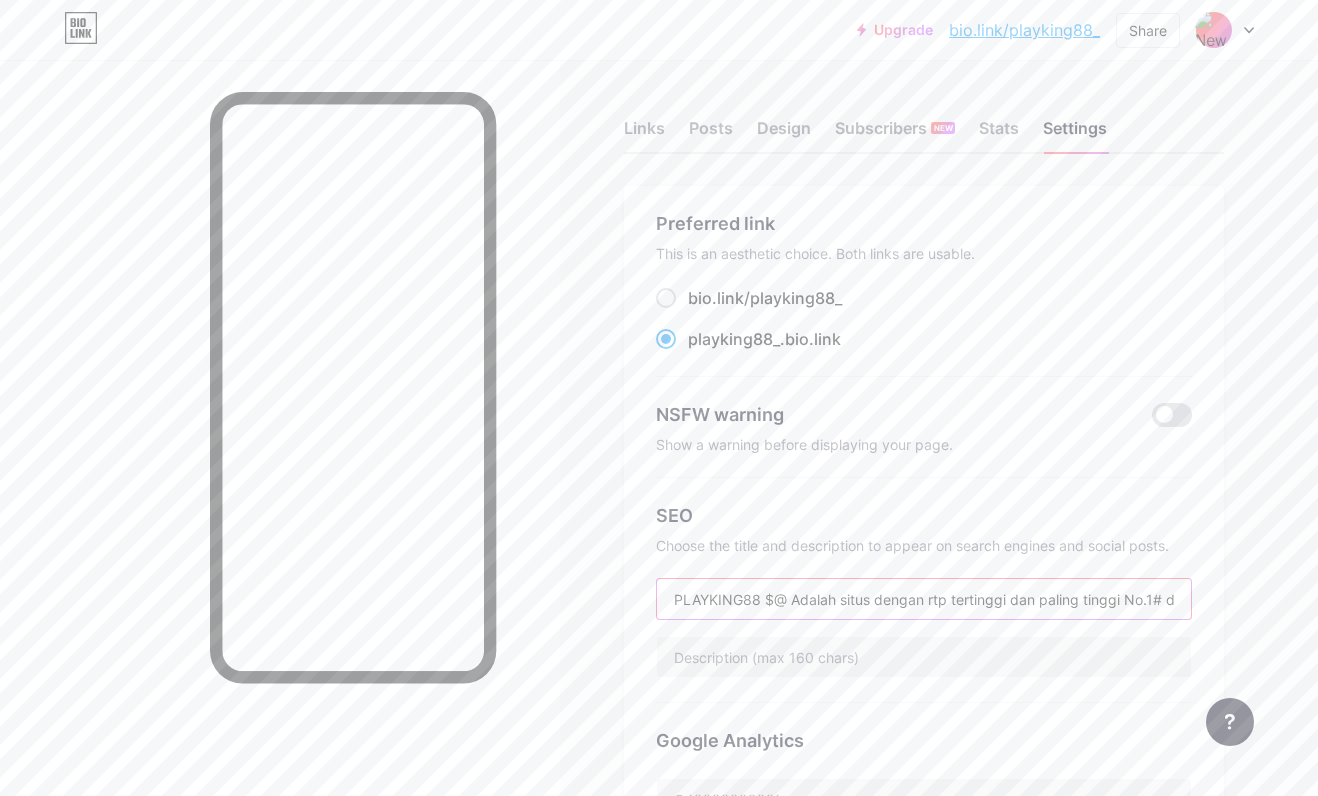 scroll, scrollTop: 0, scrollLeft: 75, axis: horizontal 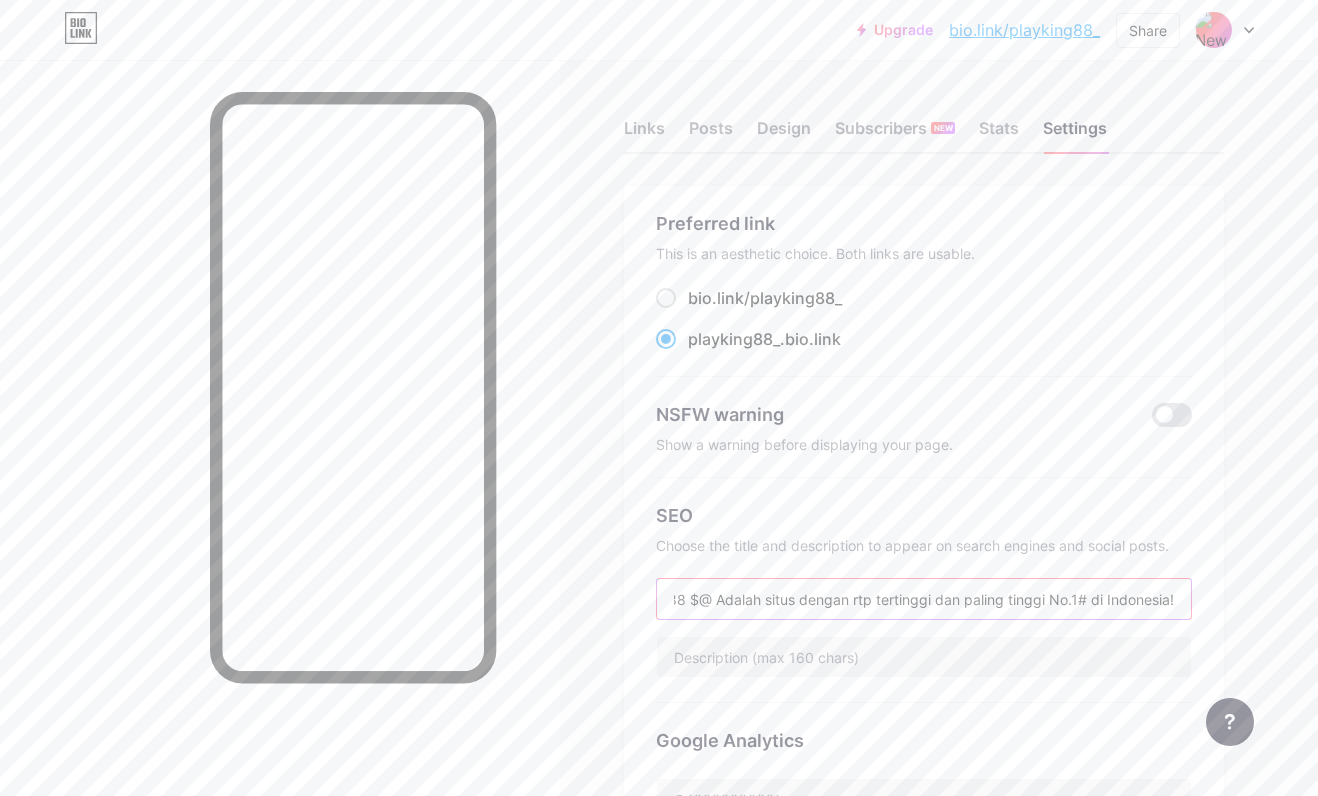 drag, startPoint x: 1123, startPoint y: 598, endPoint x: 1208, endPoint y: 598, distance: 85 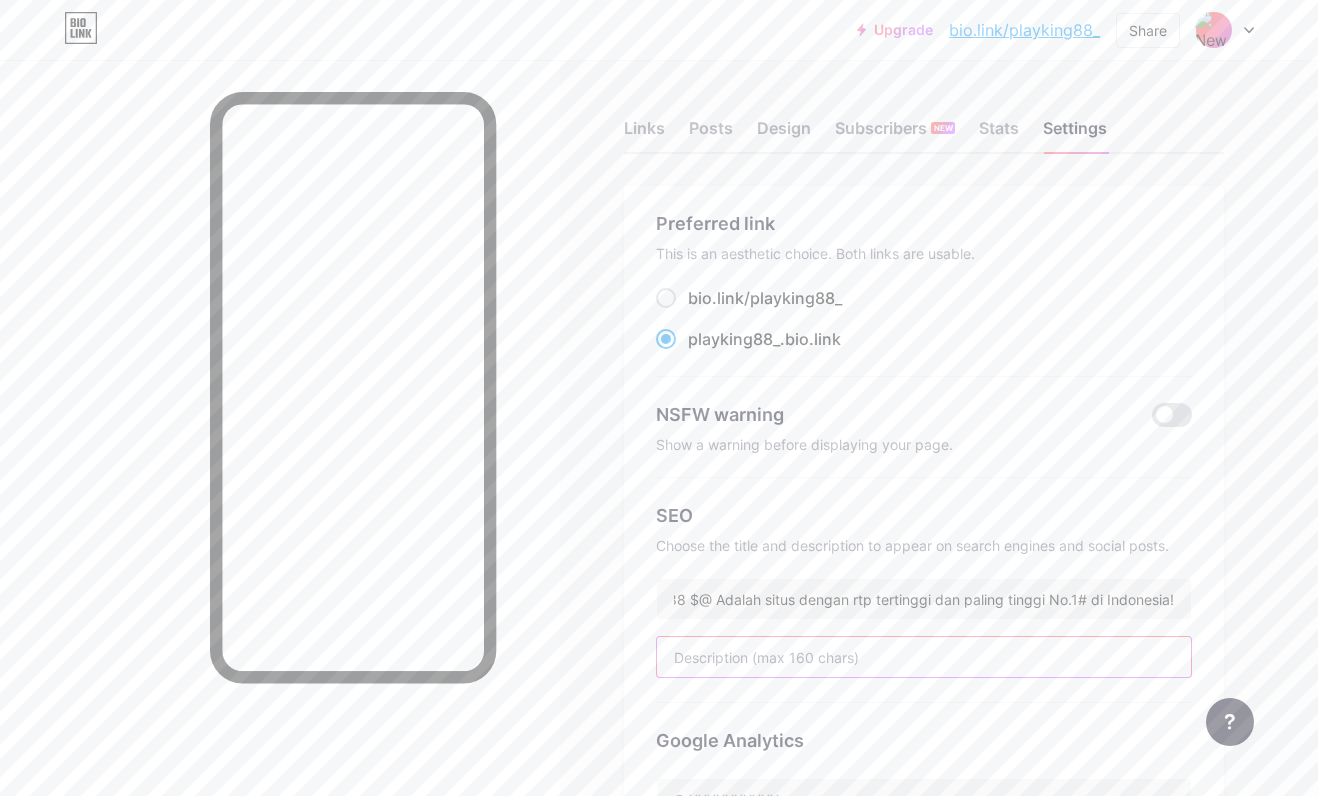 scroll, scrollTop: 0, scrollLeft: 0, axis: both 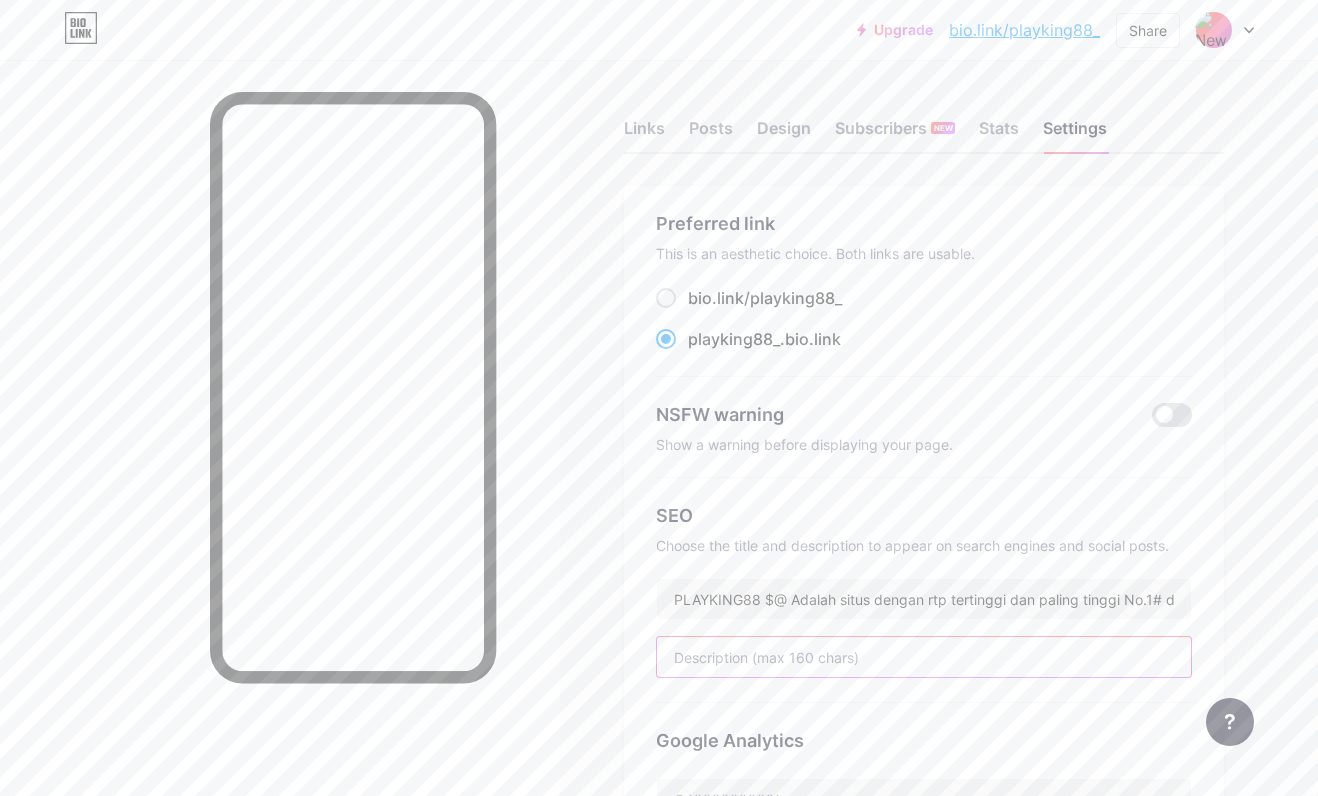 click at bounding box center [924, 657] 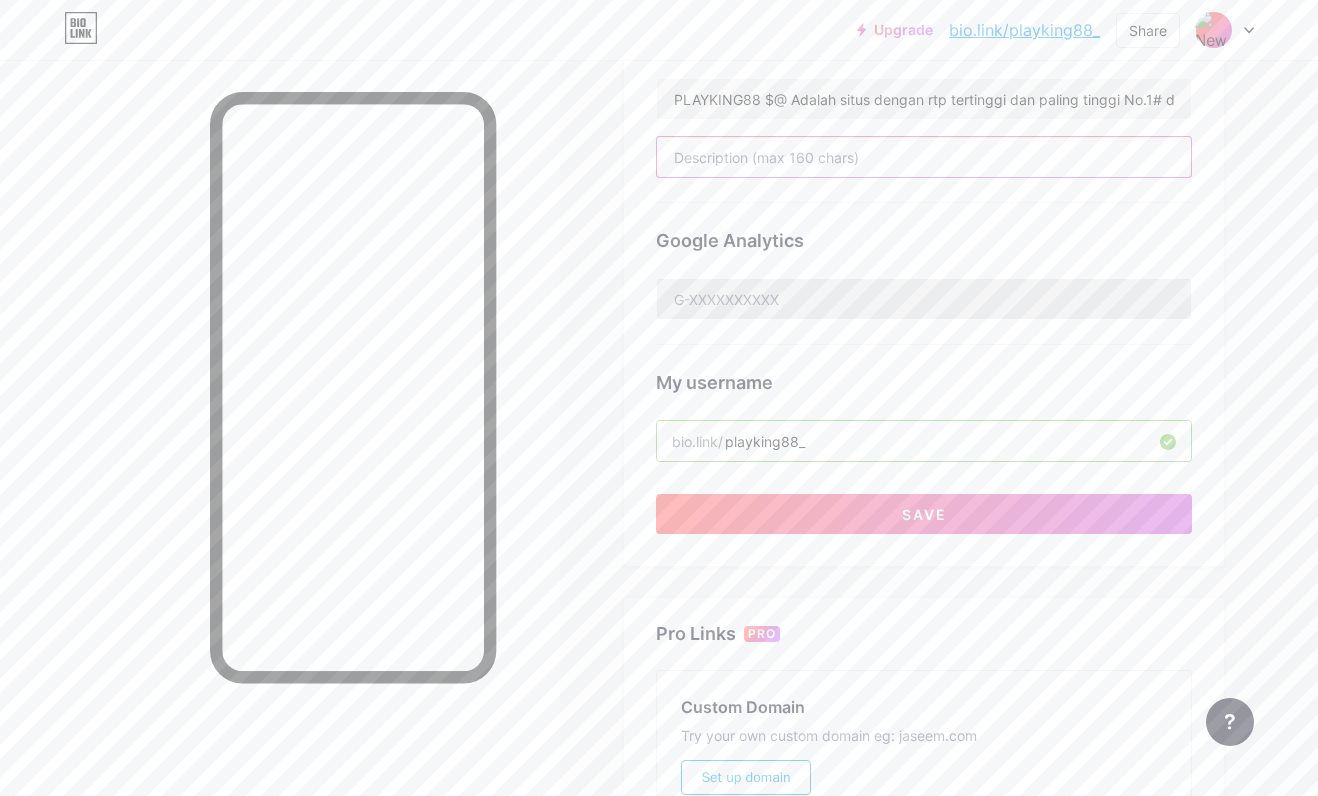 scroll, scrollTop: 400, scrollLeft: 0, axis: vertical 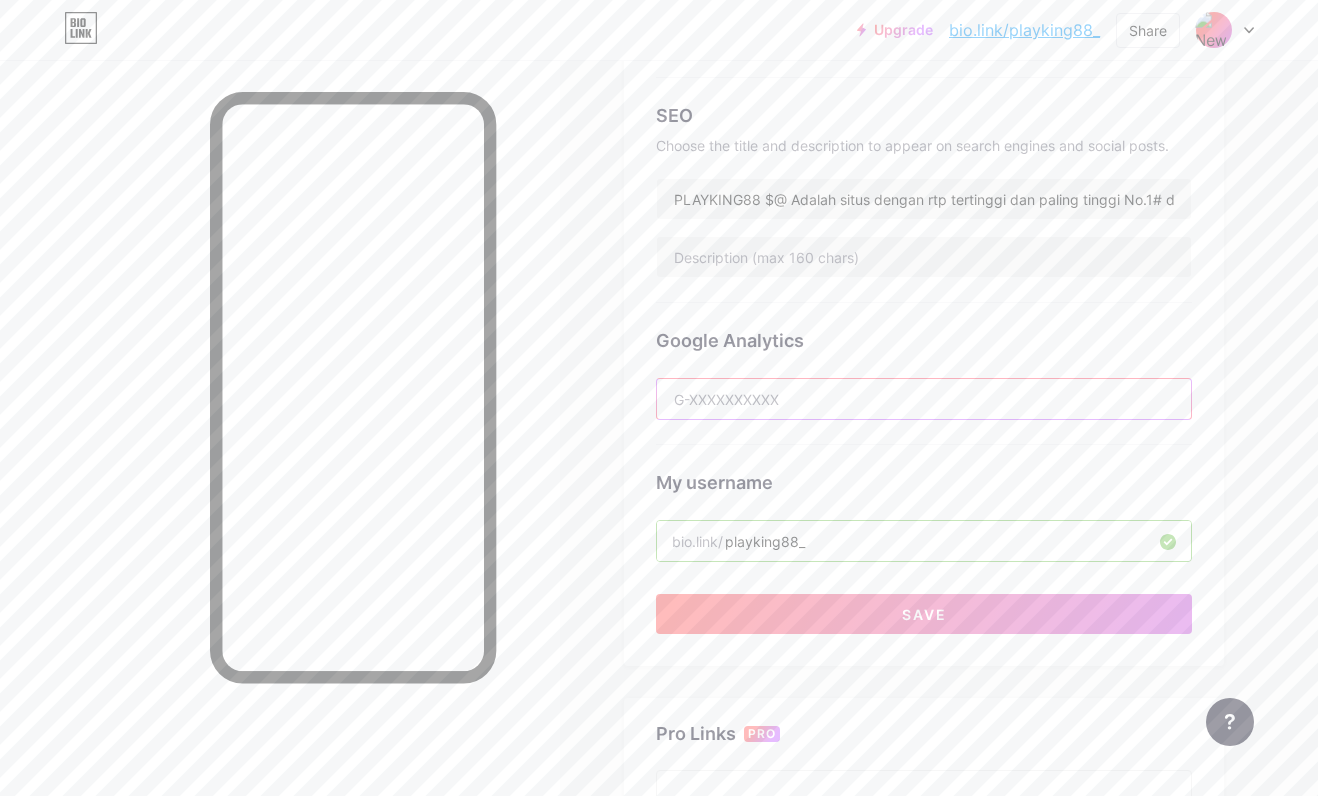 click at bounding box center (924, 399) 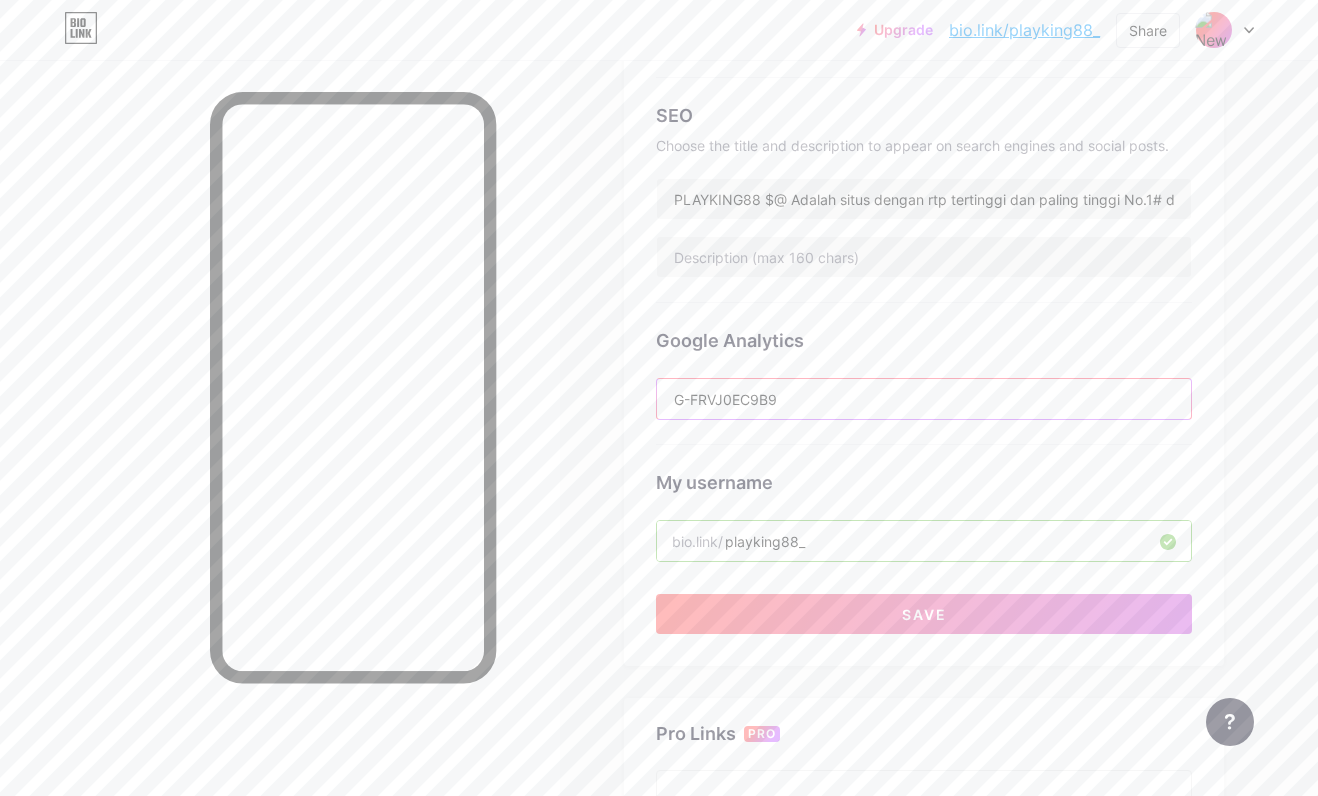 type on "G-FRVJ0EC9B9" 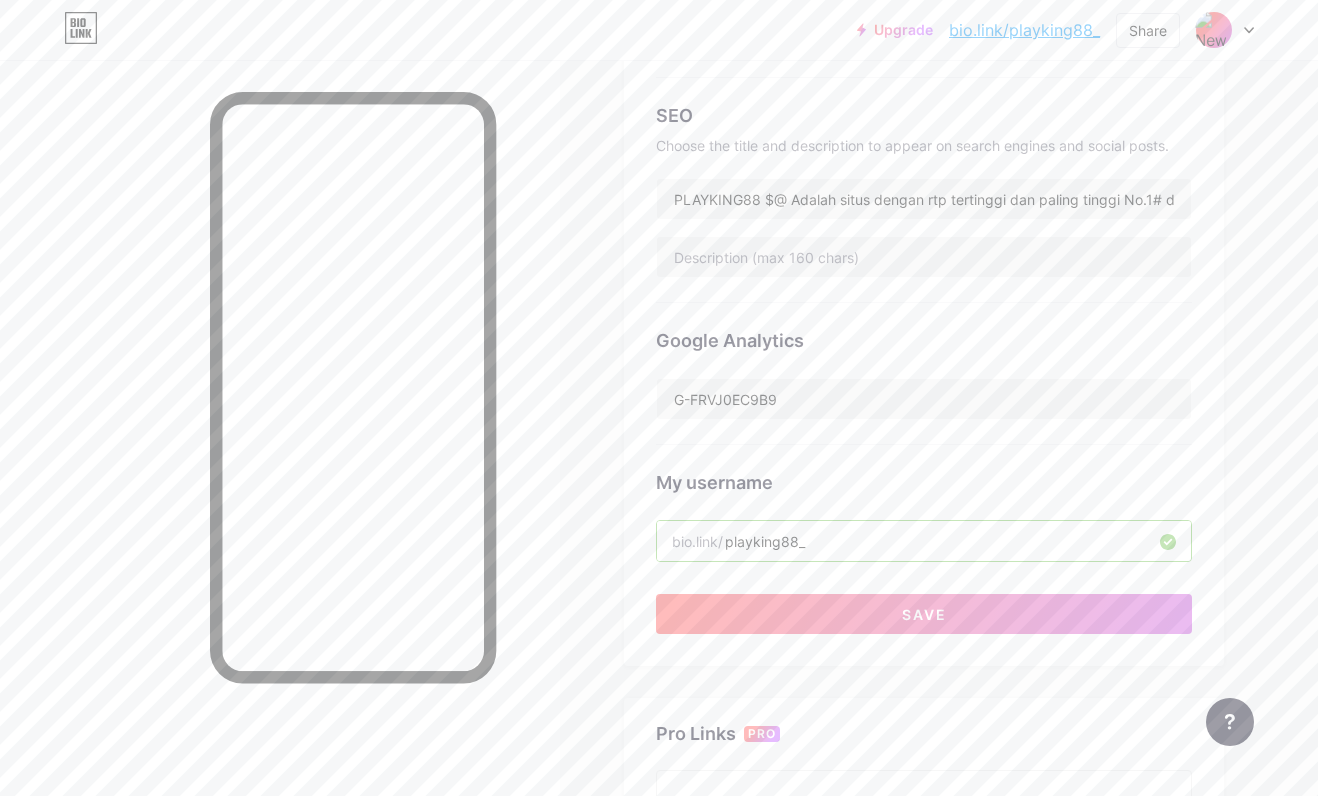 click on "Links
Posts
Design
Subscribers
NEW
Stats
Settings     Preferred link   This is an aesthetic choice. Both links are usable.
bio.link/ playking88_       playking88_ .bio.link
NSFW warning       Show a warning before displaying your page.     SEO   Choose the title and description to appear on search engines and social posts.   PLAYKING88 $@ Adalah situs dengan rtp tertinggi dan paling tinggi No.1# di Indonesia!         Google Analytics   G-FRVJ0EC9B9     My username   bio.link/   playking88_           Save       Pro Links   PRO   Custom Domain   Try your own custom domain eg: jaseem.com   Set
up domain             Emoji link   Add emojis to your link eg: bio.link/😄😭🥵   Create
Go to  Help Center  to learn more or to contact support.   Changes saved           Feature requests             Help center         Contact support" at bounding box center (654, 449) 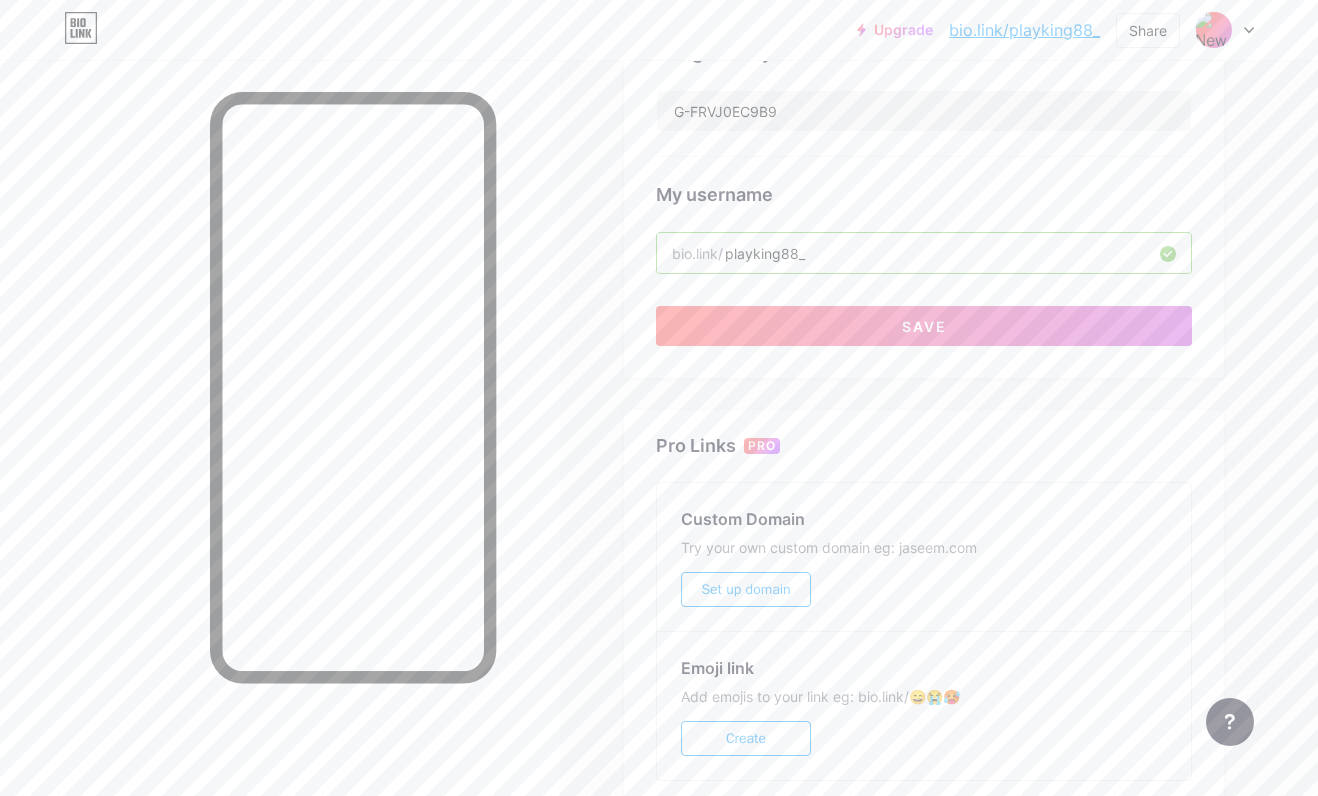 scroll, scrollTop: 700, scrollLeft: 0, axis: vertical 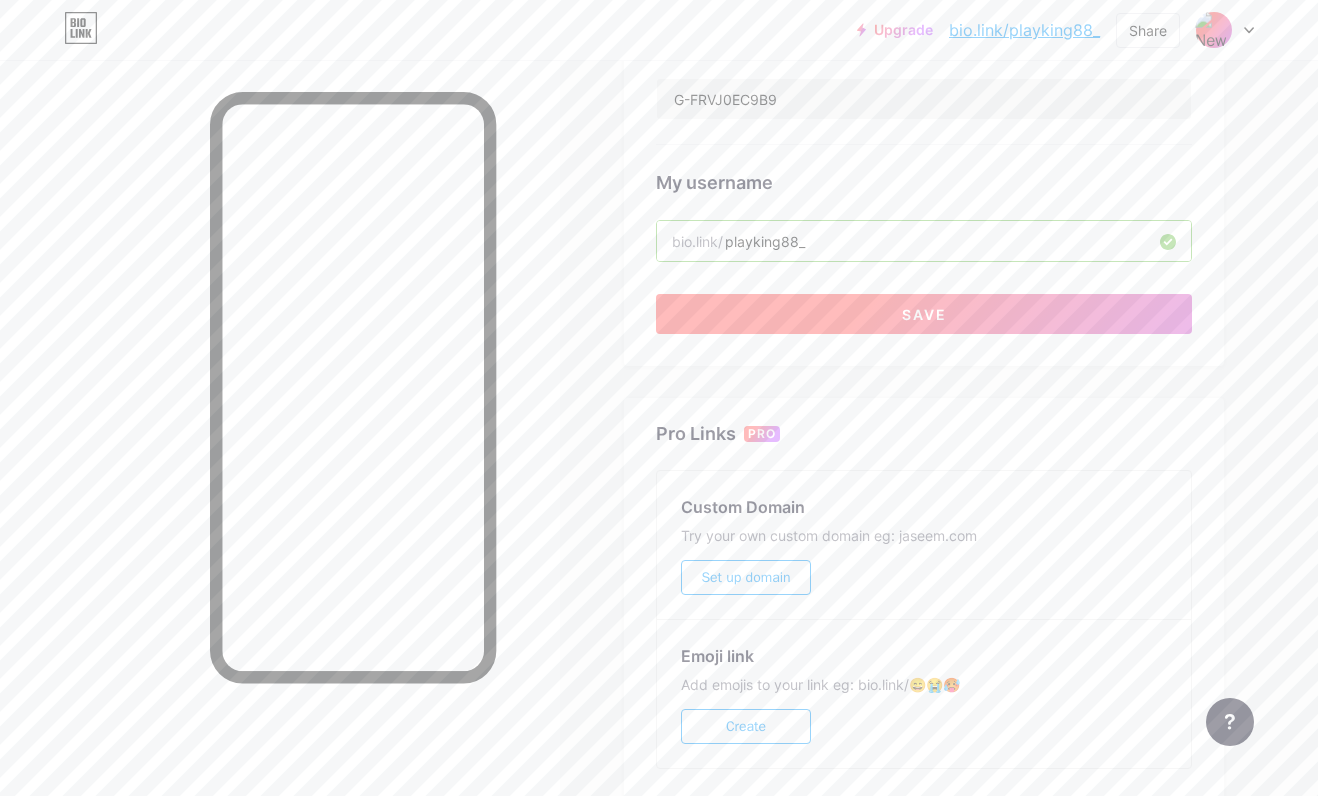 click on "Save" at bounding box center [924, 314] 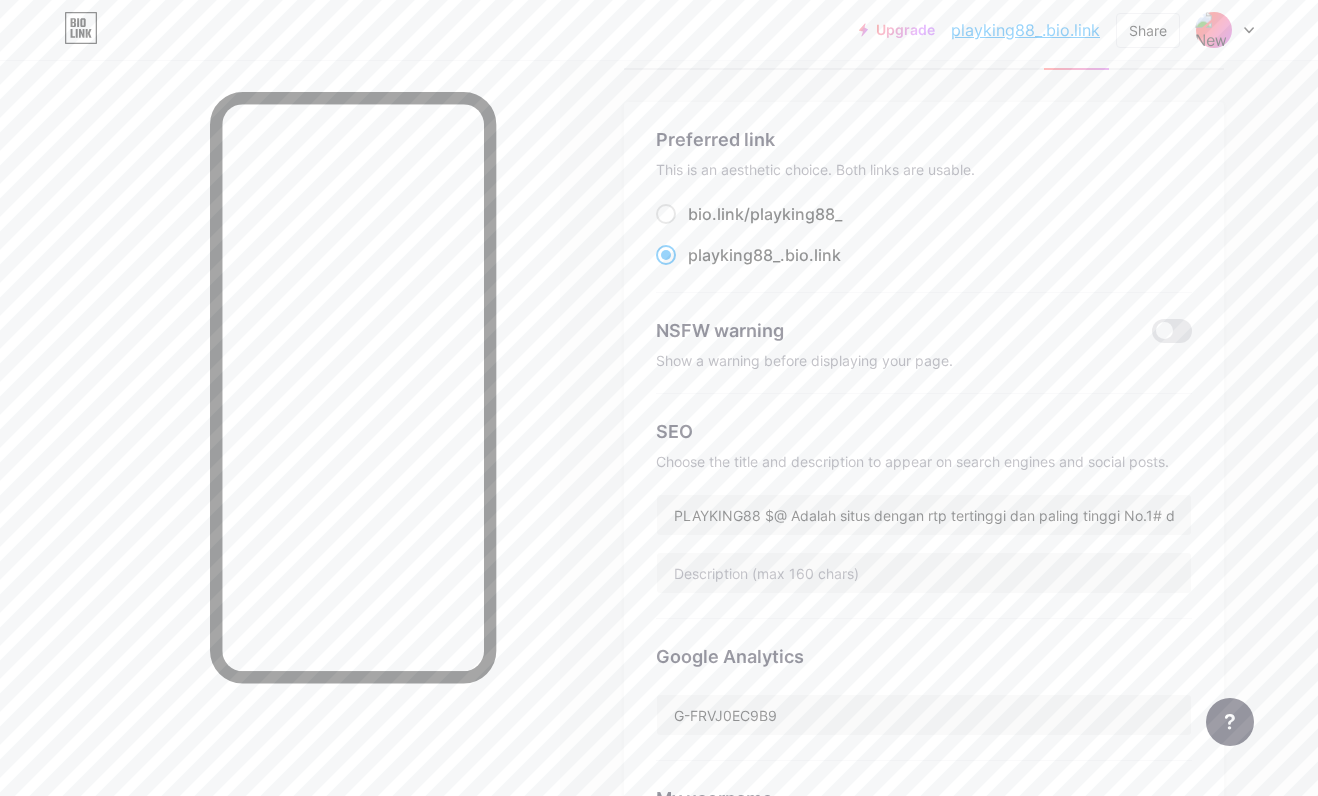 scroll, scrollTop: 0, scrollLeft: 0, axis: both 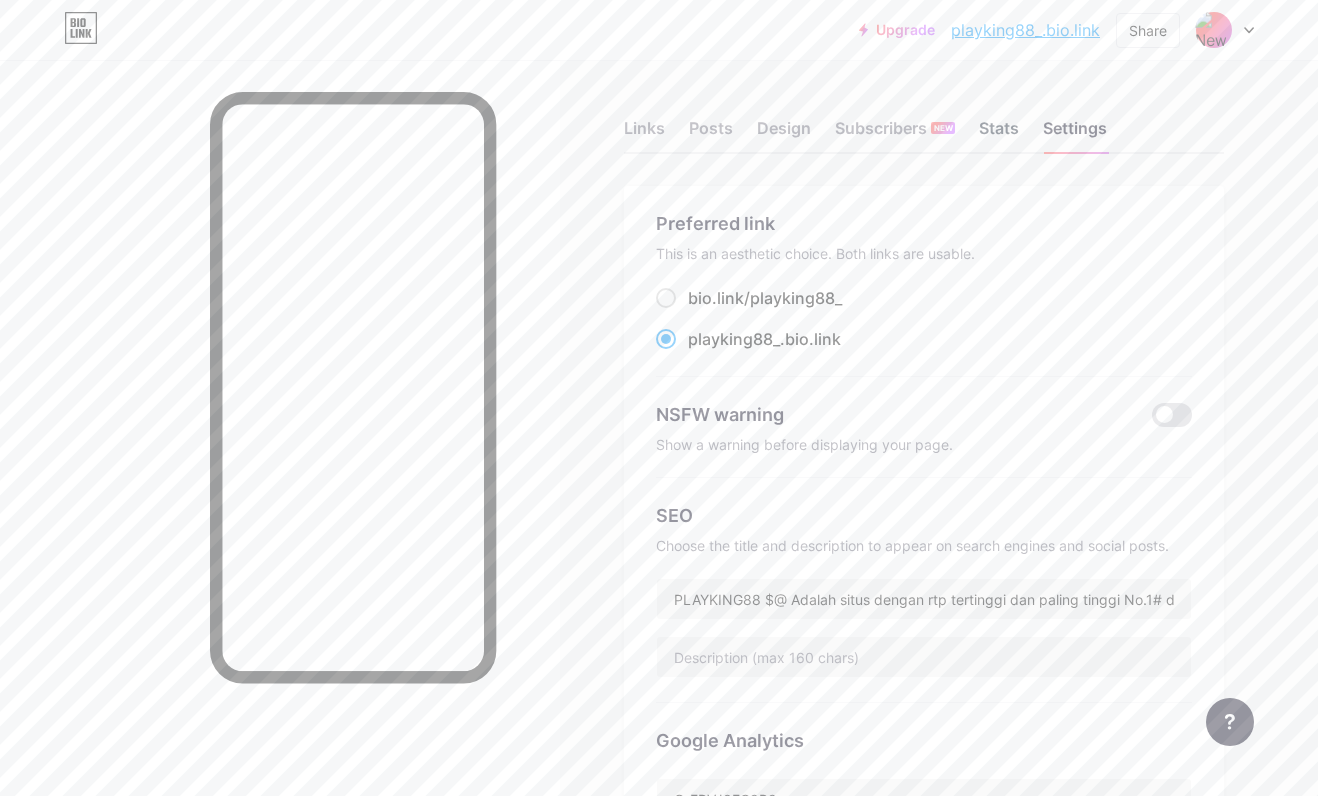 click on "Stats" at bounding box center (999, 134) 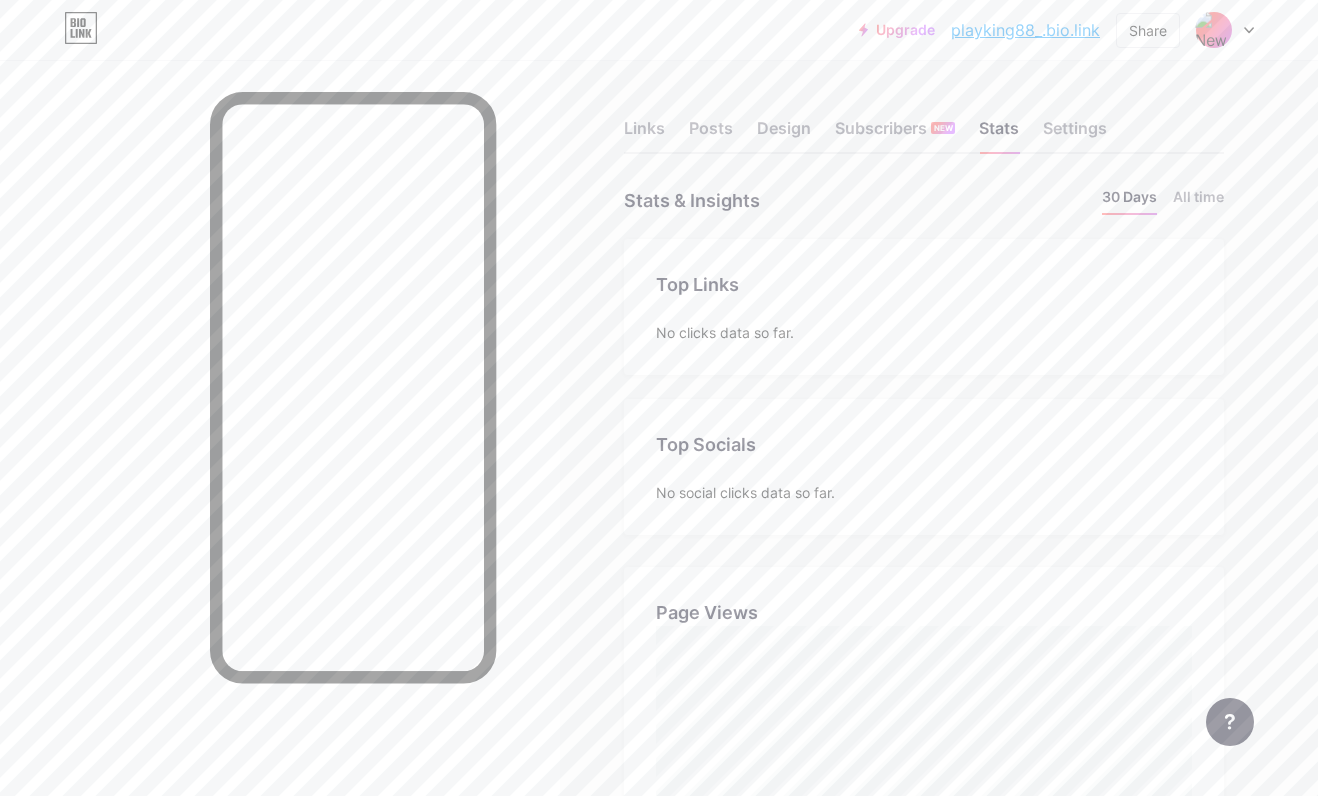 scroll, scrollTop: 999204, scrollLeft: 998682, axis: both 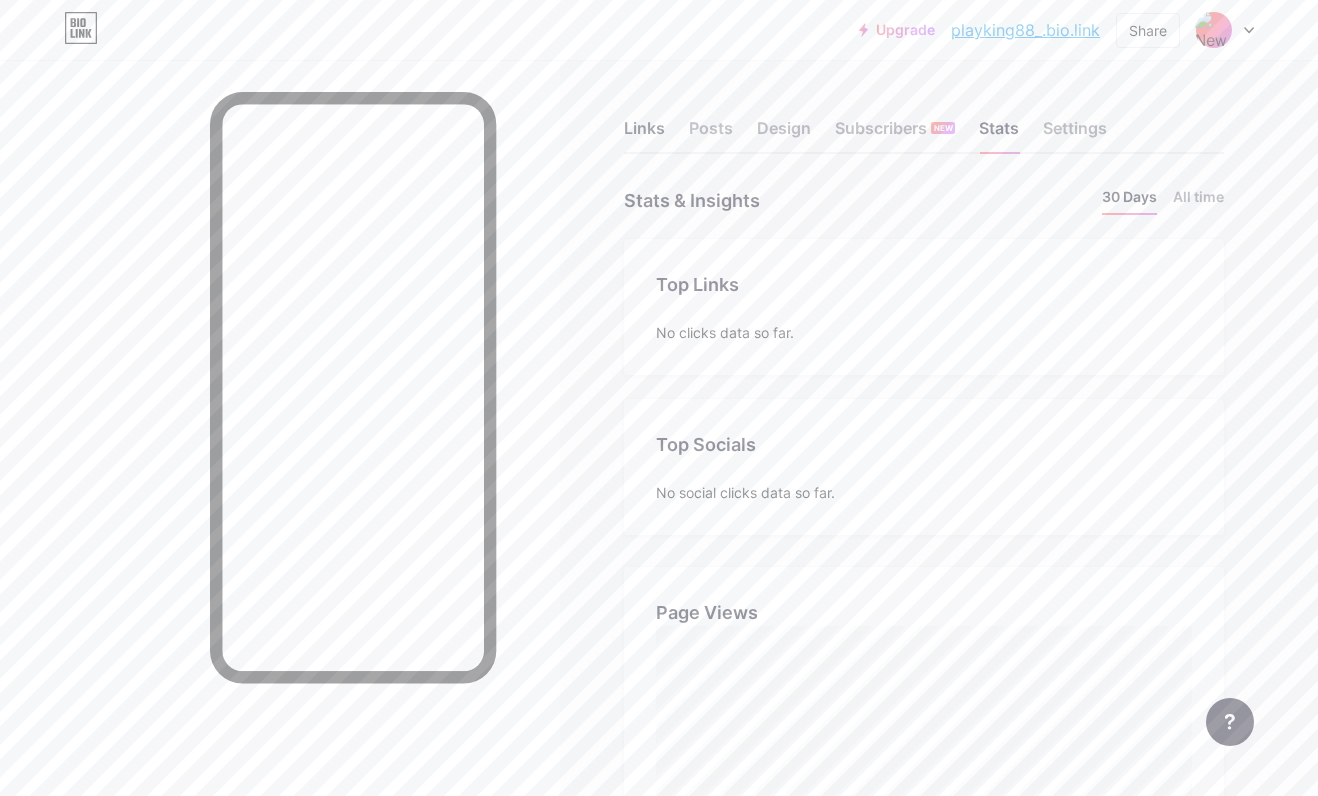 click on "Links" at bounding box center (644, 134) 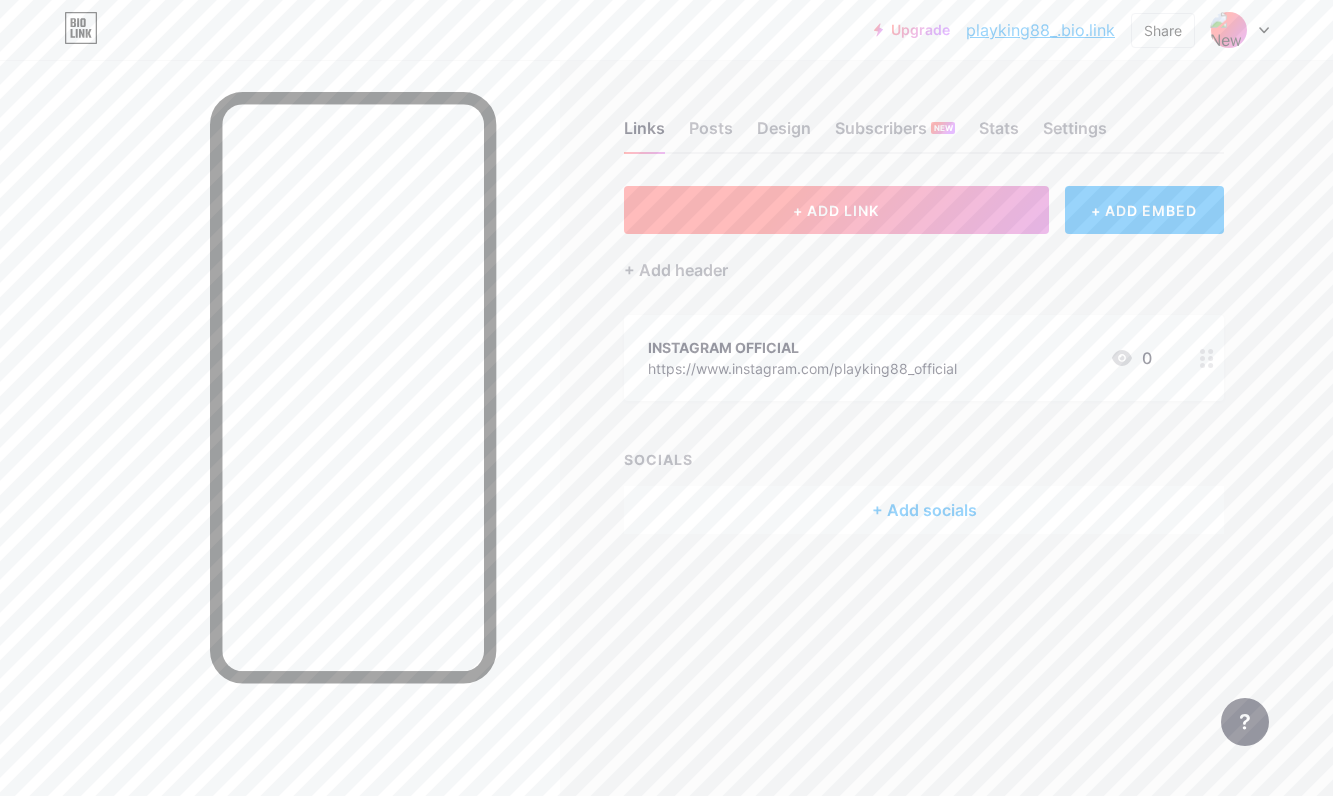 click on "+ ADD LINK" at bounding box center (836, 210) 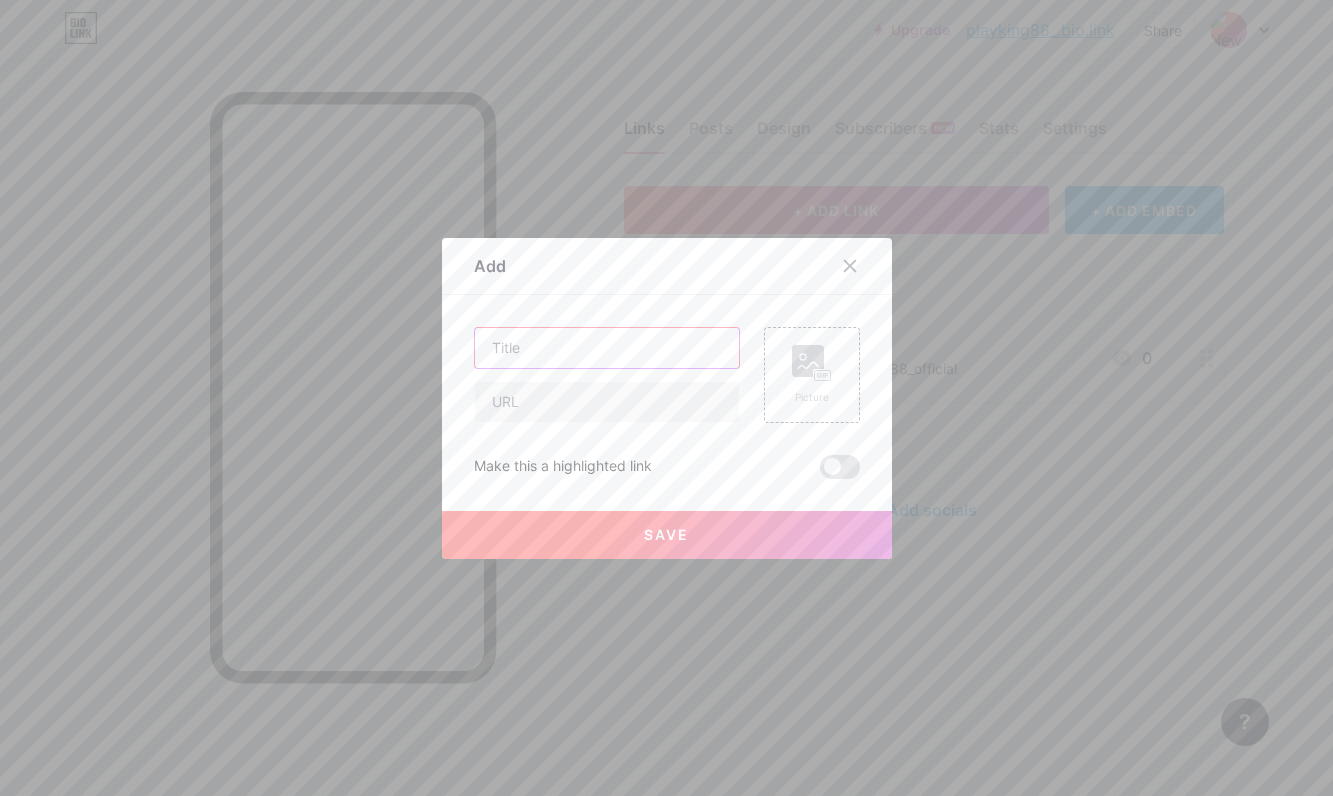 click at bounding box center (607, 348) 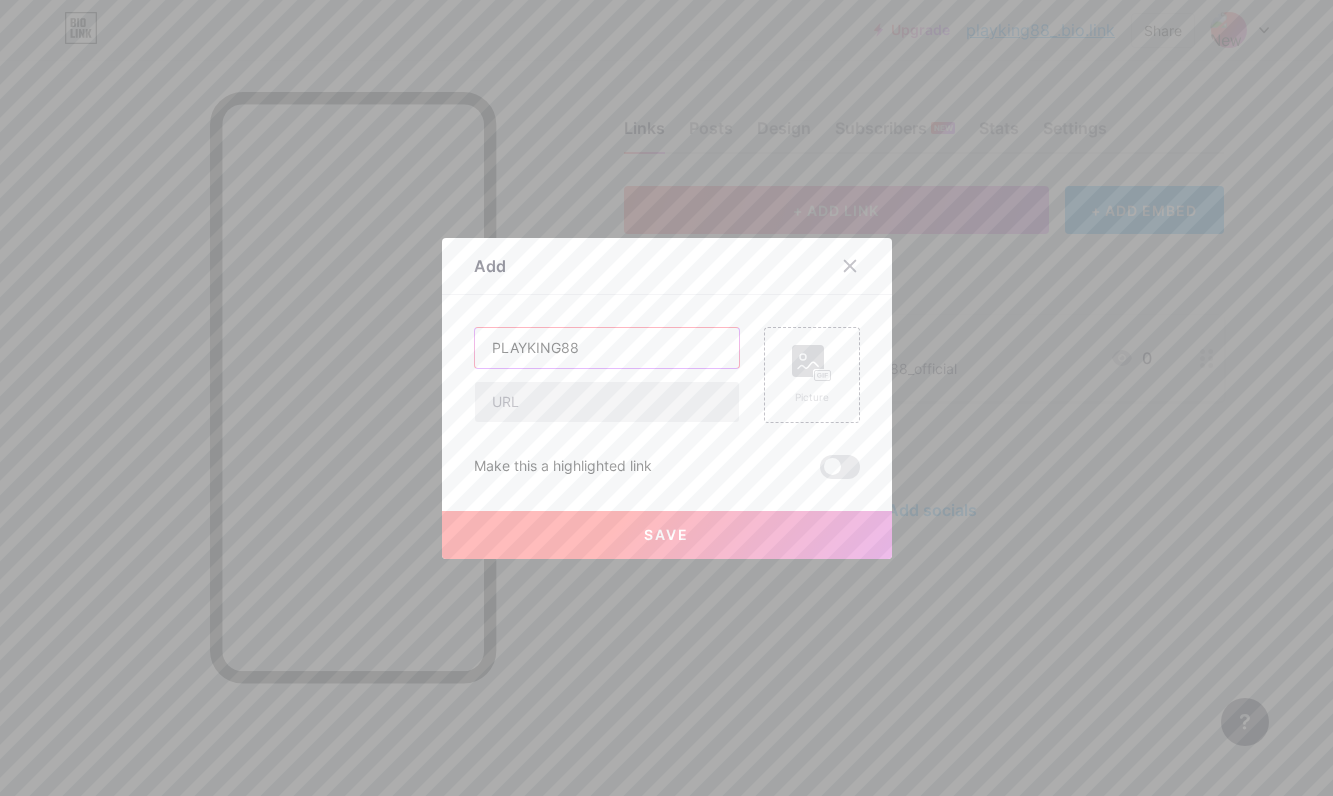 type on "PLAYKING88" 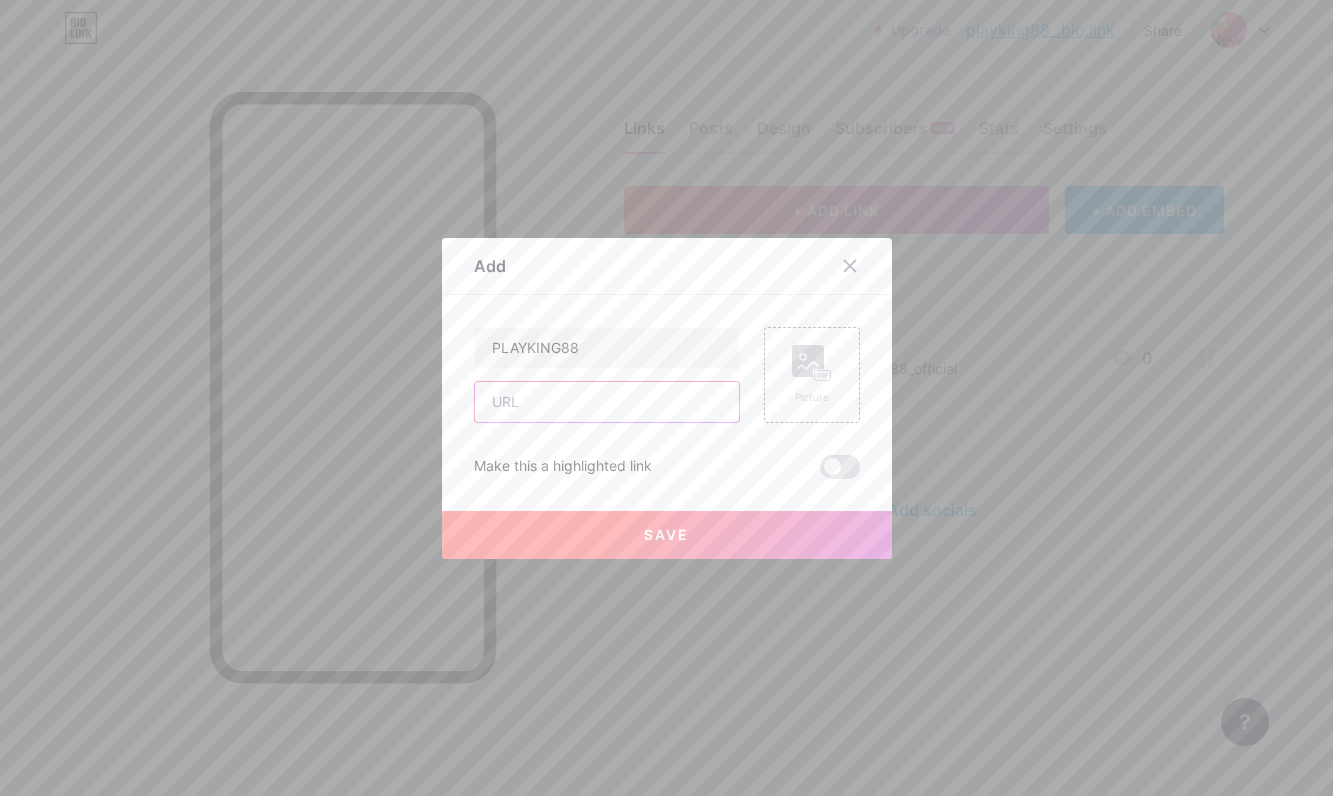 click at bounding box center (607, 402) 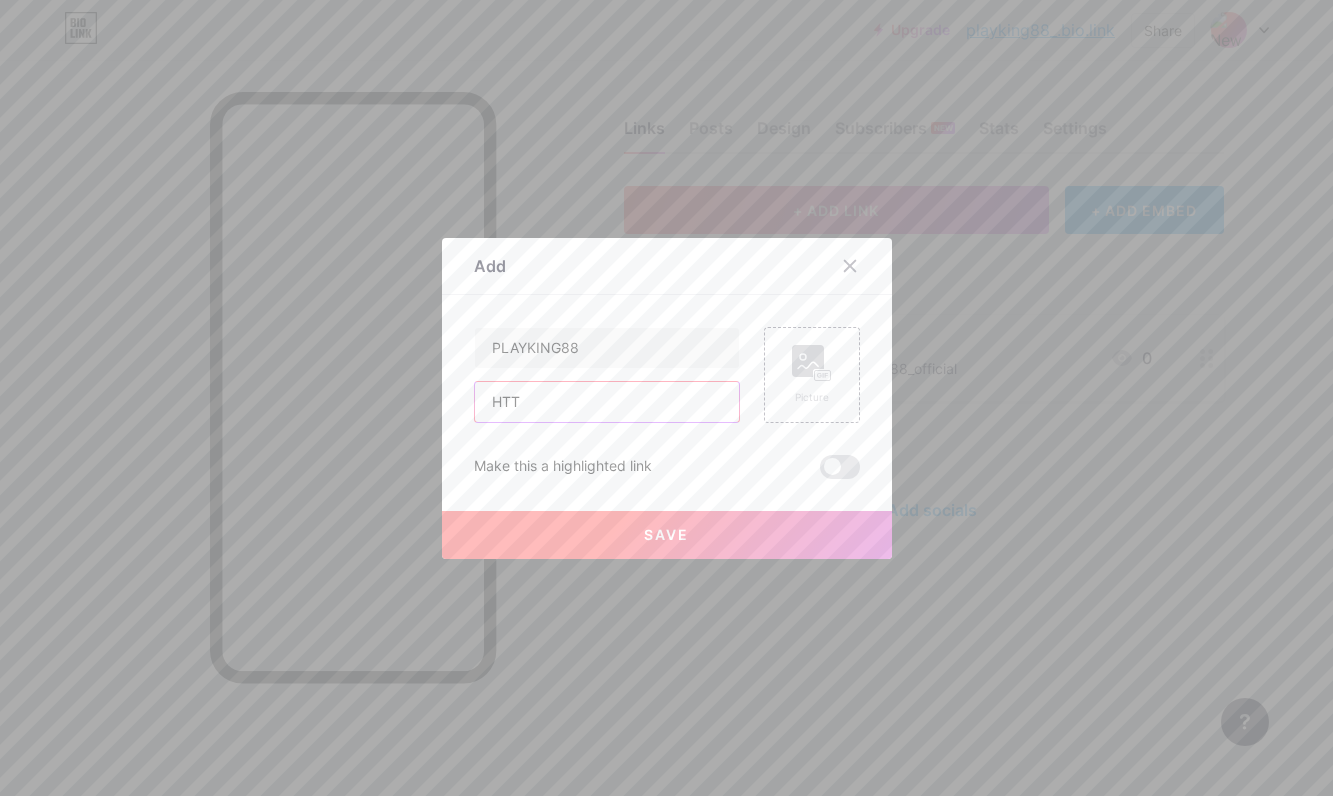 type on "HTTP" 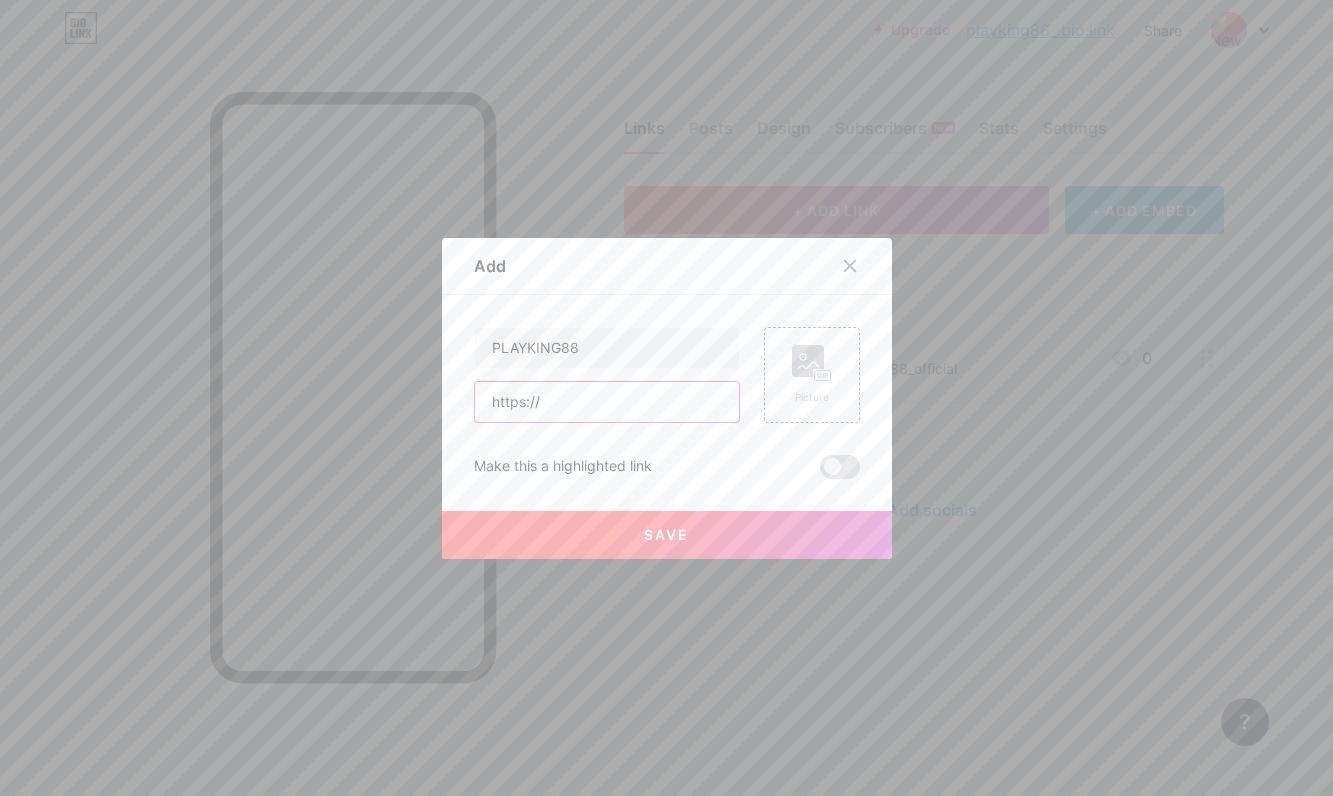 paste on "playking88.app" 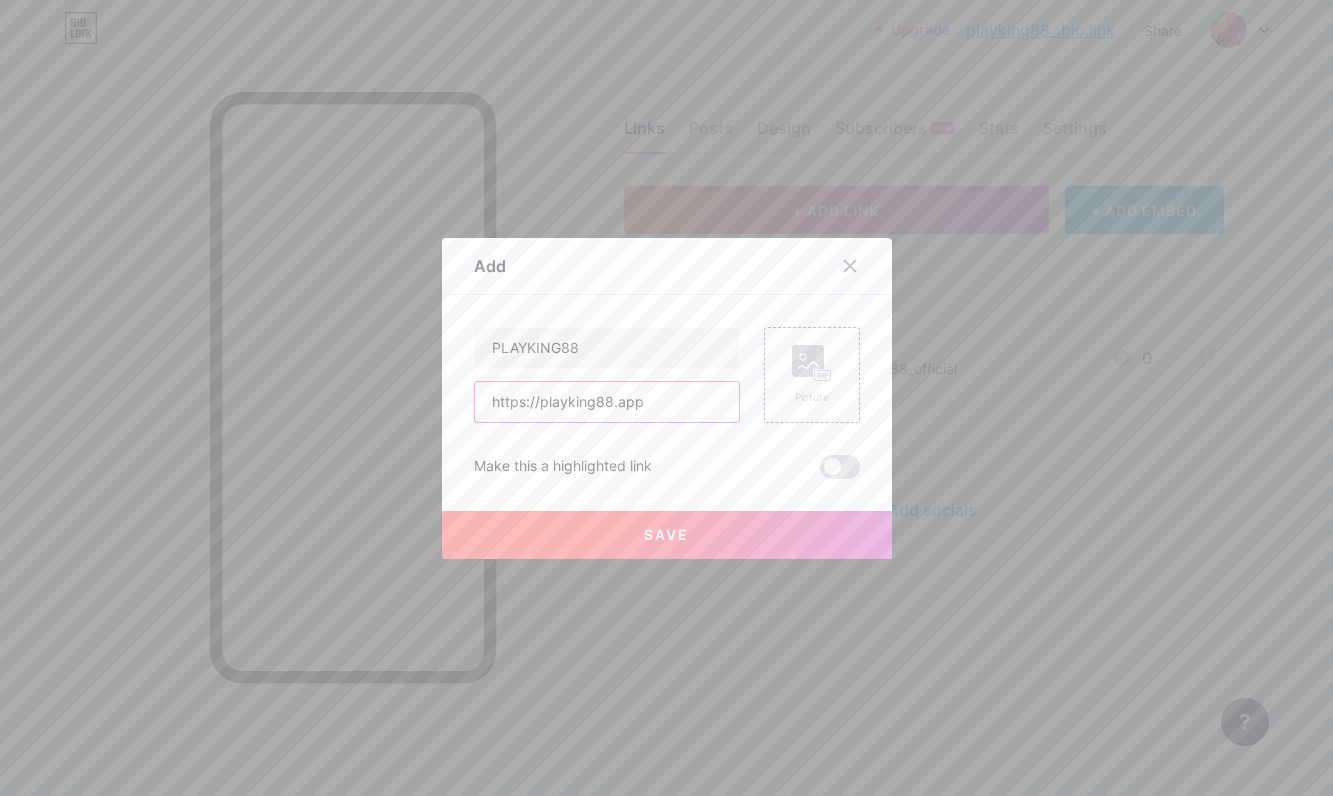 click on "https://playking88.app" at bounding box center [607, 402] 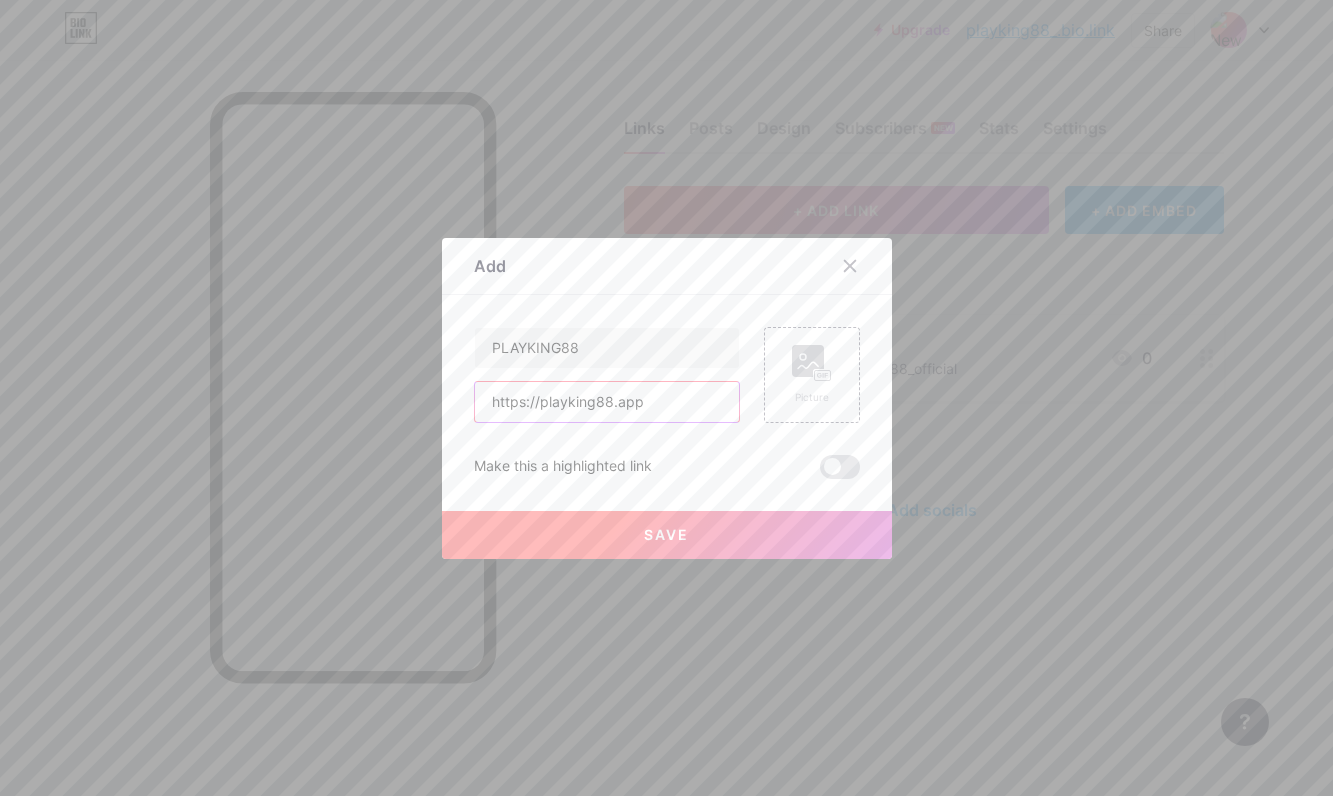 type on "https://playking88.app" 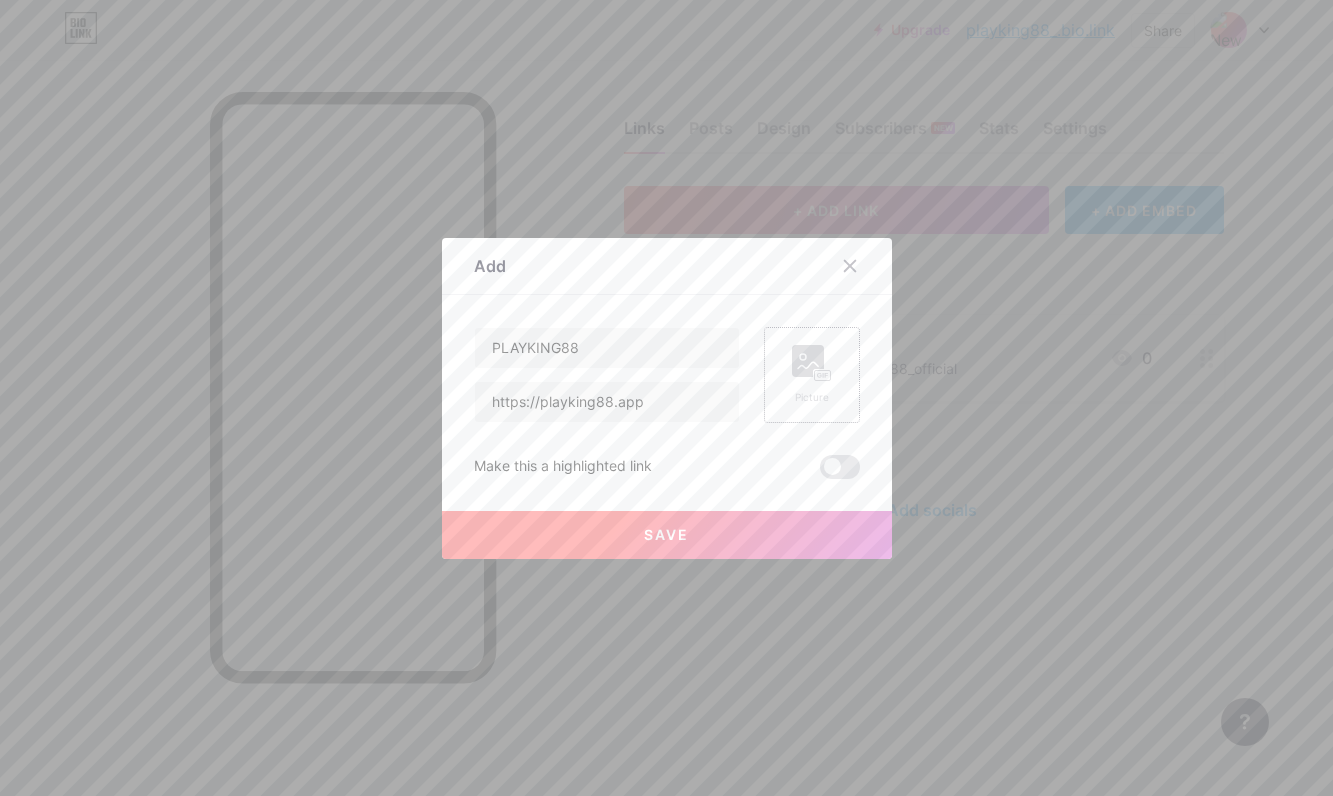 click 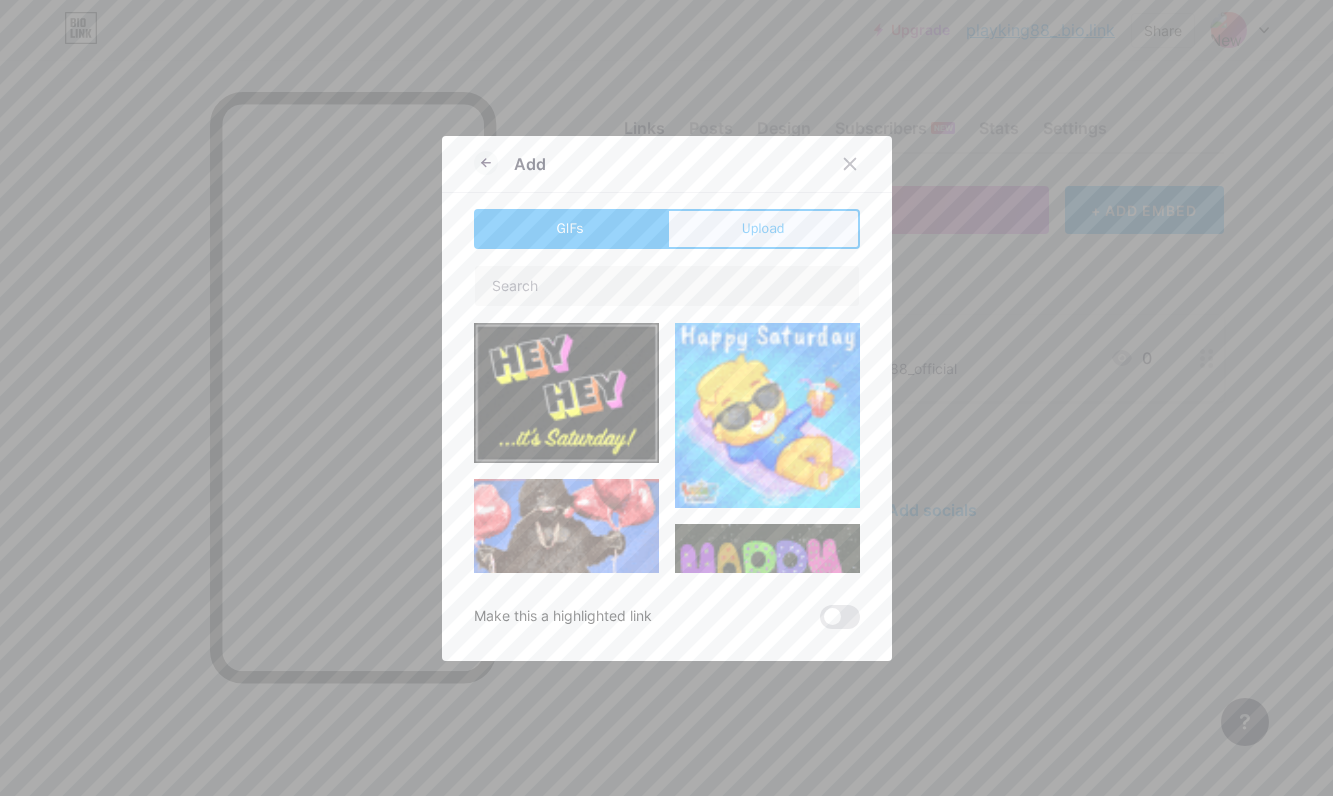 click on "Upload" at bounding box center (763, 229) 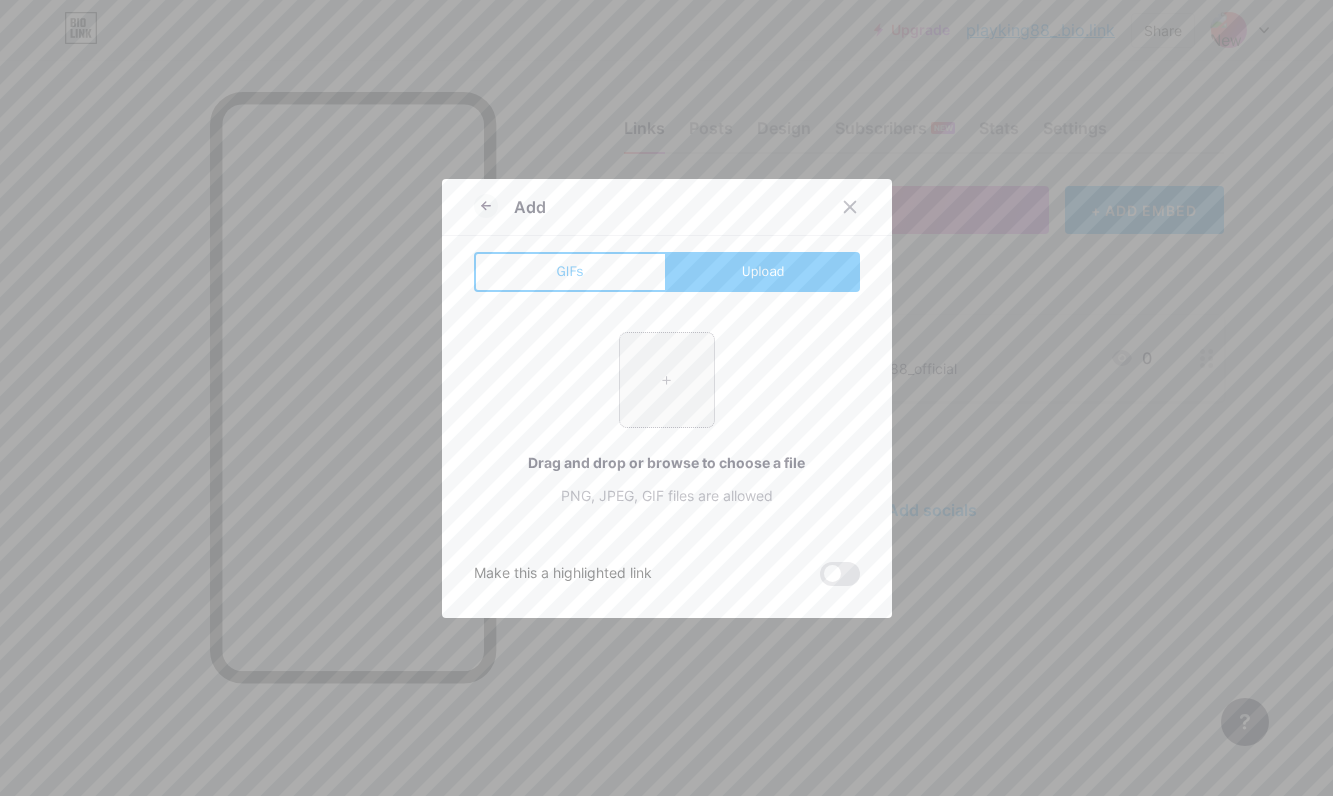 click at bounding box center [667, 380] 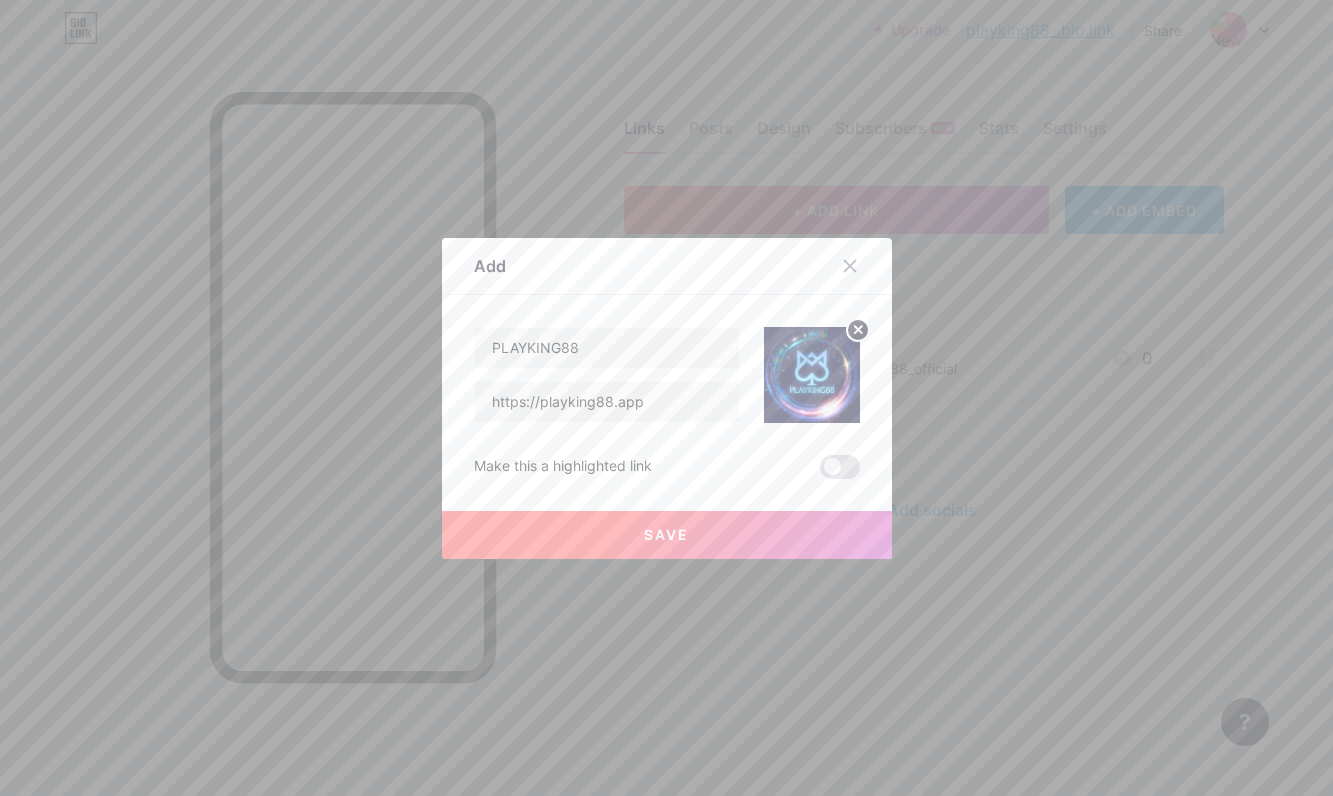 click on "Save" at bounding box center [666, 534] 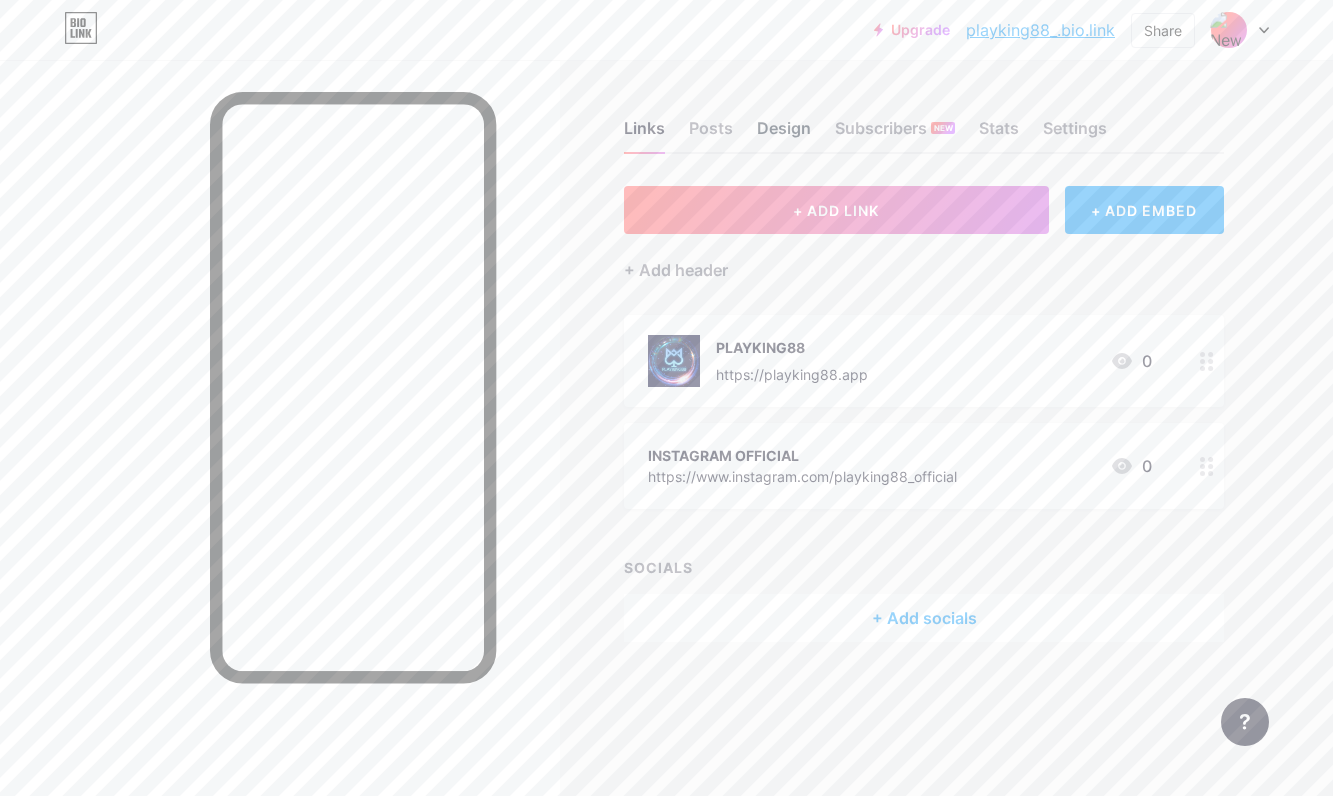click on "Design" at bounding box center [784, 134] 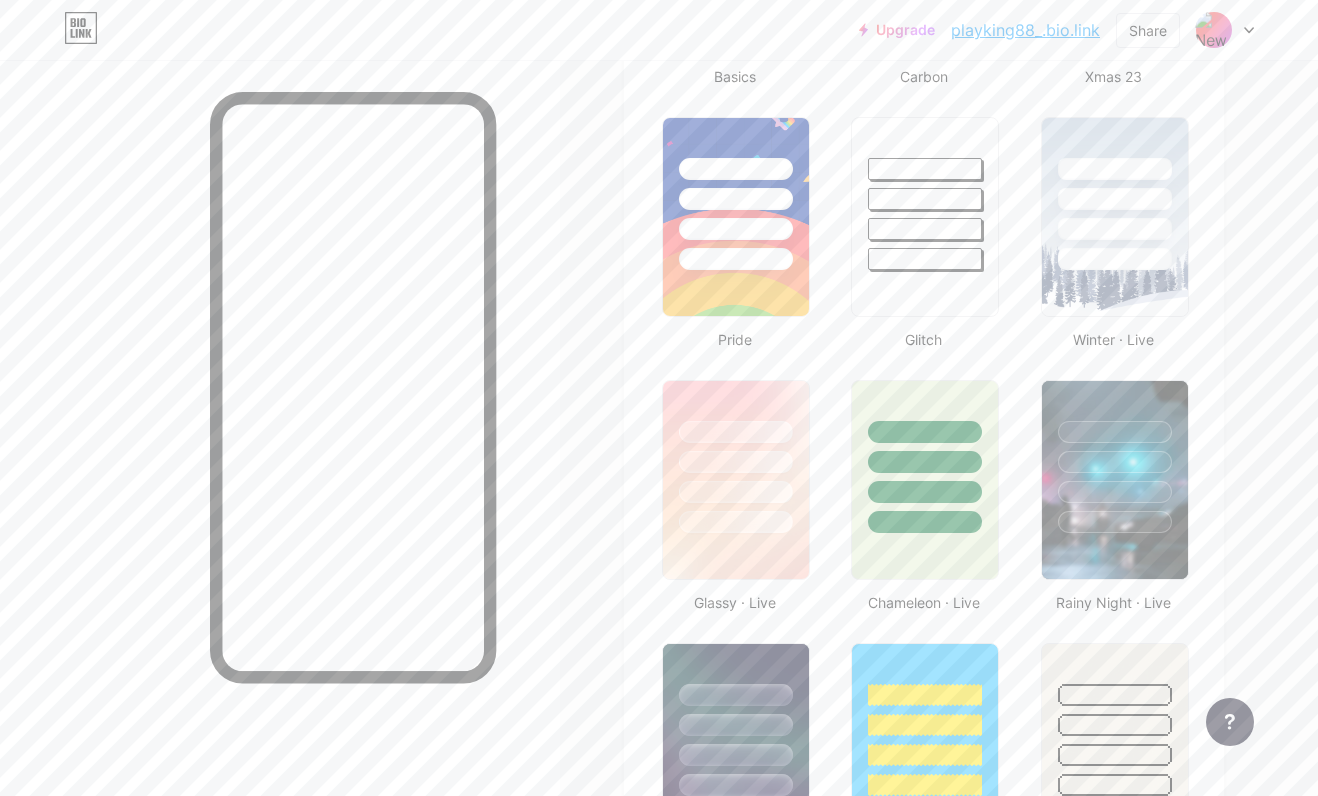 scroll, scrollTop: 1200, scrollLeft: 0, axis: vertical 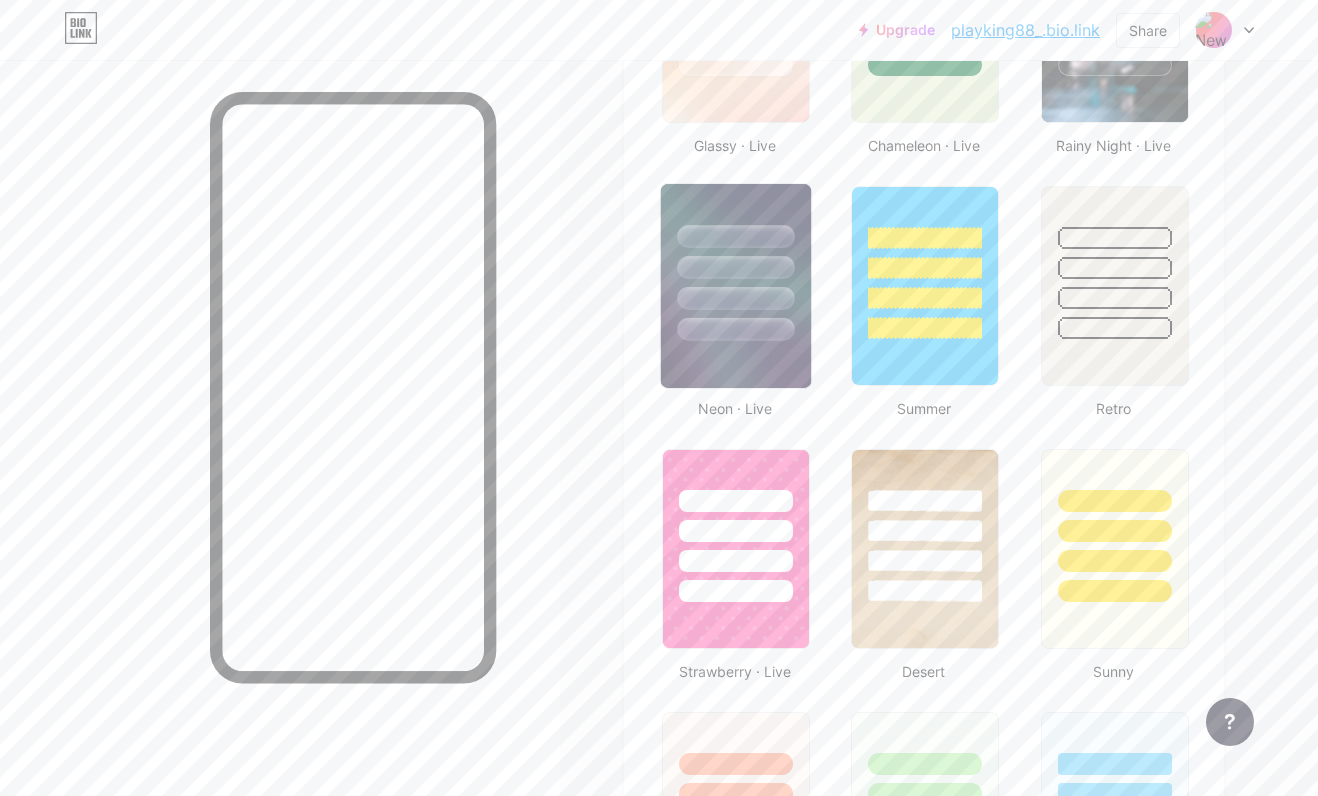 drag, startPoint x: 750, startPoint y: 319, endPoint x: 797, endPoint y: 388, distance: 83.48653 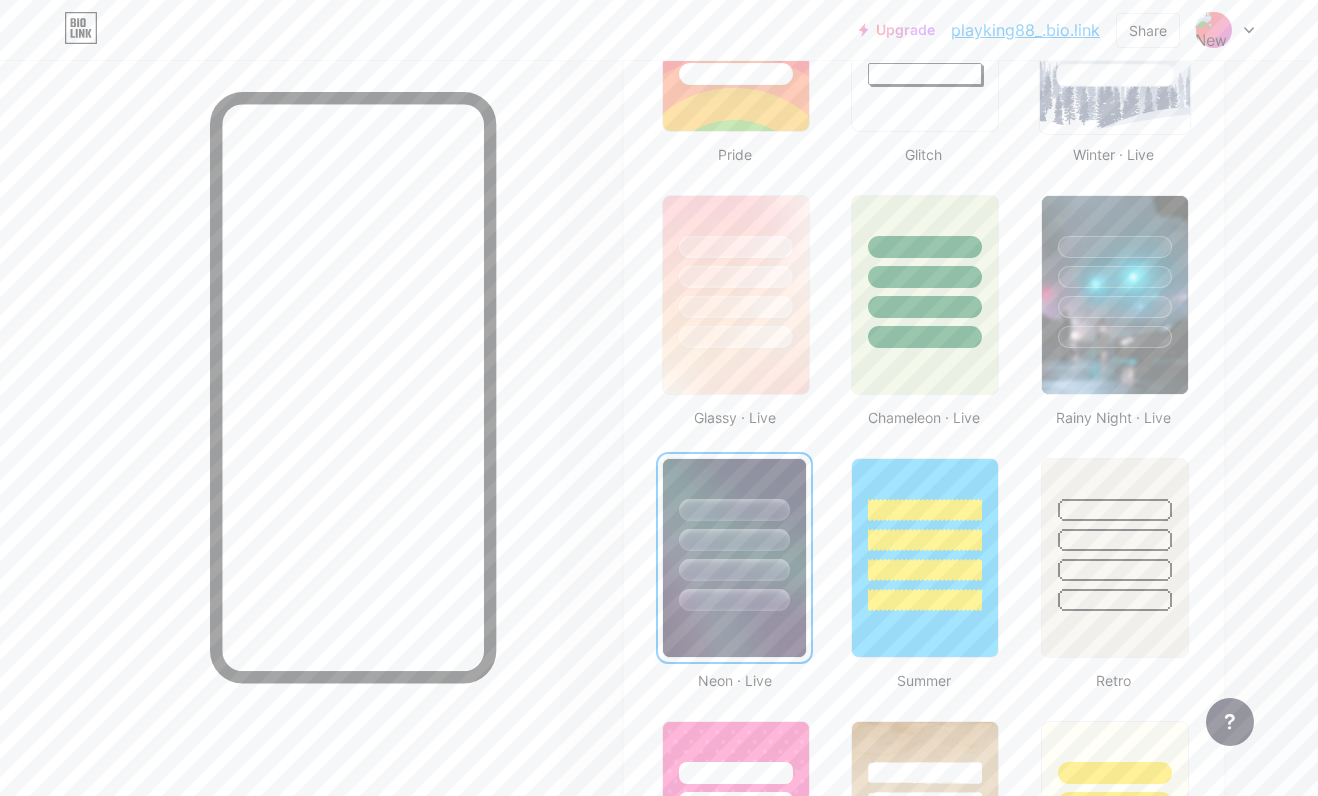 scroll, scrollTop: 900, scrollLeft: 0, axis: vertical 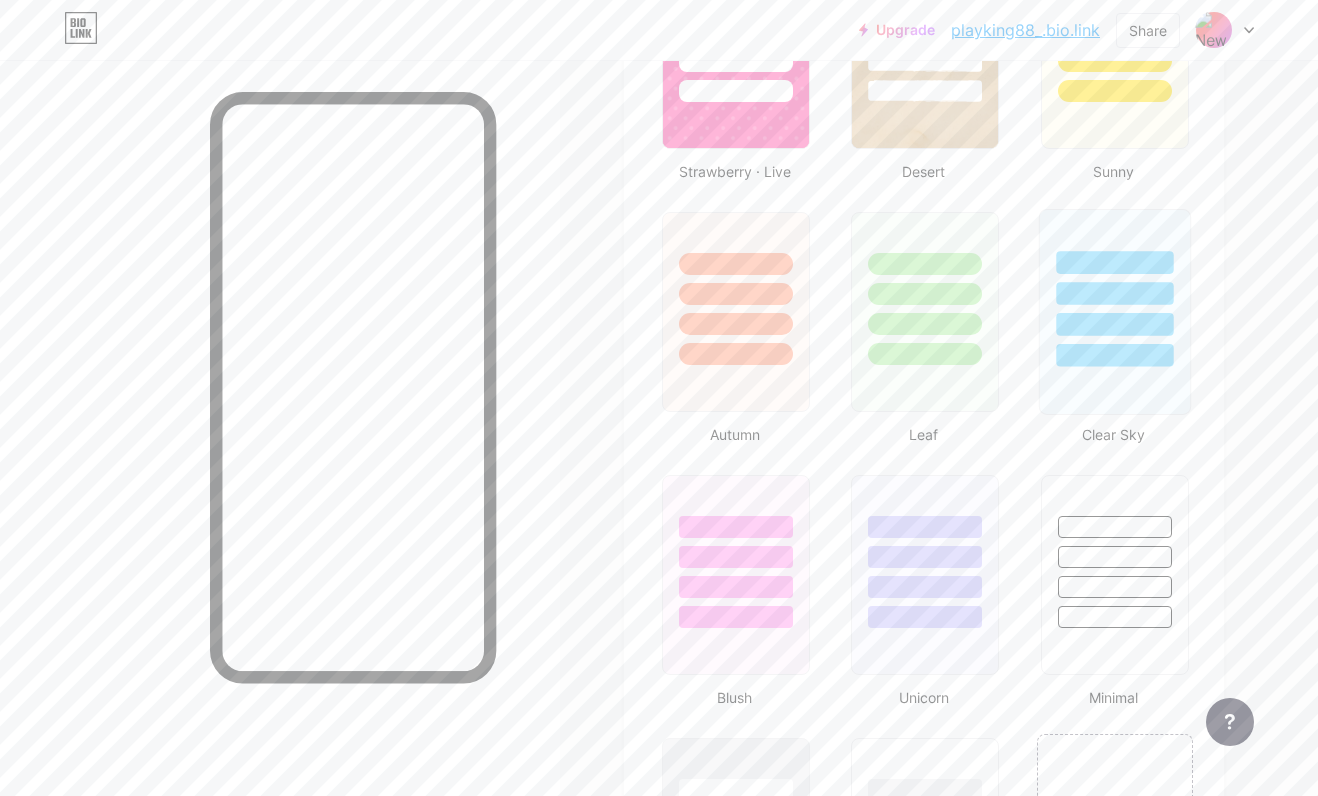 click at bounding box center (1114, 355) 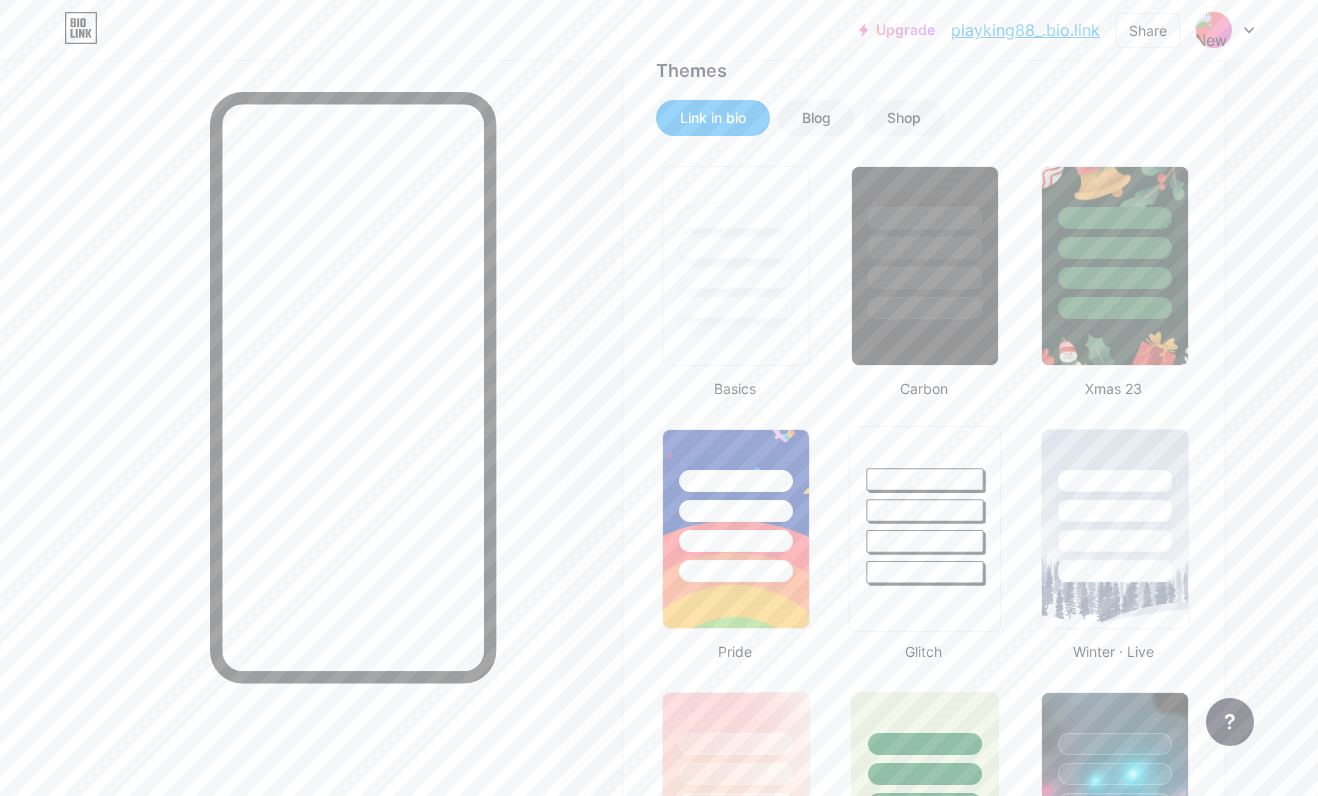 scroll, scrollTop: 300, scrollLeft: 0, axis: vertical 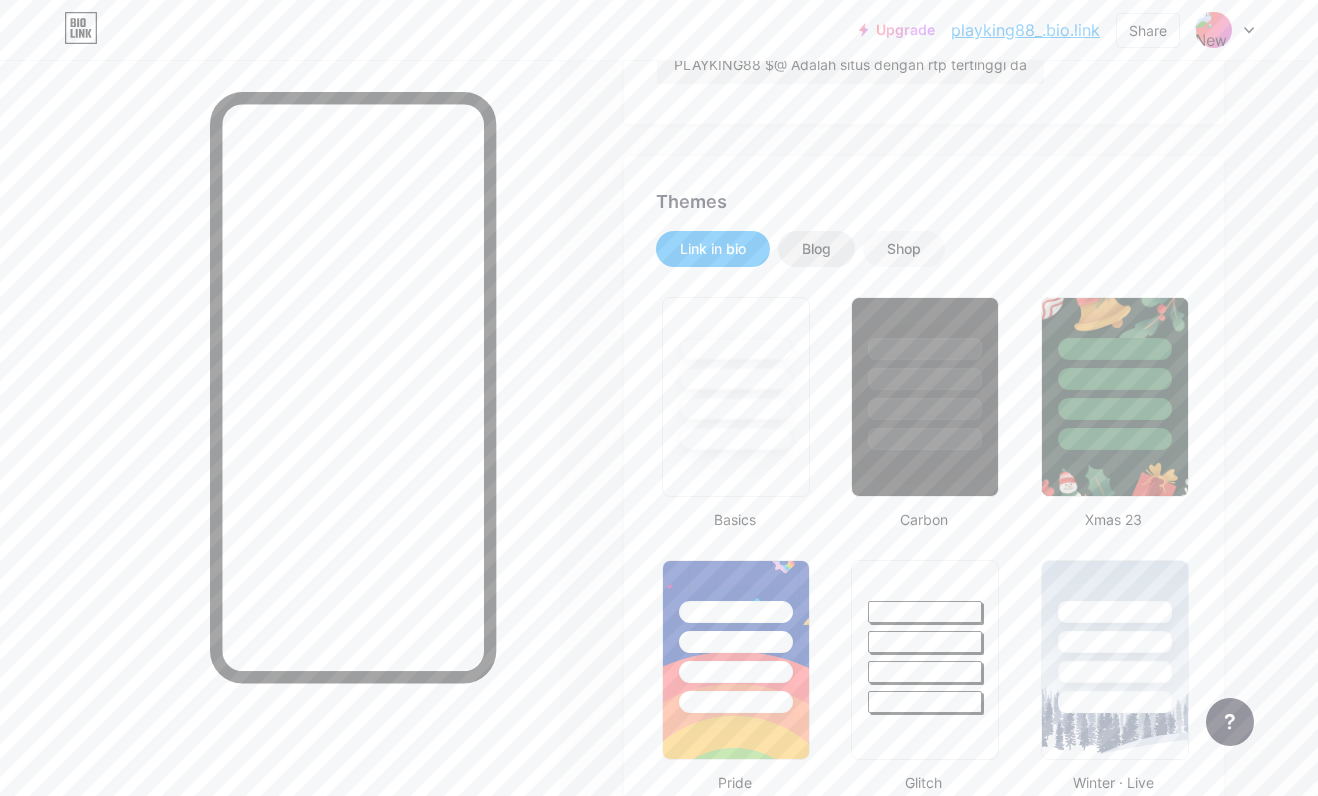 click on "Blog" at bounding box center [816, 249] 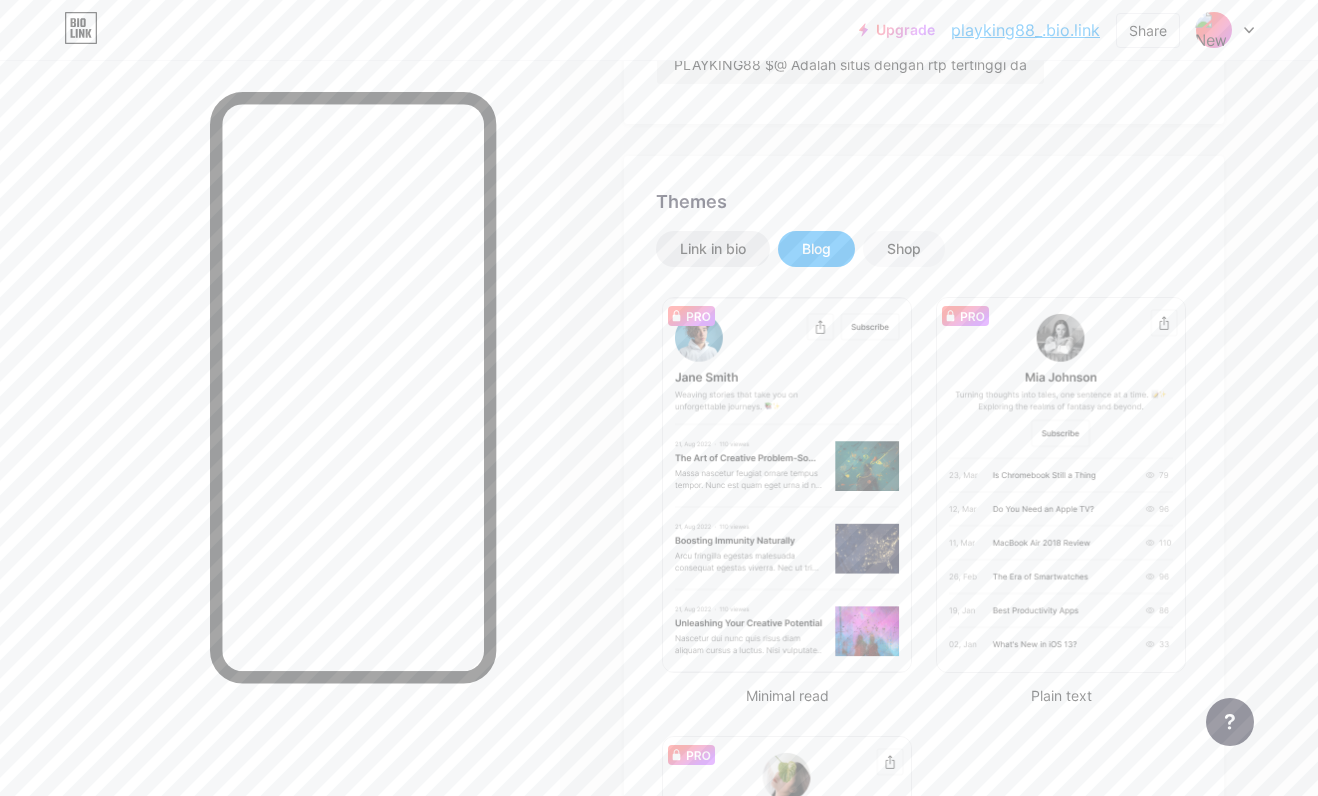click on "Link in bio" at bounding box center [713, 249] 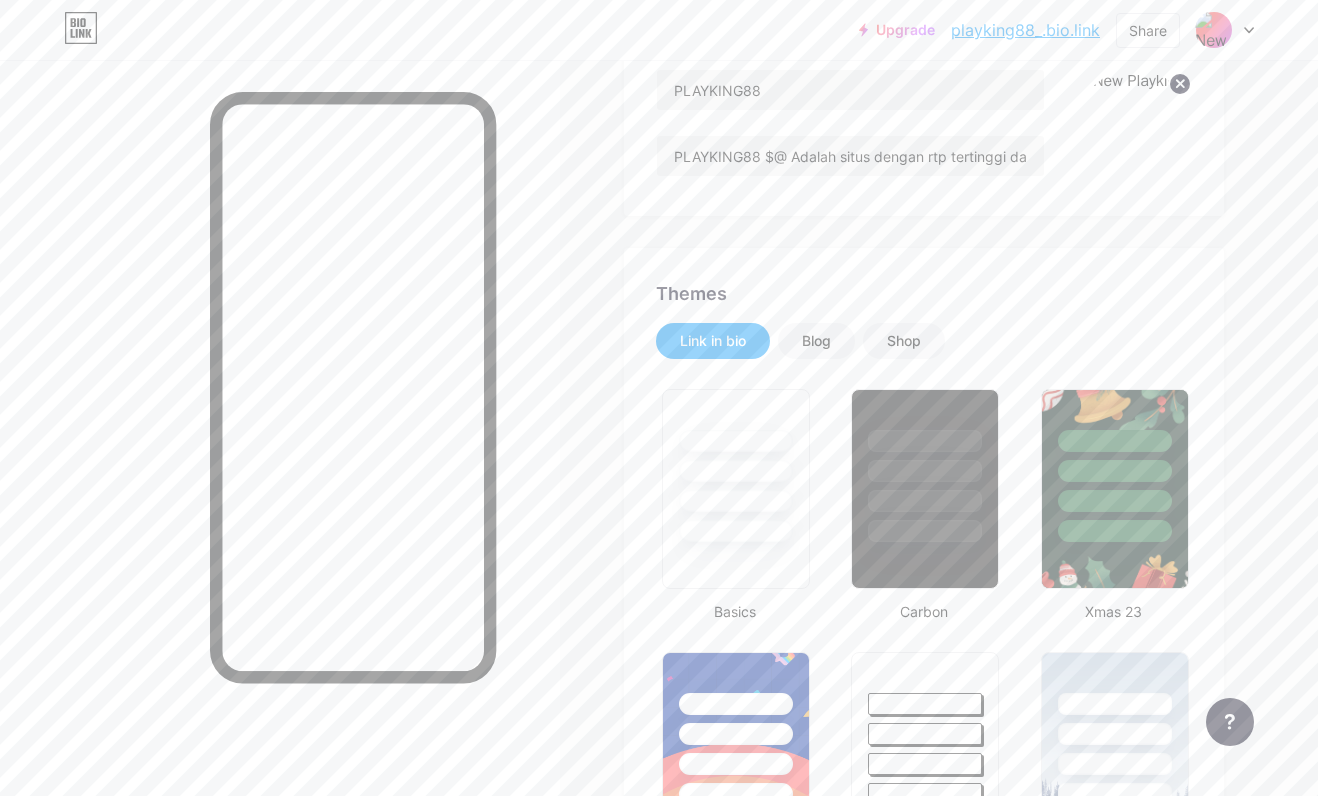 scroll, scrollTop: 100, scrollLeft: 0, axis: vertical 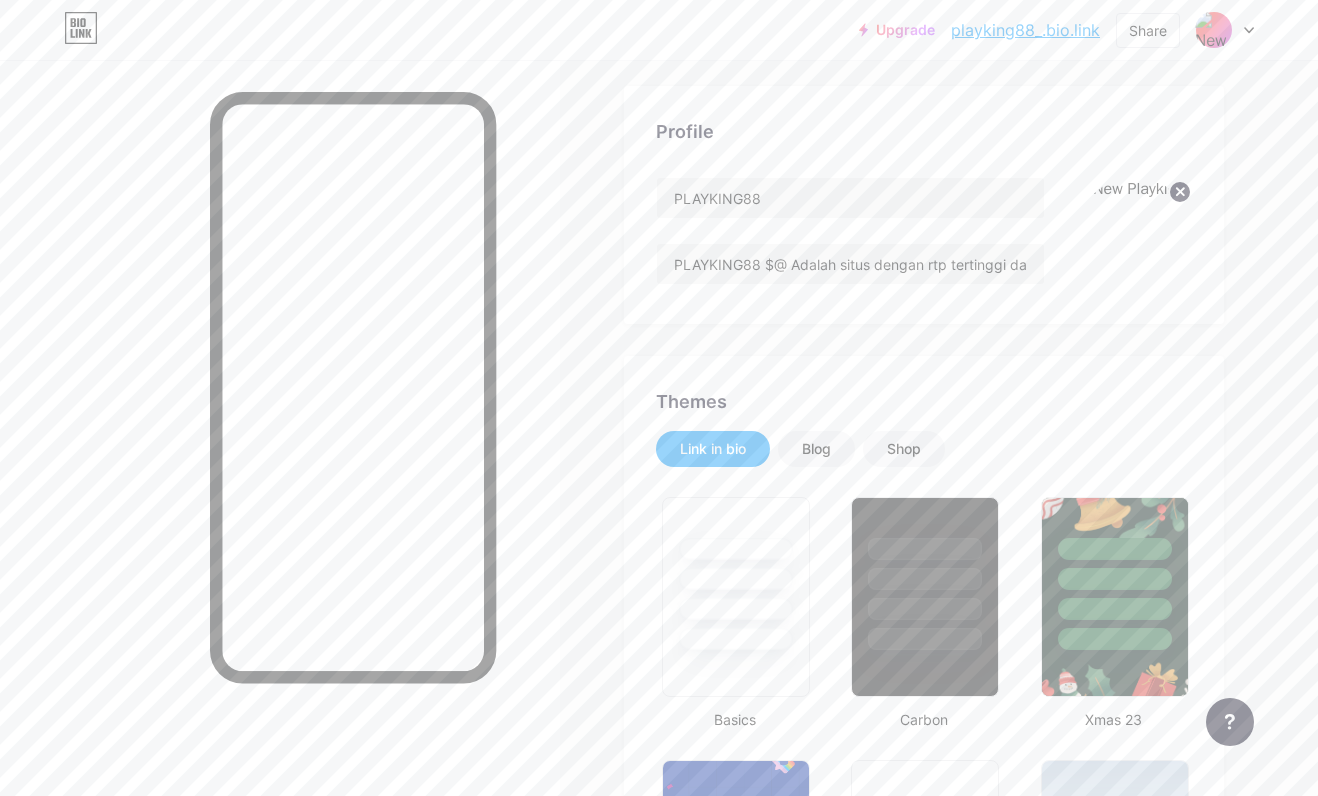 click 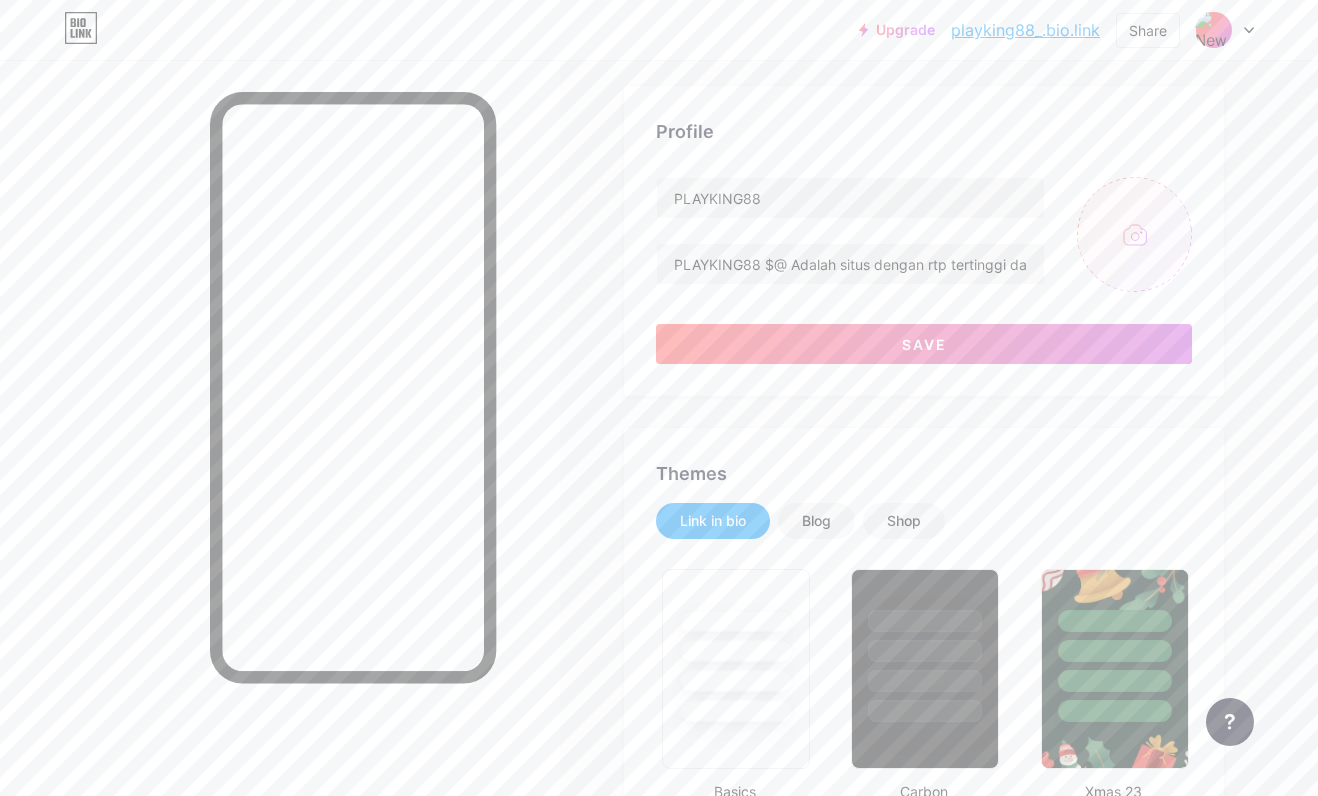 click at bounding box center [1134, 234] 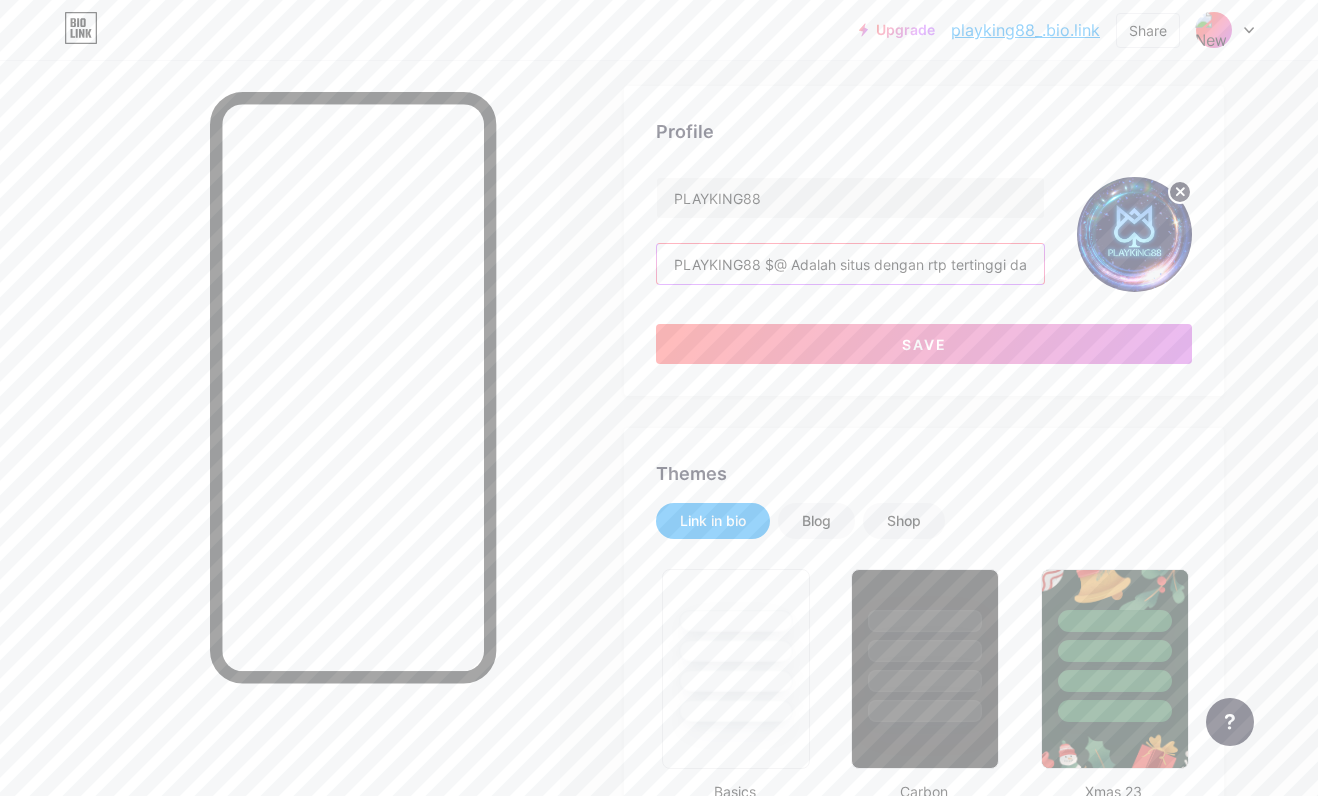 click on "PLAYKING88 $@ Adalah situs dengan rtp tertinggi dan paling tinggi No.1# di Indonesia," at bounding box center (850, 264) 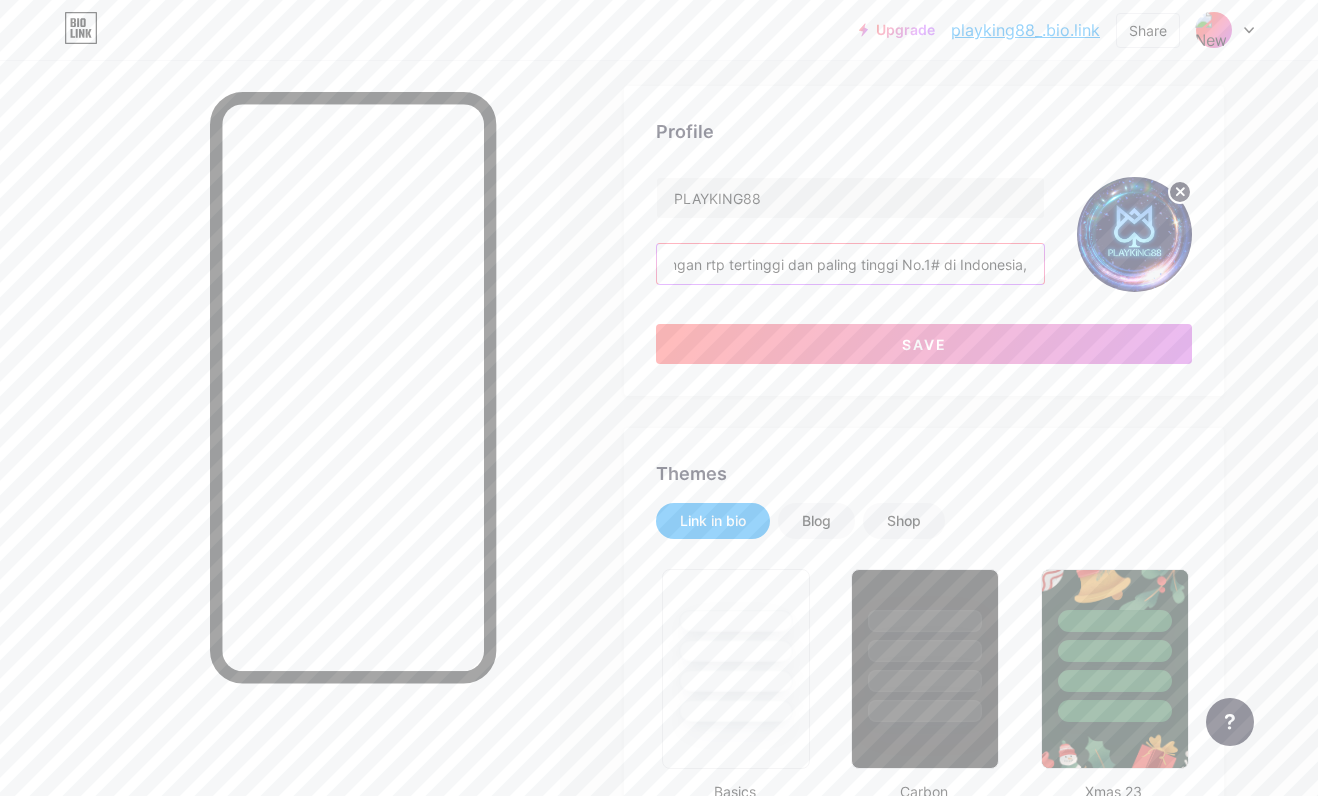 drag, startPoint x: 934, startPoint y: 266, endPoint x: 1088, endPoint y: 287, distance: 155.42522 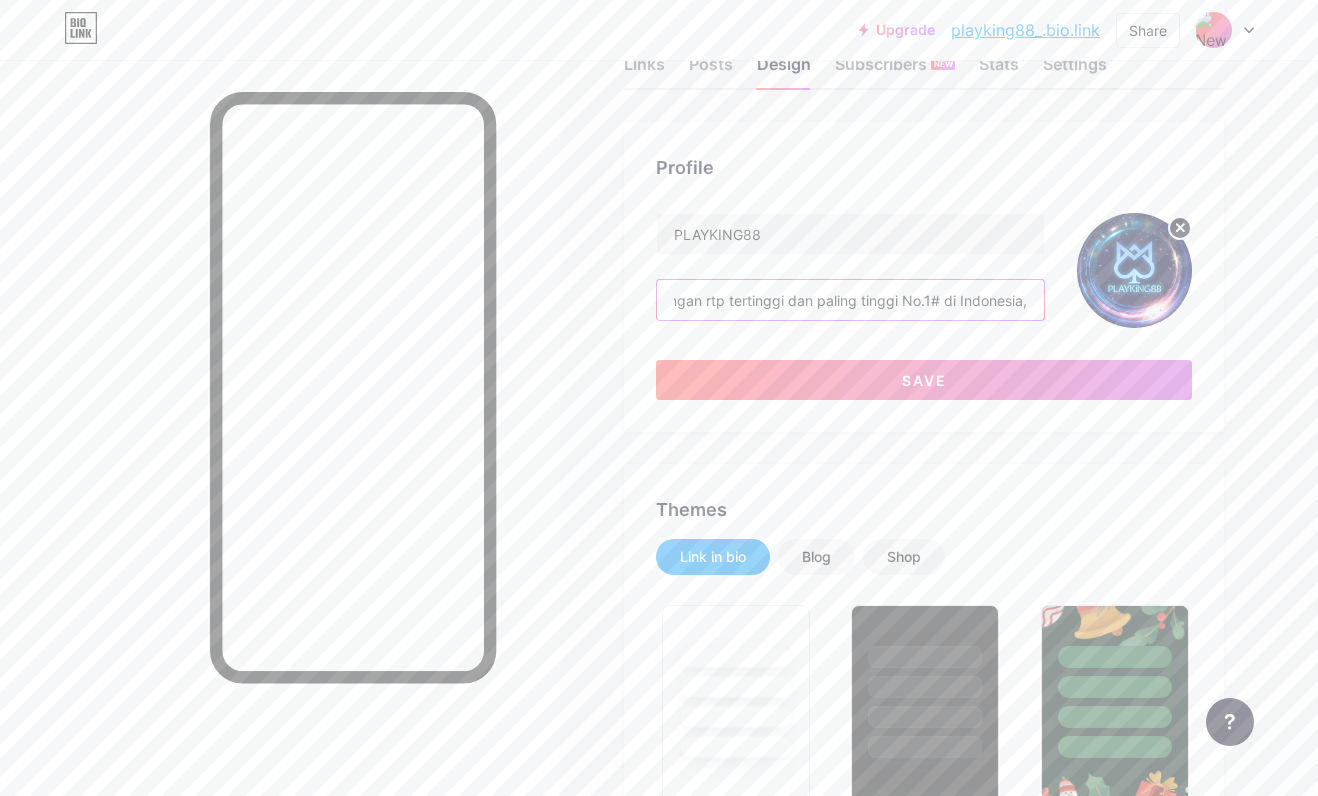 scroll, scrollTop: 0, scrollLeft: 0, axis: both 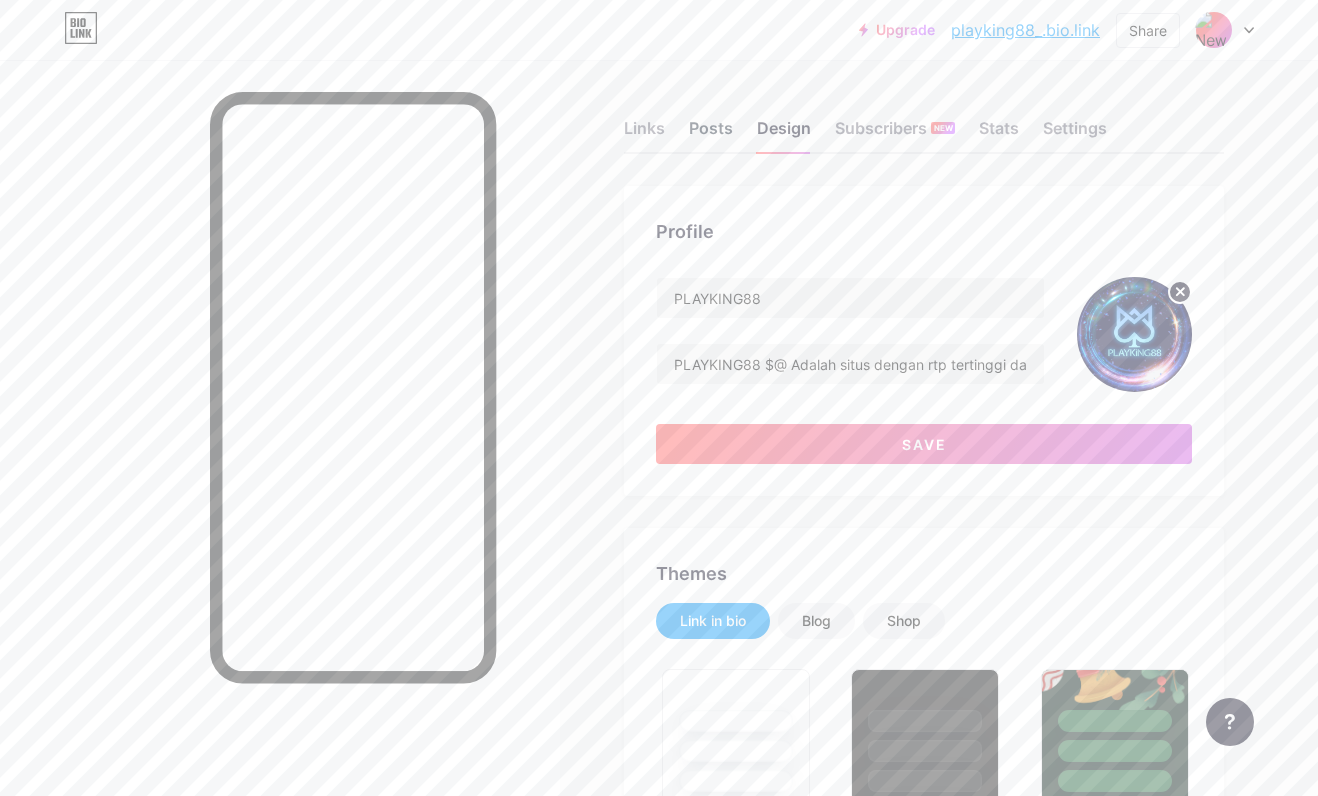 click on "Posts" at bounding box center (711, 134) 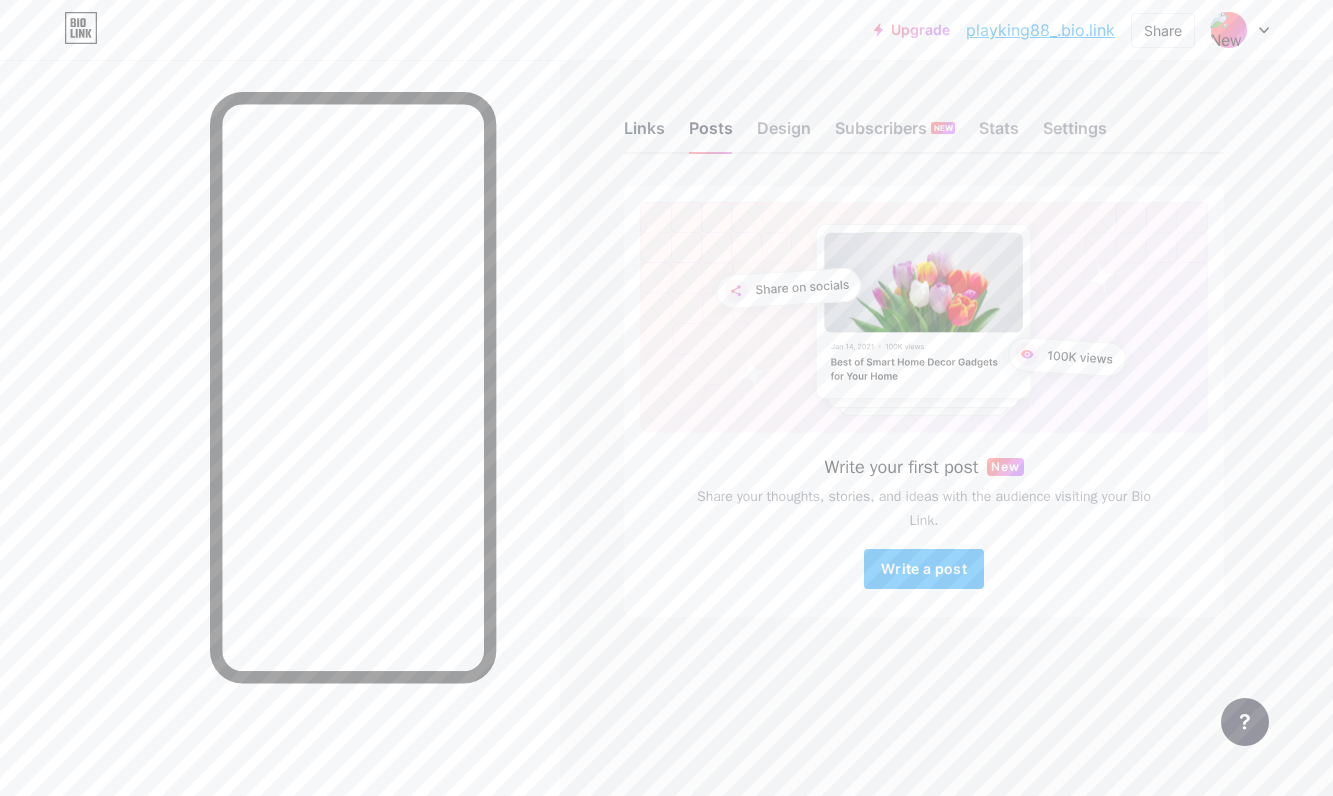 click on "Links" at bounding box center [644, 134] 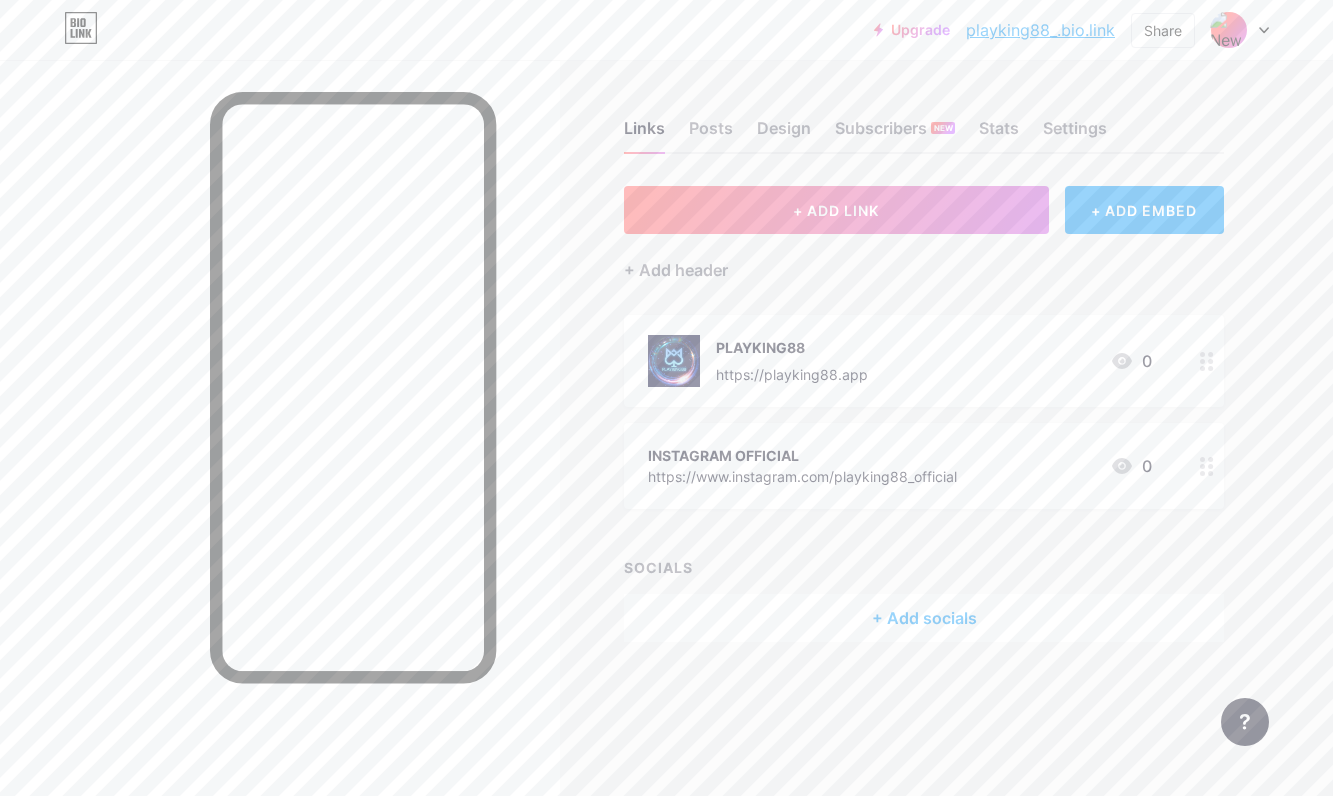 click 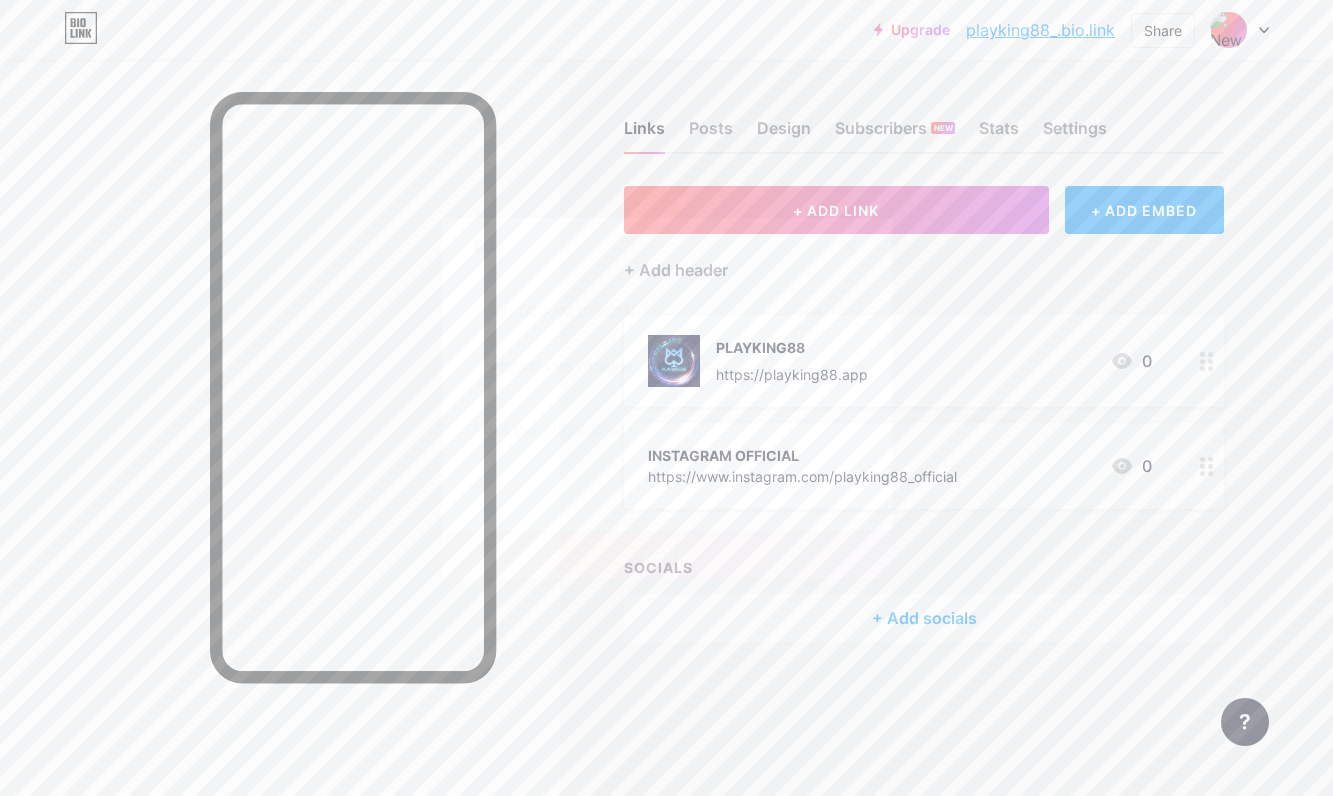 click 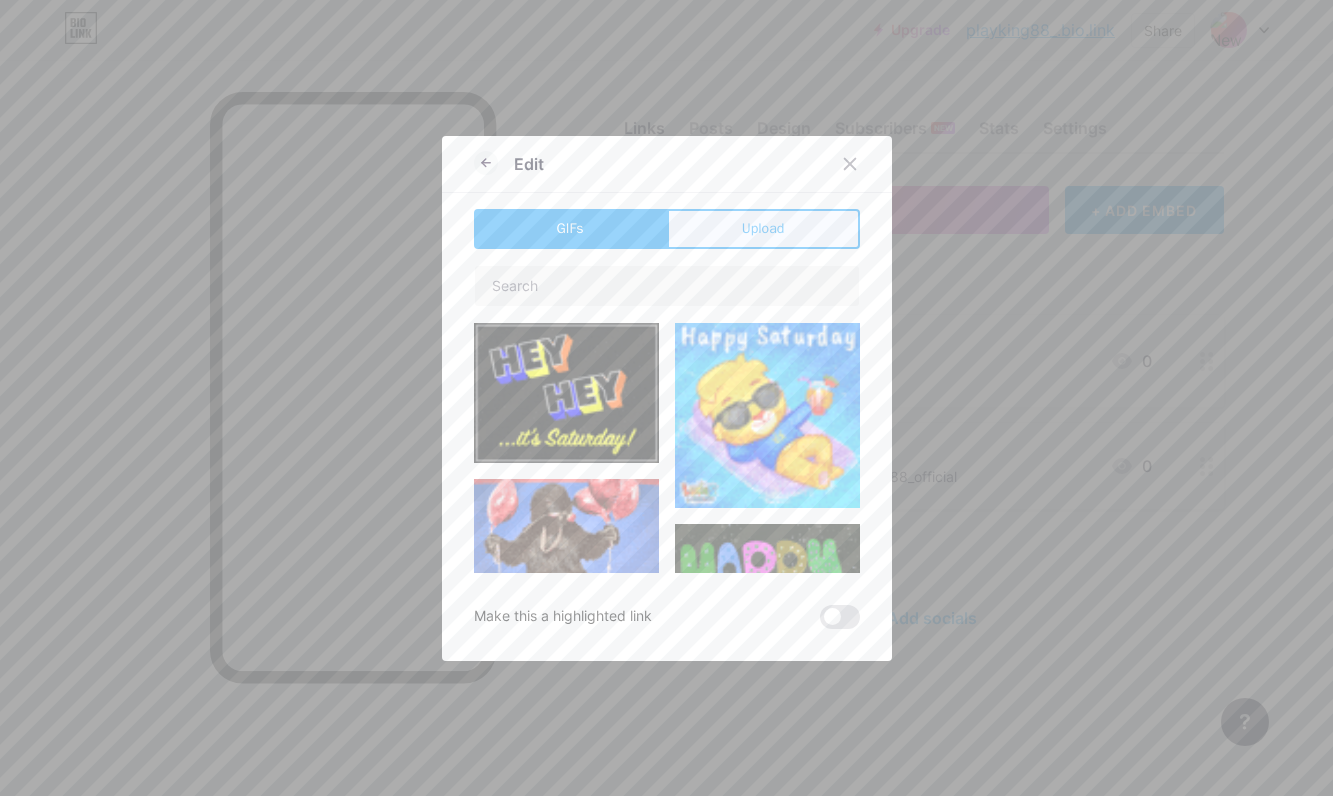 click on "Upload" at bounding box center [763, 229] 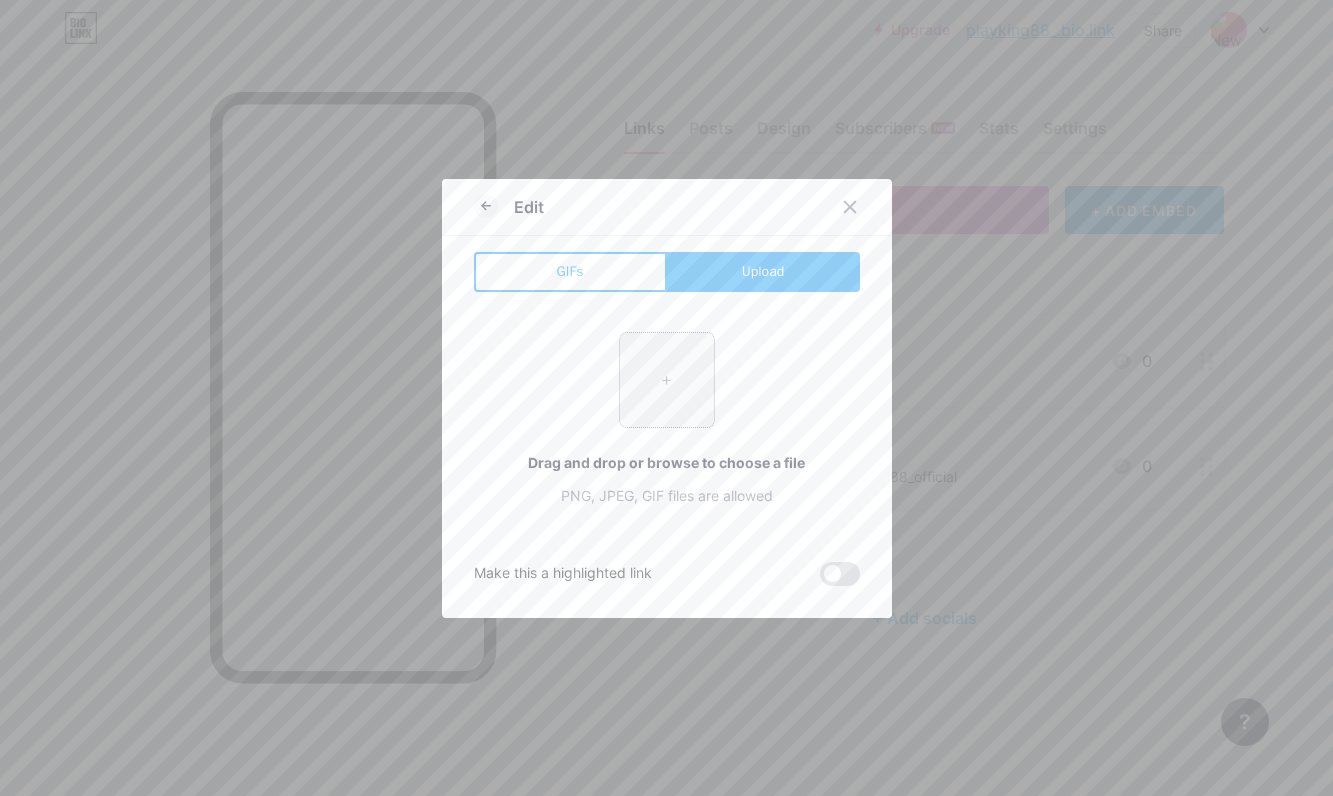 click at bounding box center (667, 380) 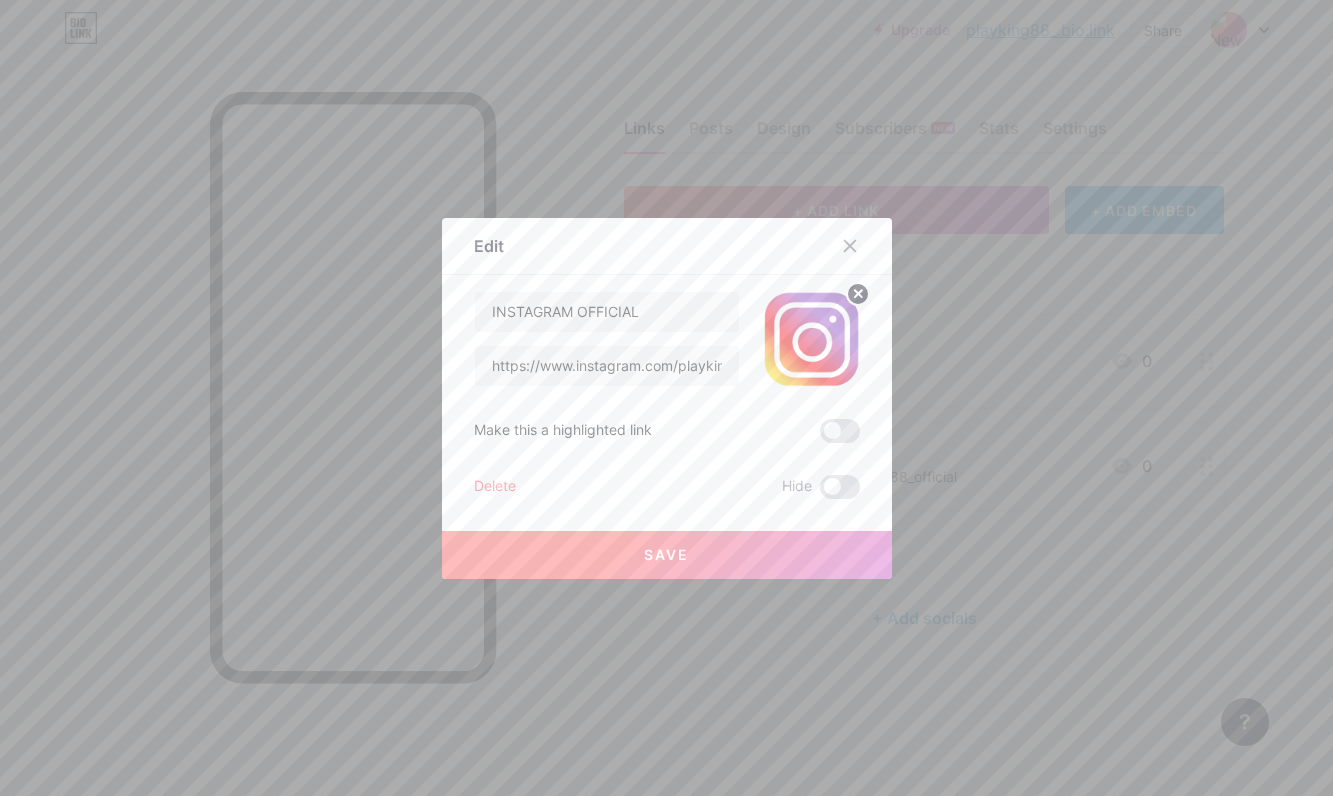 click on "Save" at bounding box center (666, 554) 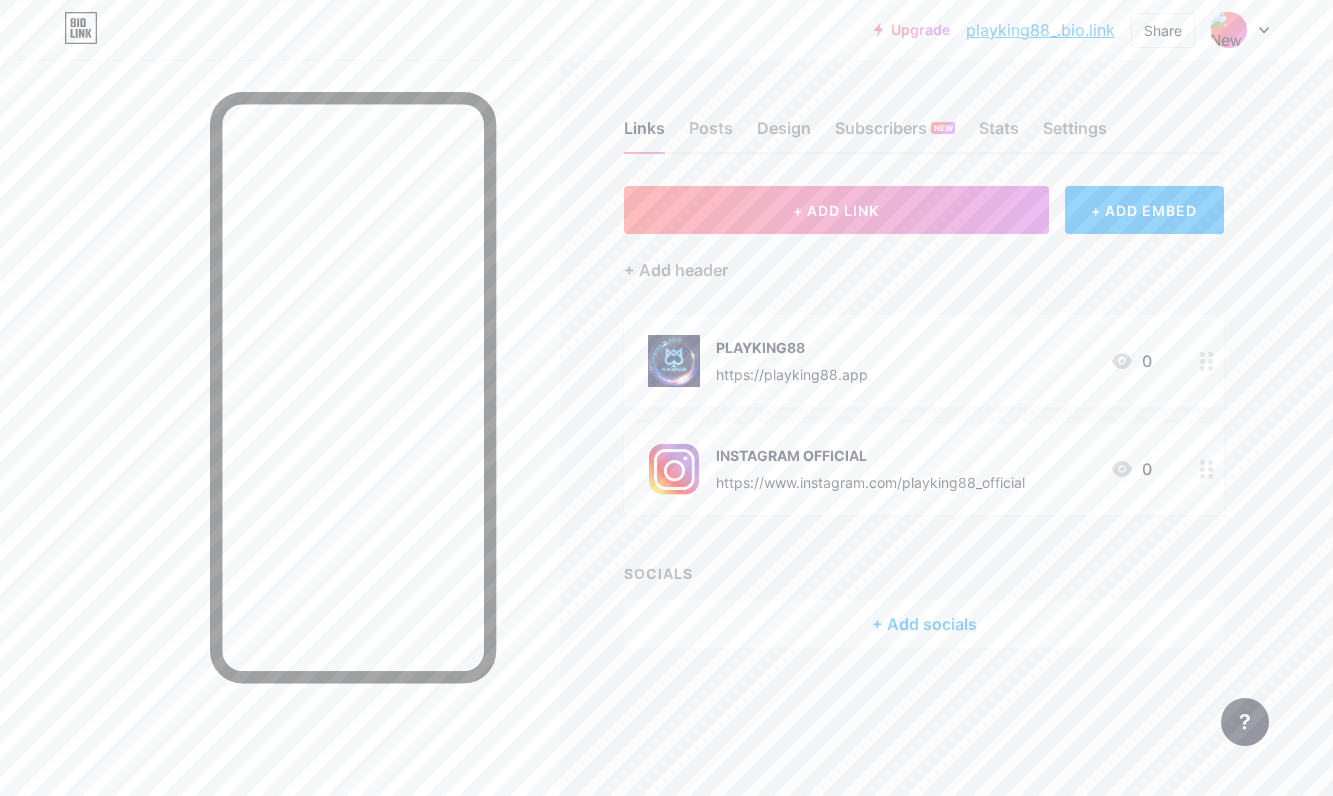 click on "Links
Posts
Design
Subscribers
NEW
Stats
Settings       + ADD LINK     + ADD EMBED
+ Add header
PLAYKING88
https://playking88.app
0
INSTAGRAM OFFICIAL
https://www.instagram.com/playking88_official
0
SOCIALS     + Add socials                       Feature requests             Help center         Contact support" at bounding box center [654, 404] 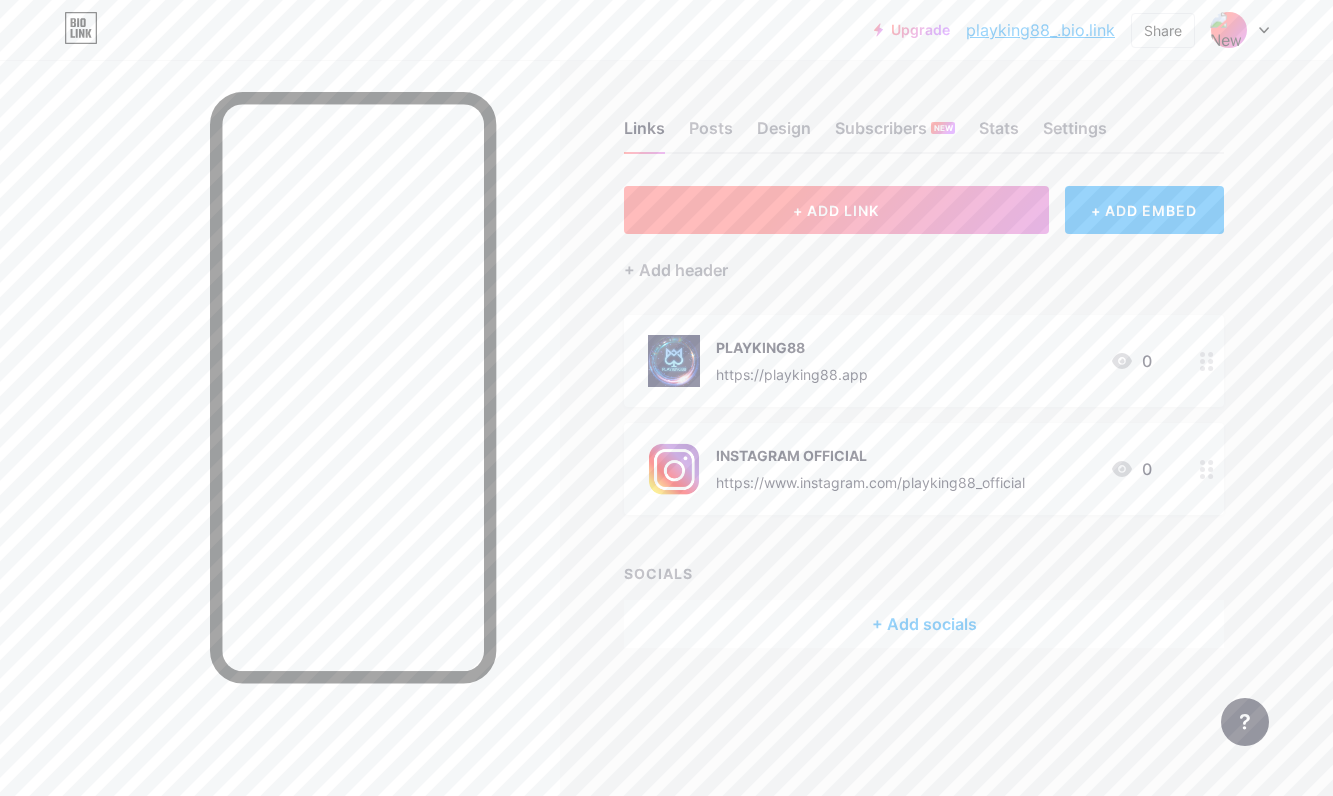 click on "+ ADD LINK" at bounding box center [836, 210] 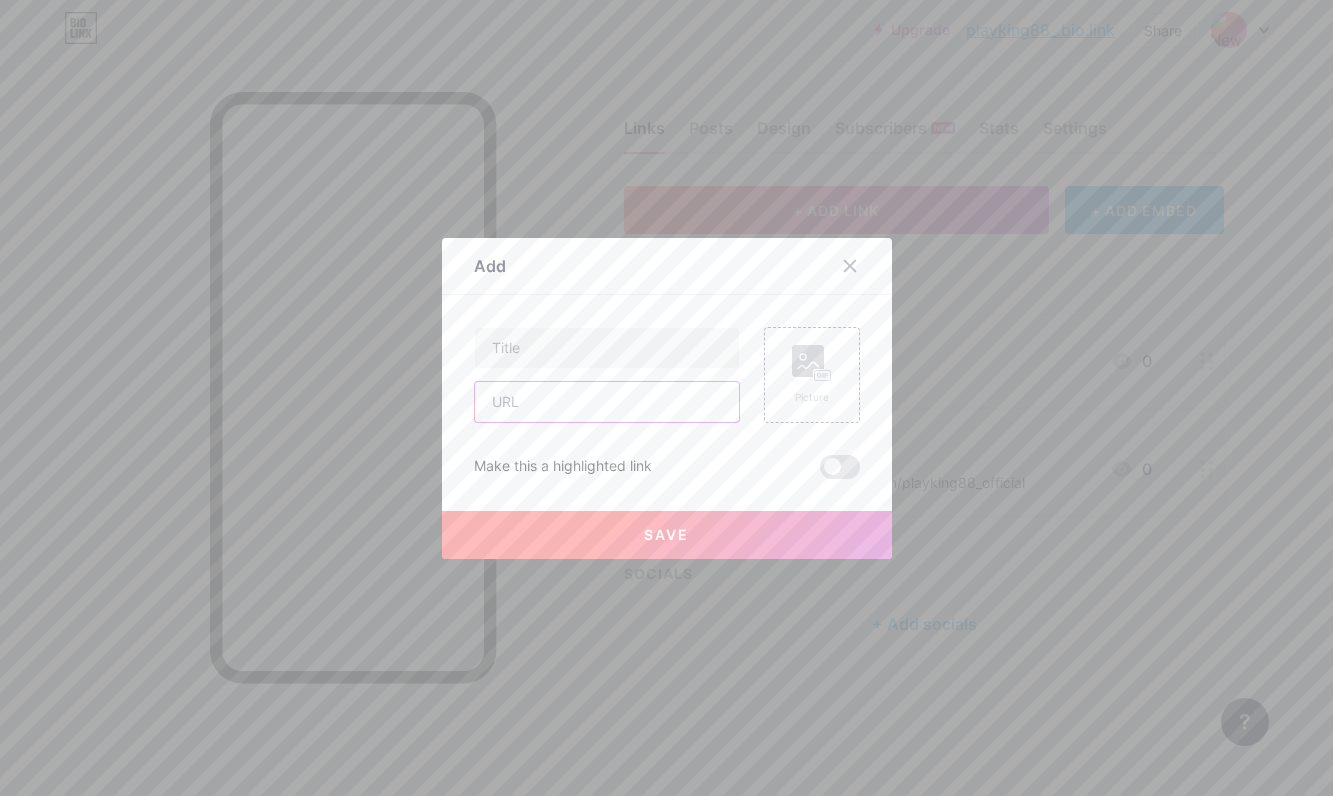 click at bounding box center (607, 402) 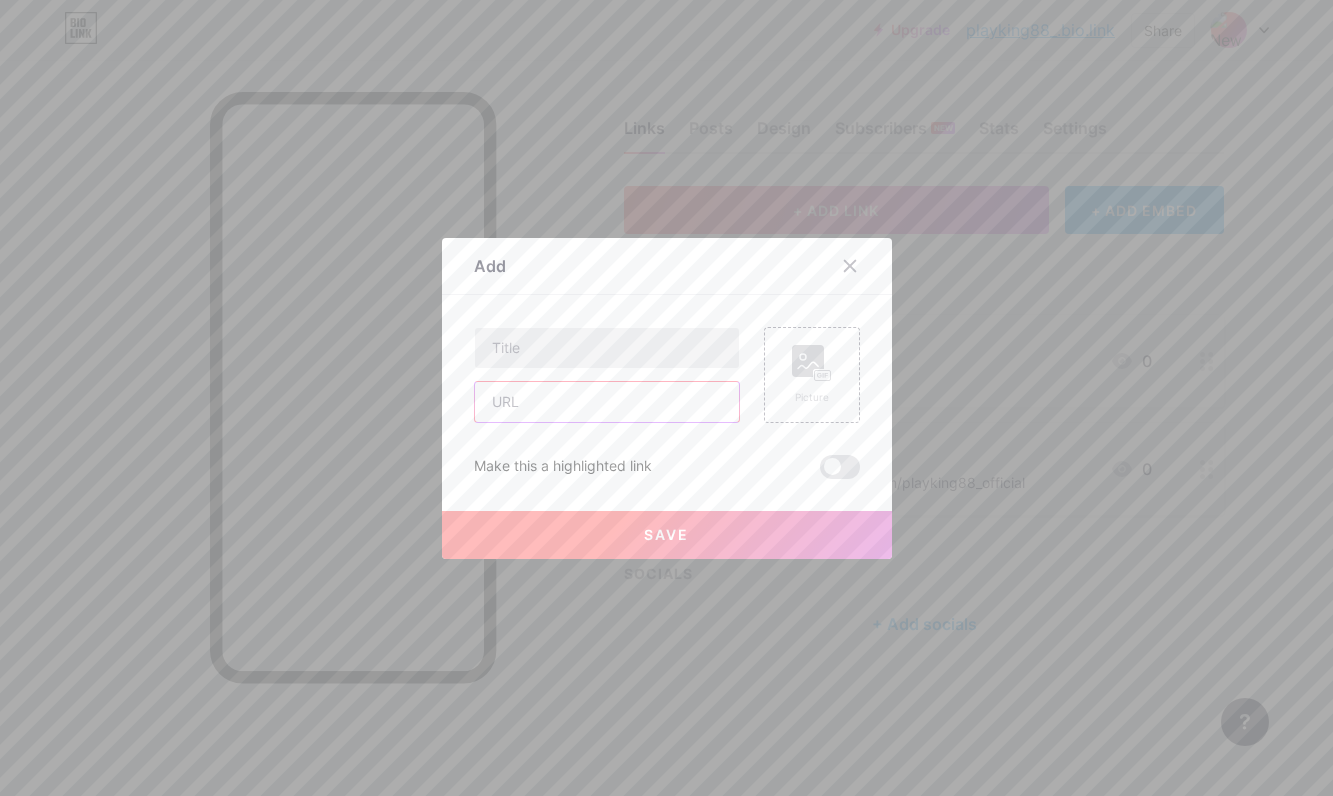 paste on "https://playking88.s3.ap-southeast-1.amazonaws.com/playking88.apk" 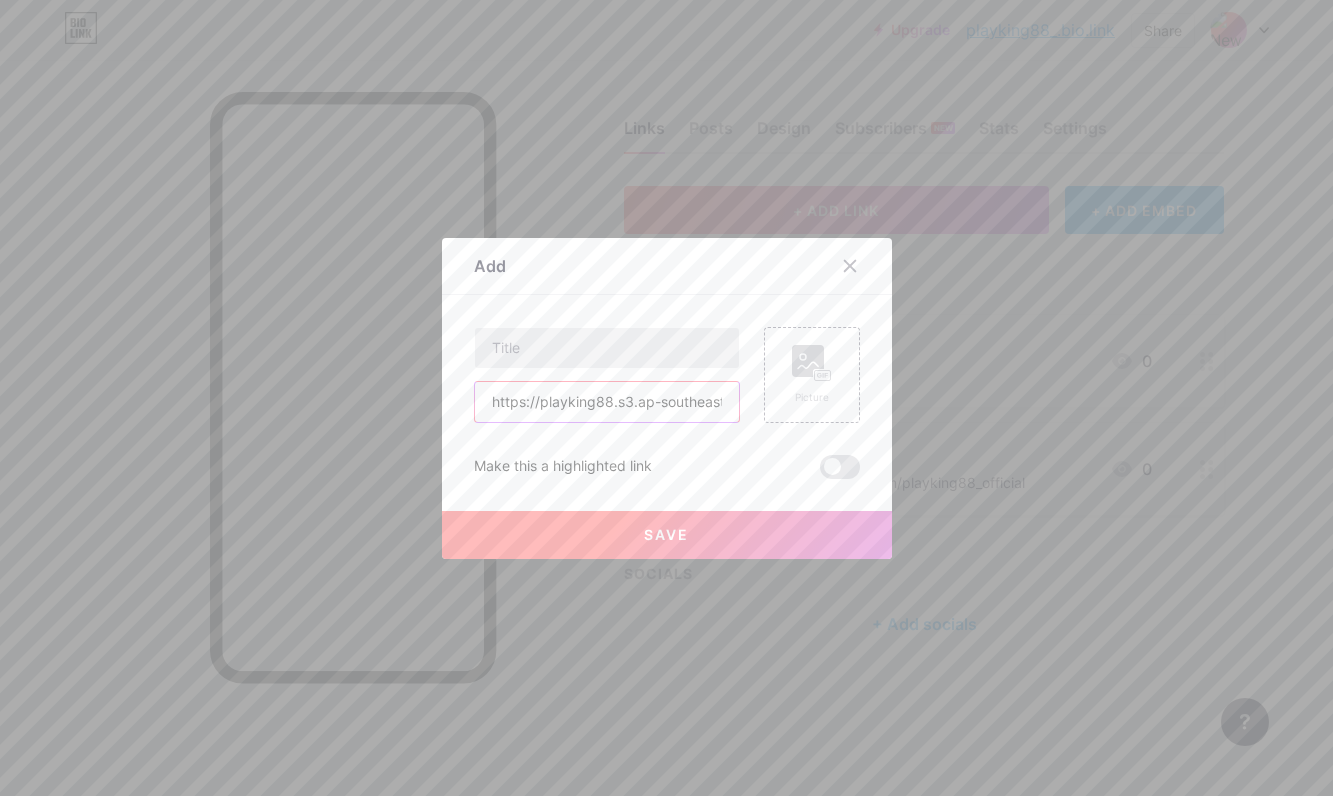 scroll, scrollTop: 0, scrollLeft: 233, axis: horizontal 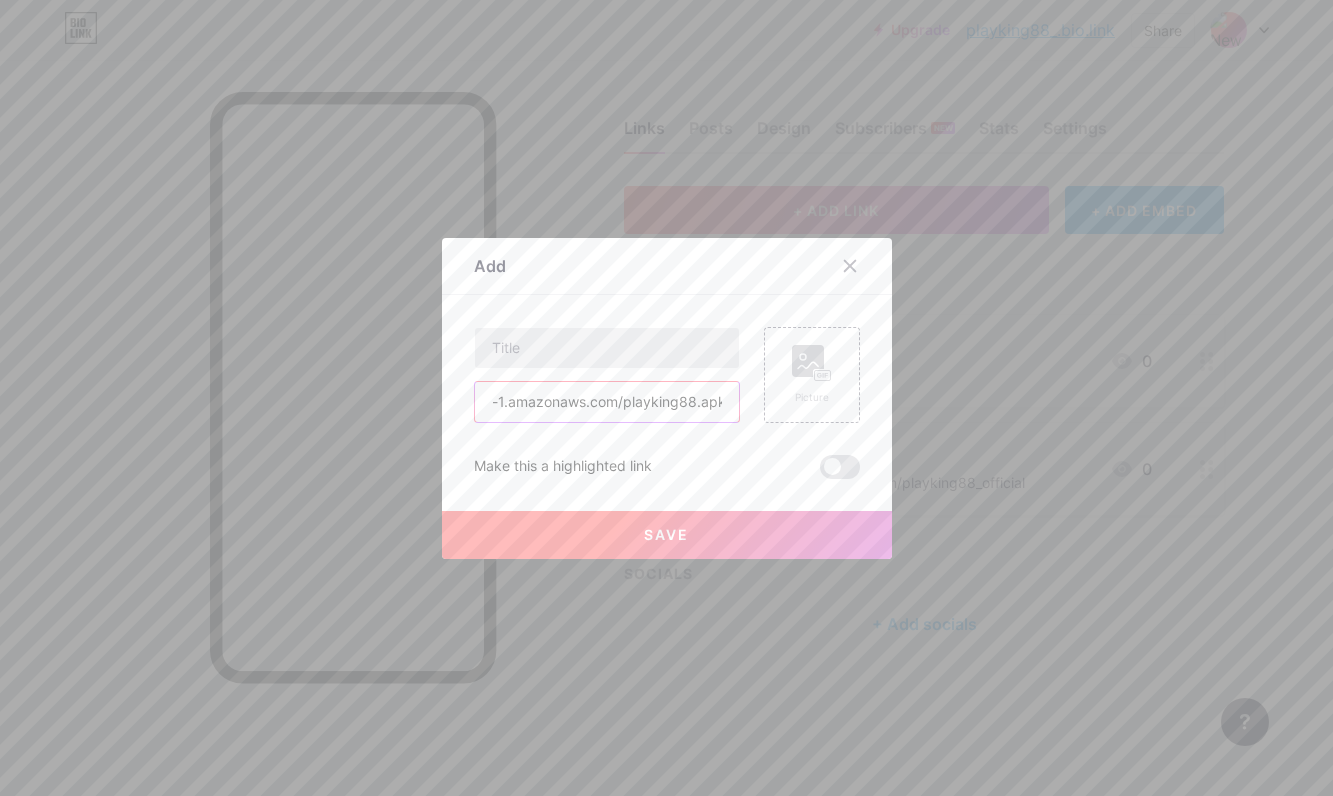 type on "https://playking88.s3.ap-southeast-1.amazonaws.com/playking88.apk" 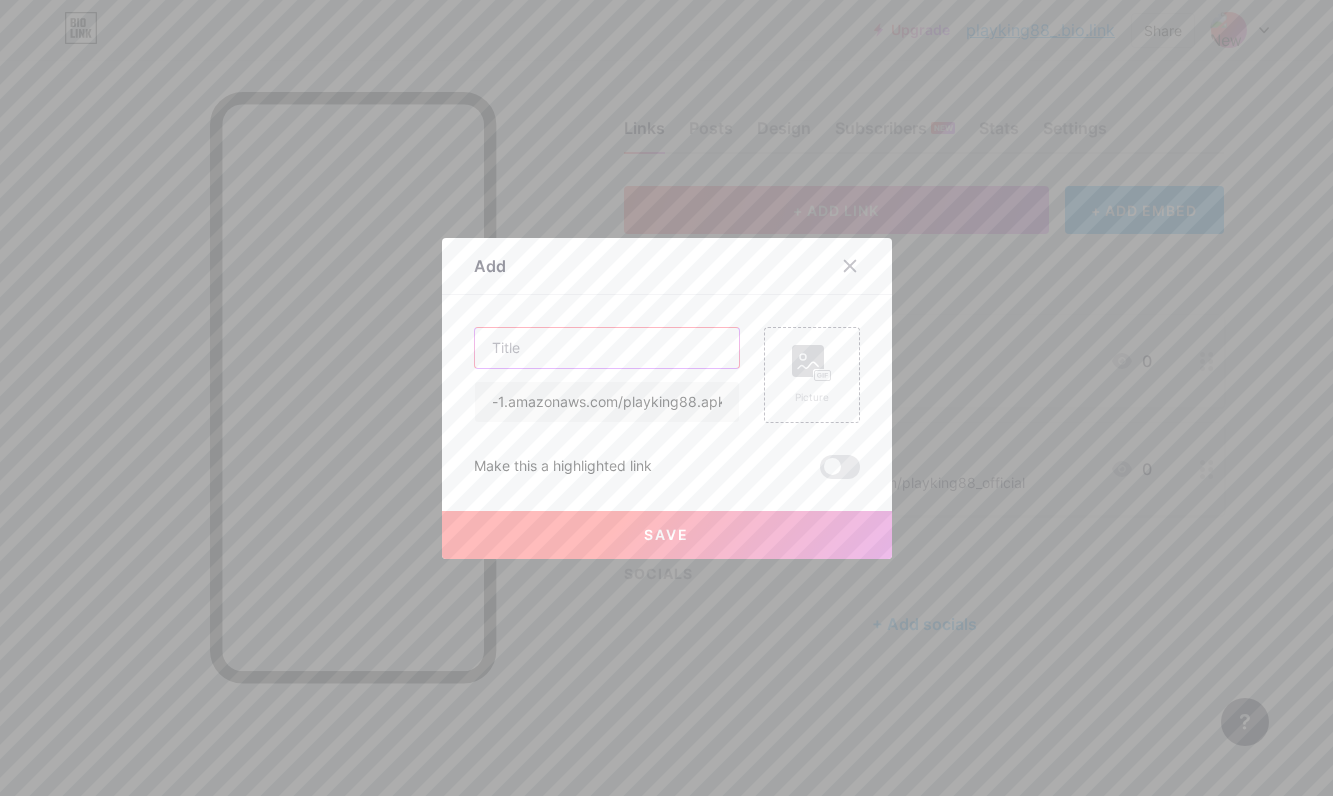 scroll, scrollTop: 0, scrollLeft: 0, axis: both 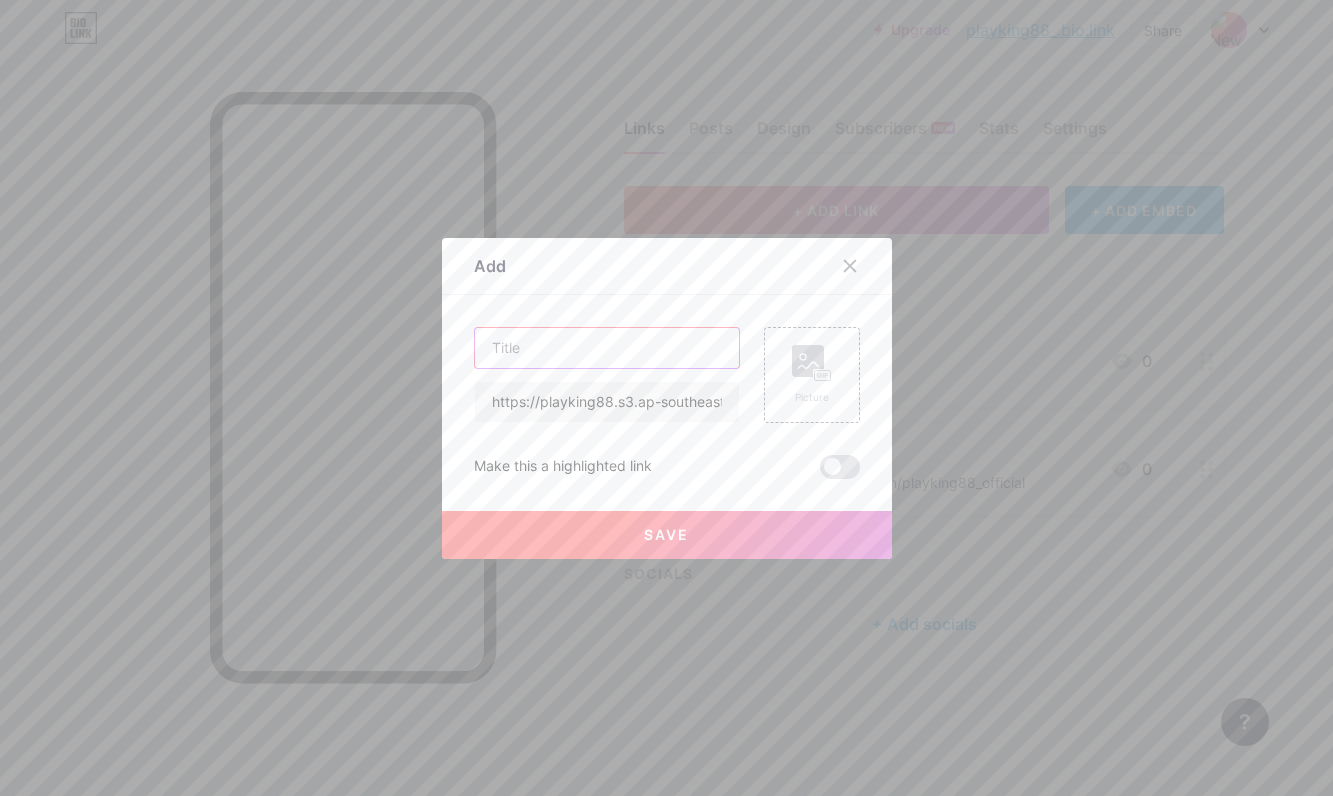click at bounding box center [607, 348] 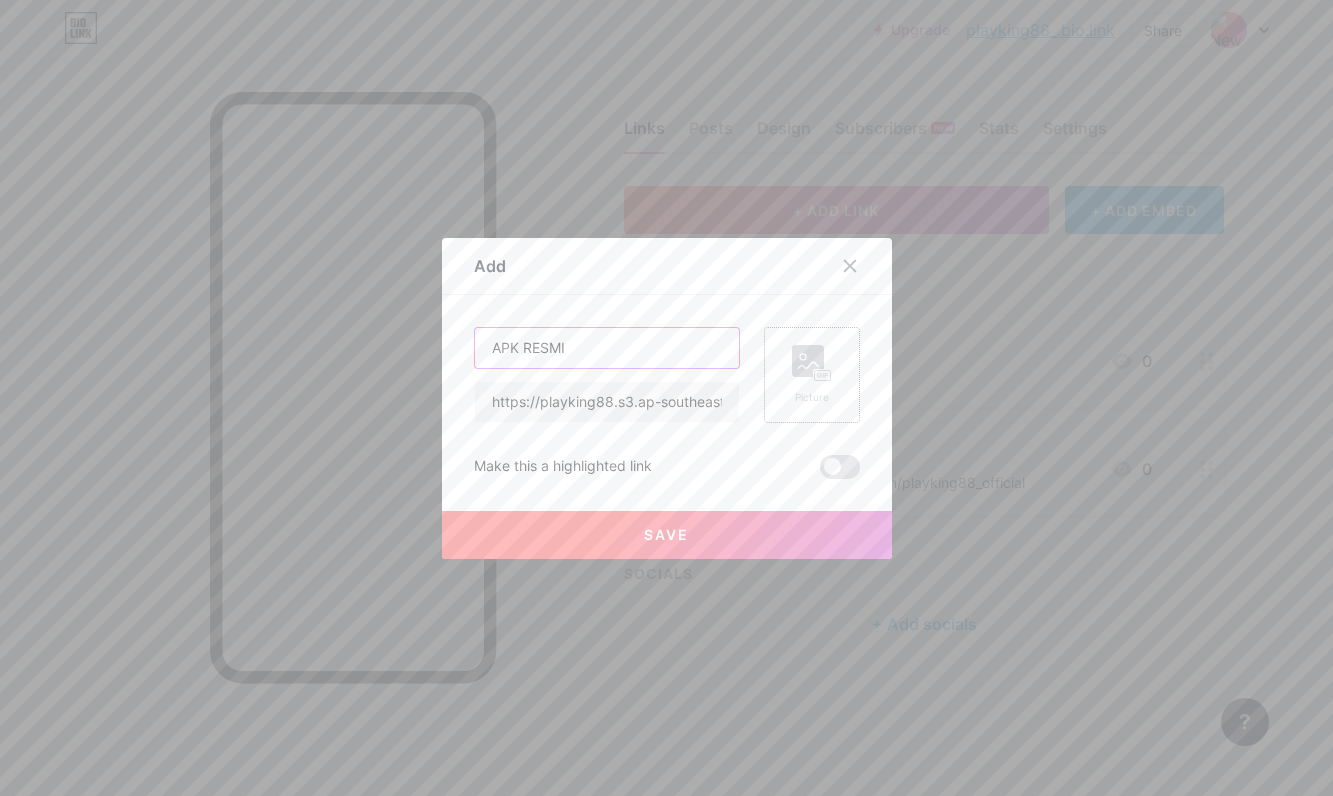 type on "APK RESMI" 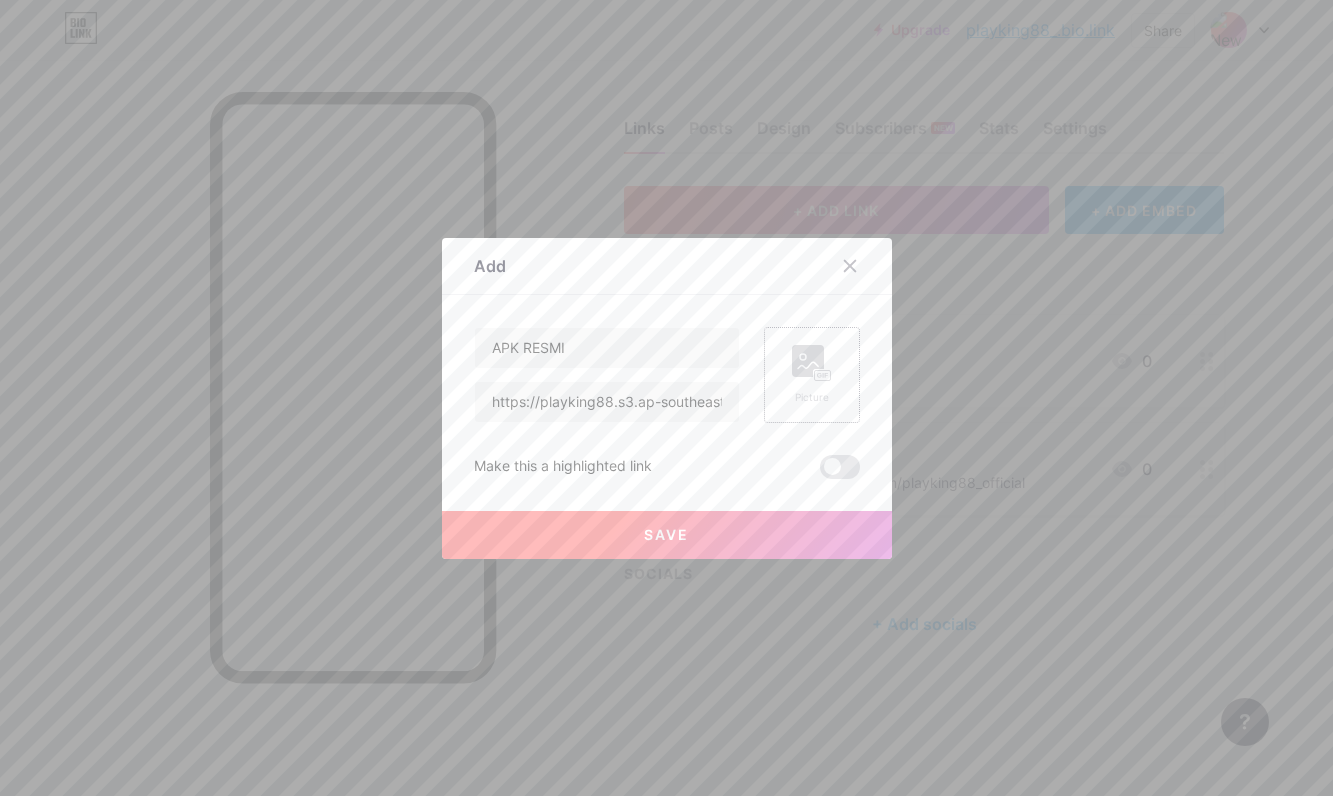 click 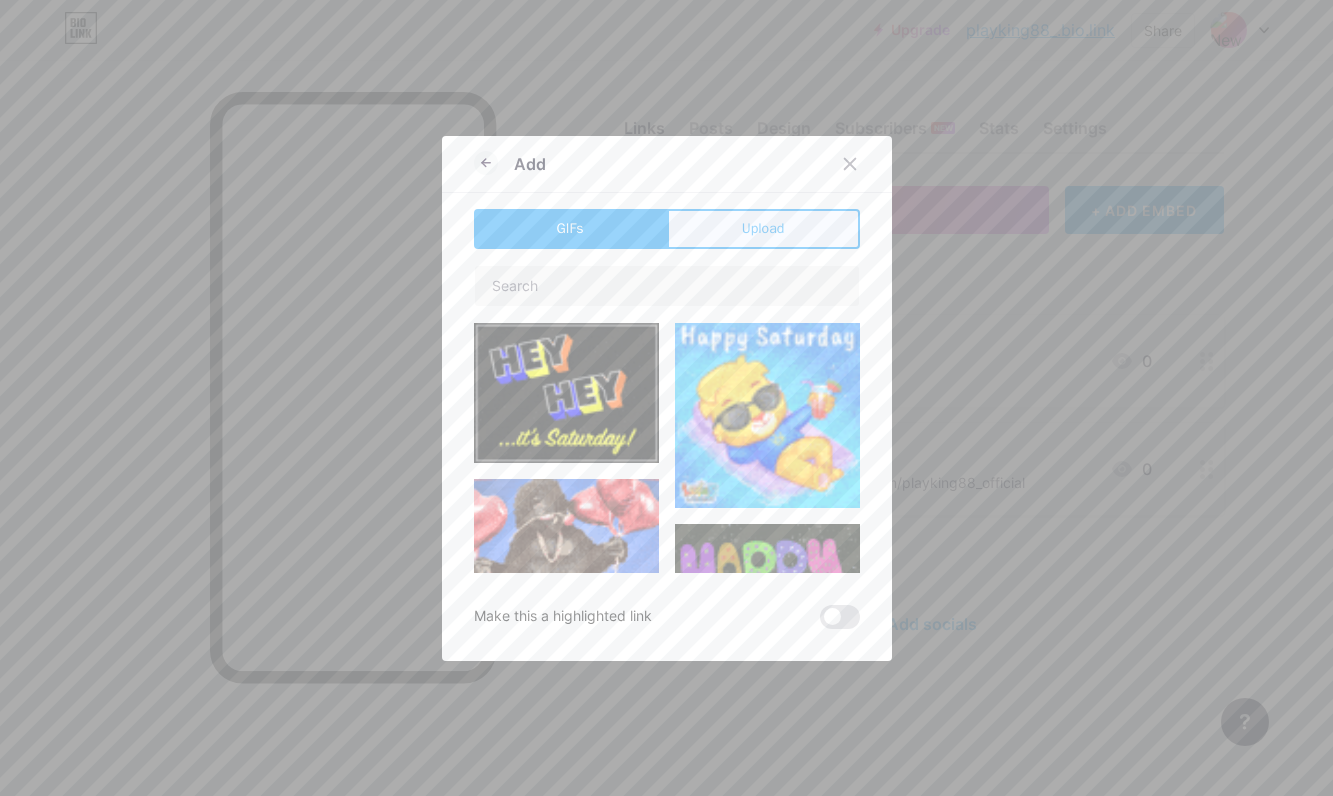 click on "Upload" at bounding box center [763, 228] 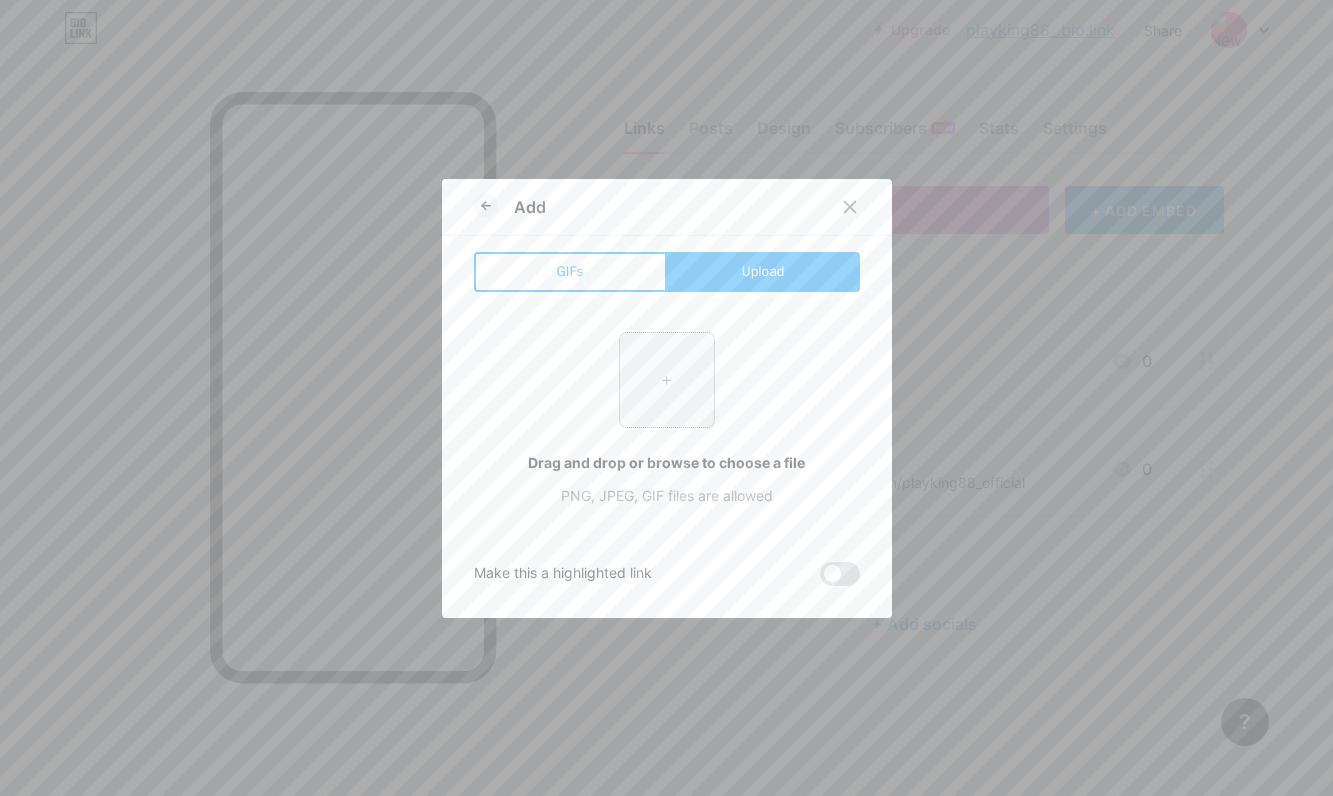 click at bounding box center (667, 380) 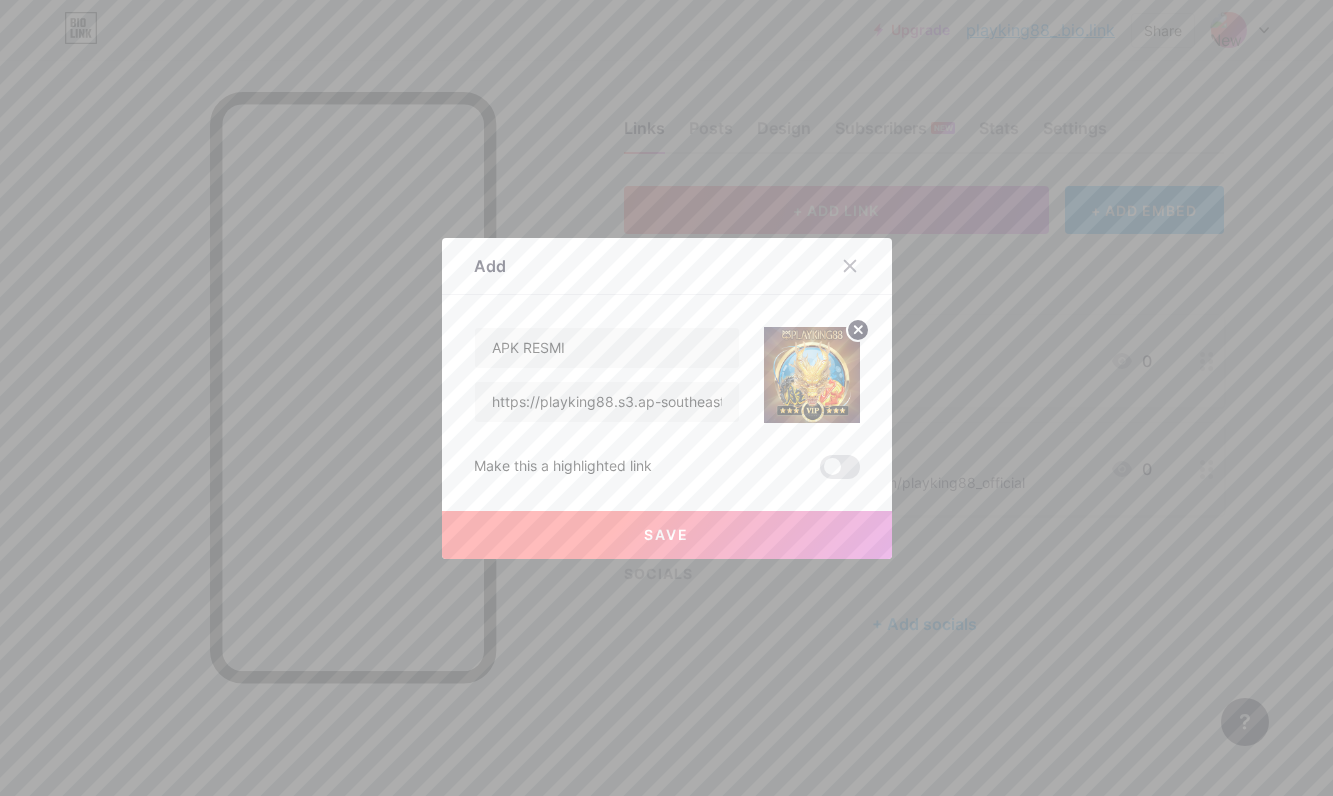 click on "Save" at bounding box center [666, 534] 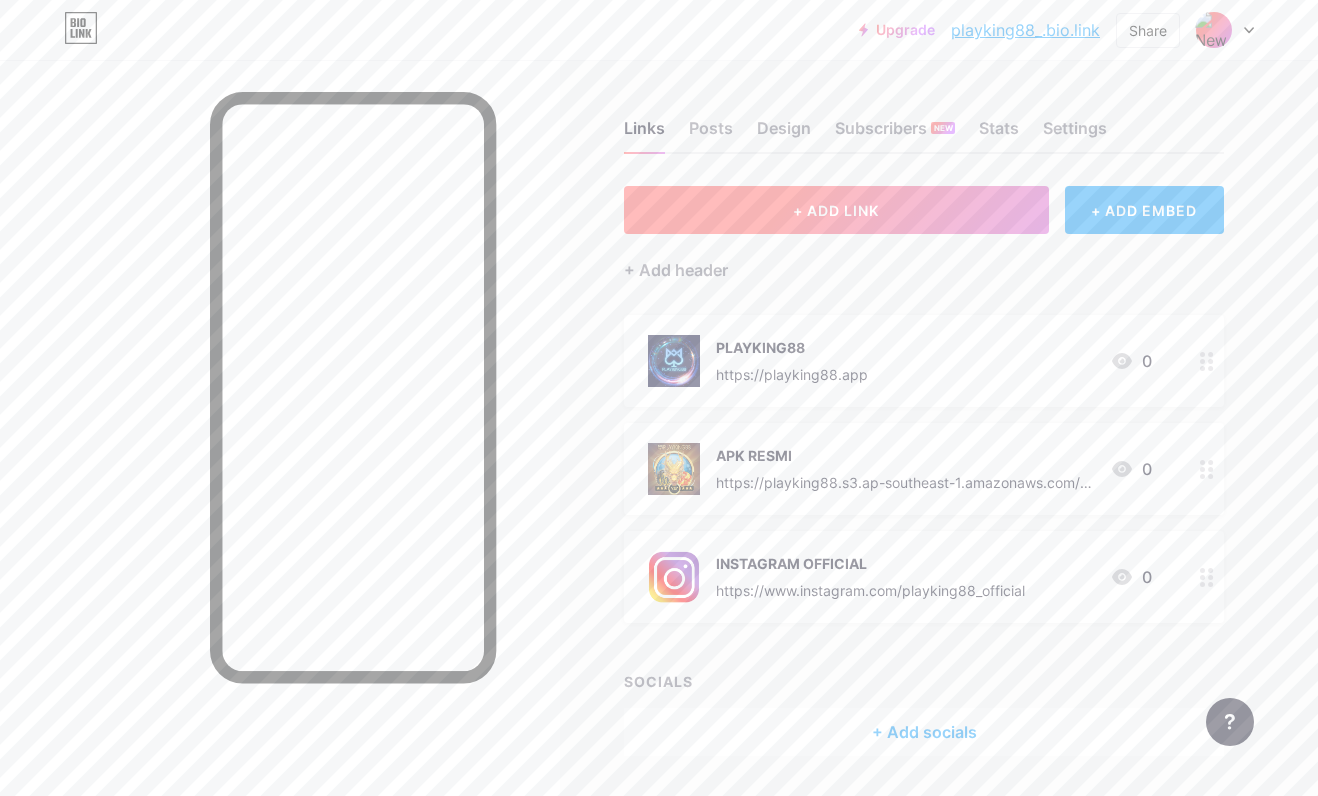 click on "+ ADD LINK" at bounding box center (836, 210) 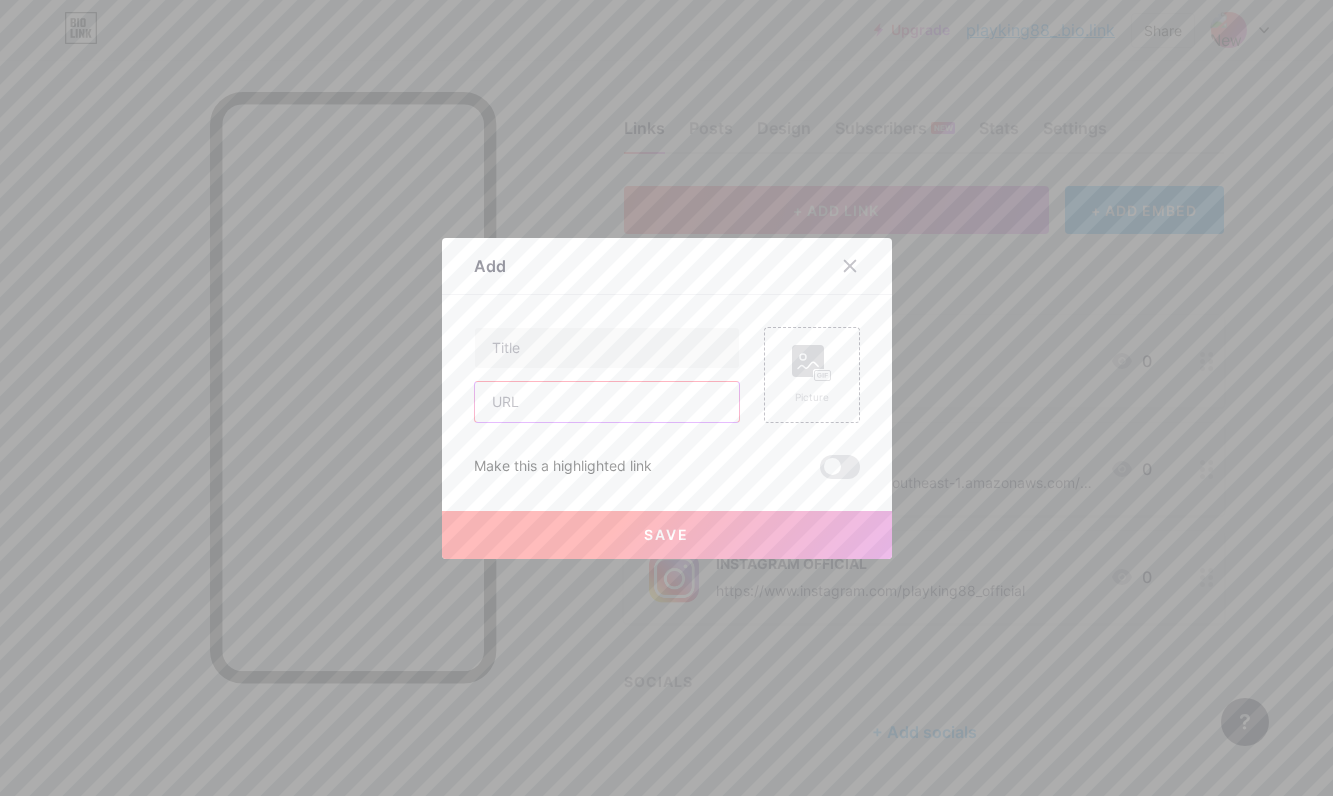click at bounding box center [607, 402] 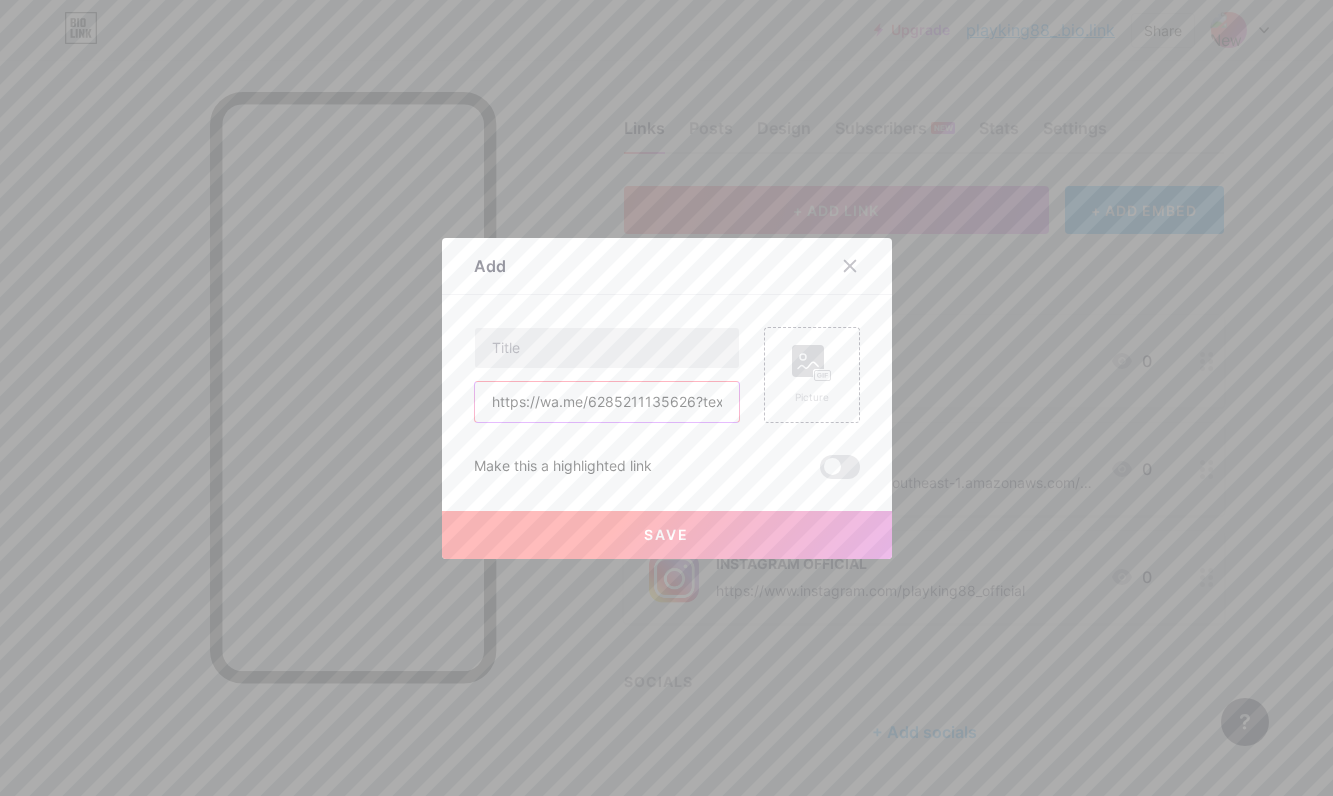 scroll, scrollTop: 0, scrollLeft: 566, axis: horizontal 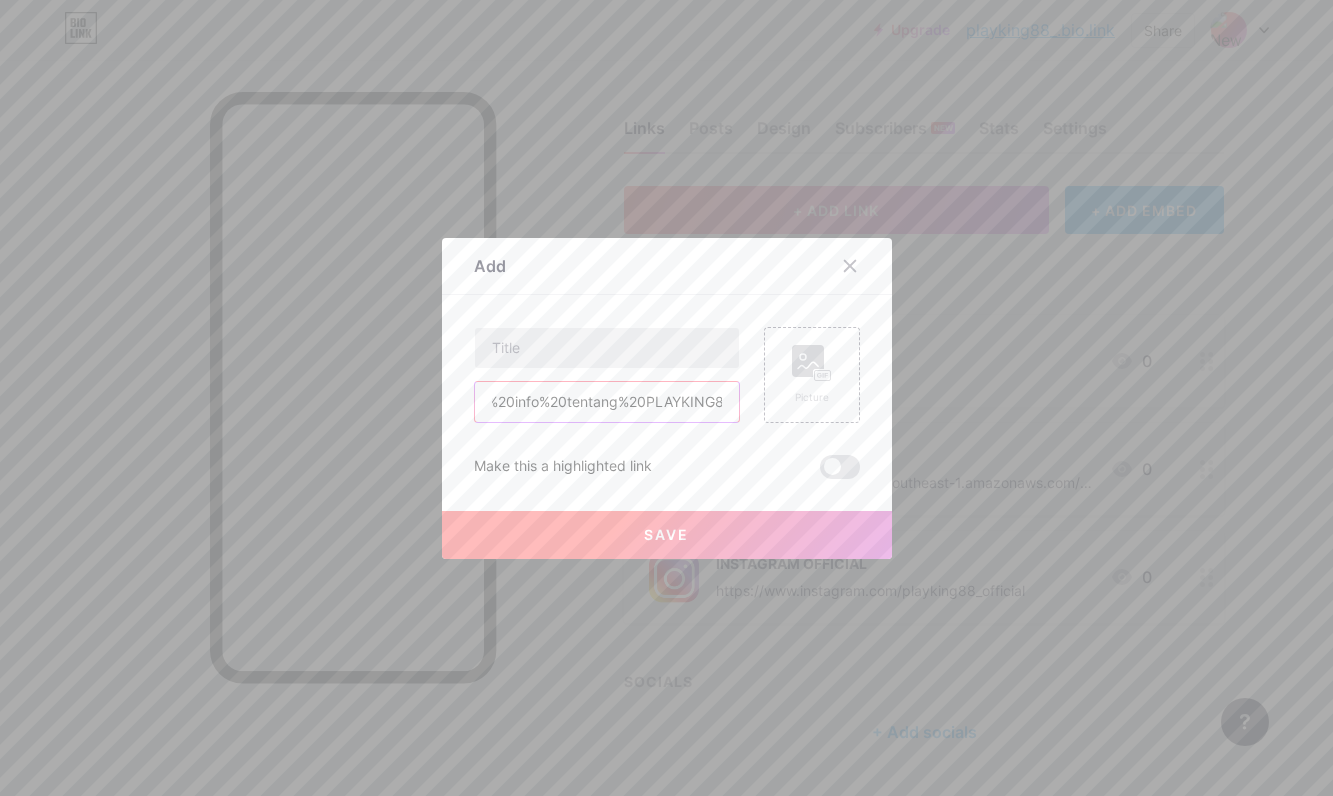 type on "https://wa.me/6285211135626?text=Hallo%20Kalita%2CSaya%20mau%20bertanya%20info%20tentang%20PLAYKING88" 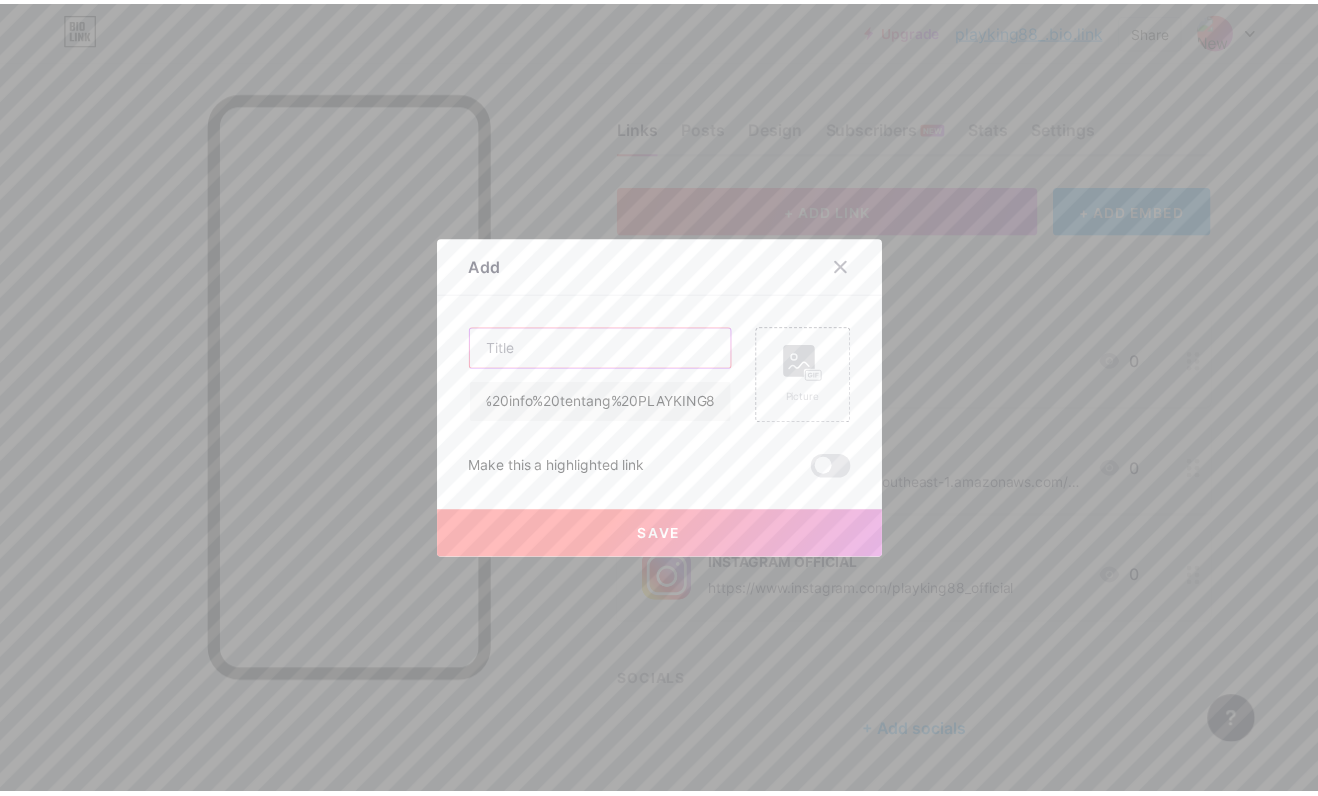 scroll, scrollTop: 0, scrollLeft: 0, axis: both 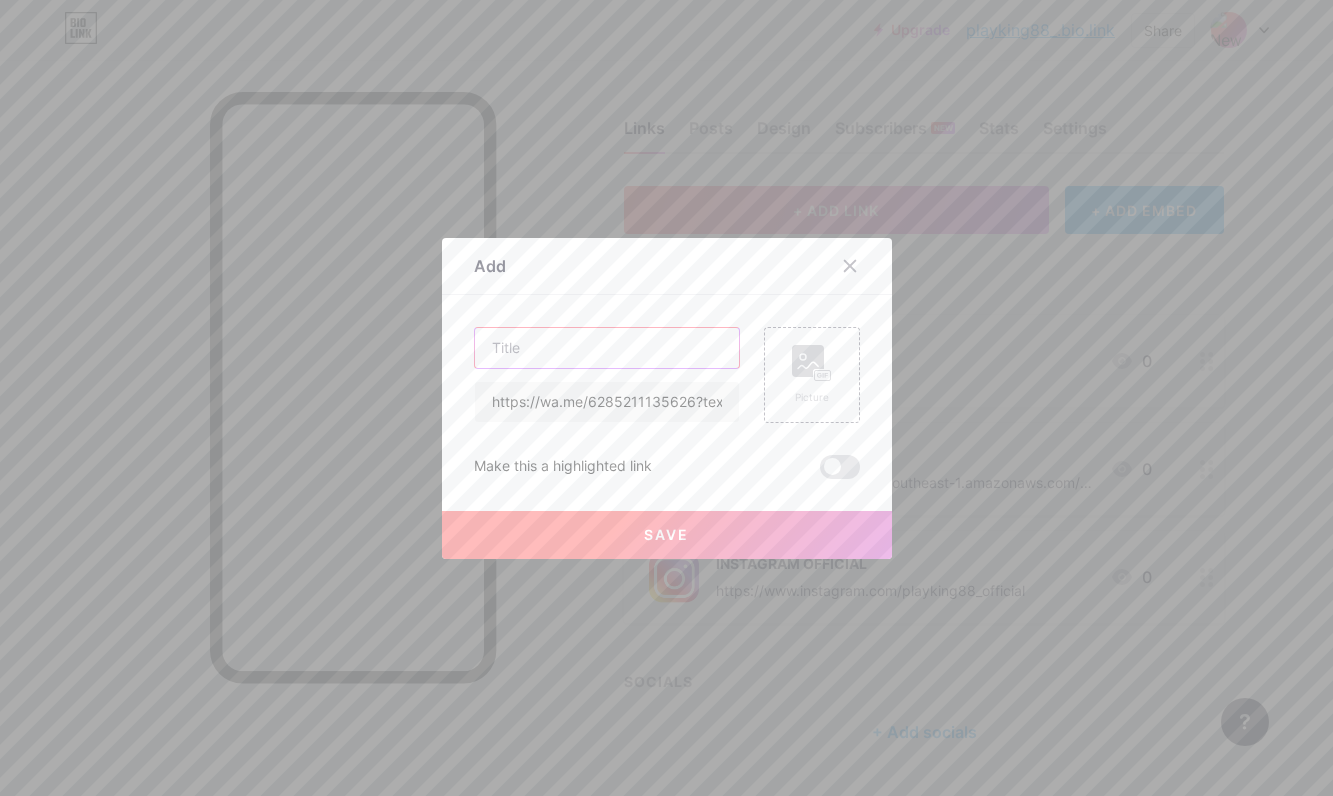 click at bounding box center (607, 348) 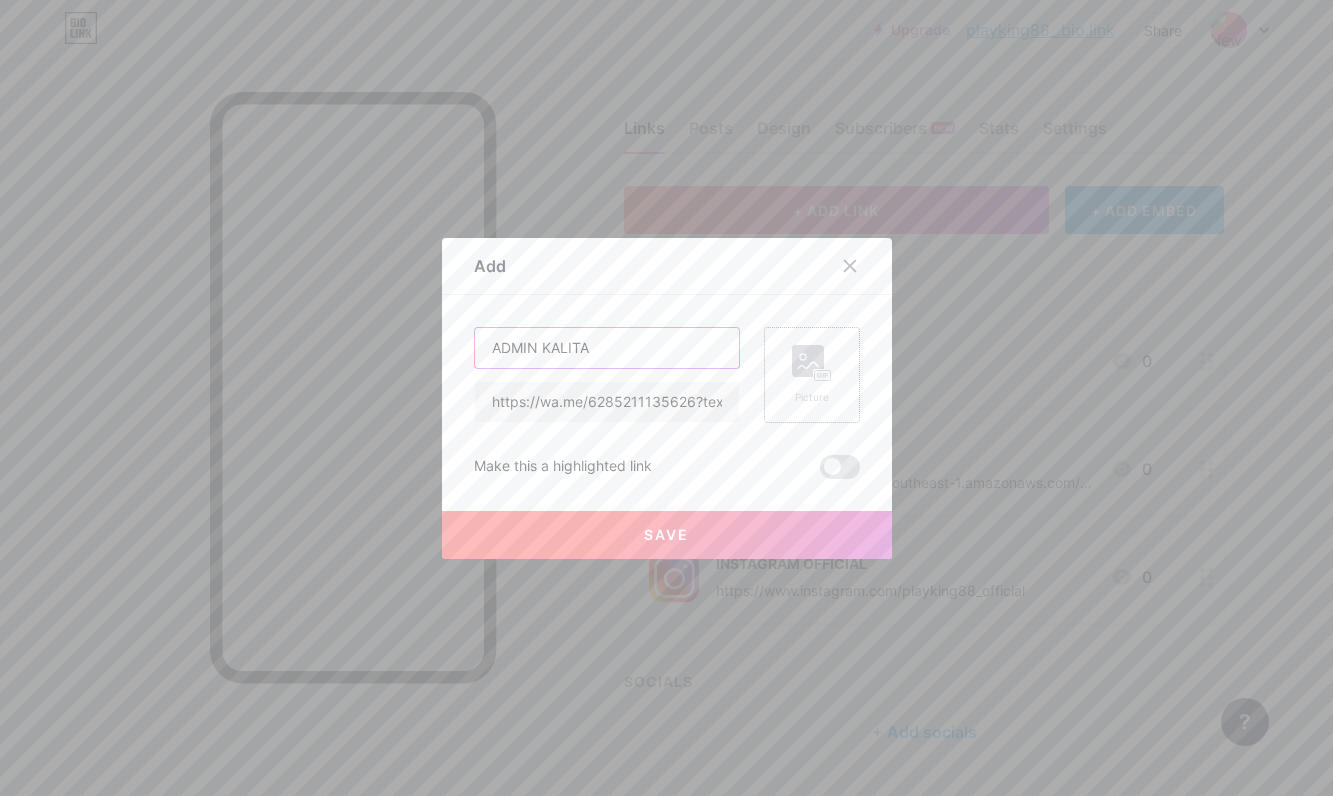 type on "ADMIN KALITA" 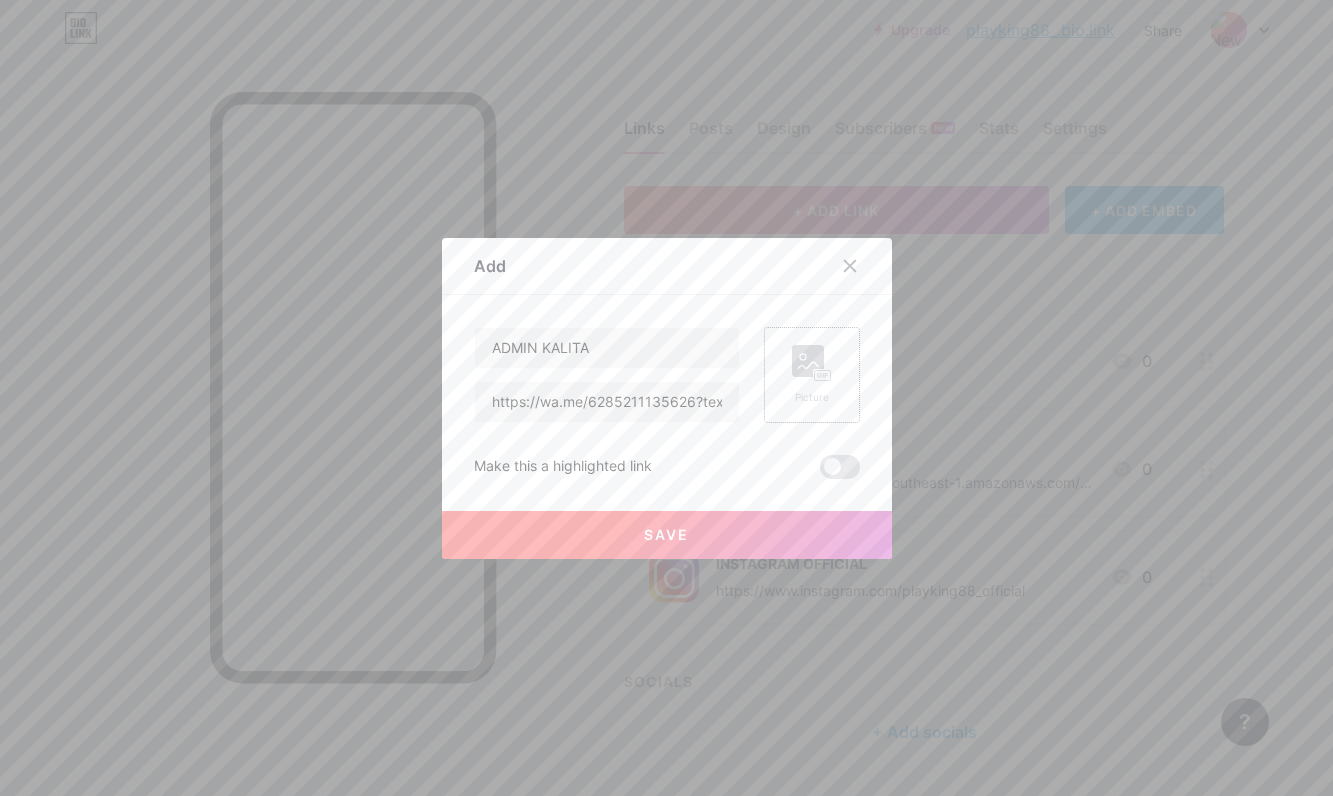 click on "Picture" at bounding box center (812, 375) 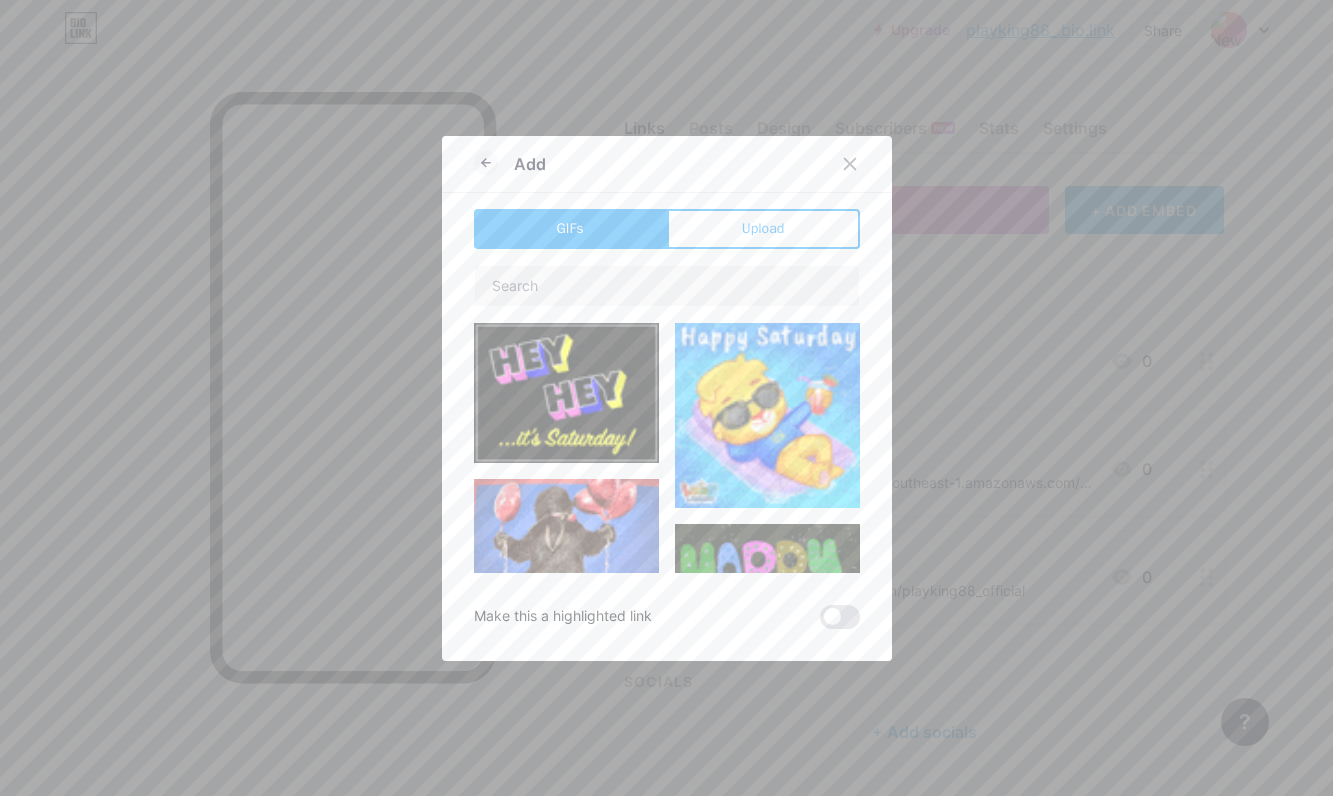 click on "Upload" at bounding box center (763, 228) 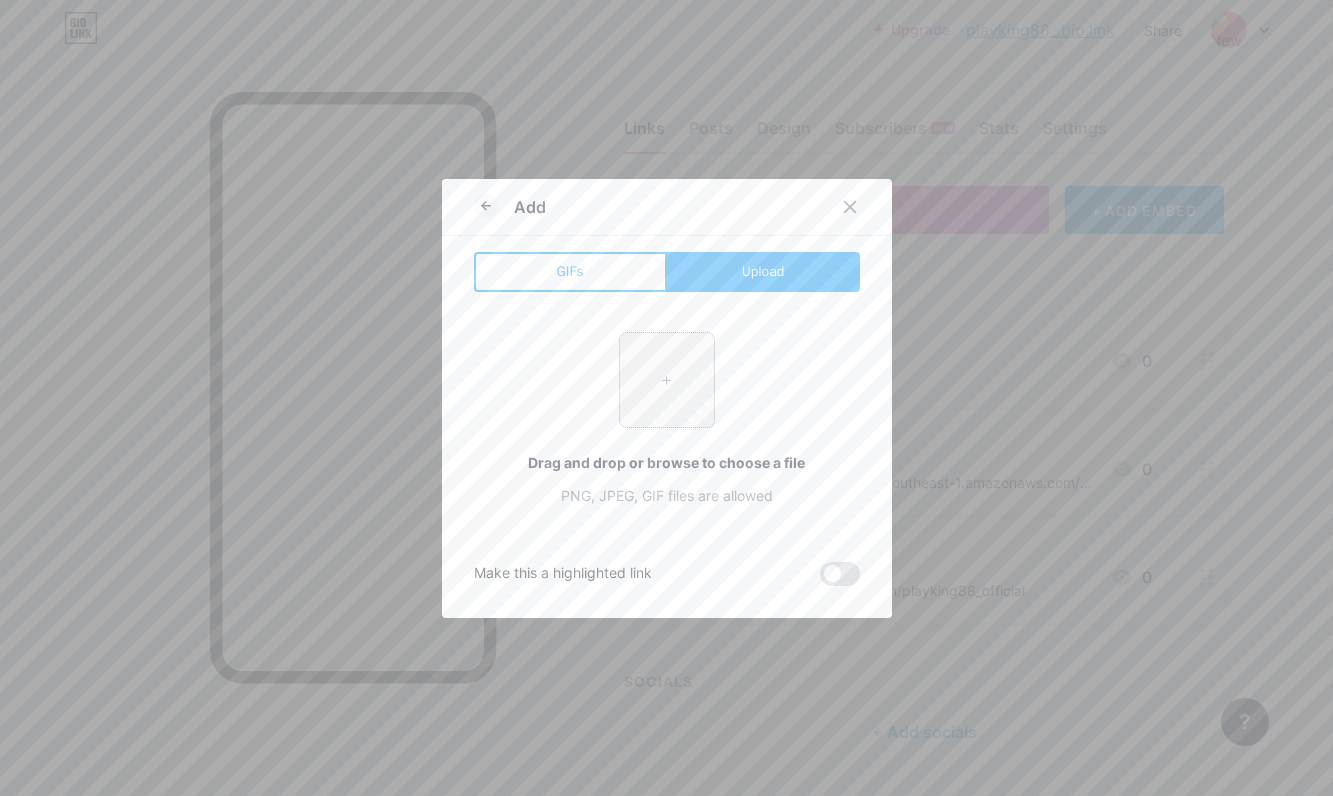 click at bounding box center (667, 380) 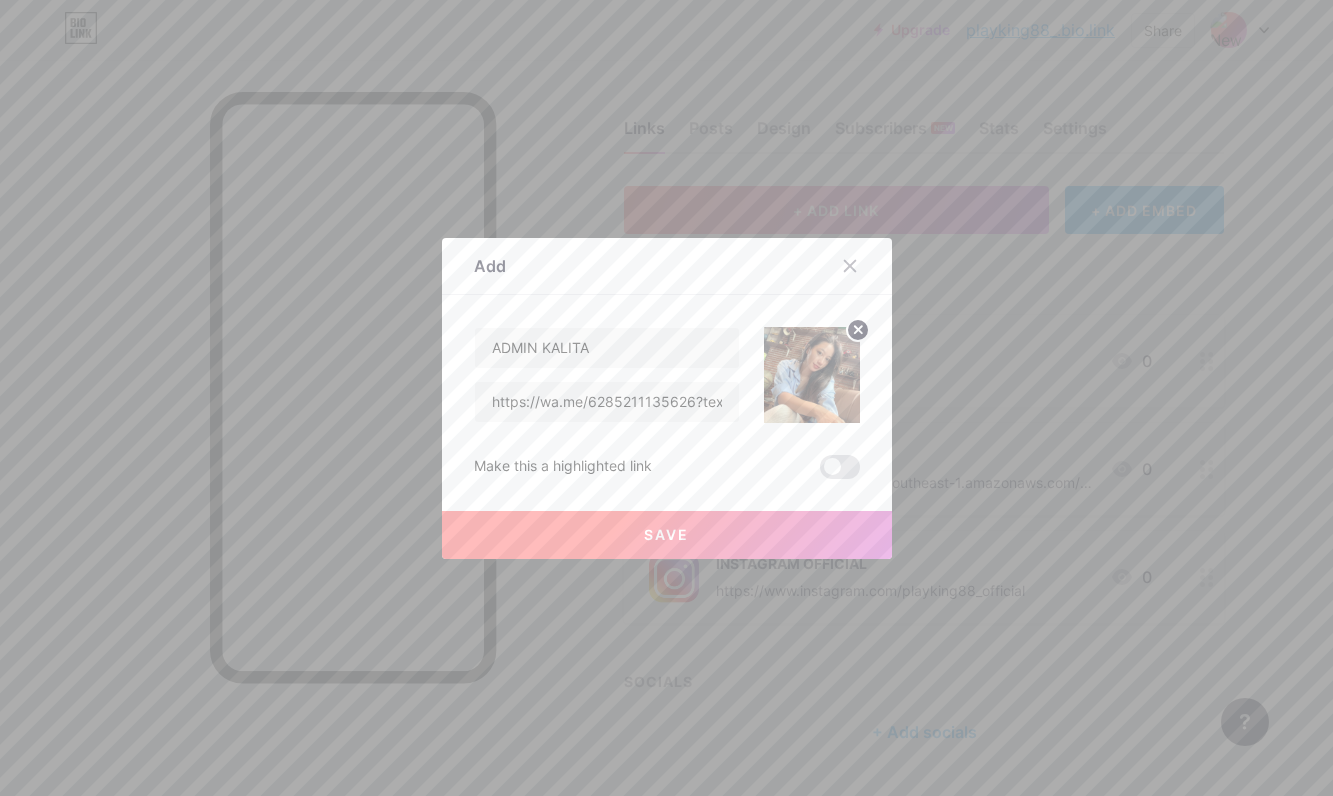 click on "Save" at bounding box center [666, 534] 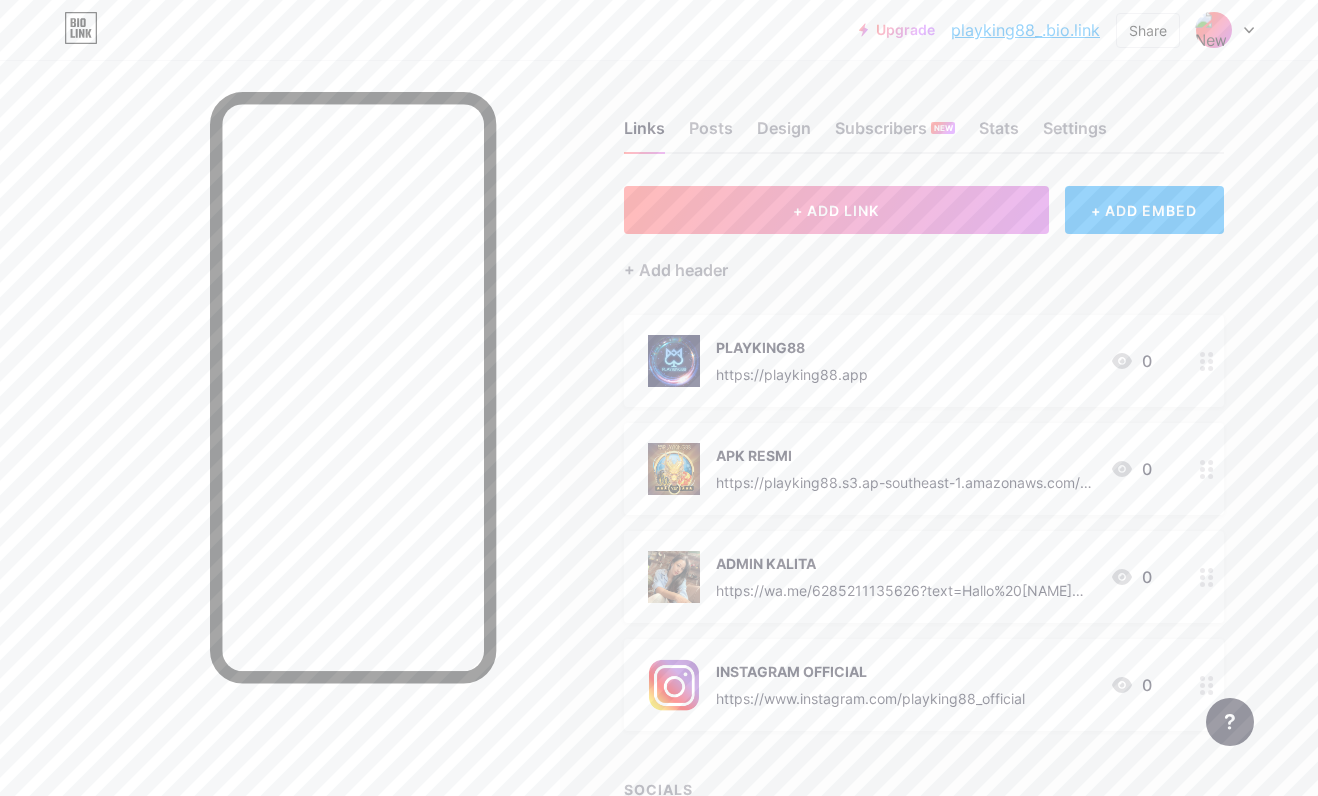 click on "Links
Posts
Design
Subscribers
NEW
Stats
Settings       + ADD LINK     + ADD EMBED
+ Add header
PLAYKING88
https://playking88.app
0
APK RESMI
https://playking88.s3.ap-southeast-1.amazonaws.com/playking88.apk
0
ADMIN KALITA
https://wa.me/6285211135626?text=Hallo%20Kalita%2CSaya%20mau%20bertanya%20info%20tentang%20PLAYKING88
0
INSTAGRAM OFFICIAL
https://www.instagram.com/playking88_official
0
SOCIALS     + Add socials                       Feature requests             Help center         Contact support" at bounding box center [654, 512] 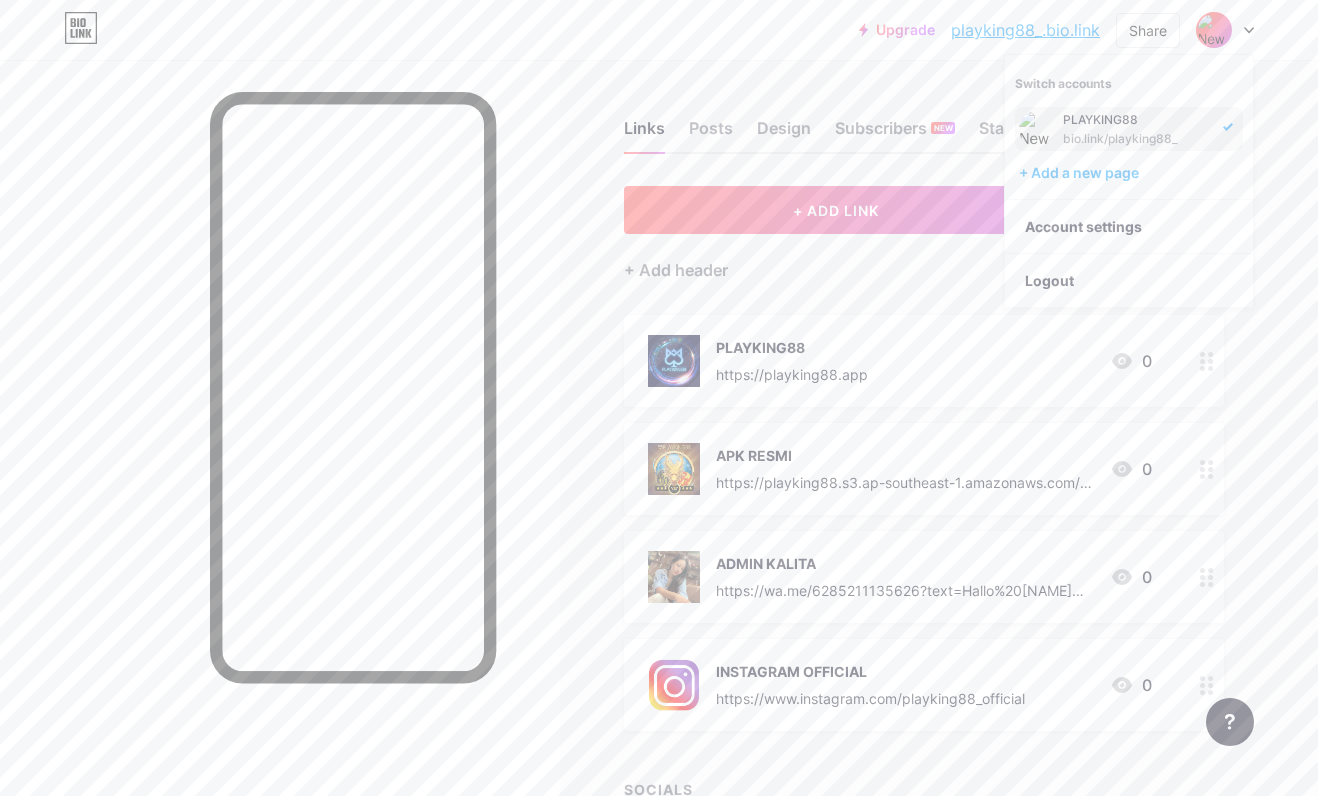 click on "Links
Posts
Design
Subscribers
NEW
Stats
Settings       + ADD LINK     + ADD EMBED
+ Add header
PLAYKING88
https://playking88.app
0
APK RESMI
https://playking88.s3.ap-southeast-1.amazonaws.com/playking88.apk
0
ADMIN KALITA
https://wa.me/6285211135626?text=Hallo%20Kalita%2CSaya%20mau%20bertanya%20info%20tentang%20PLAYKING88
0
INSTAGRAM OFFICIAL
https://www.instagram.com/playking88_official
0
SOCIALS     + Add socials                       Feature requests             Help center         Contact support" at bounding box center [654, 512] 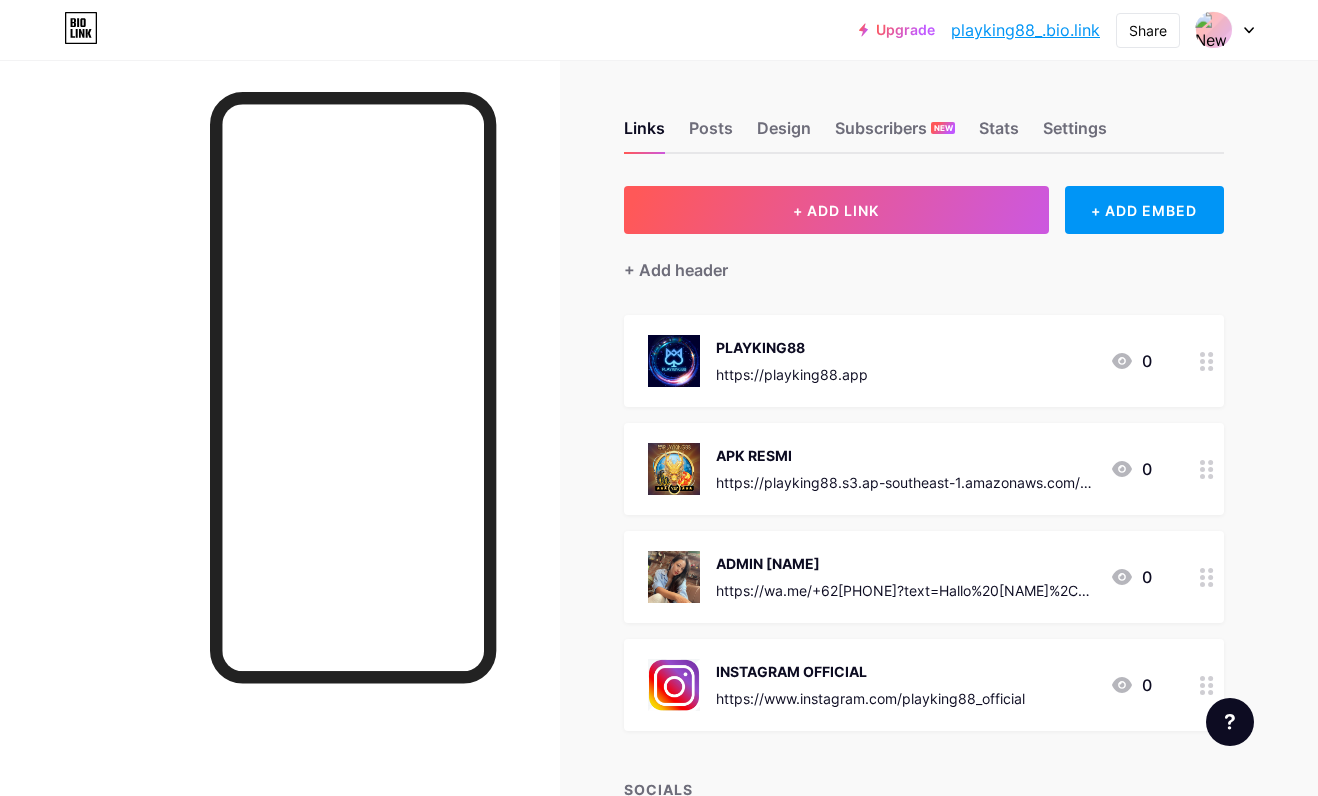 scroll, scrollTop: 0, scrollLeft: 0, axis: both 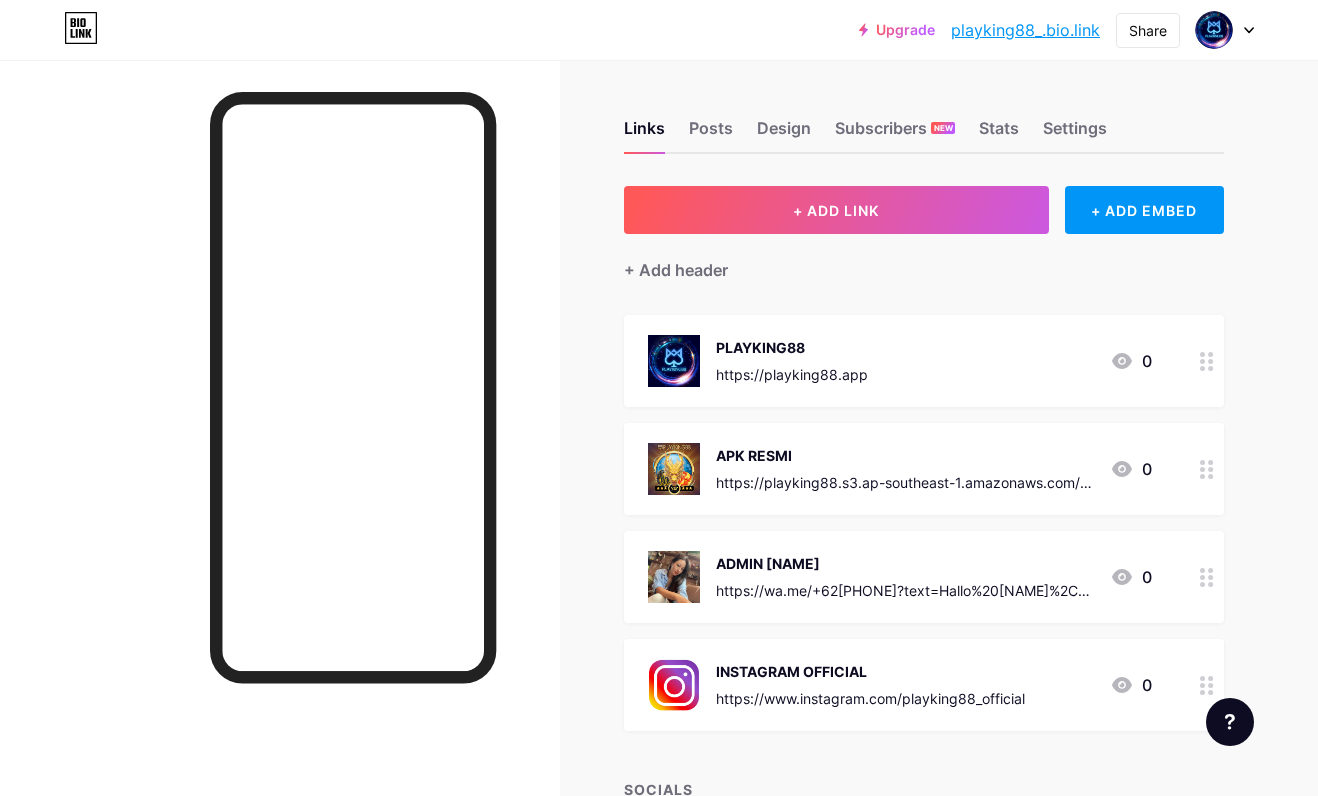 click at bounding box center [1225, 30] 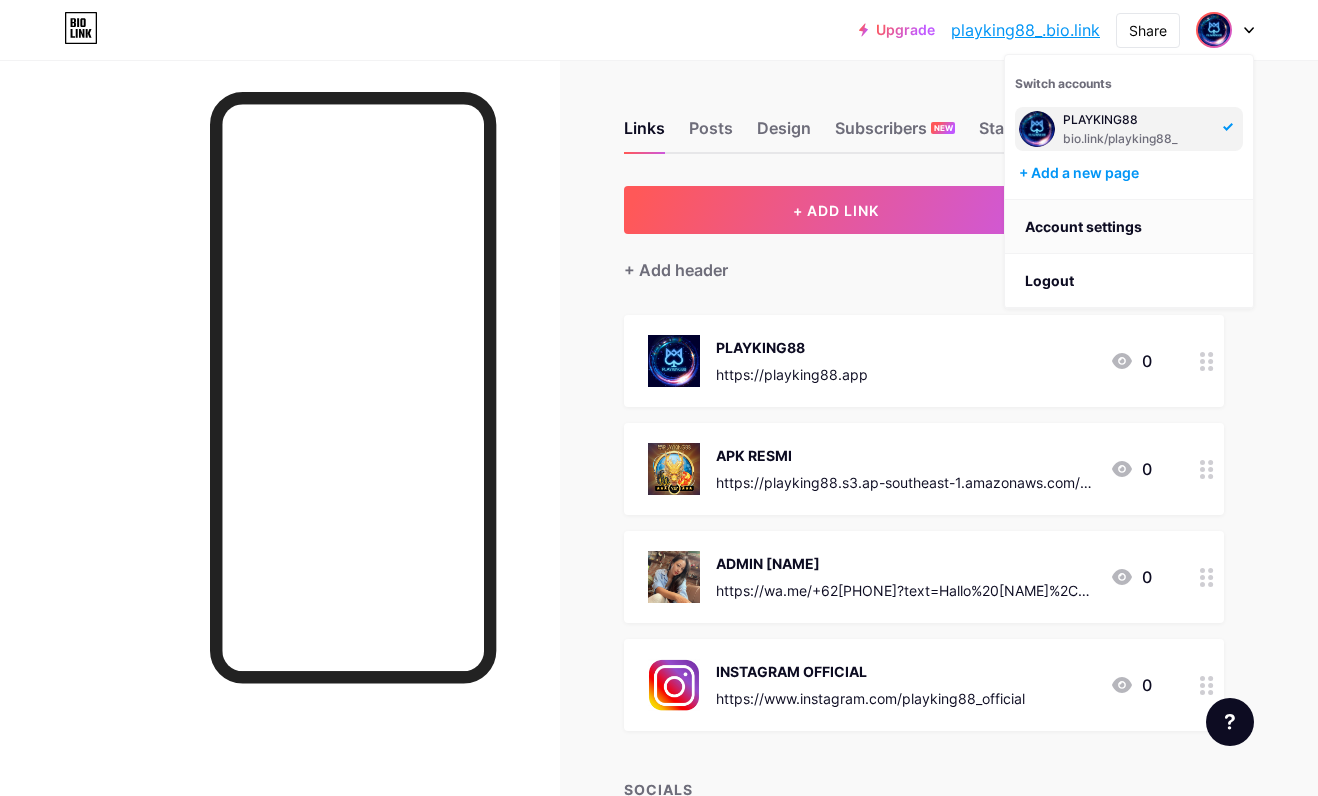 click on "Account settings" at bounding box center [1129, 227] 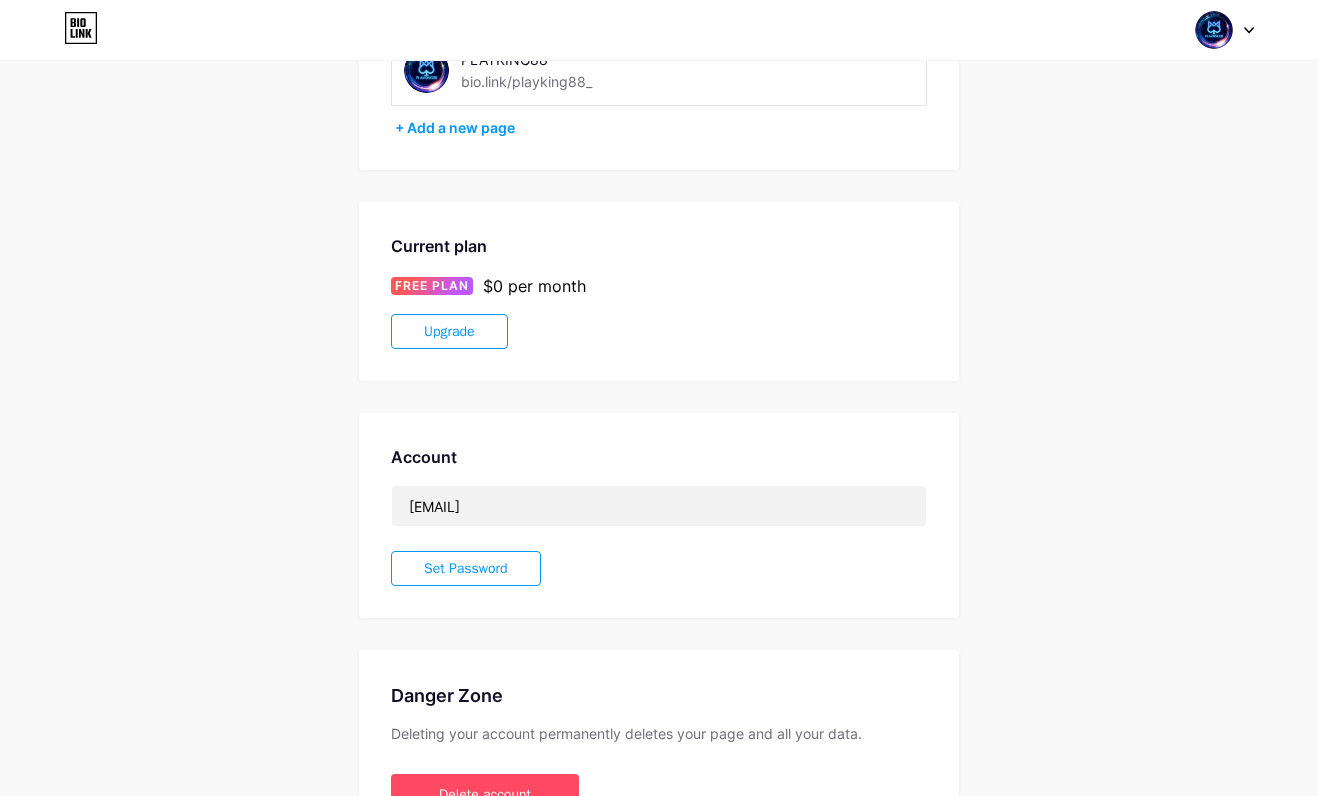 scroll, scrollTop: 319, scrollLeft: 0, axis: vertical 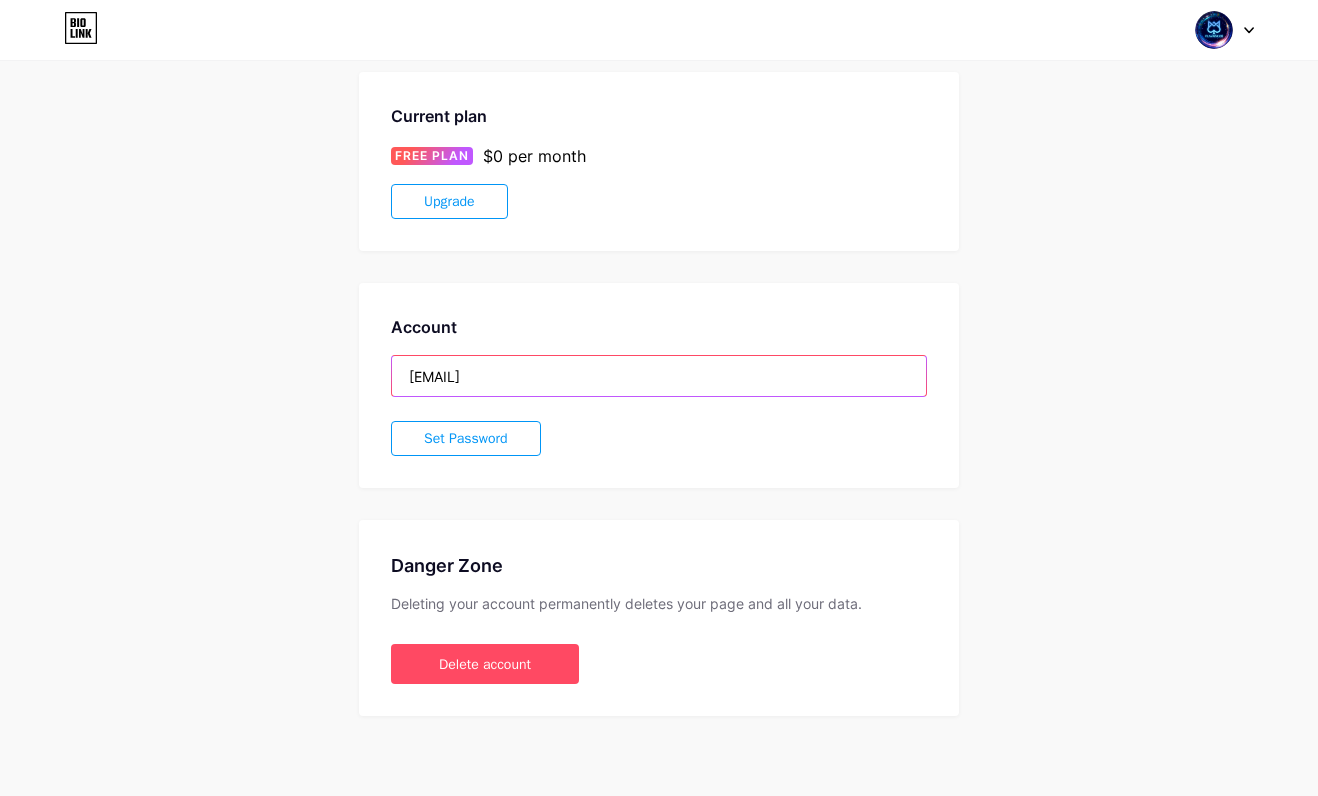 click on "newplayking08@gmail.com" at bounding box center (659, 376) 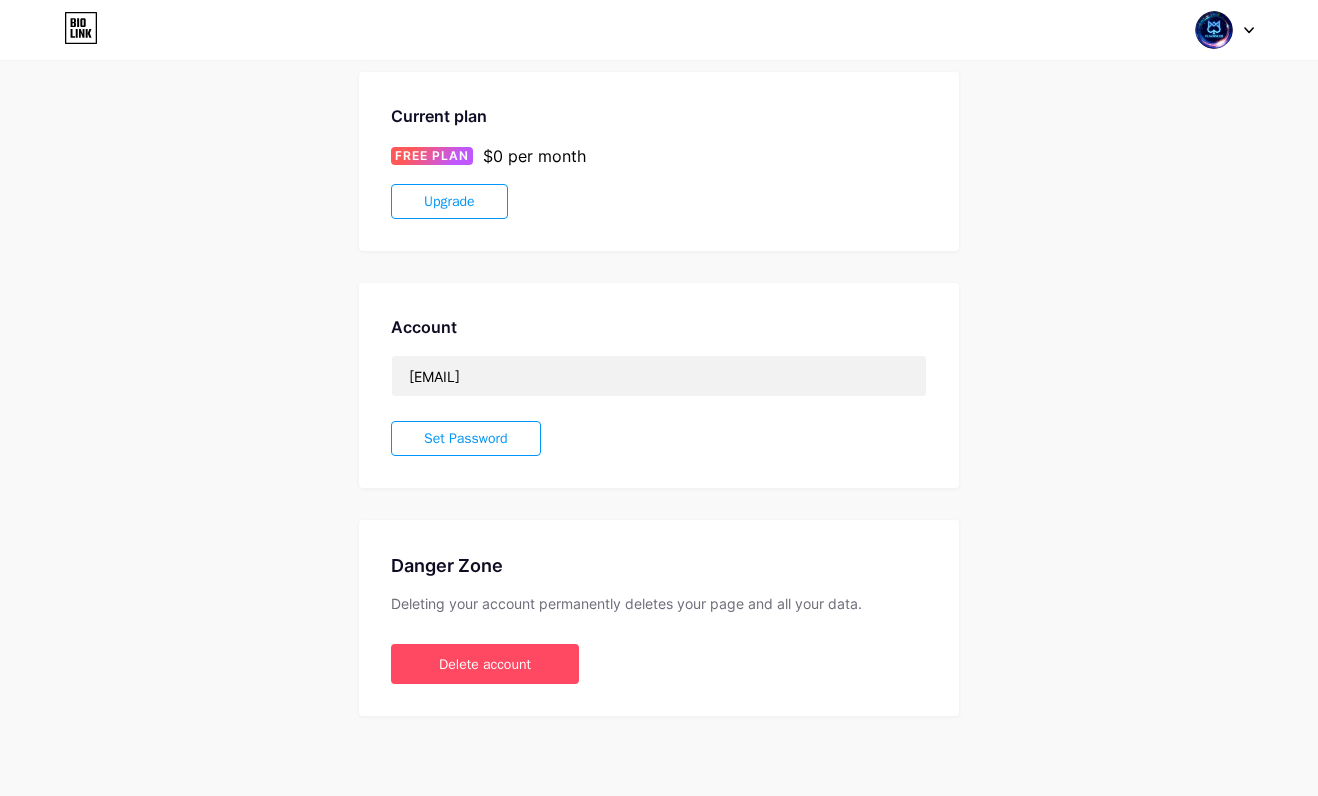 drag, startPoint x: 1159, startPoint y: 174, endPoint x: 1172, endPoint y: 210, distance: 38.27532 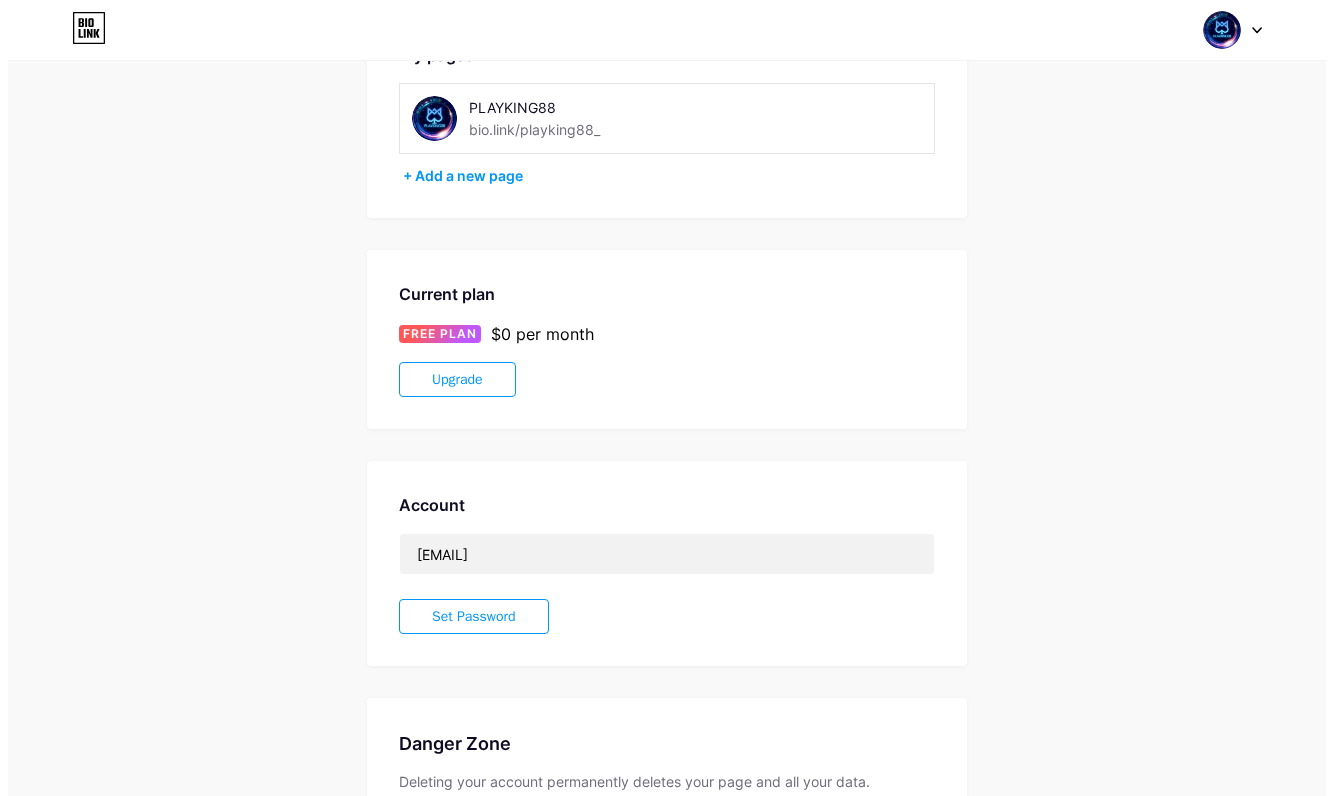scroll, scrollTop: 0, scrollLeft: 0, axis: both 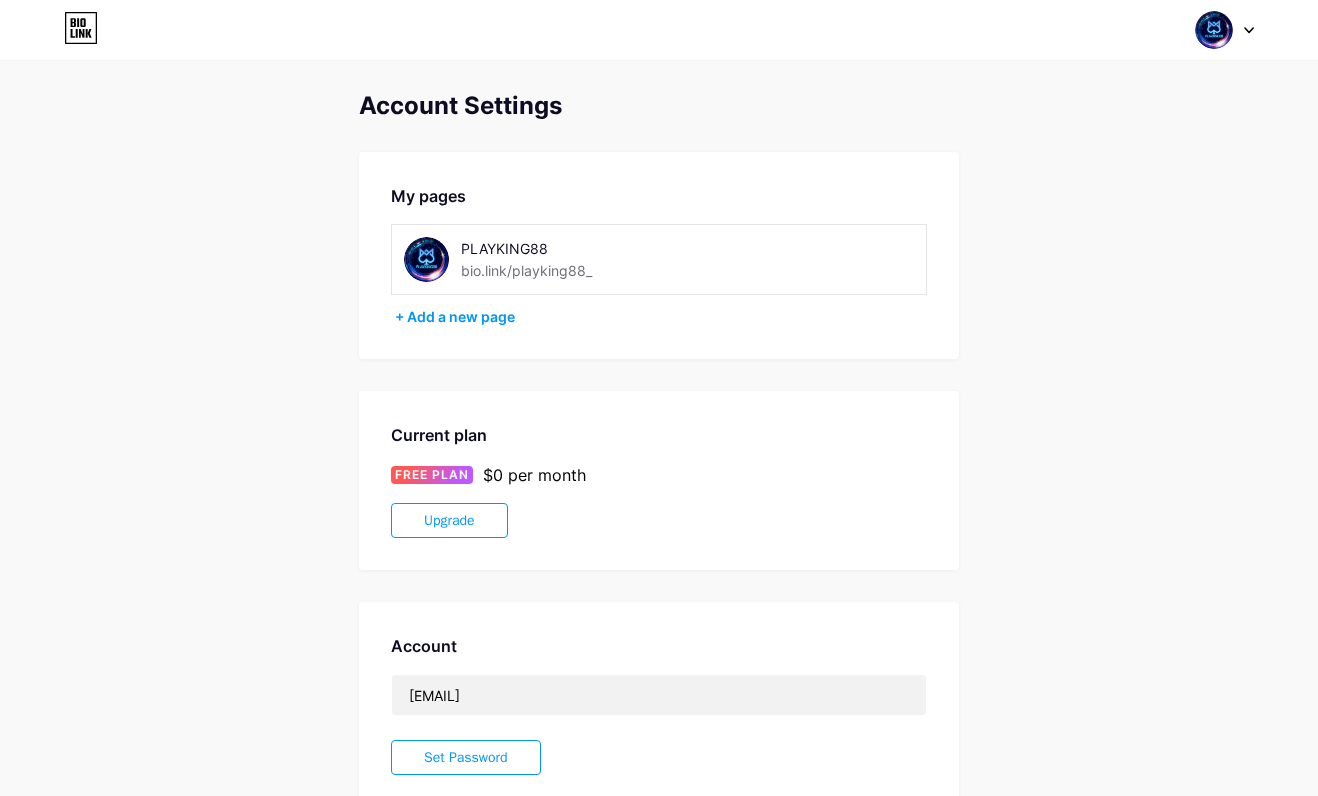 click 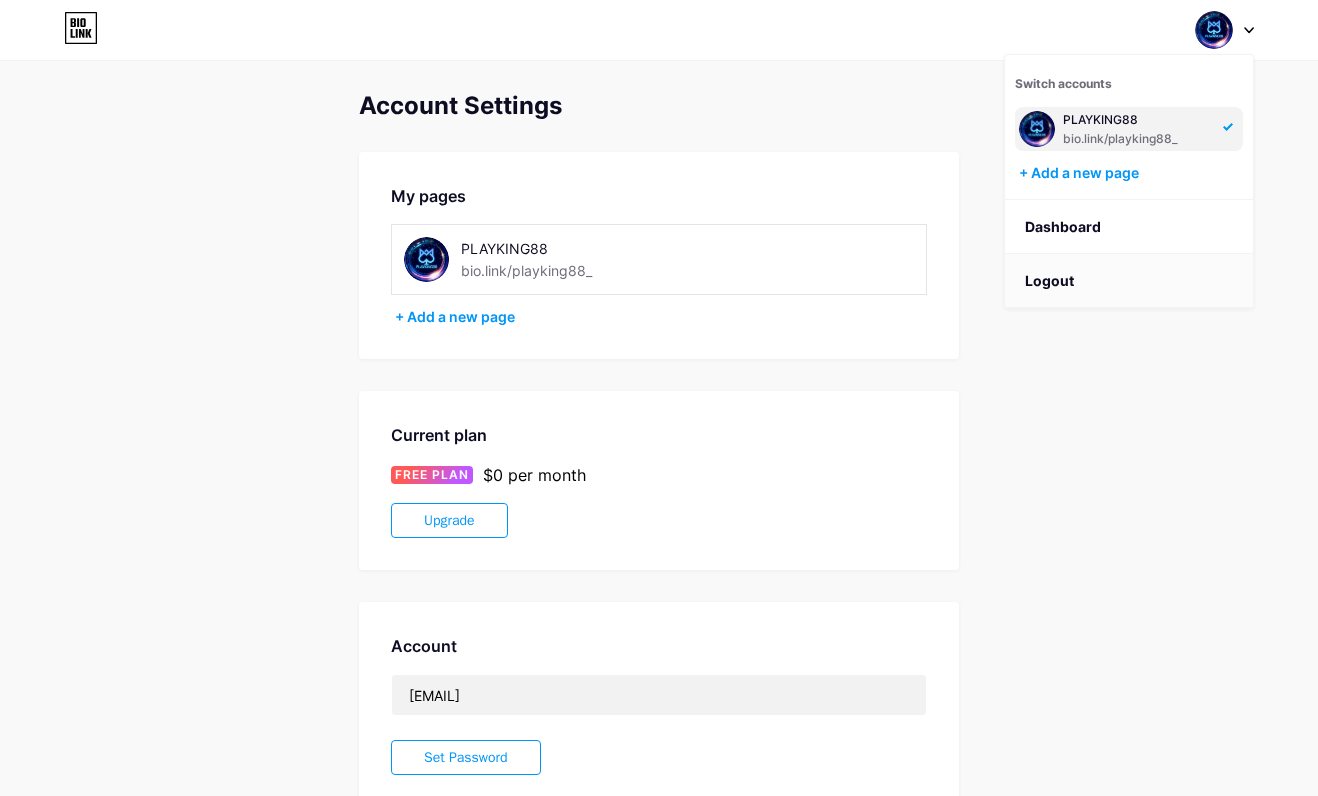 click on "Logout" at bounding box center [1129, 281] 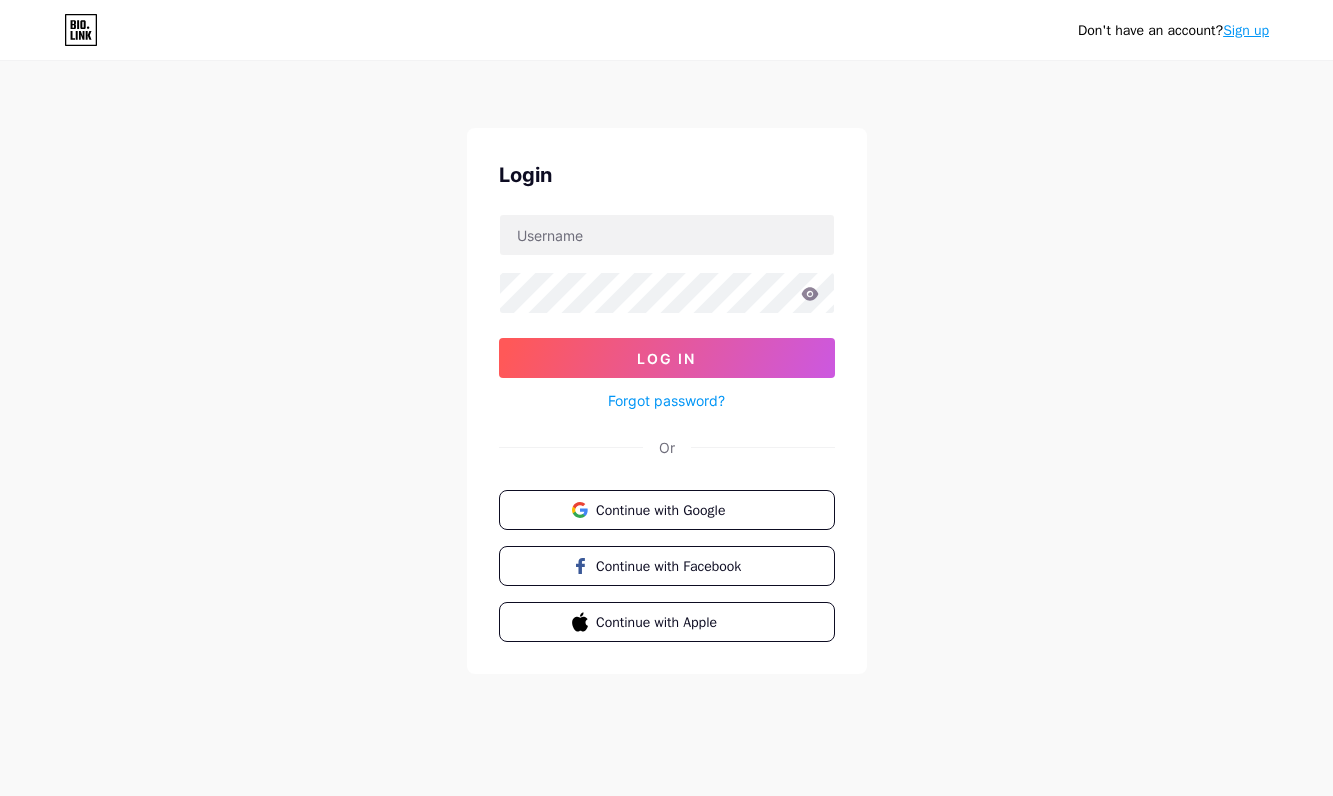 click on "Don't have an account?  Sign up   Login                   Log In
Forgot password?
Or       Continue with Google     Continue with Facebook
Continue with Apple" at bounding box center (666, 369) 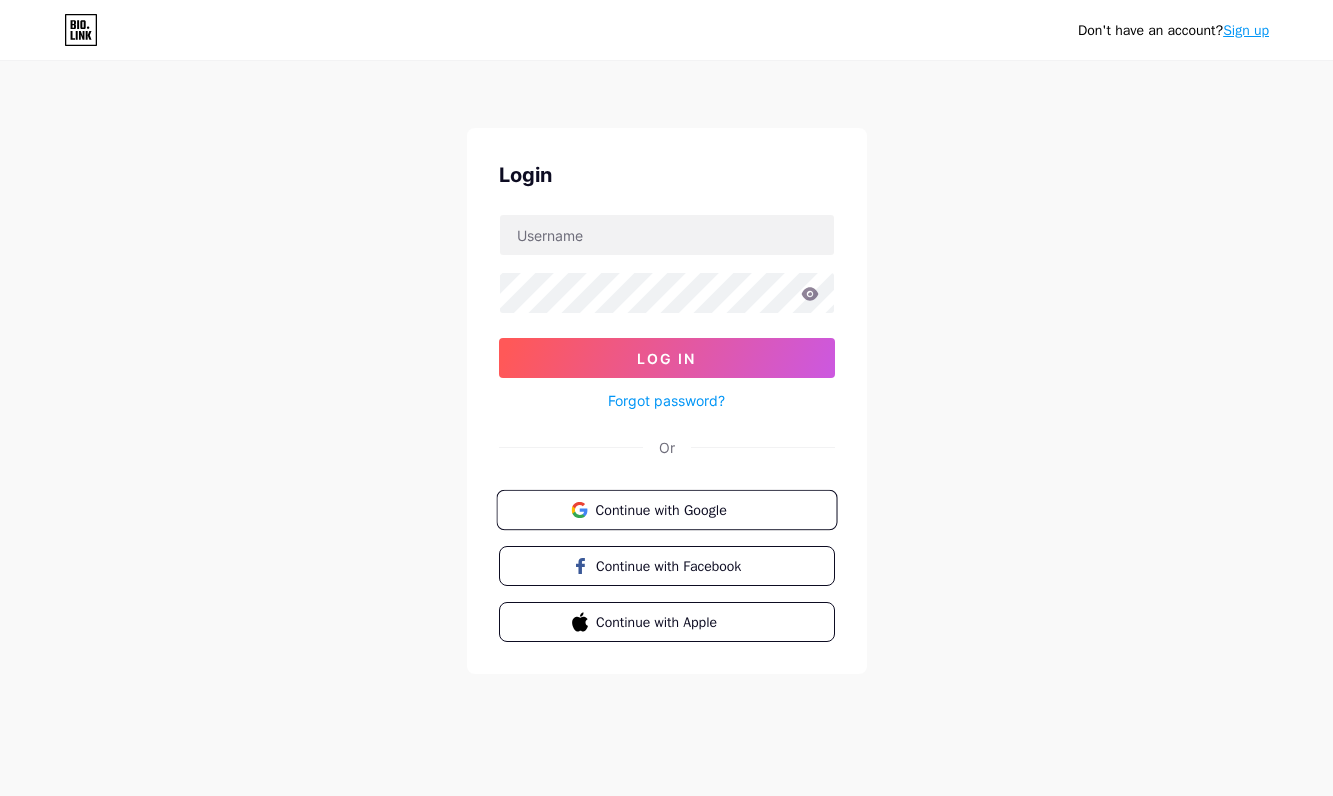 click on "Continue with Google" at bounding box center (666, 510) 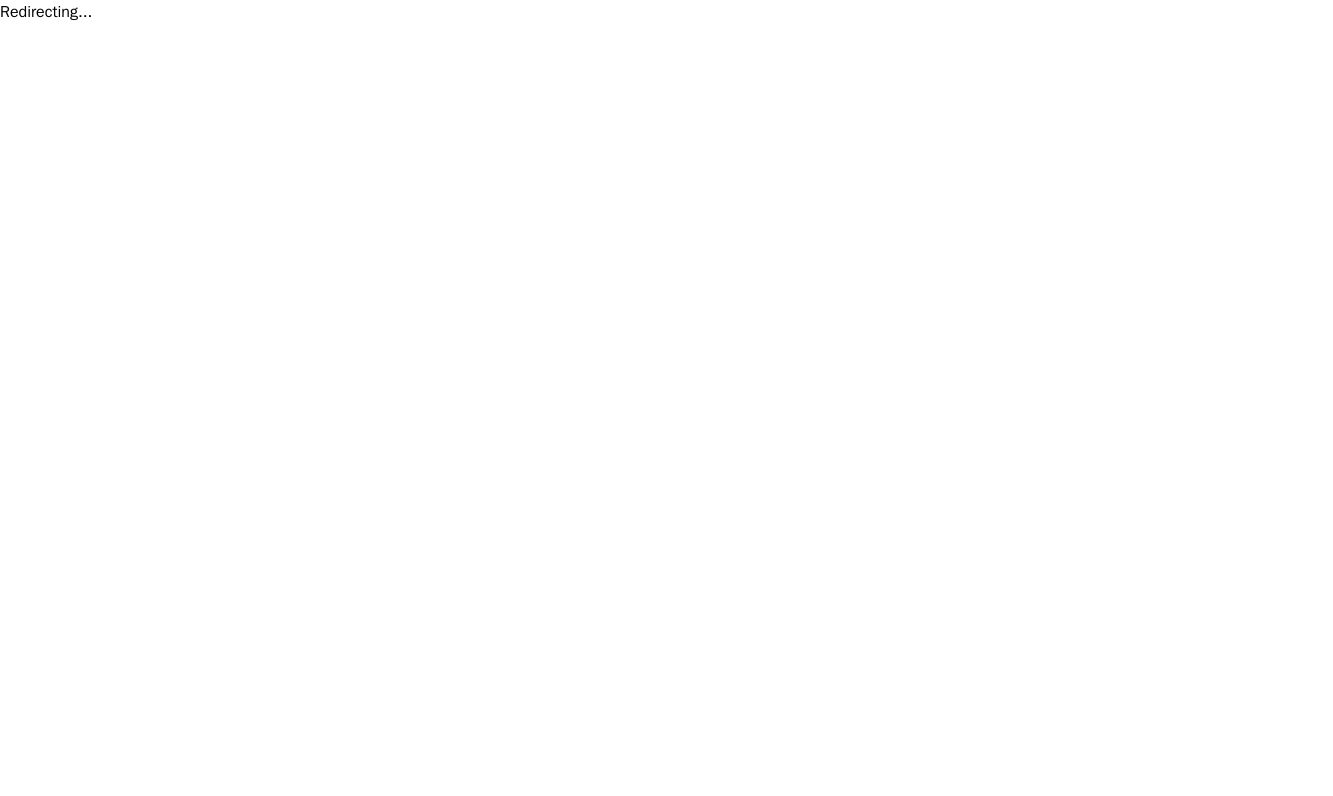 scroll, scrollTop: 0, scrollLeft: 0, axis: both 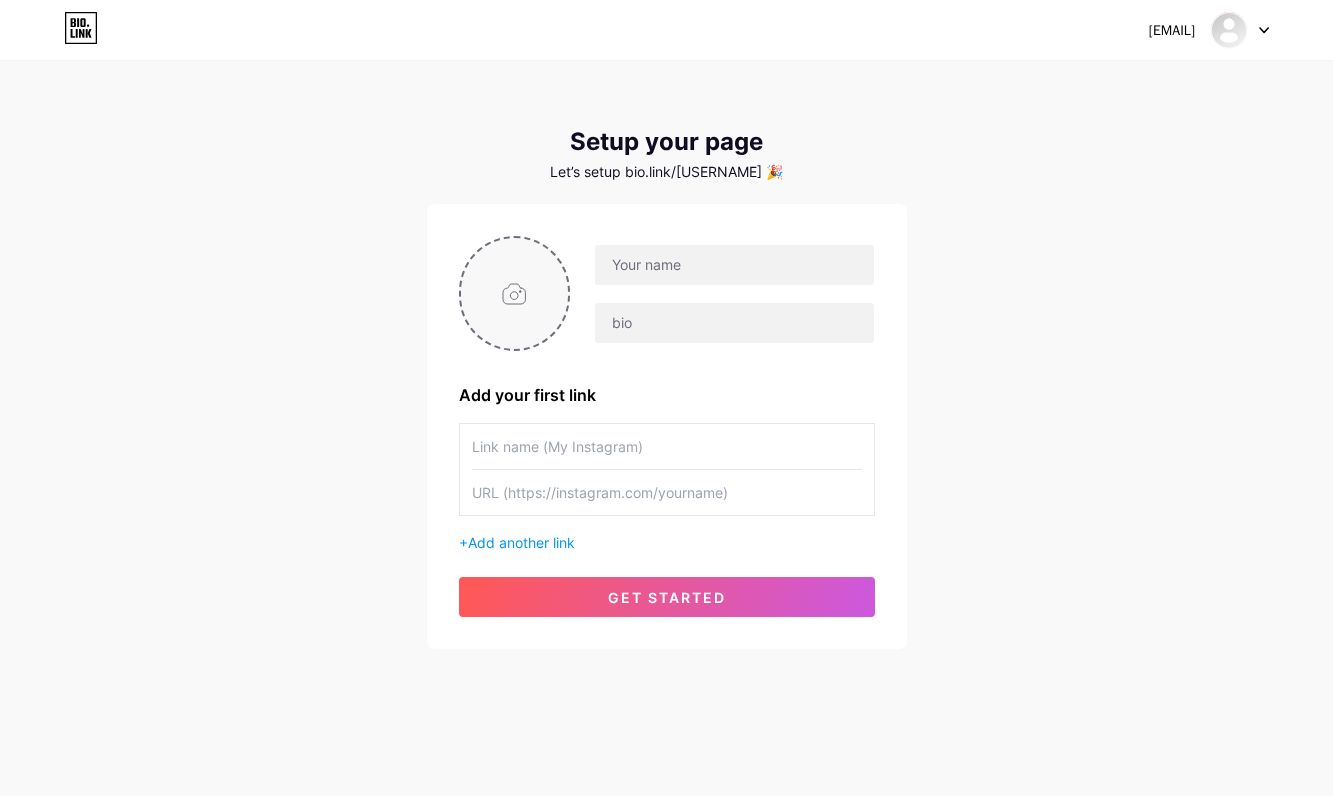 click at bounding box center [515, 293] 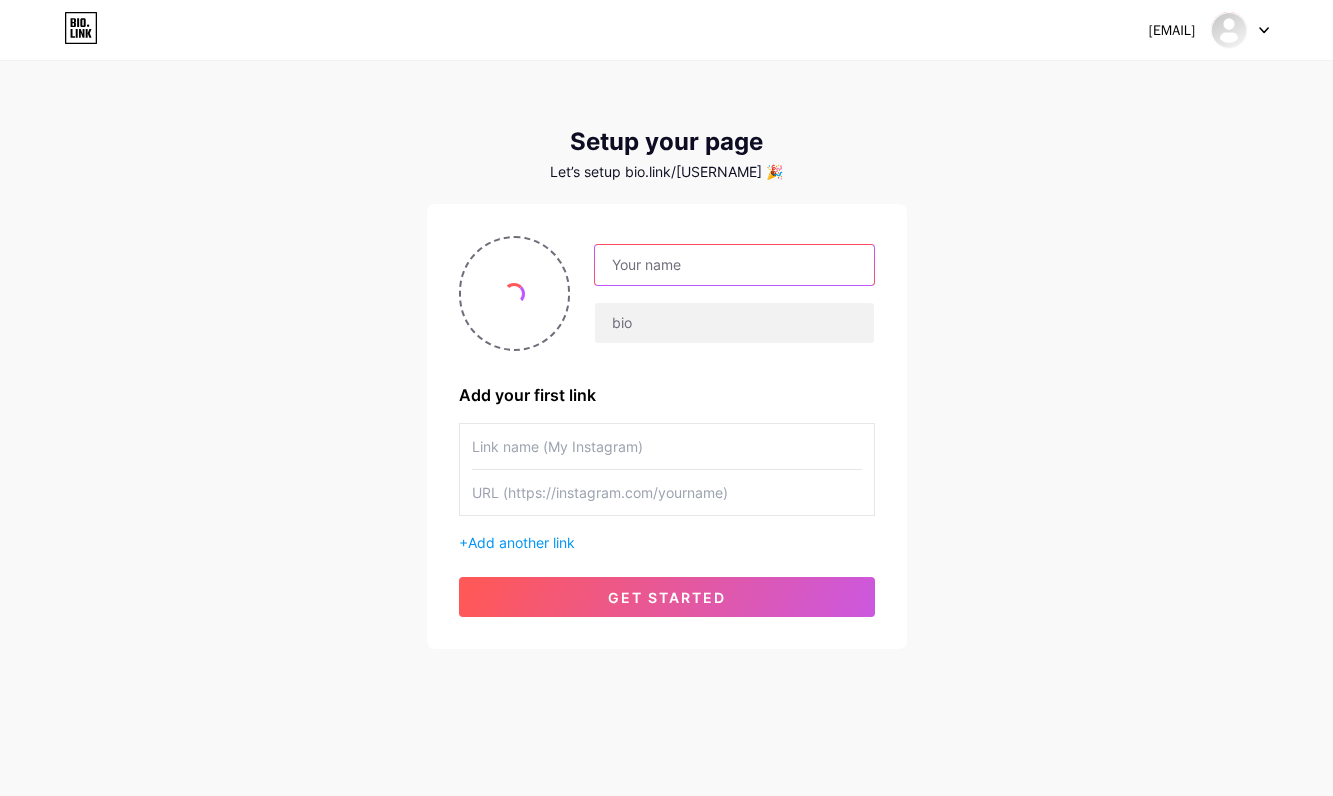 click at bounding box center [734, 265] 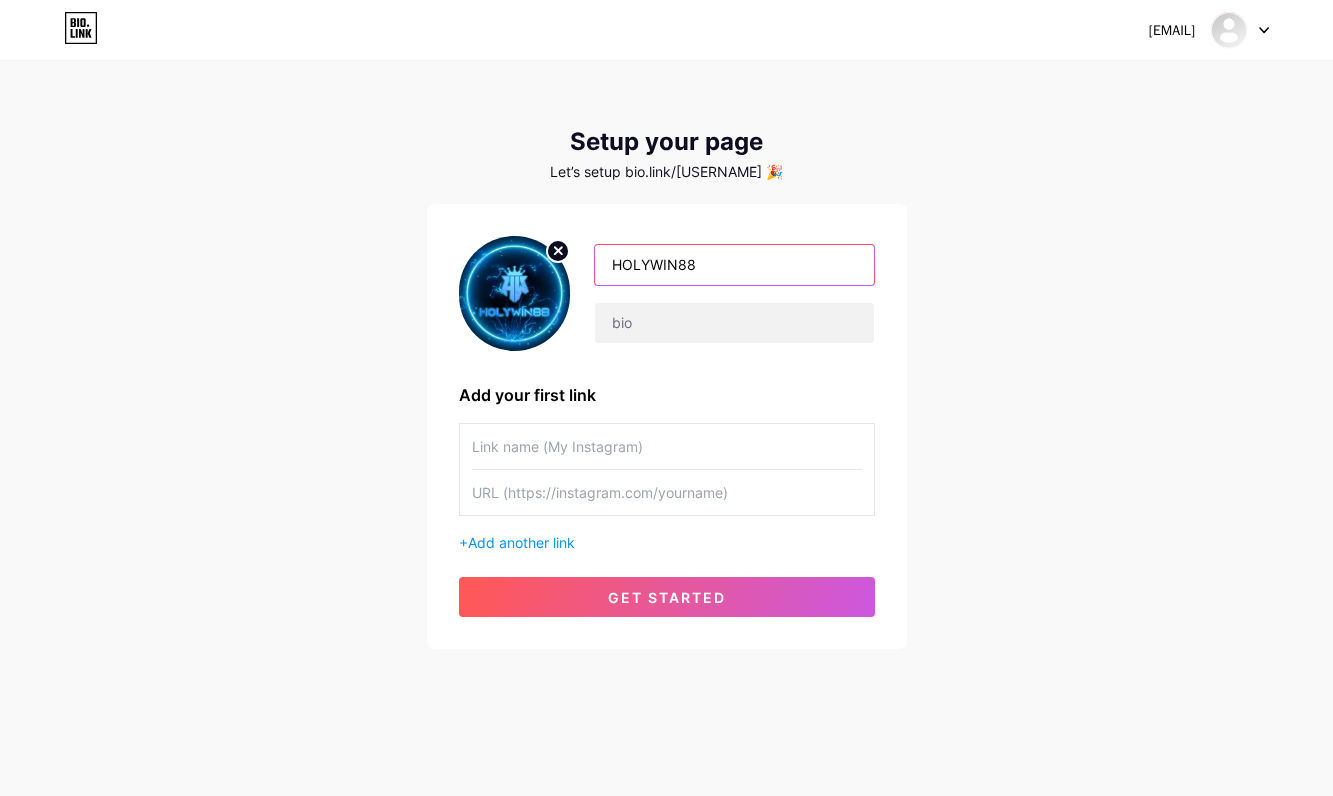 type on "HOLYWIN88" 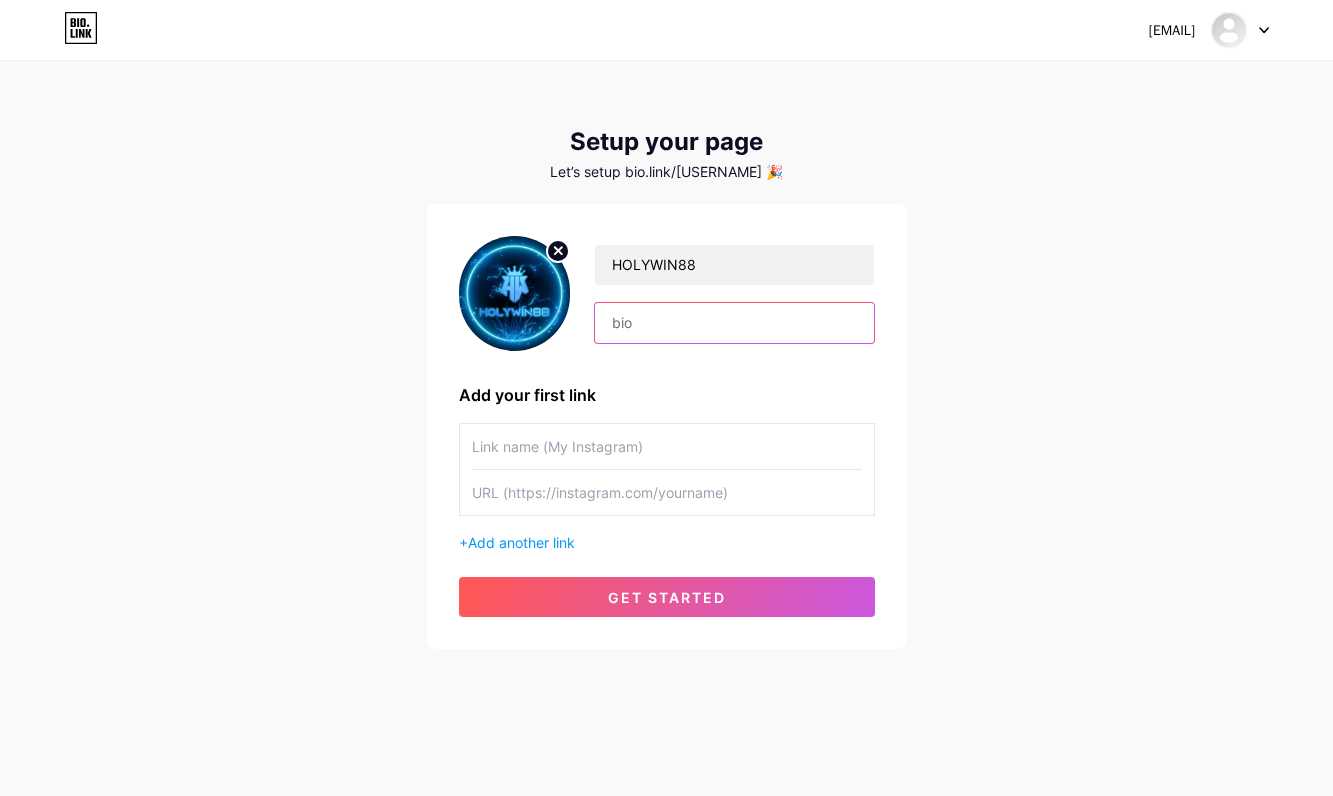 click at bounding box center [734, 323] 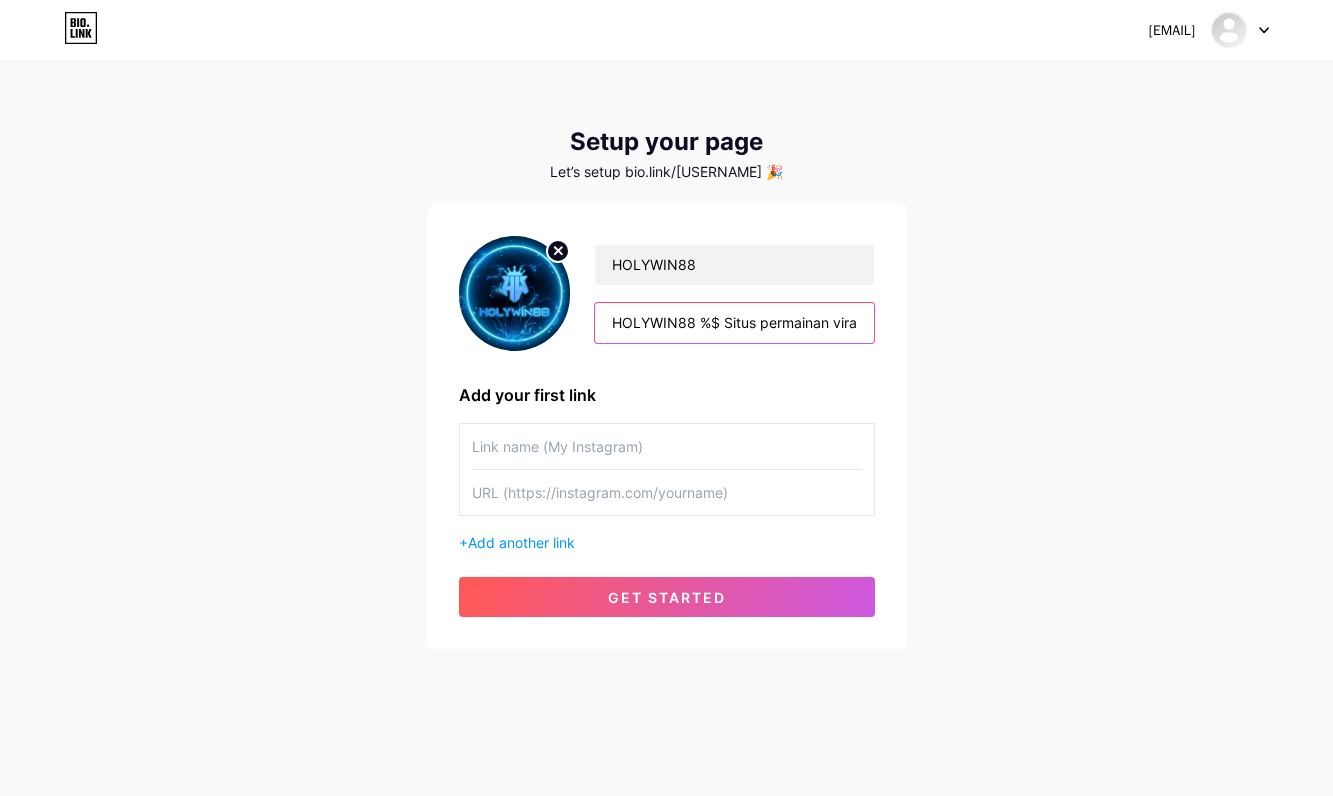 scroll, scrollTop: 0, scrollLeft: 339, axis: horizontal 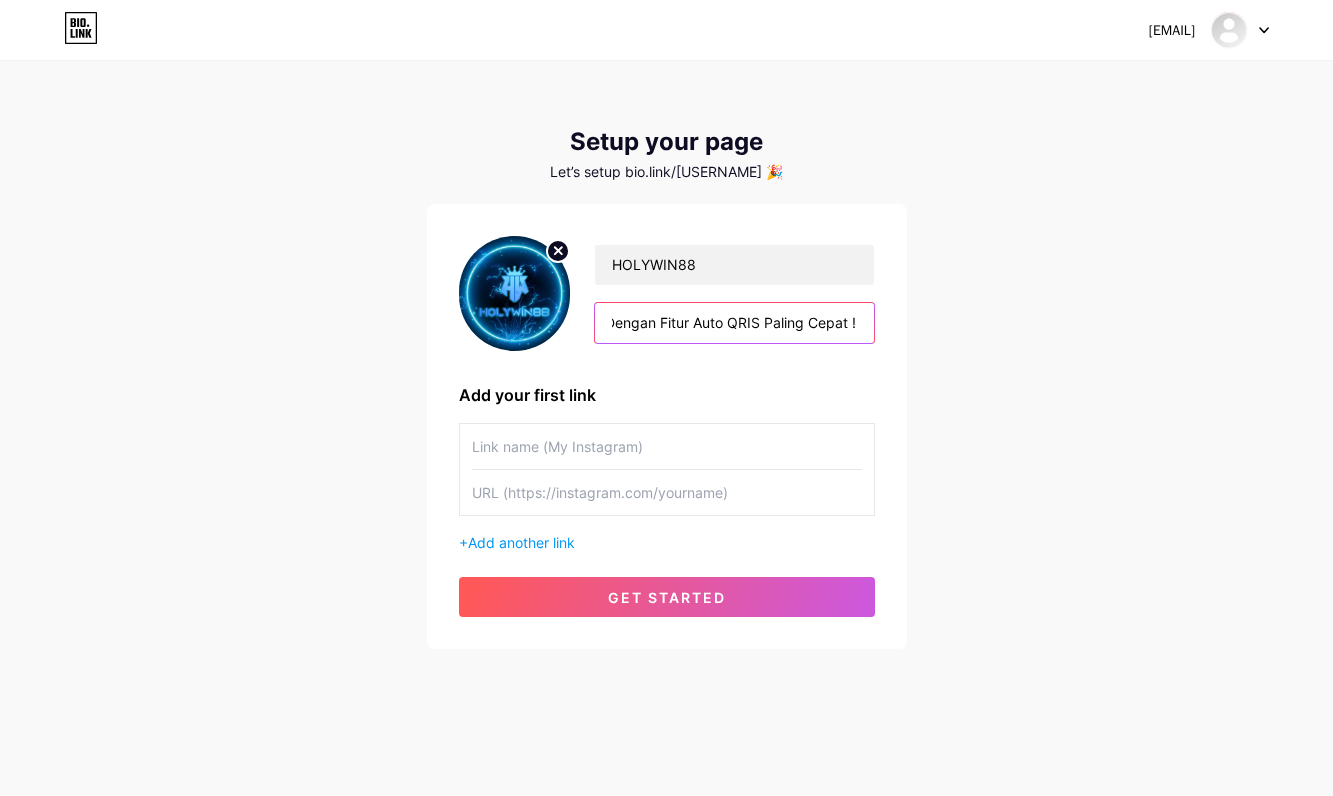 type on "HOLYWIN88 %$ Situs permainan viral tahun 2025,Dengan Fitur Auto QRIS Paling Cepat !" 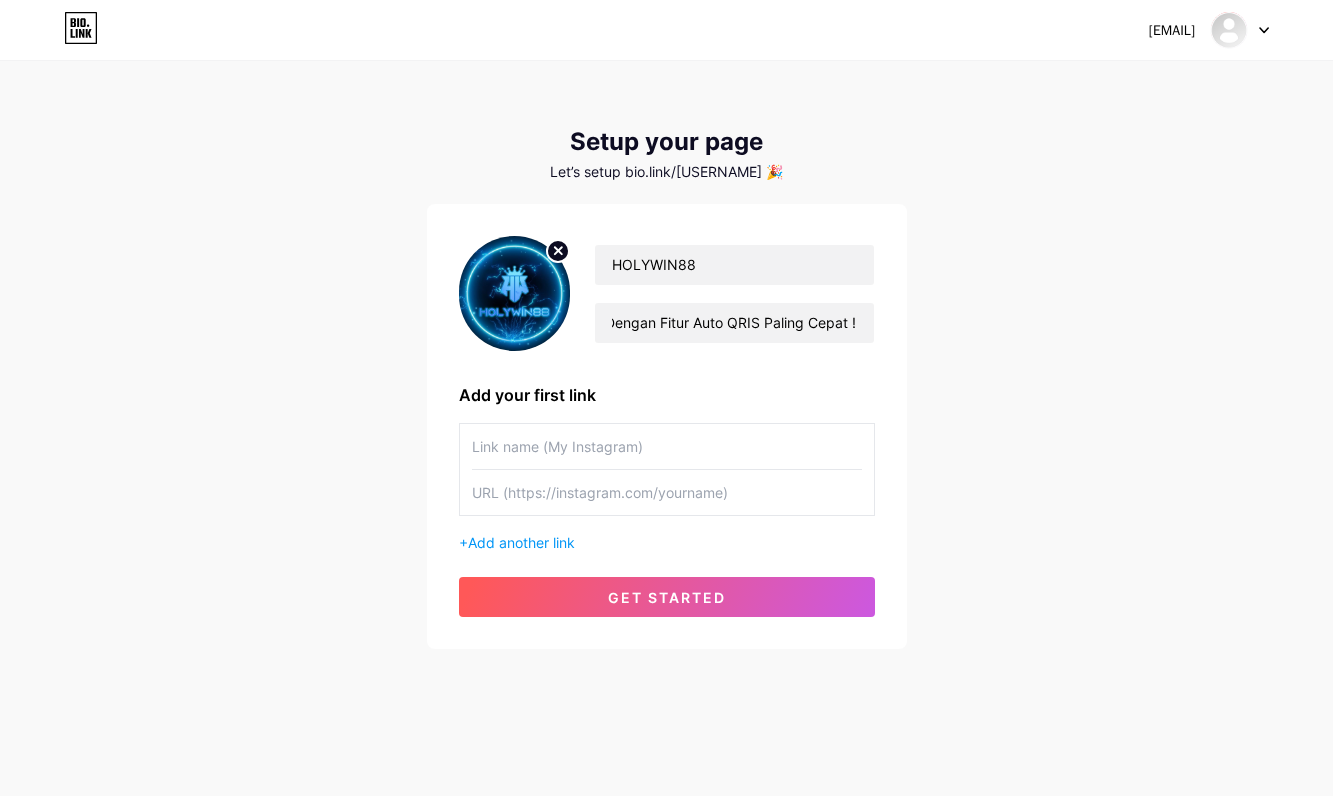 click on "lilyfloella@gmail.com           Dashboard     Logout   Setup your page   Let’s setup bio.link/lilyfloe 🎉               HOLYWIN88     HOLYWIN88 %$ Situs permainan viral tahun 2025,Dengan Fitur Auto QRIS Paling Cepat !     Add your first link
+  Add another link     get started" at bounding box center (666, 356) 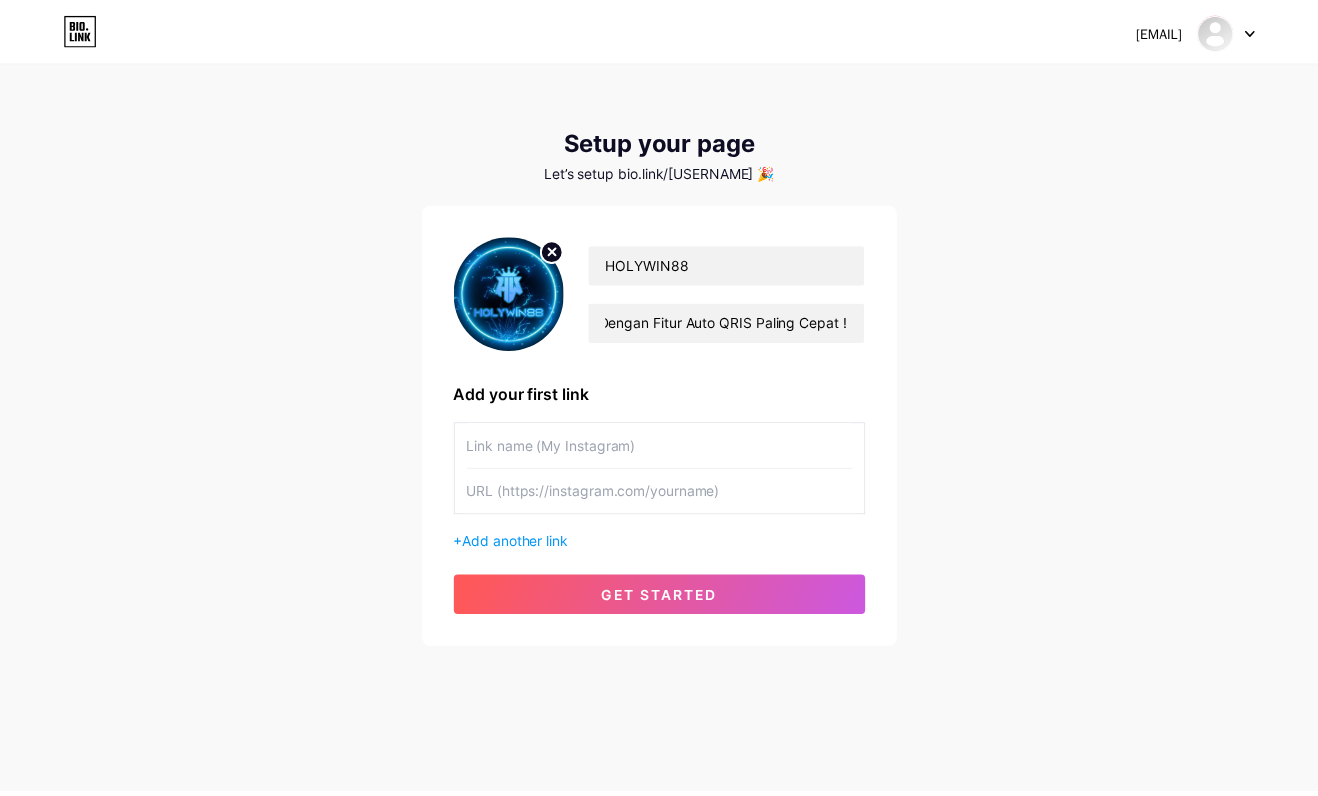 scroll, scrollTop: 0, scrollLeft: 0, axis: both 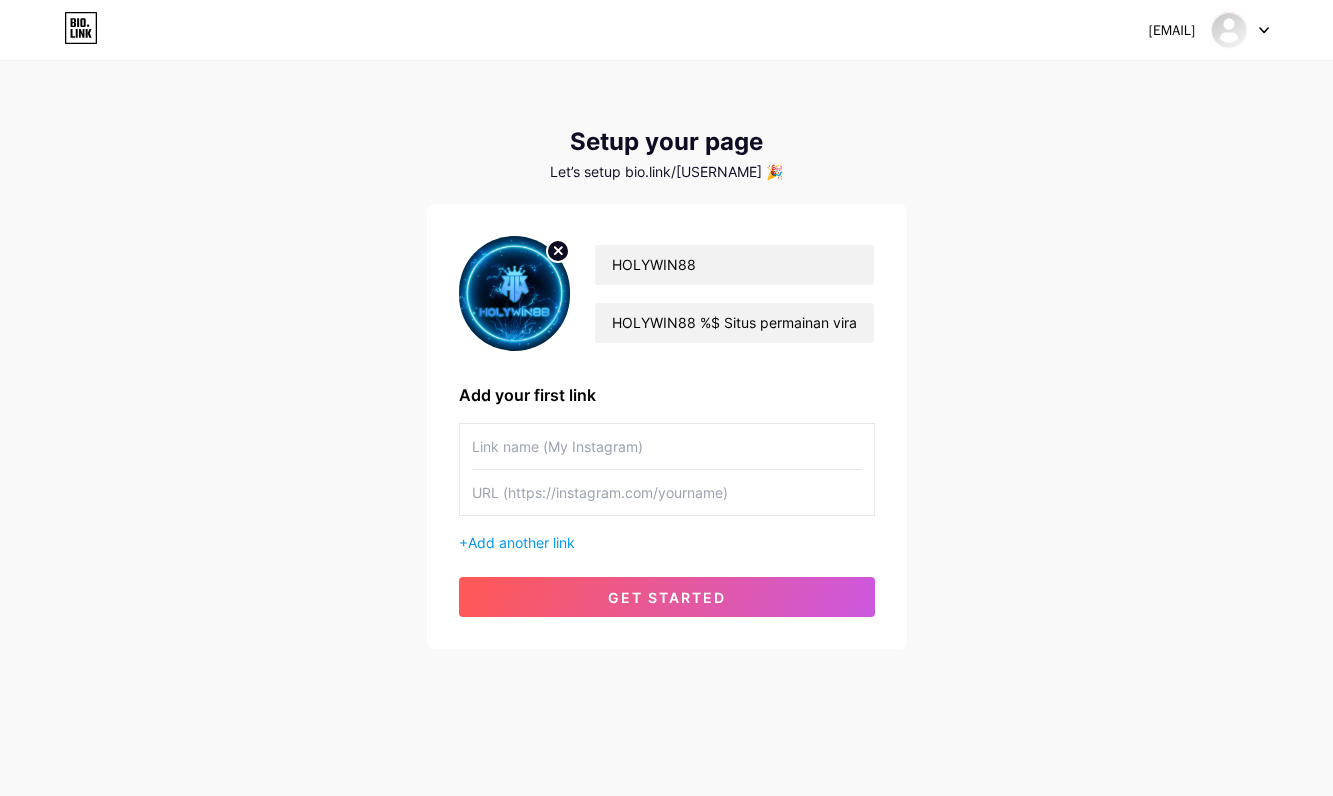 click on "get started" at bounding box center (667, 597) 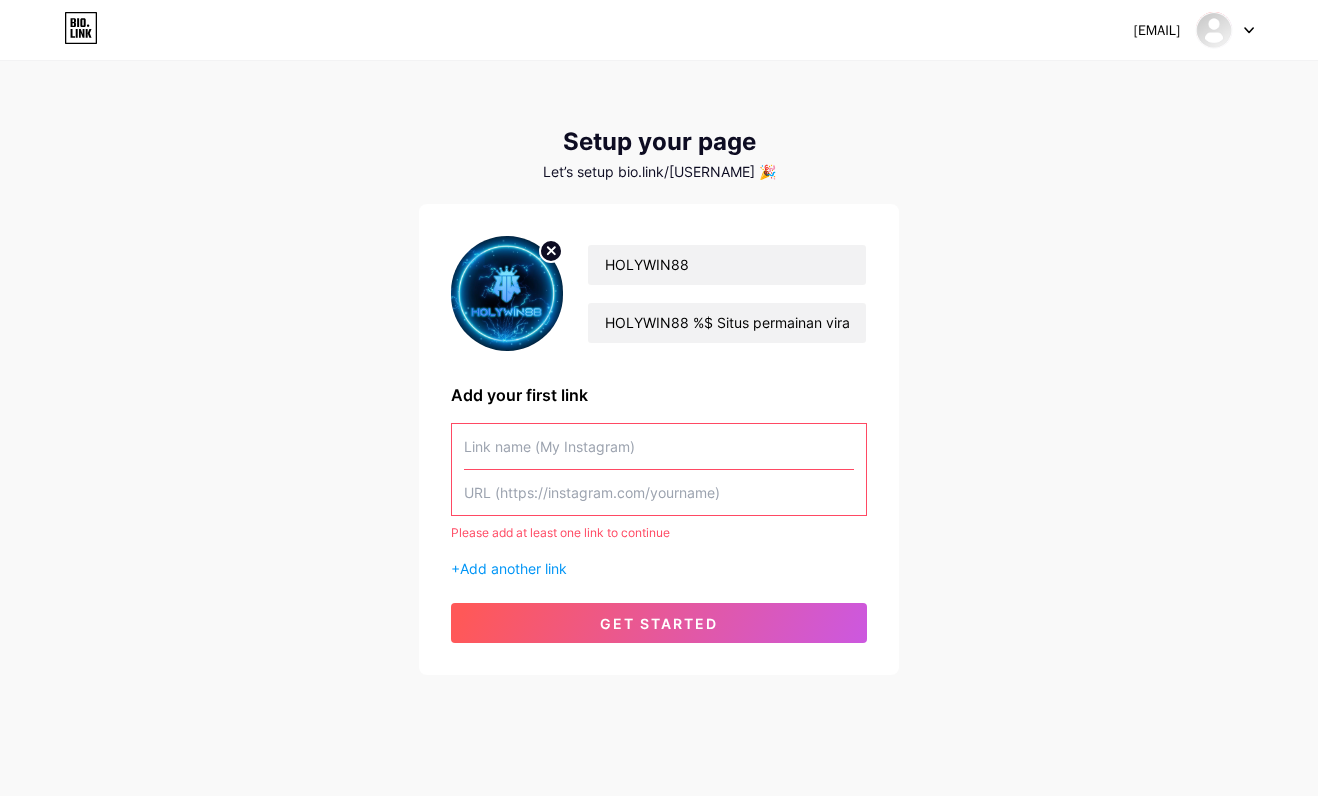 type 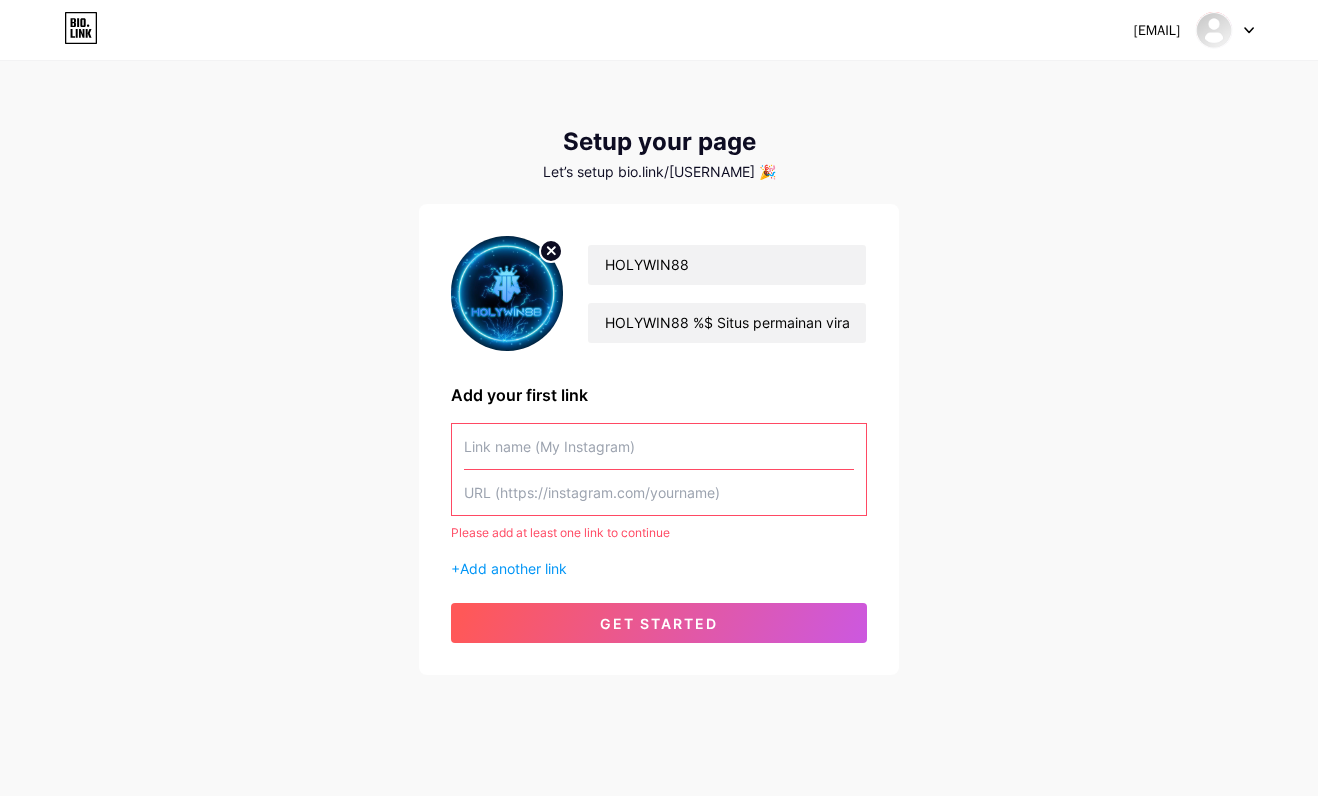 click at bounding box center (659, 492) 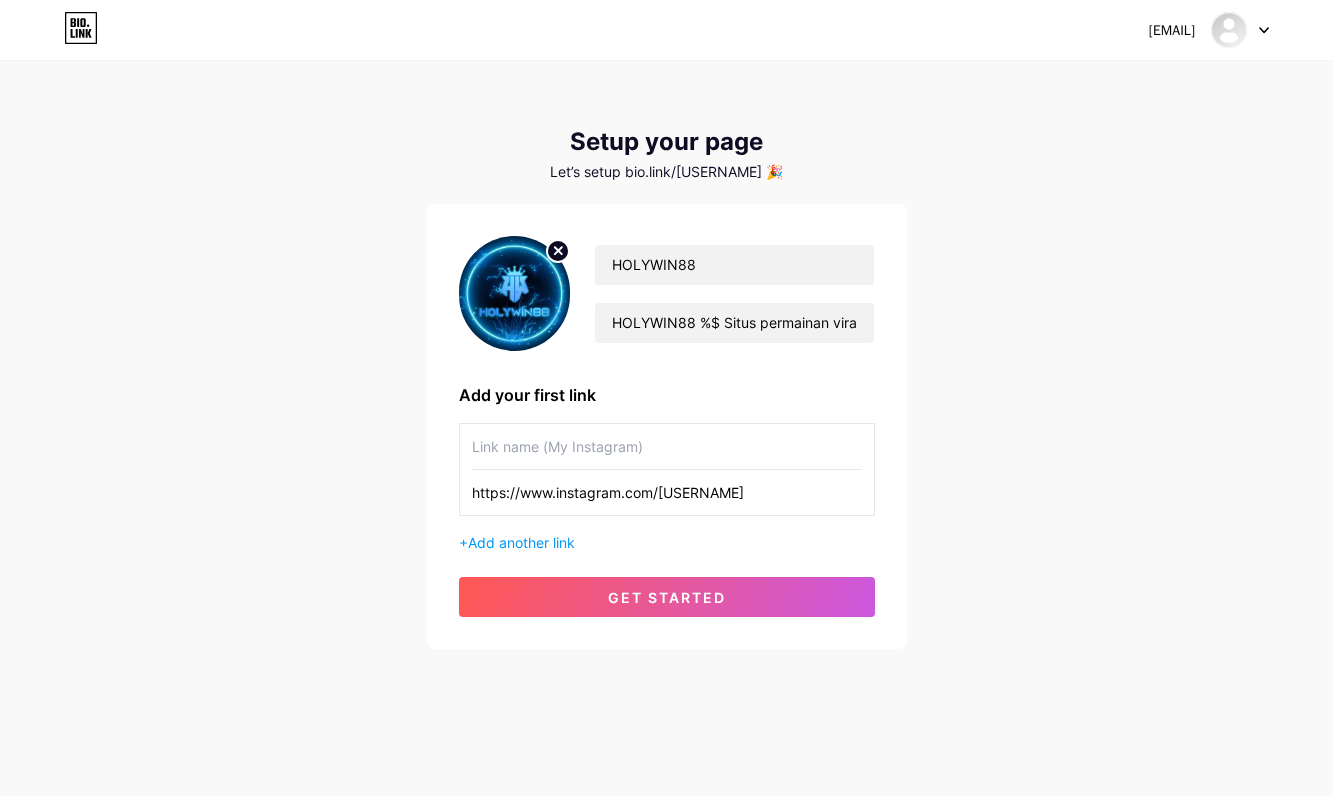 type on "https://www.instagram.com/holywin88_ofc" 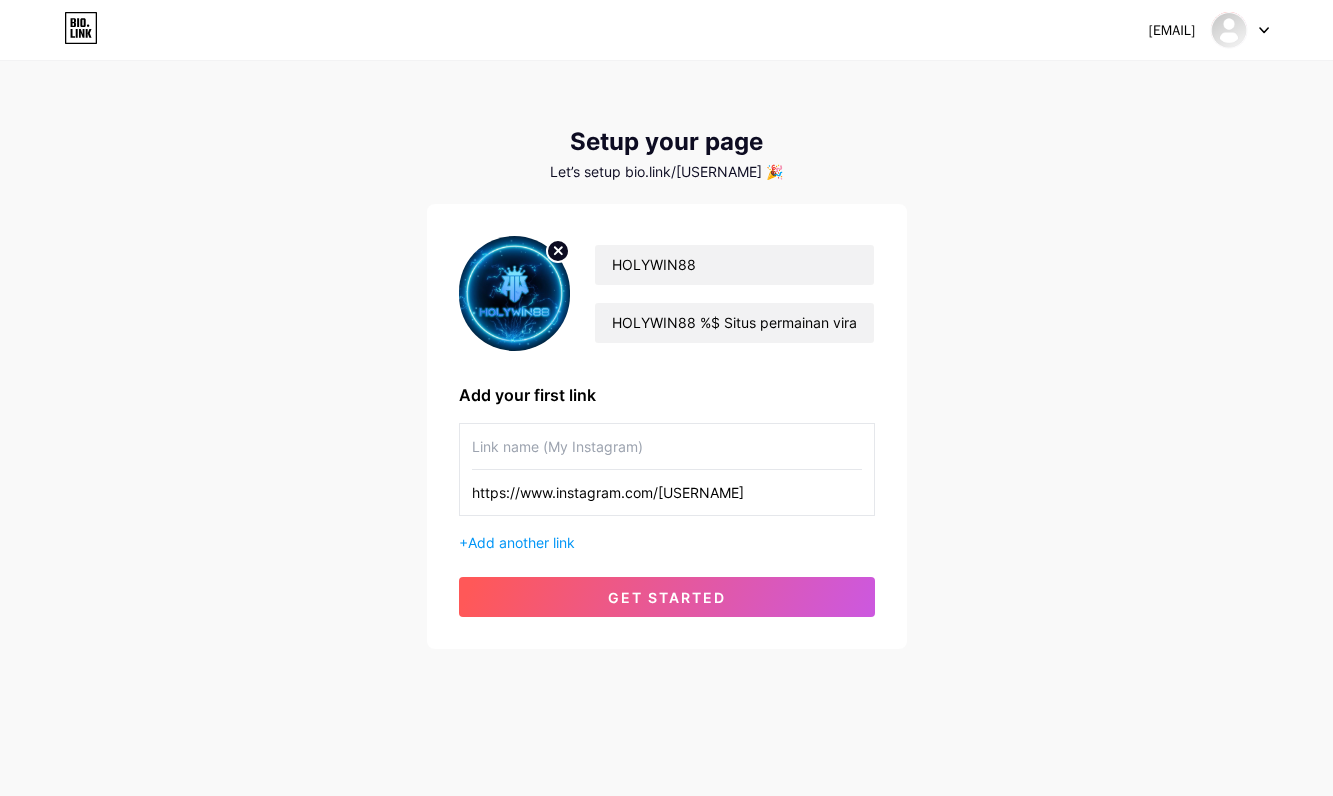 click at bounding box center [667, 446] 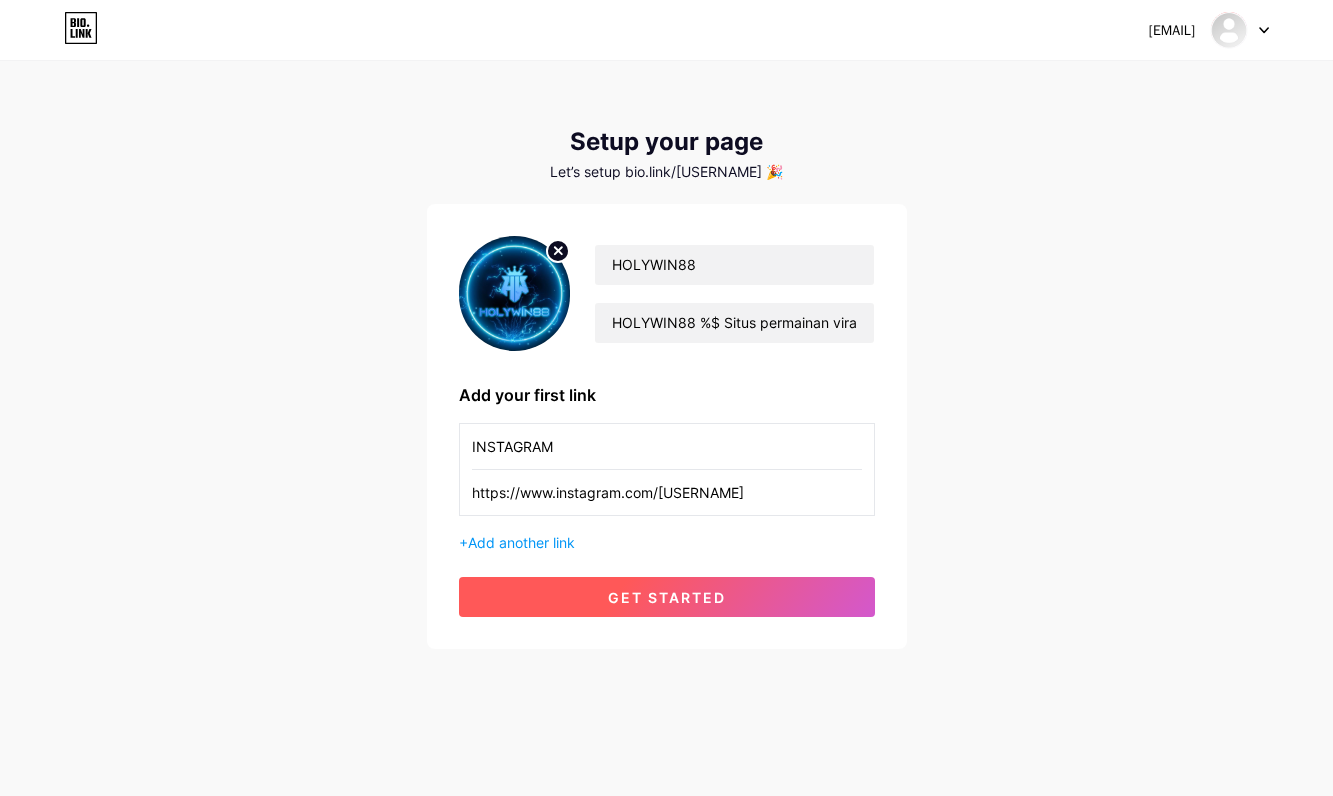 type on "INSTAGRAM" 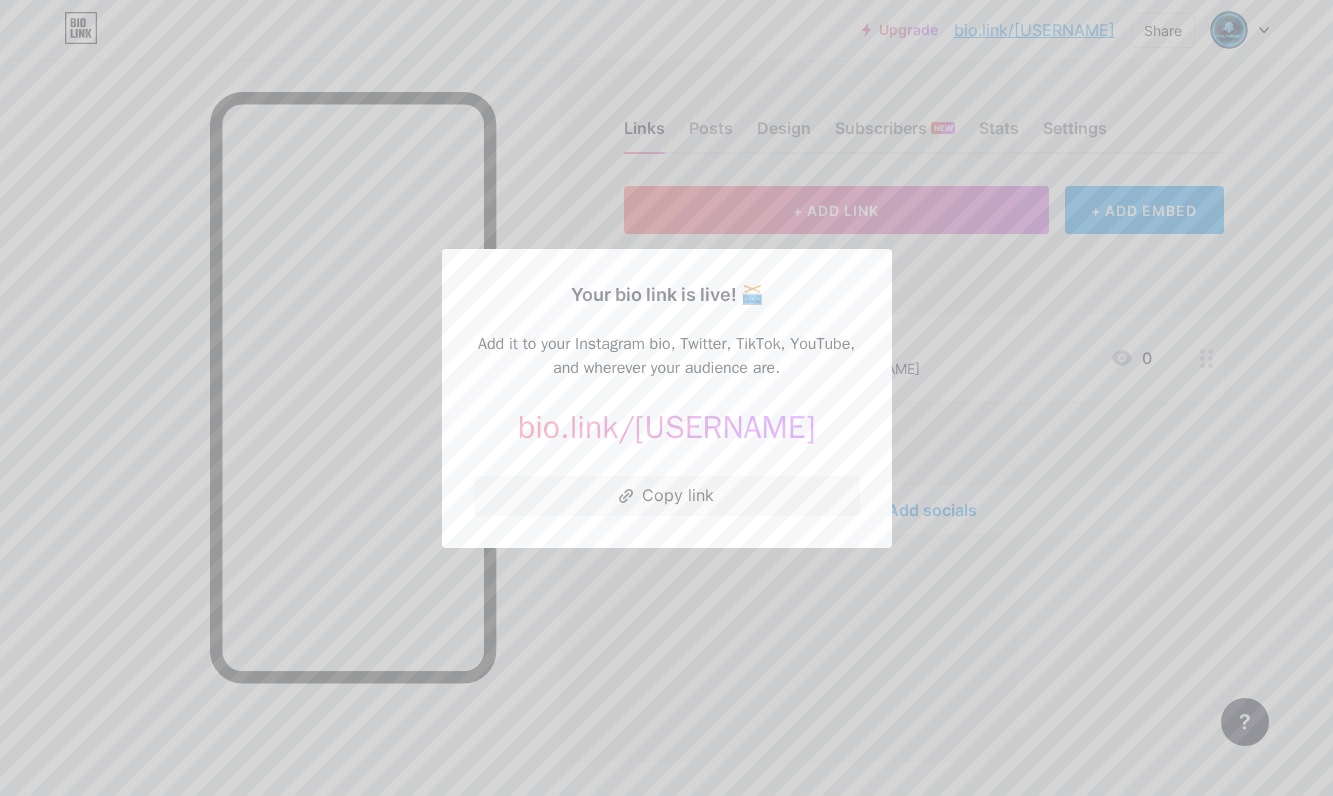 click at bounding box center (666, 398) 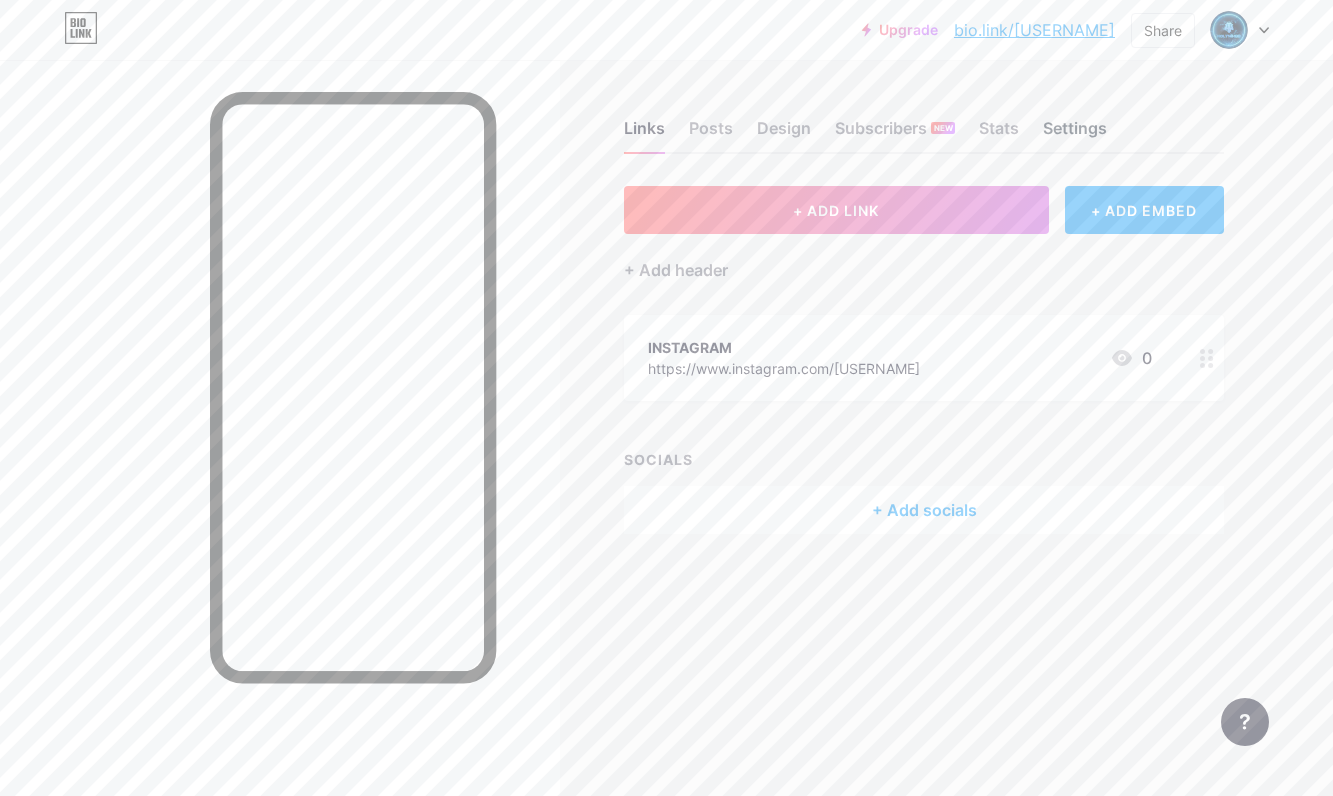 click on "Settings" at bounding box center (1075, 134) 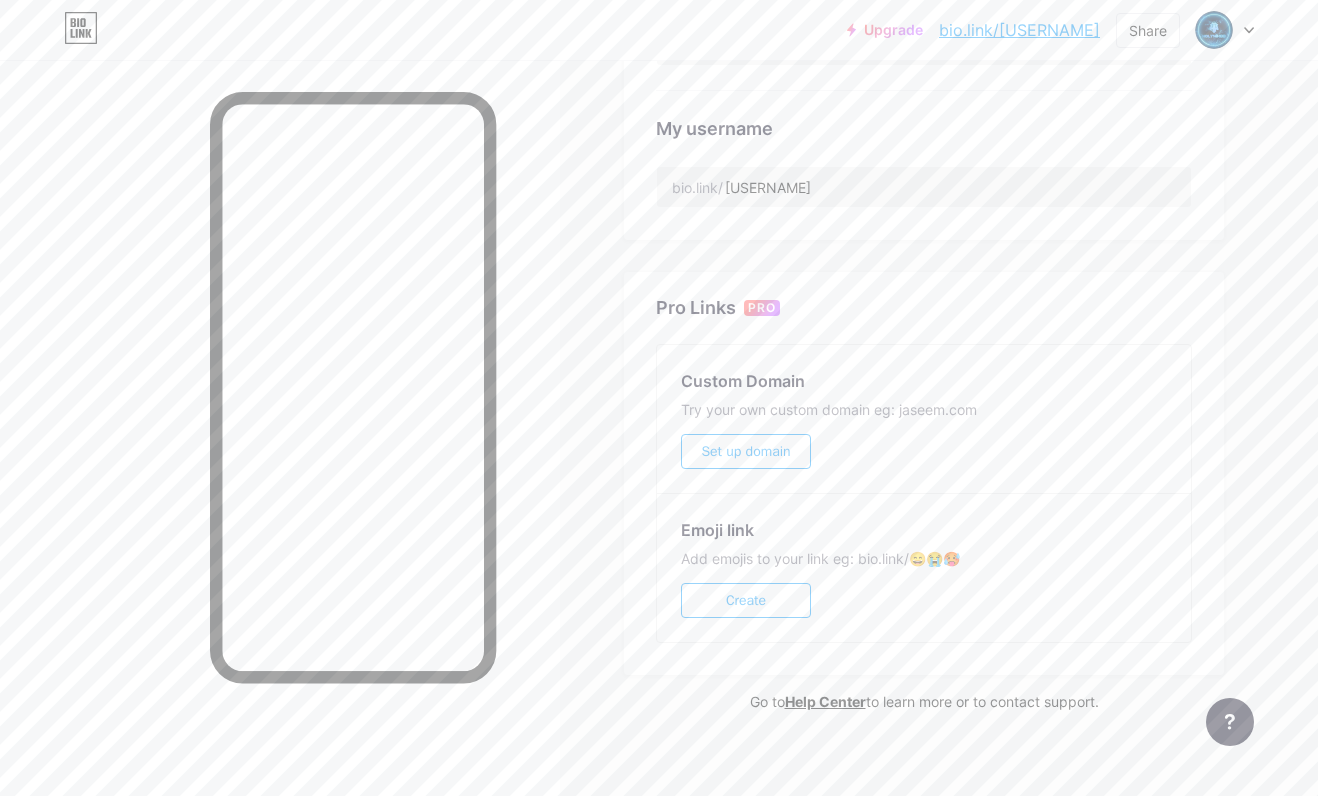 scroll, scrollTop: 768, scrollLeft: 0, axis: vertical 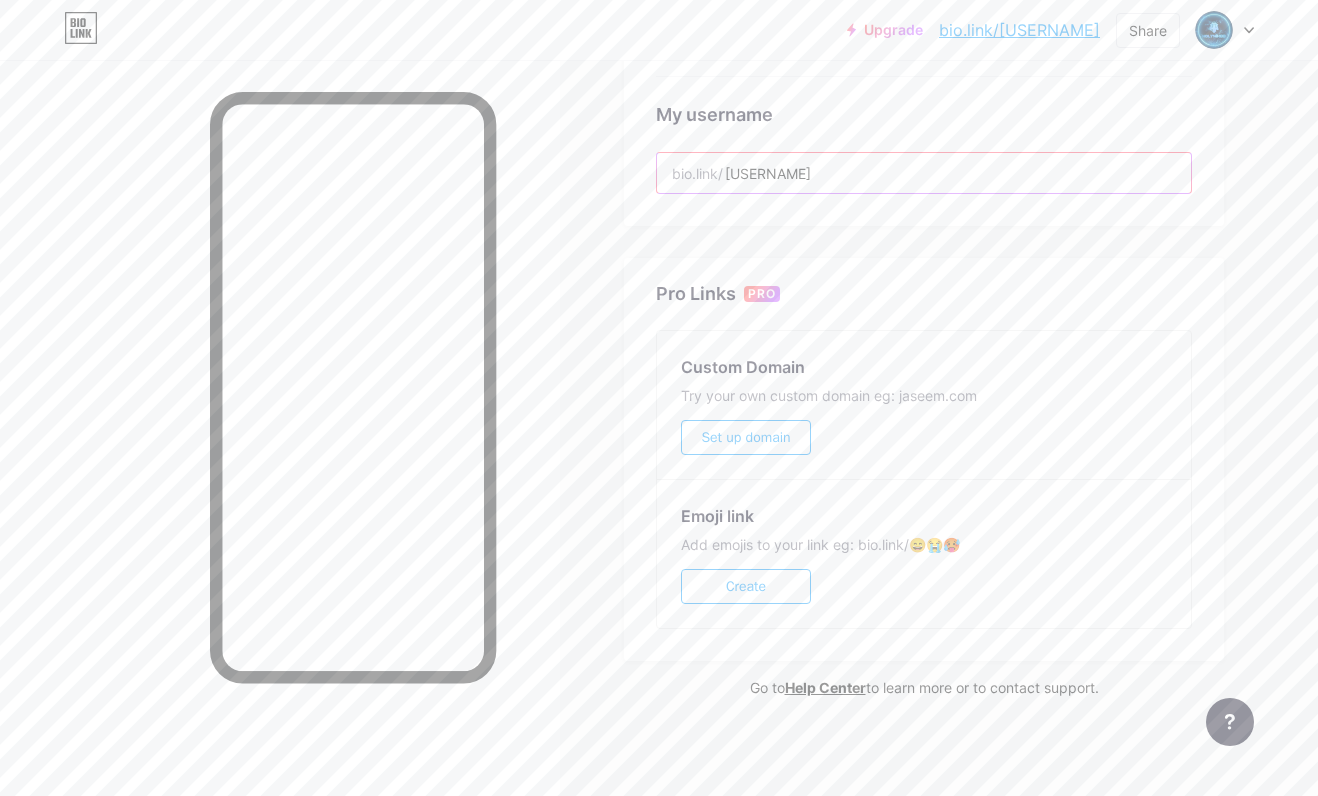 click on "lilyfloe" at bounding box center [924, 173] 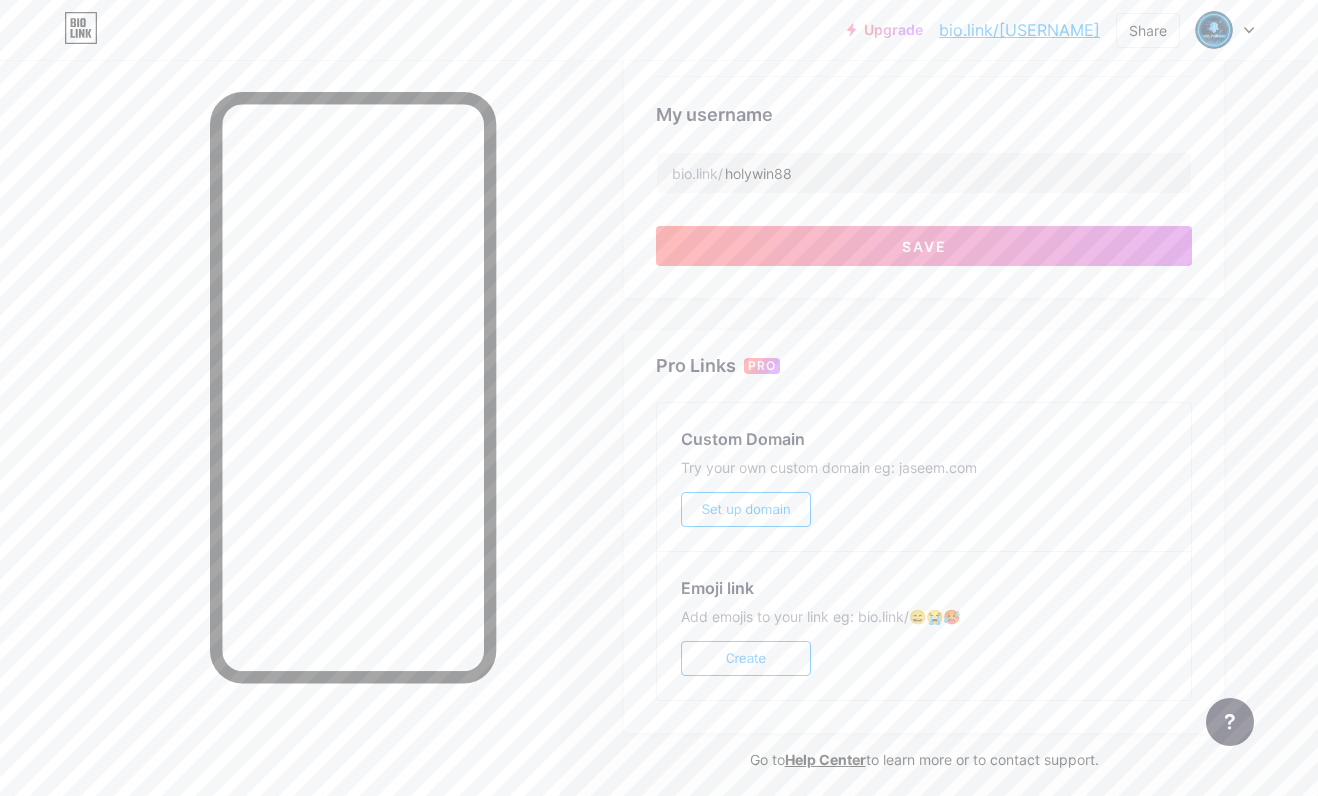 click on "Links
Posts
Design
Subscribers
NEW
Stats
Settings     Preferred link   This is an aesthetic choice. Both links are usable.
bio.link/ lilyfloe       lilyfloe .bio.link
NSFW warning       Show a warning before displaying your page.     SEO   Choose the title and description to appear on search engines and social posts.           Google Analytics       My username   bio.link/   holywin88         Save       Pro Links   PRO   Custom Domain   Try your own custom domain eg: jaseem.com   Set
up domain             Emoji link   Add emojis to your link eg: bio.link/😄😭🥵   Create
Go to  Help Center  to learn more or to contact support.   Changes saved           Feature requests             Help center         Contact support" at bounding box center (654, 81) 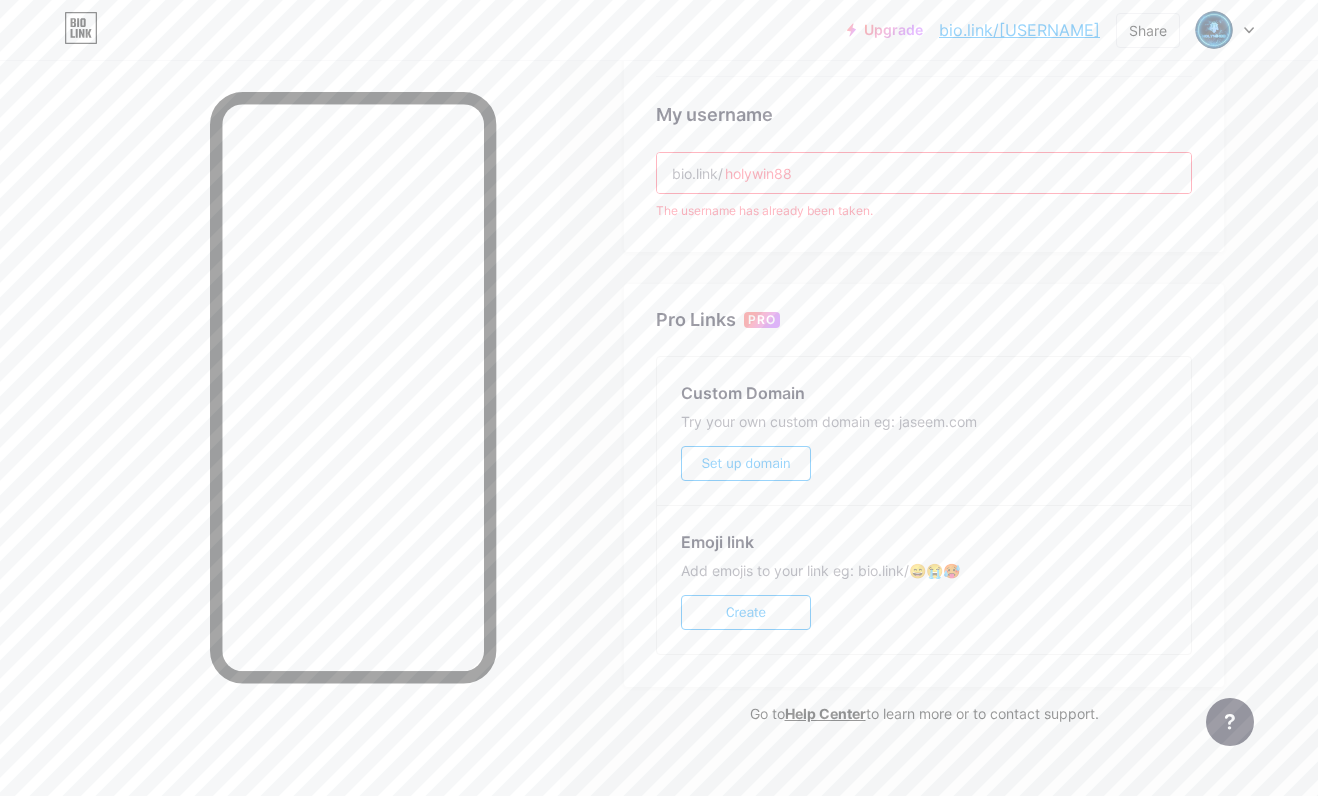 click on "holywin88" at bounding box center [924, 173] 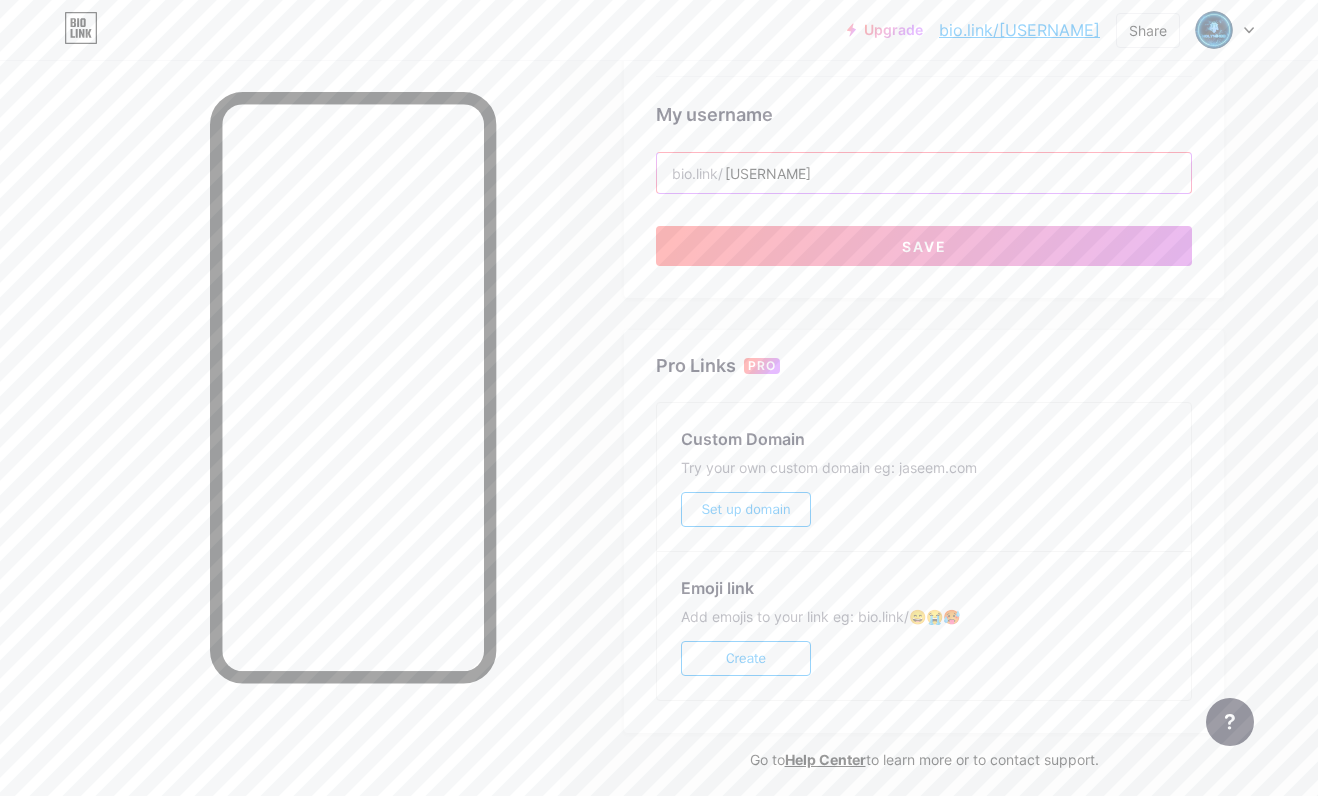 type on "holywin88_" 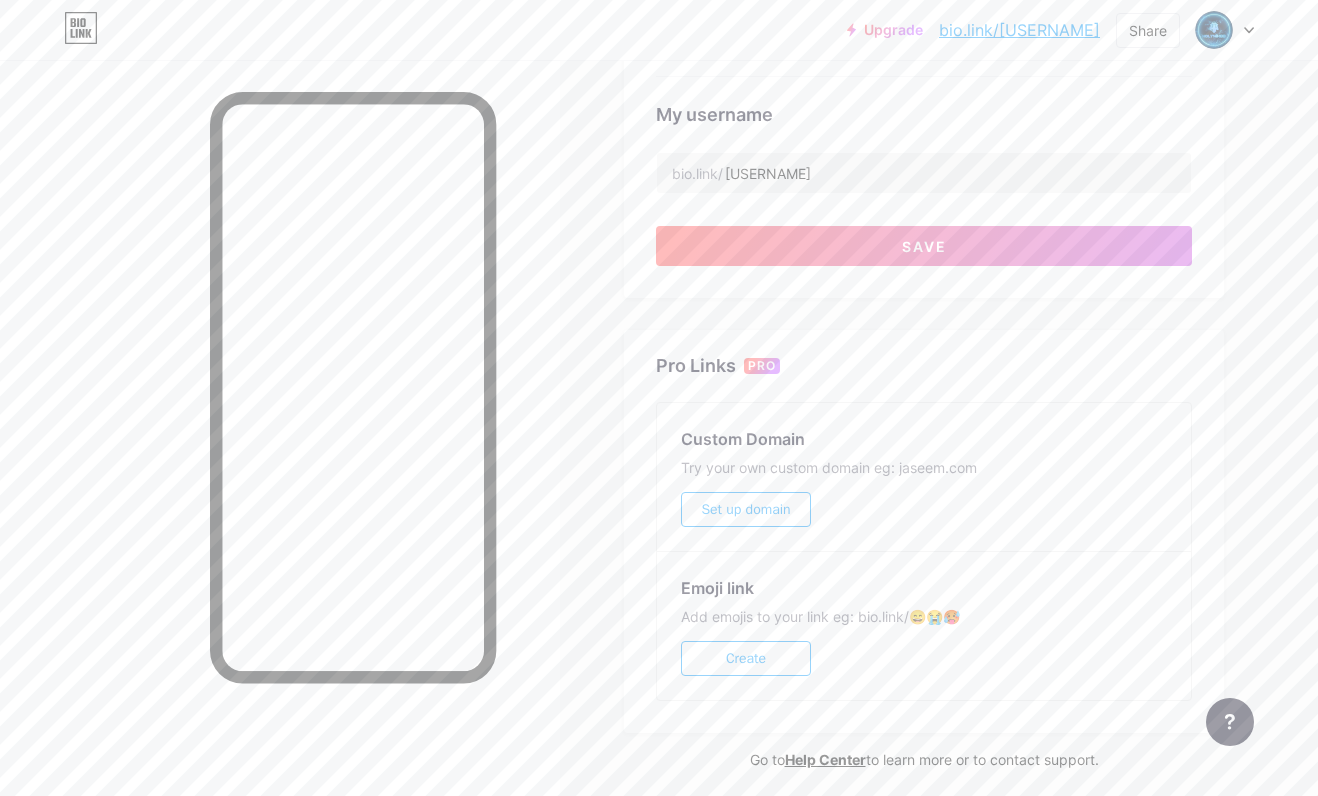 drag, startPoint x: 539, startPoint y: 170, endPoint x: 555, endPoint y: 166, distance: 16.492422 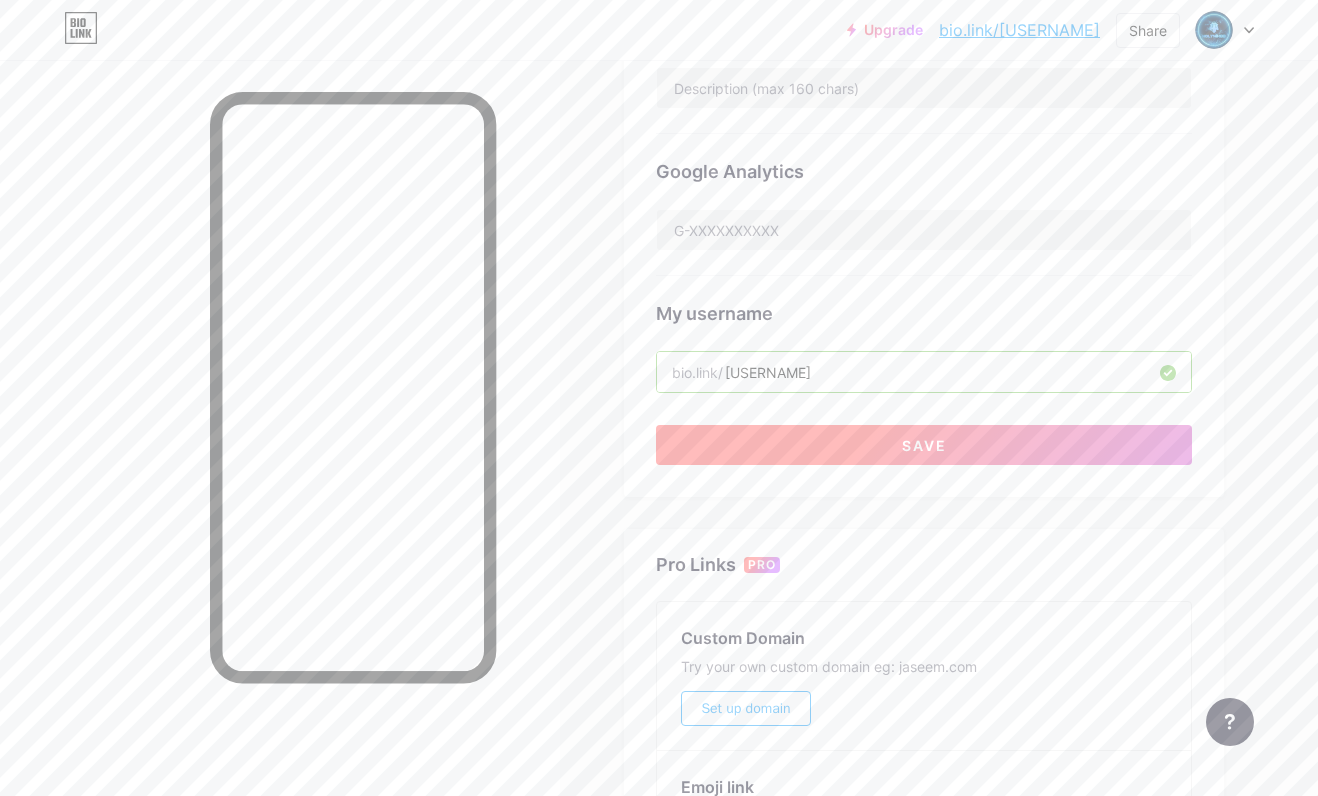 scroll, scrollTop: 568, scrollLeft: 0, axis: vertical 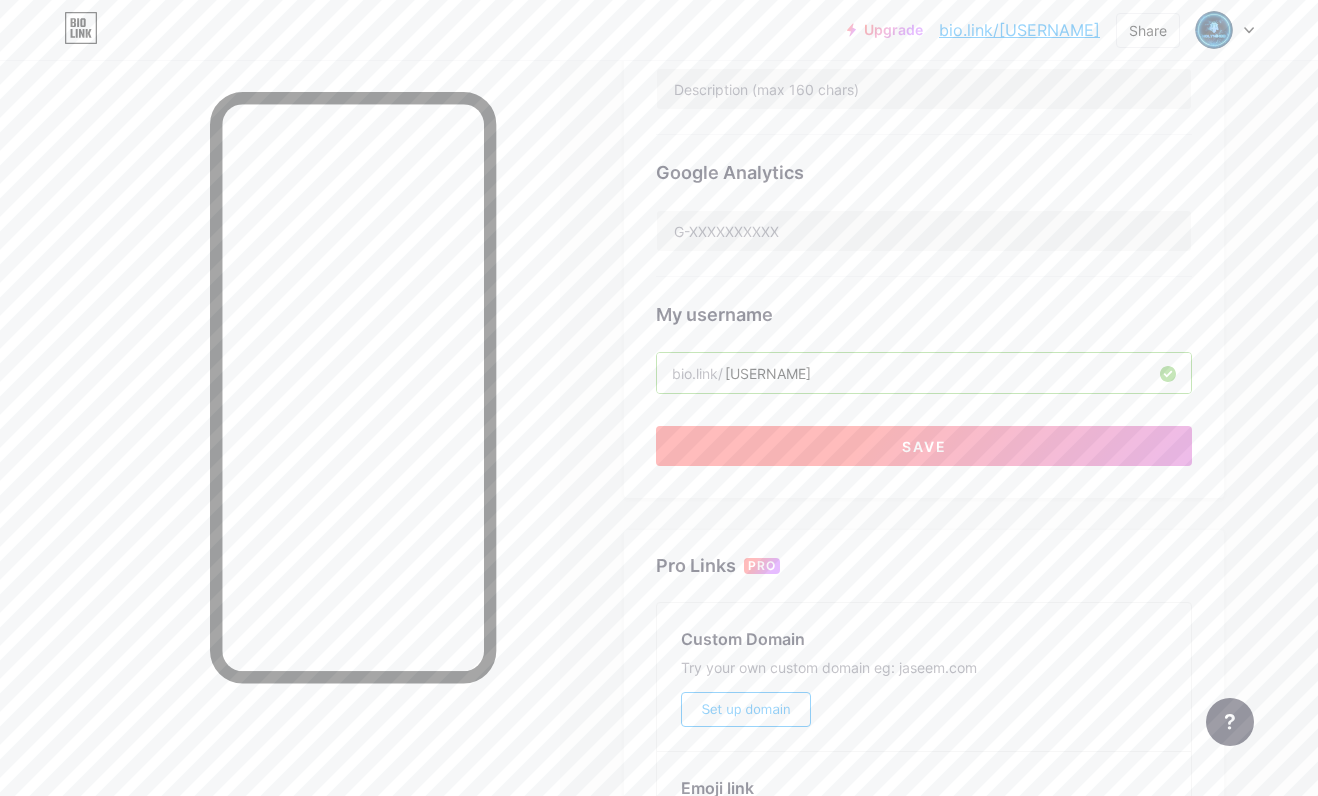 click on "Save" at bounding box center [924, 446] 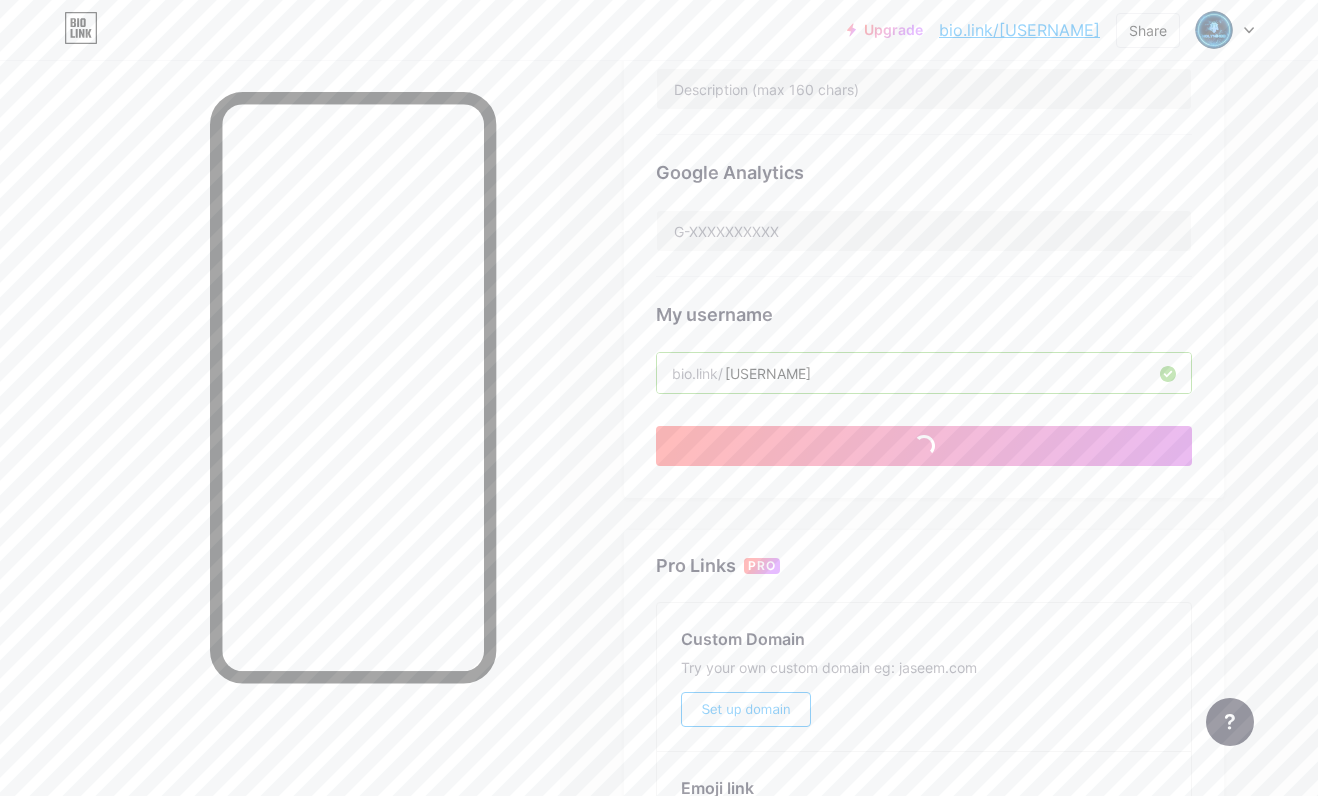 type 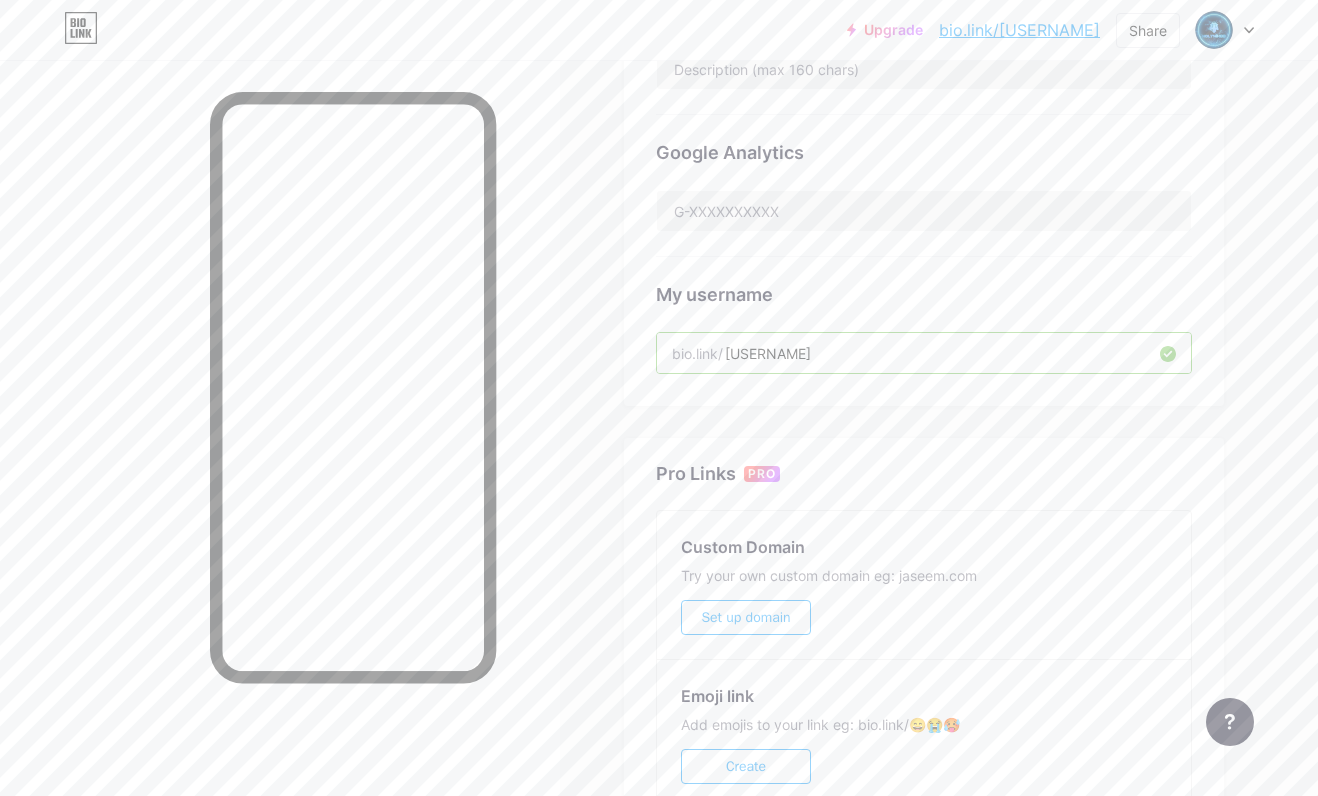 scroll, scrollTop: 368, scrollLeft: 0, axis: vertical 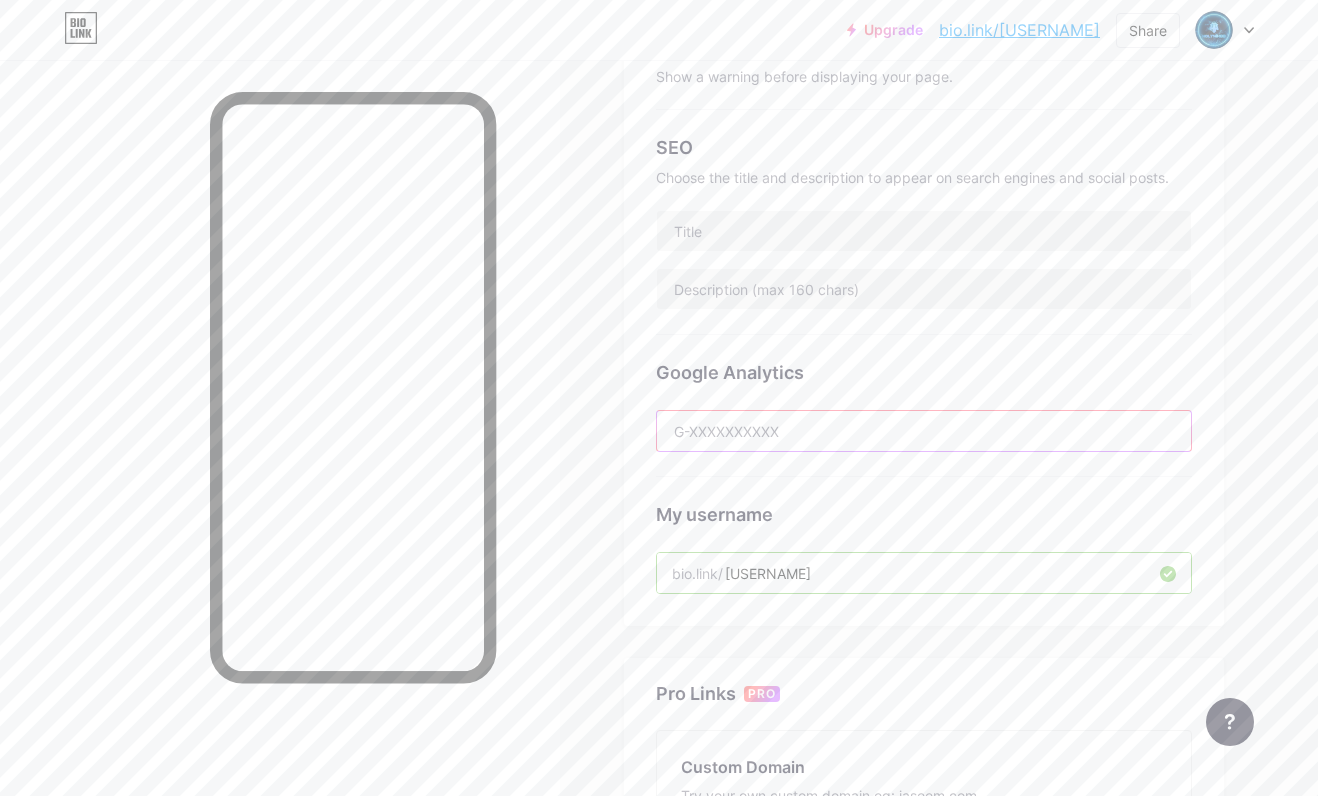 click at bounding box center [924, 431] 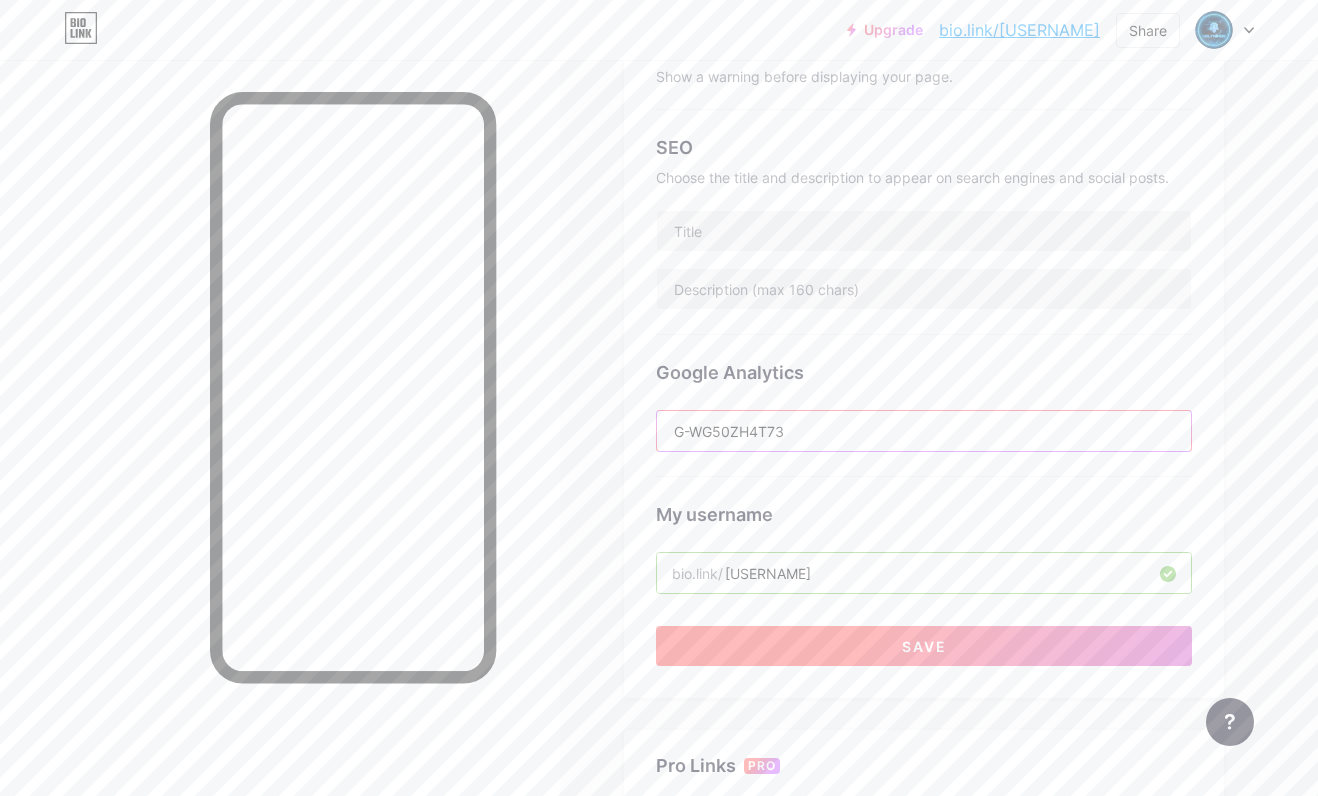 type on "G-WG50ZH4T73" 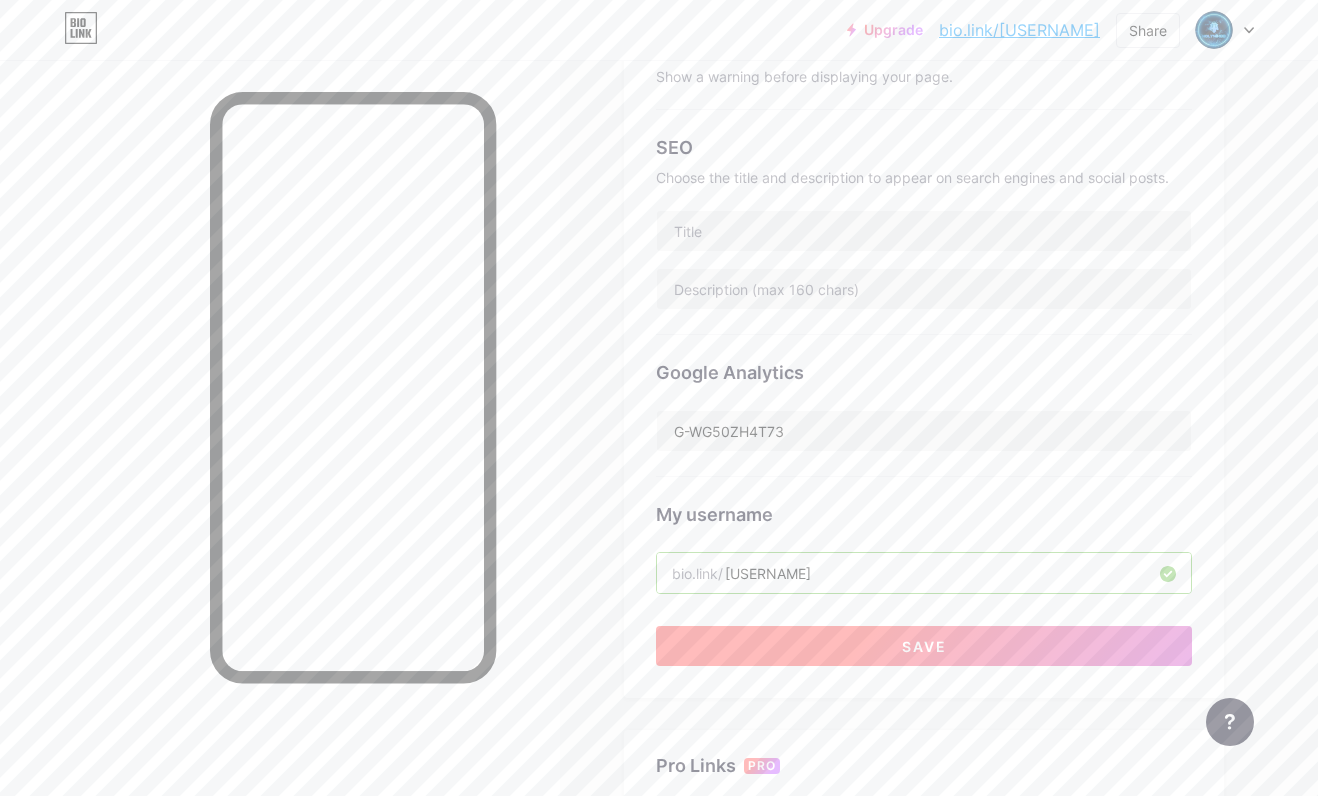 click on "Save" at bounding box center (924, 646) 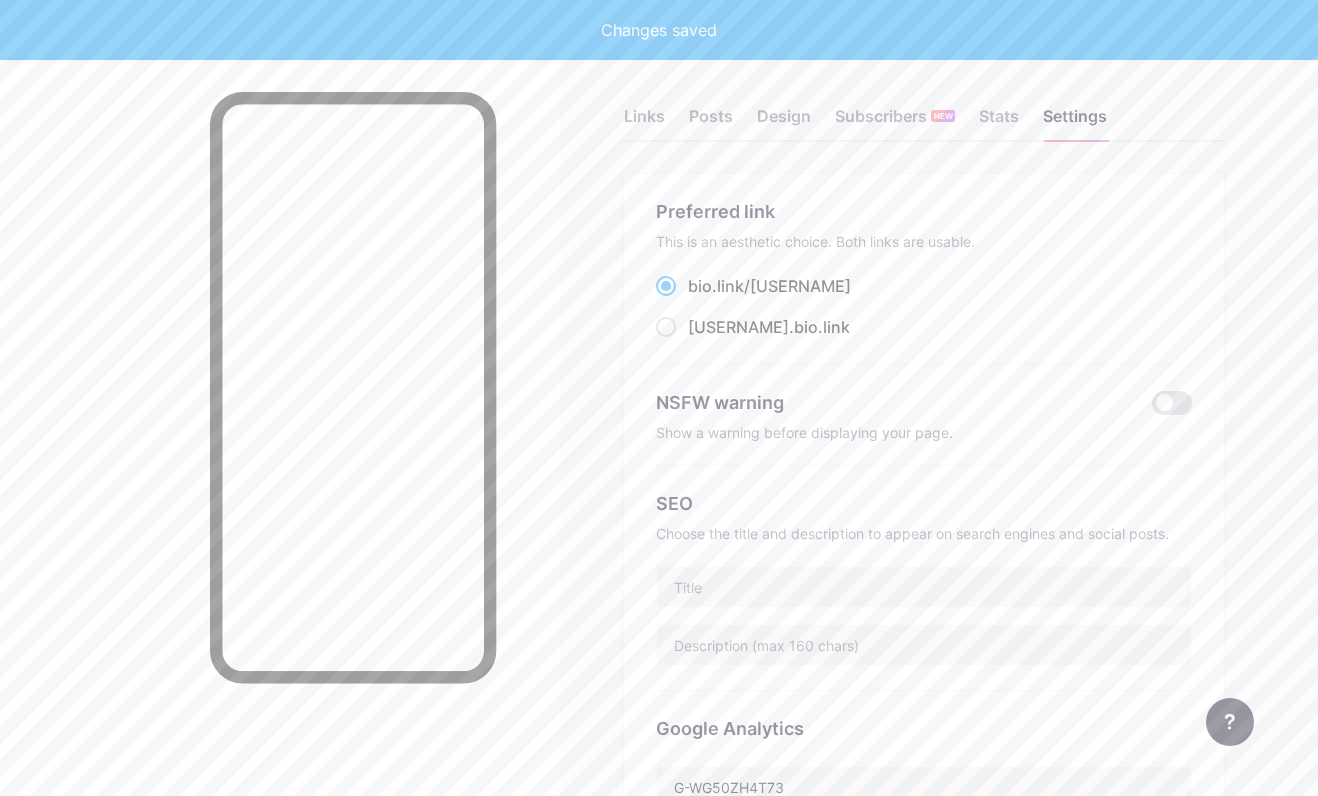 scroll, scrollTop: 0, scrollLeft: 0, axis: both 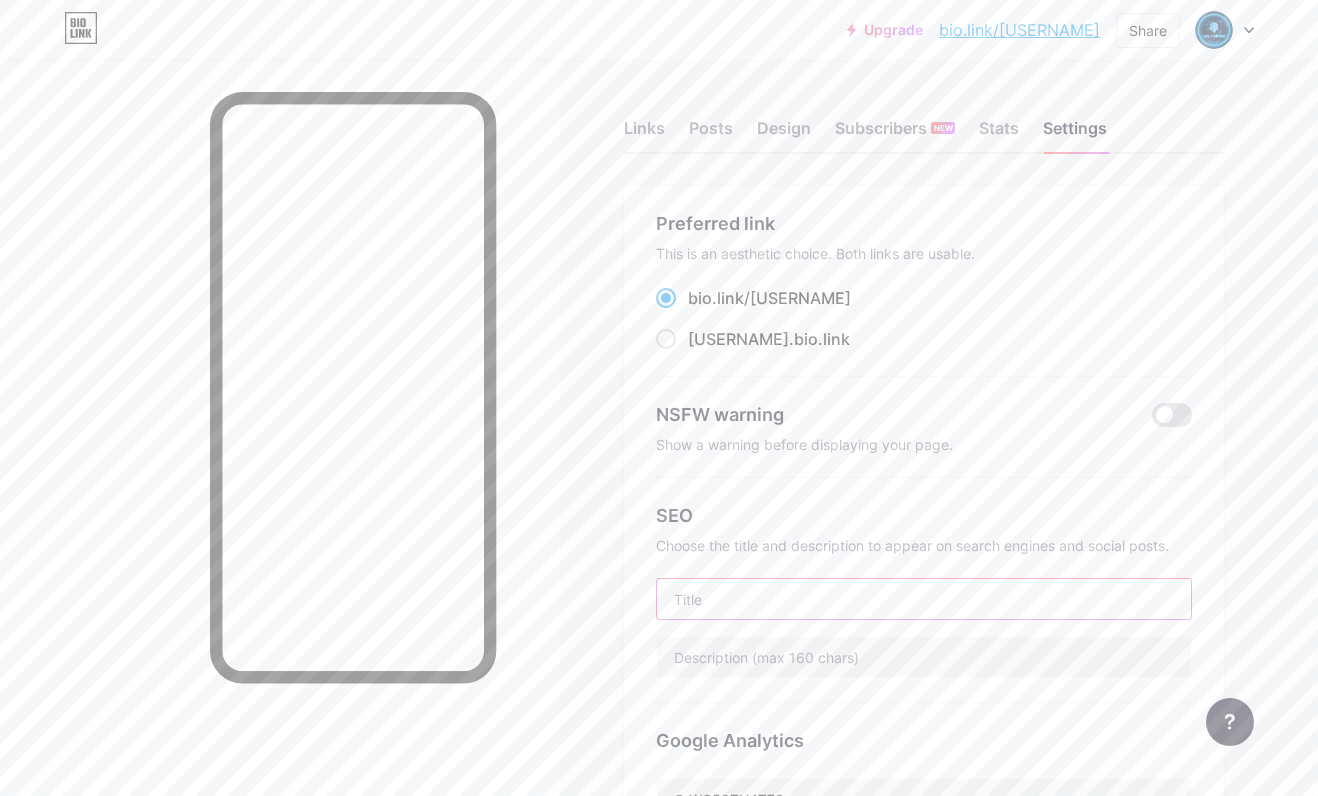 click at bounding box center [924, 599] 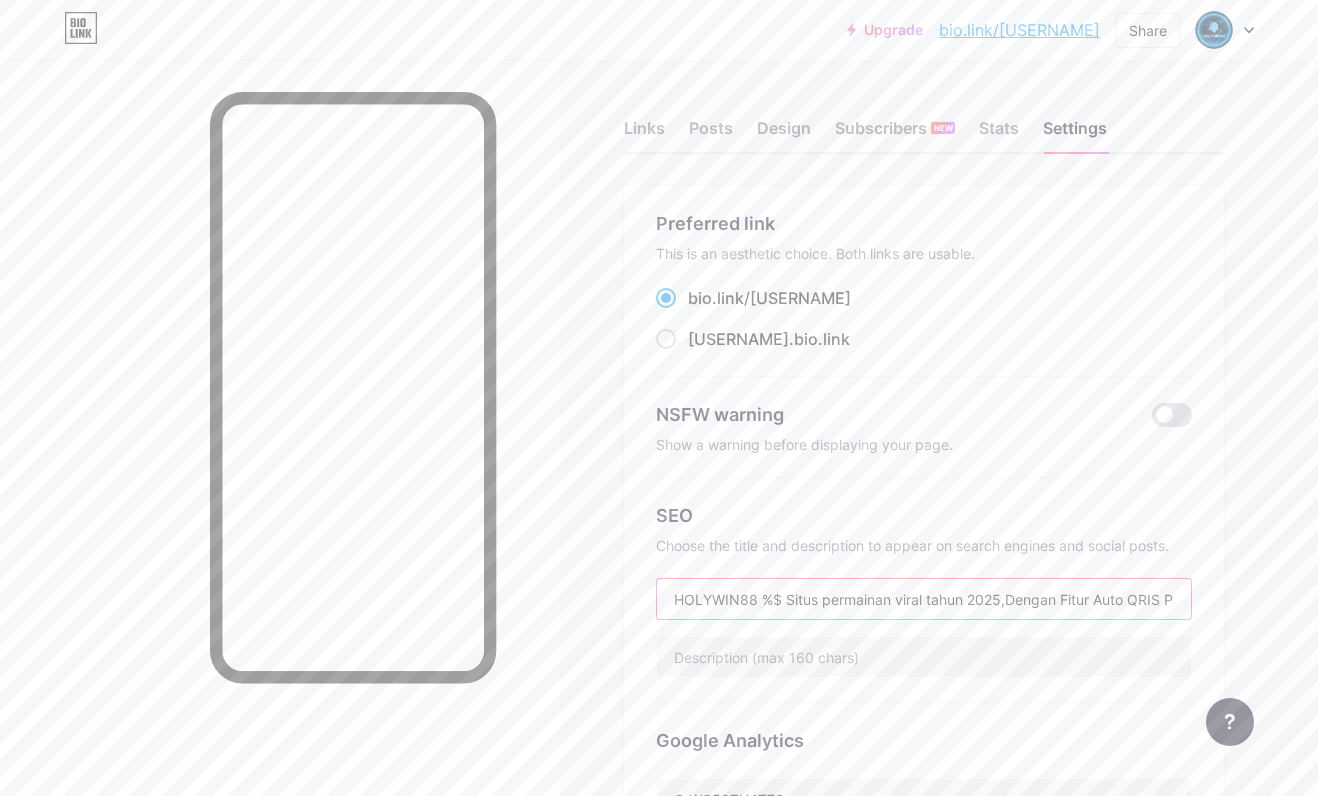 scroll, scrollTop: 0, scrollLeft: 83, axis: horizontal 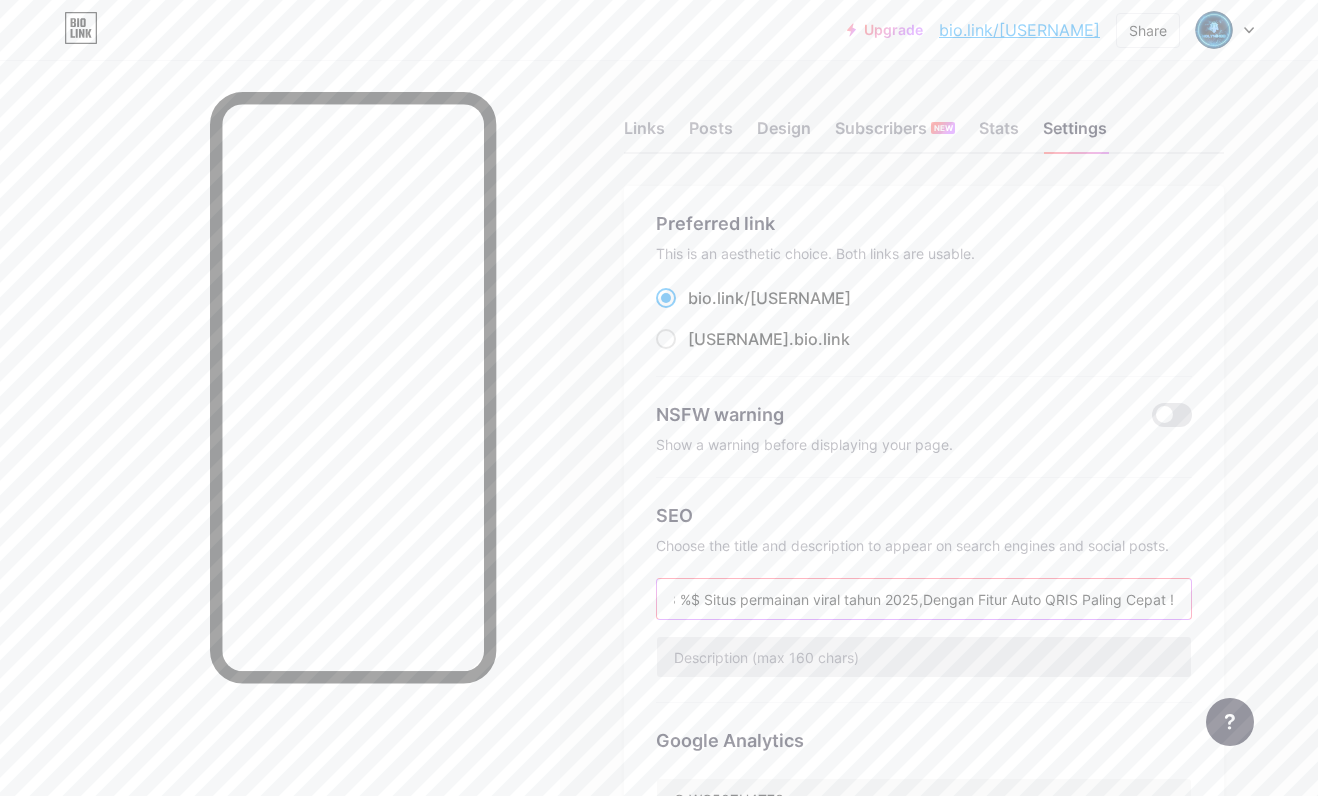 type on "HOLYWIN88 %$ Situs permainan viral tahun 2025,Dengan Fitur Auto QRIS Paling Cepat !" 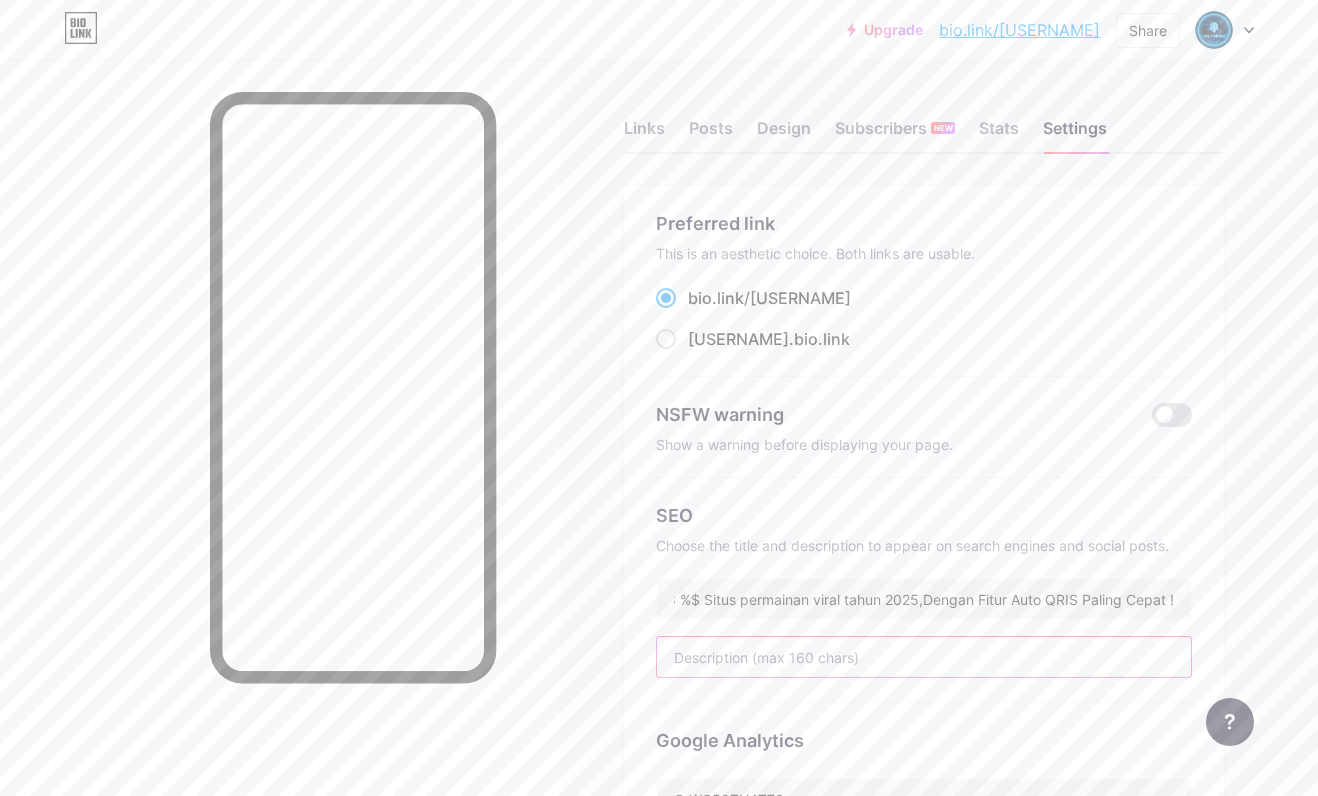 click at bounding box center [924, 657] 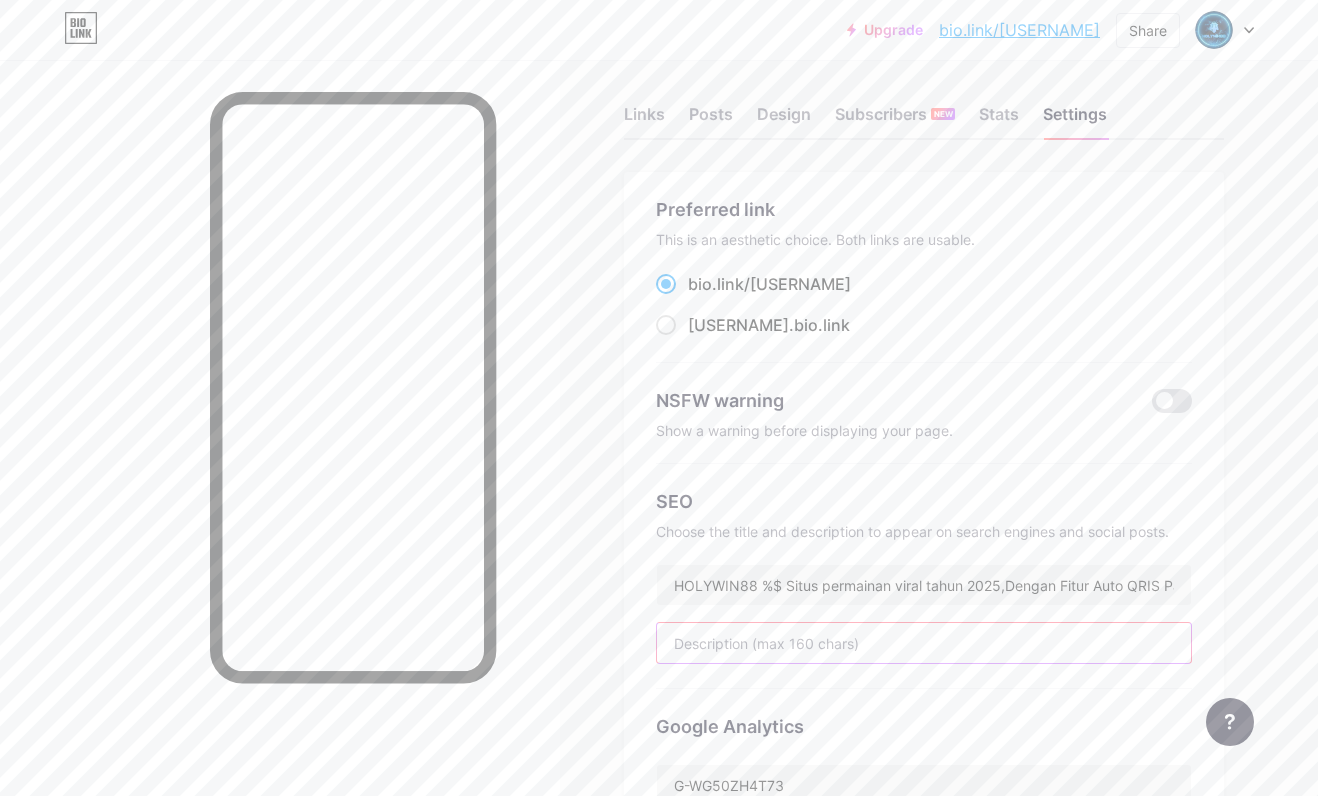 scroll, scrollTop: 300, scrollLeft: 0, axis: vertical 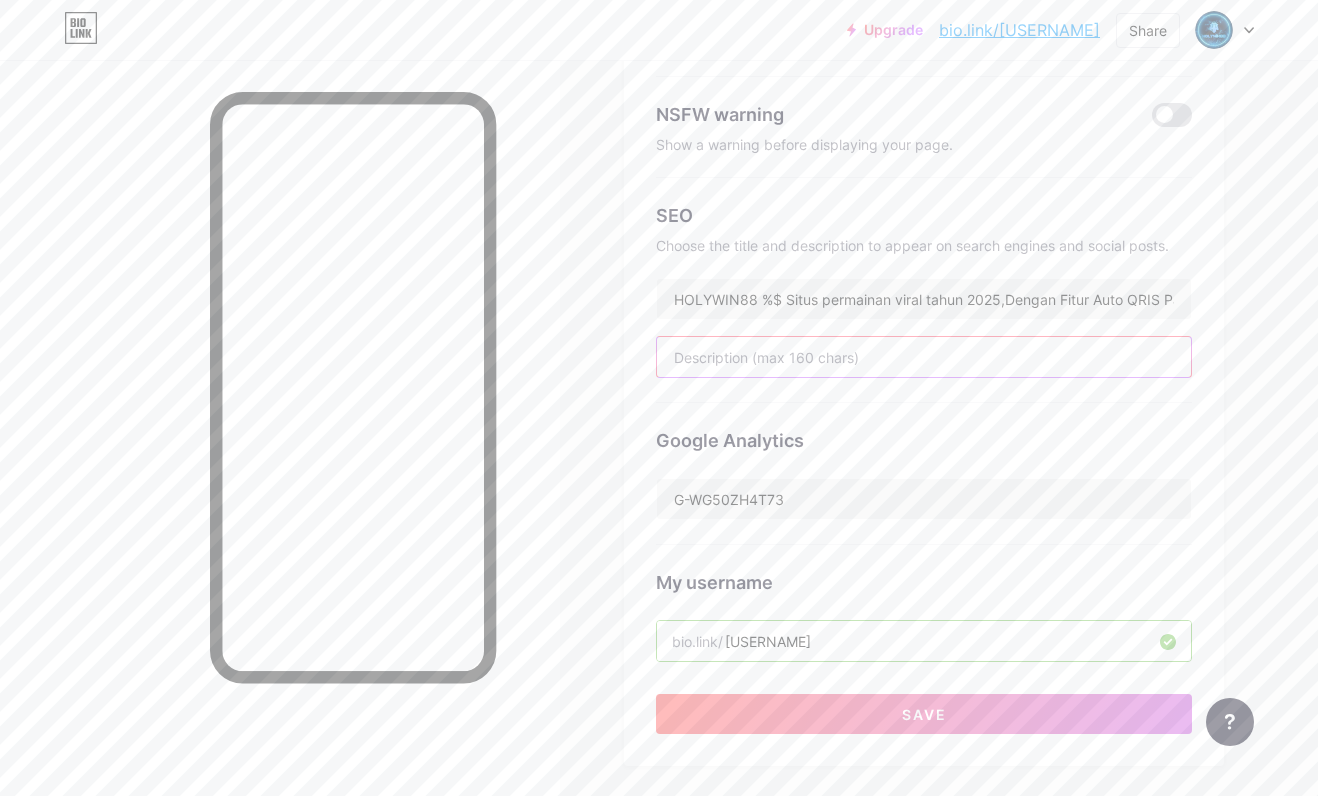 click at bounding box center (924, 357) 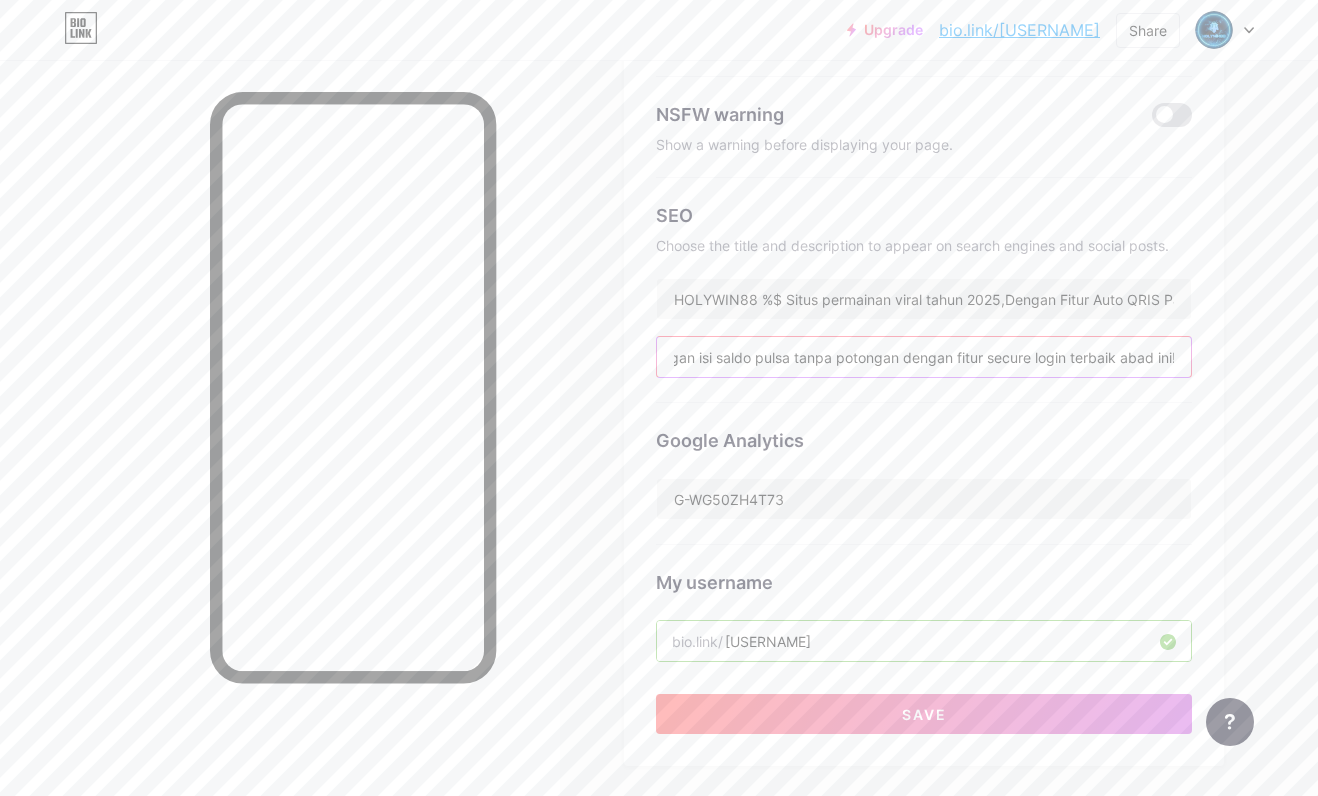 scroll, scrollTop: 0, scrollLeft: 312, axis: horizontal 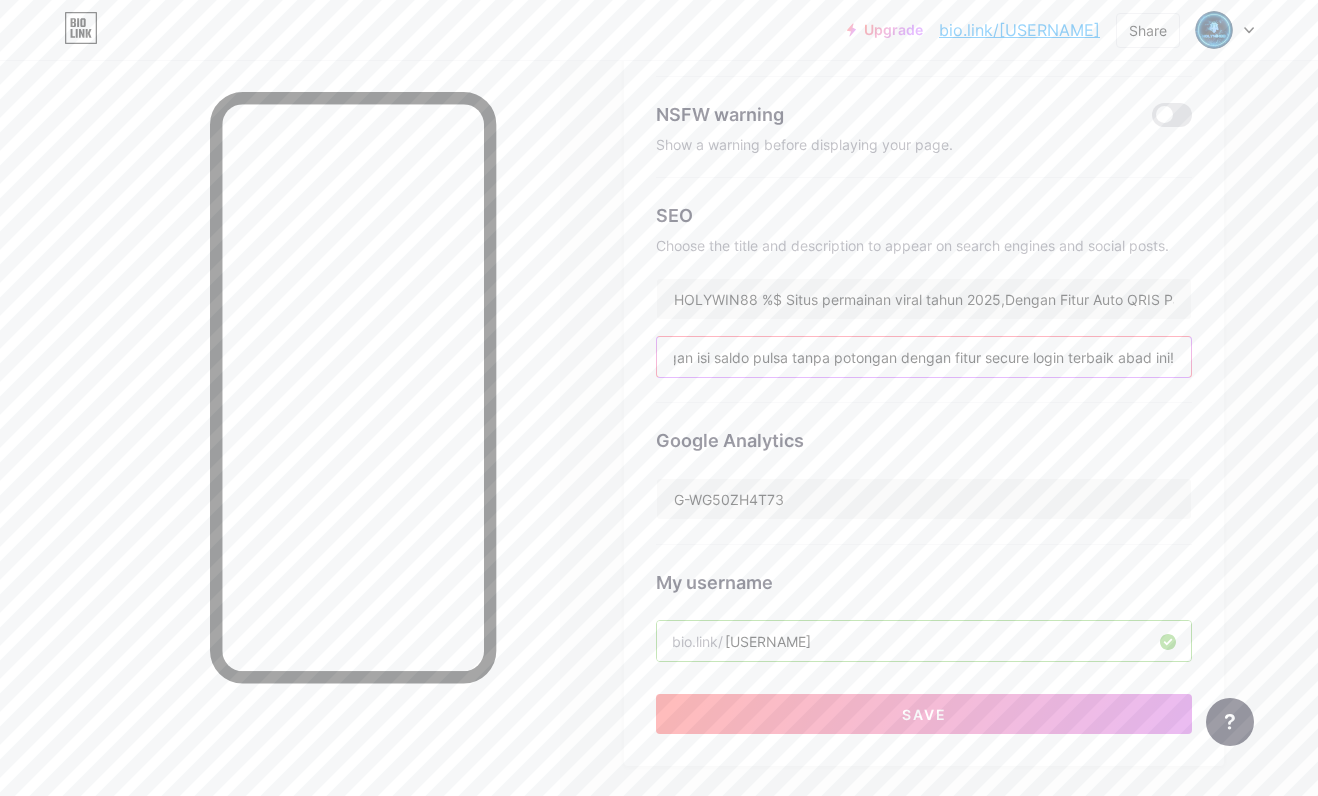 type on "HOLYWIN88 Adalah situs tempat bermain dengan isi saldo pulsa tanpa potongan dengan fitur secure login terbaik abad ini!" 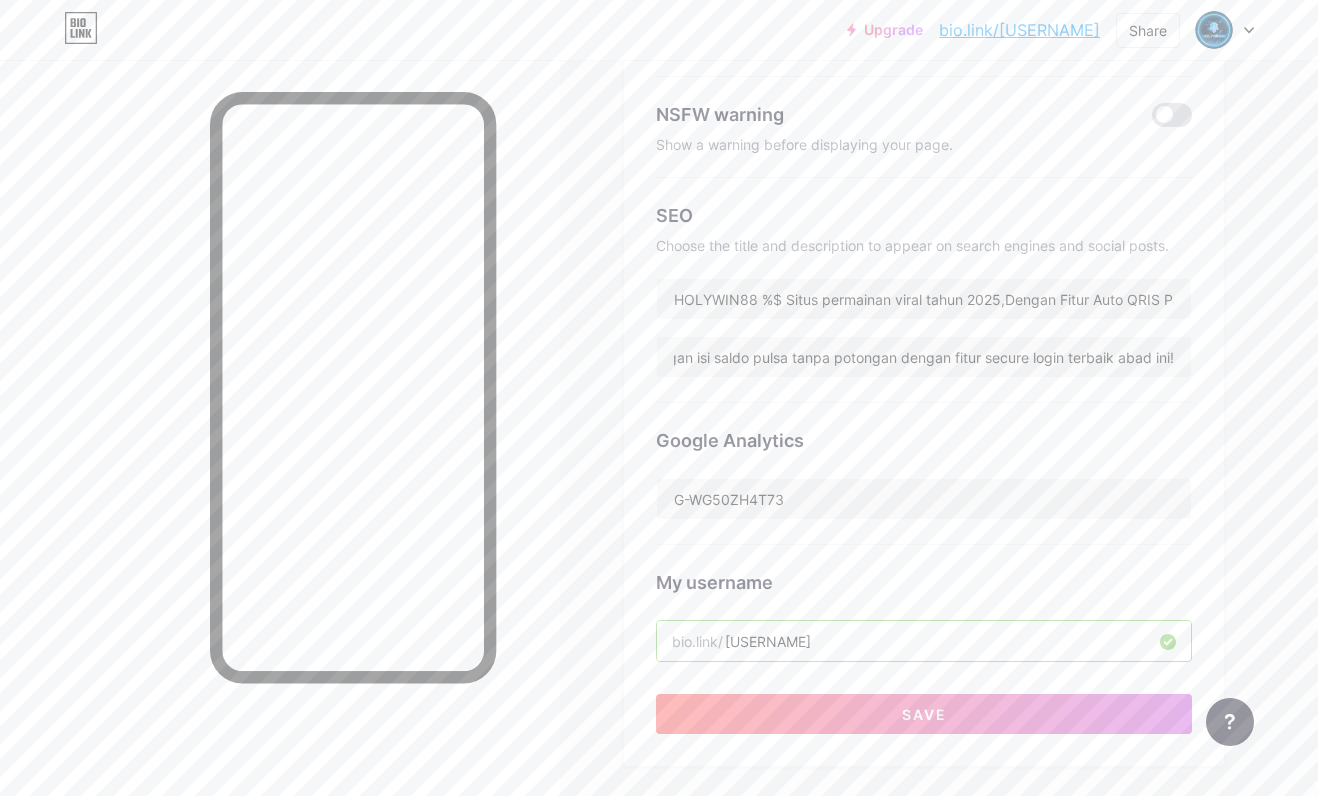 scroll, scrollTop: 0, scrollLeft: 0, axis: both 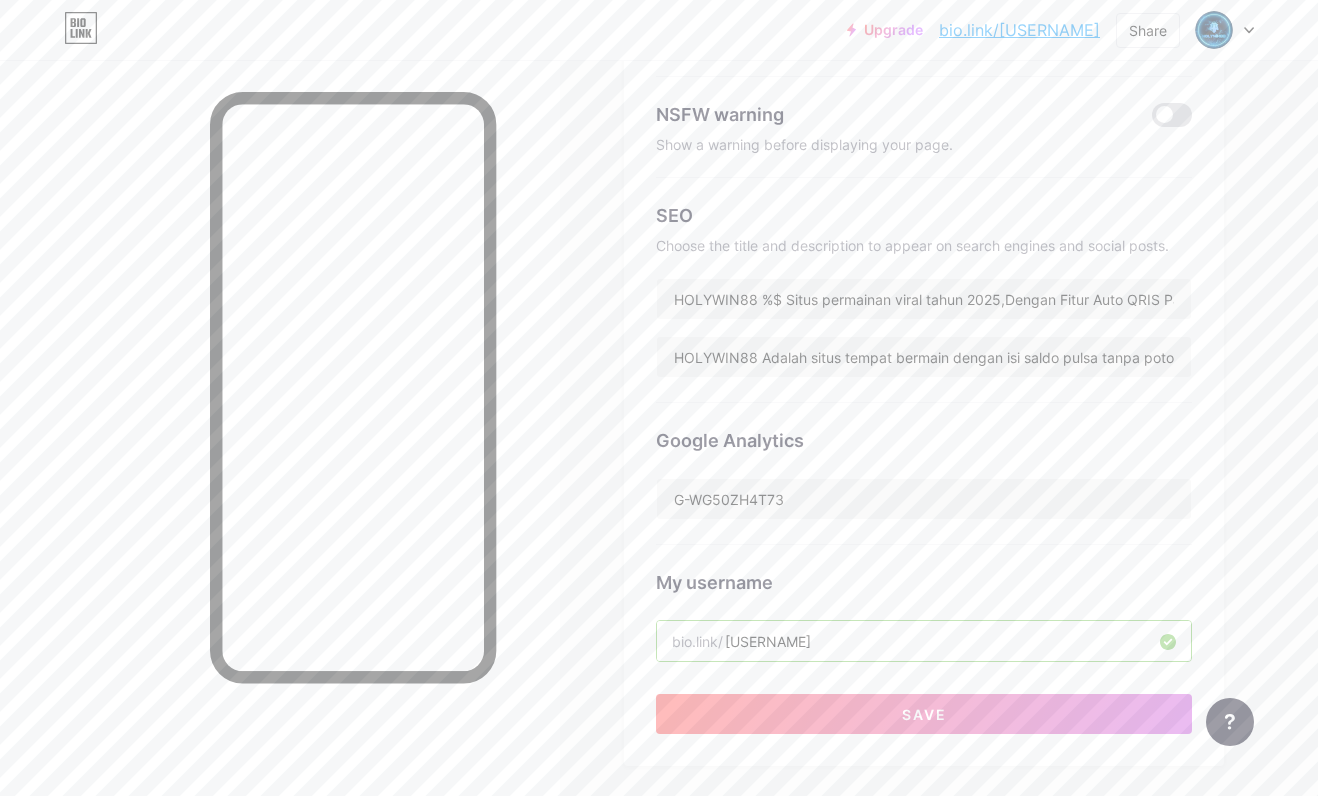 drag, startPoint x: 1286, startPoint y: 510, endPoint x: 1251, endPoint y: 481, distance: 45.453274 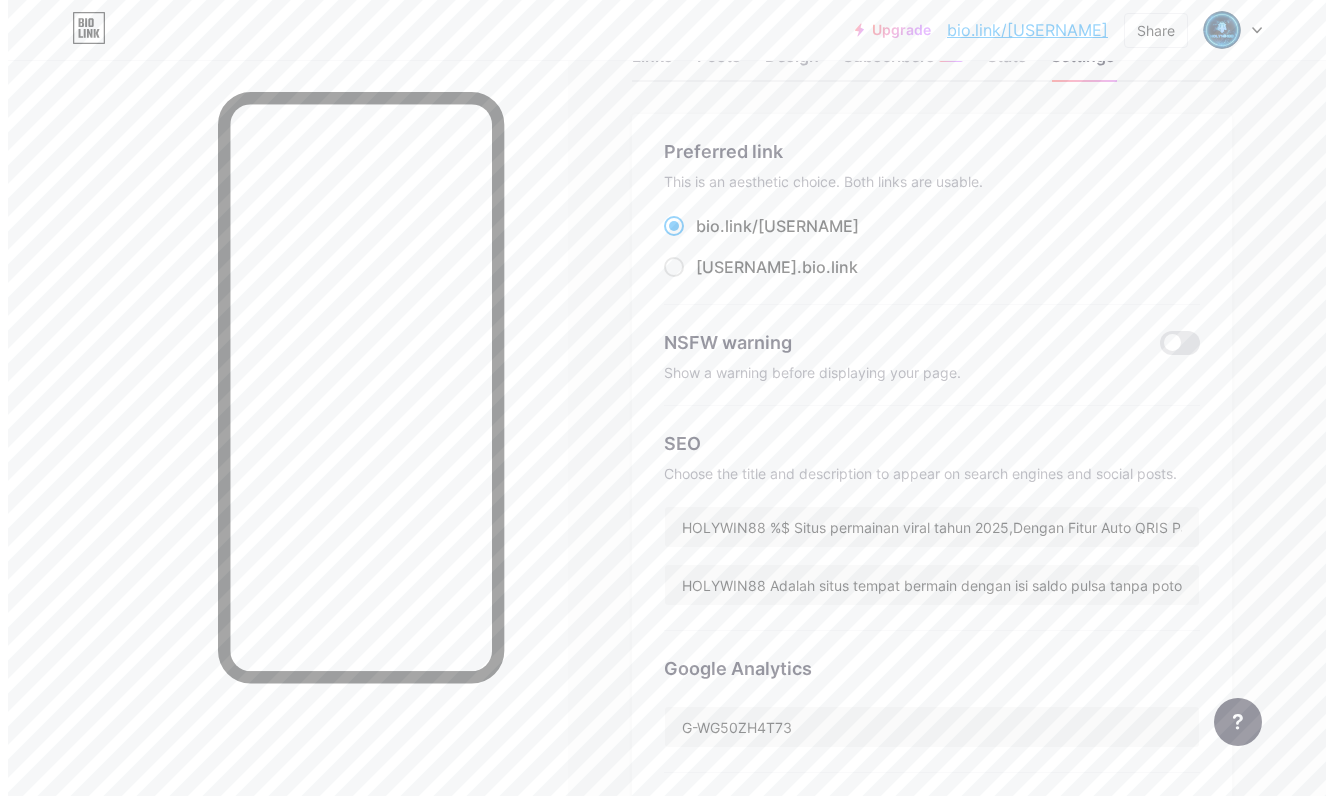 scroll, scrollTop: 0, scrollLeft: 0, axis: both 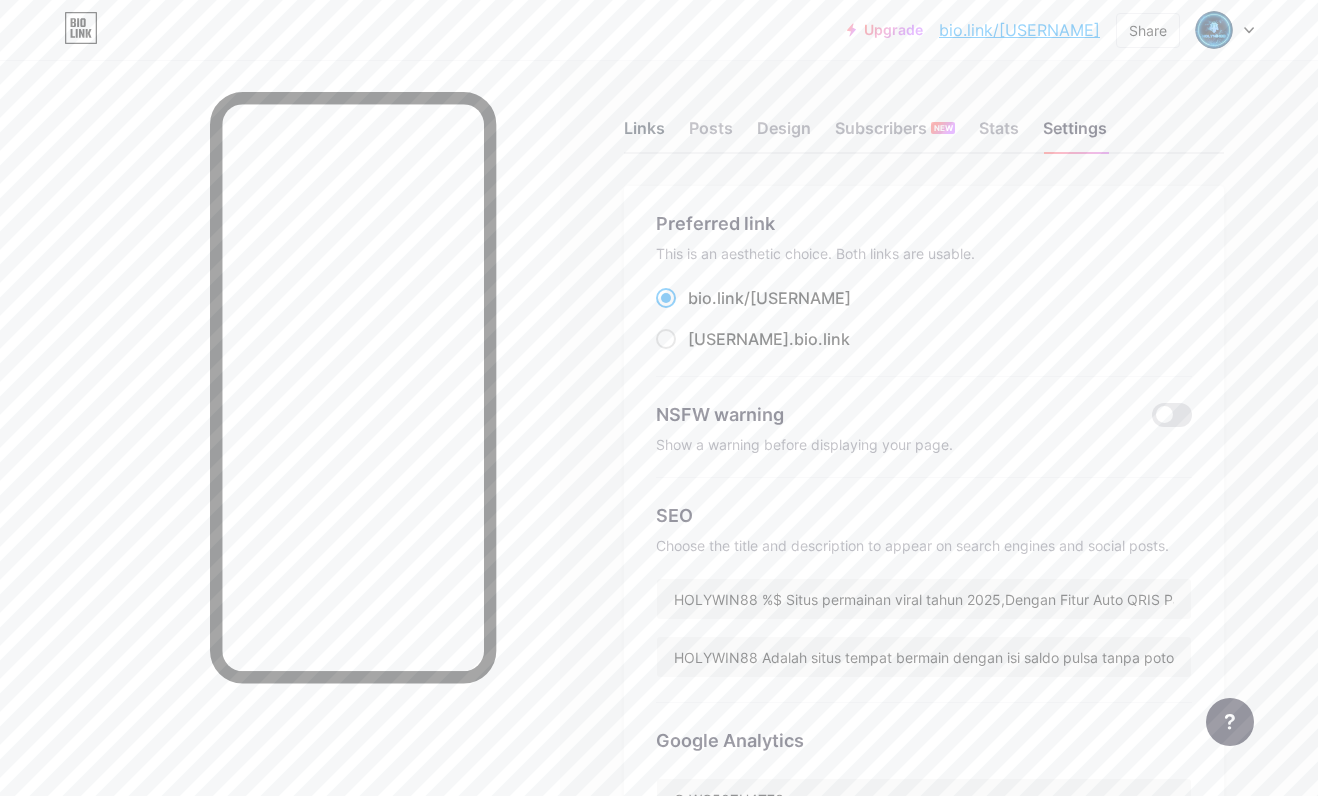 click on "Links" at bounding box center (644, 134) 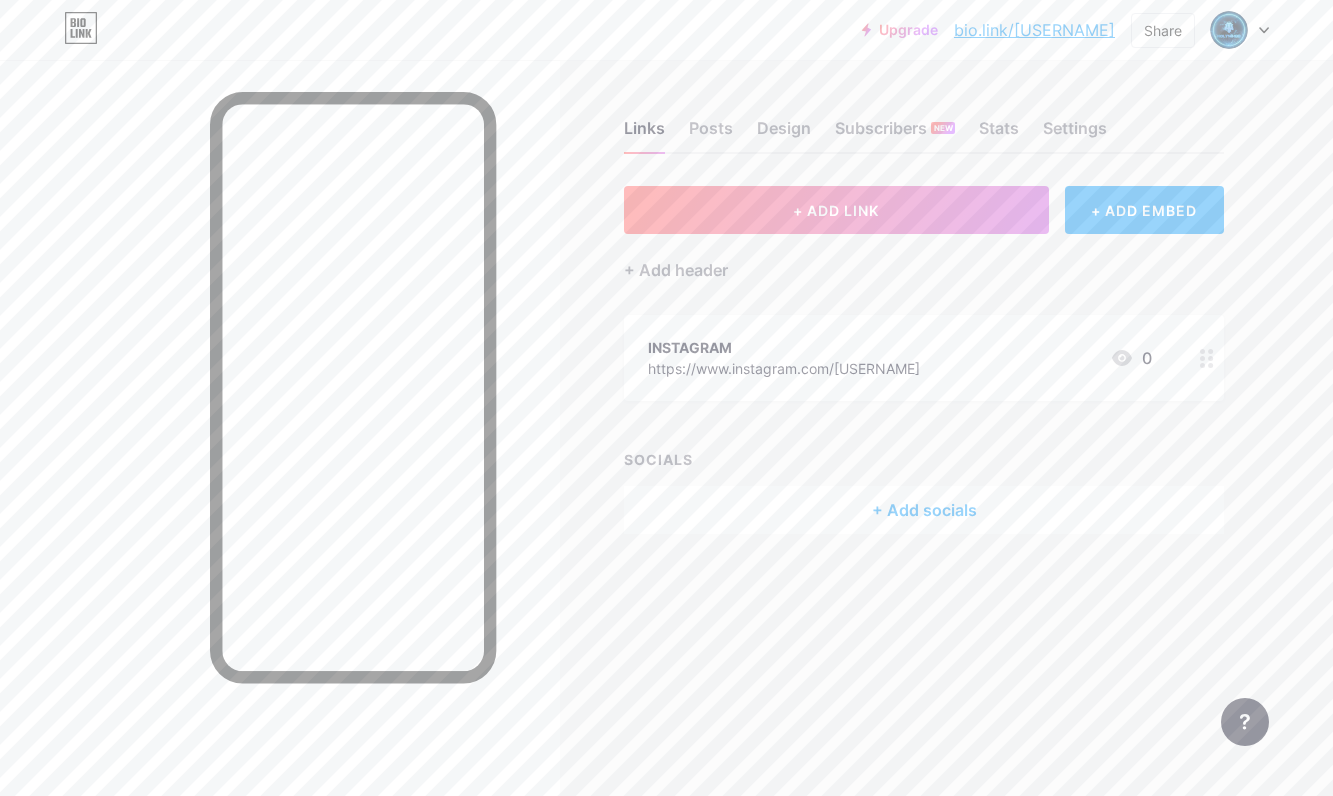 click on "Links
Posts
Design
Subscribers
NEW
Stats
Settings       + ADD LINK     + ADD EMBED
+ Add header
INSTAGRAM
https://www.instagram.com/holywin88_ofc
0
SOCIALS     + Add socials                       Feature requests             Help center         Contact support" at bounding box center (654, 398) 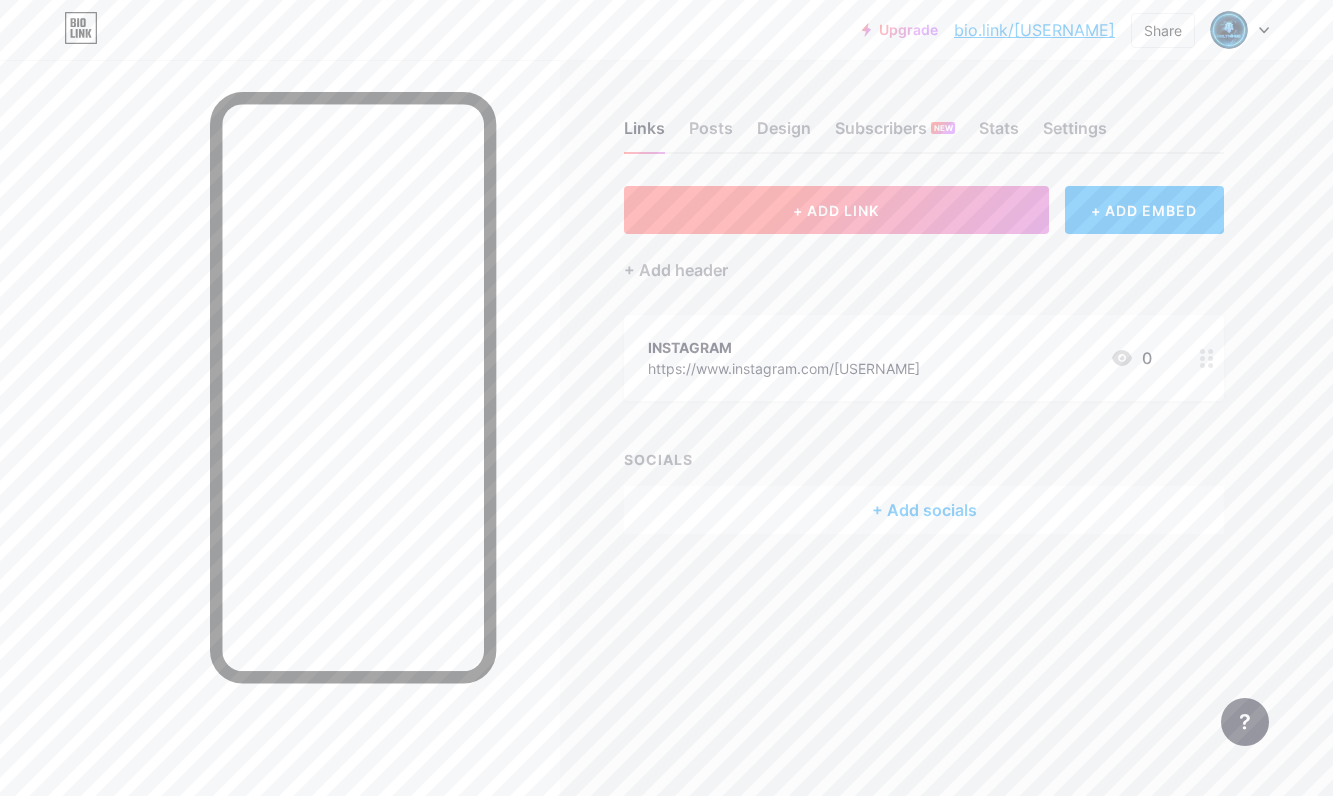 click on "+ ADD LINK" at bounding box center (836, 210) 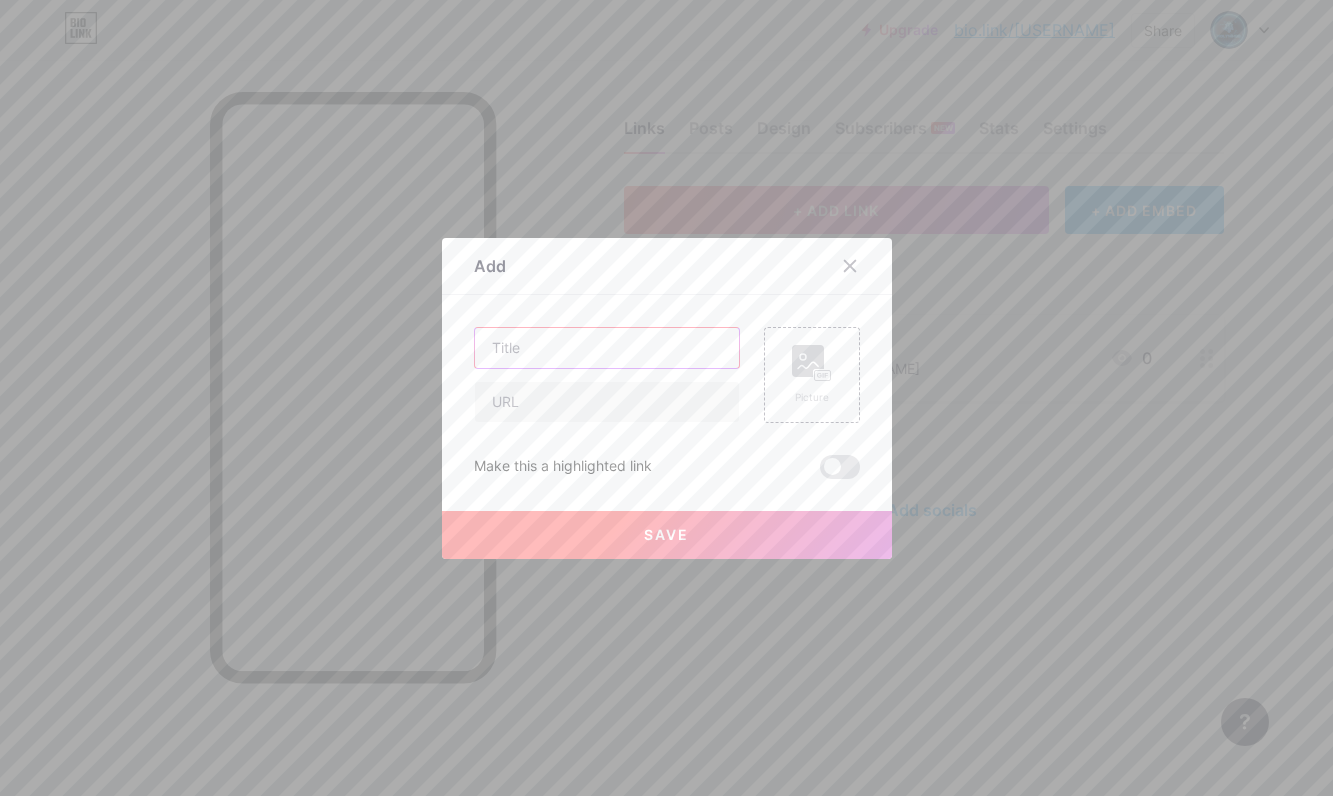 click at bounding box center (607, 348) 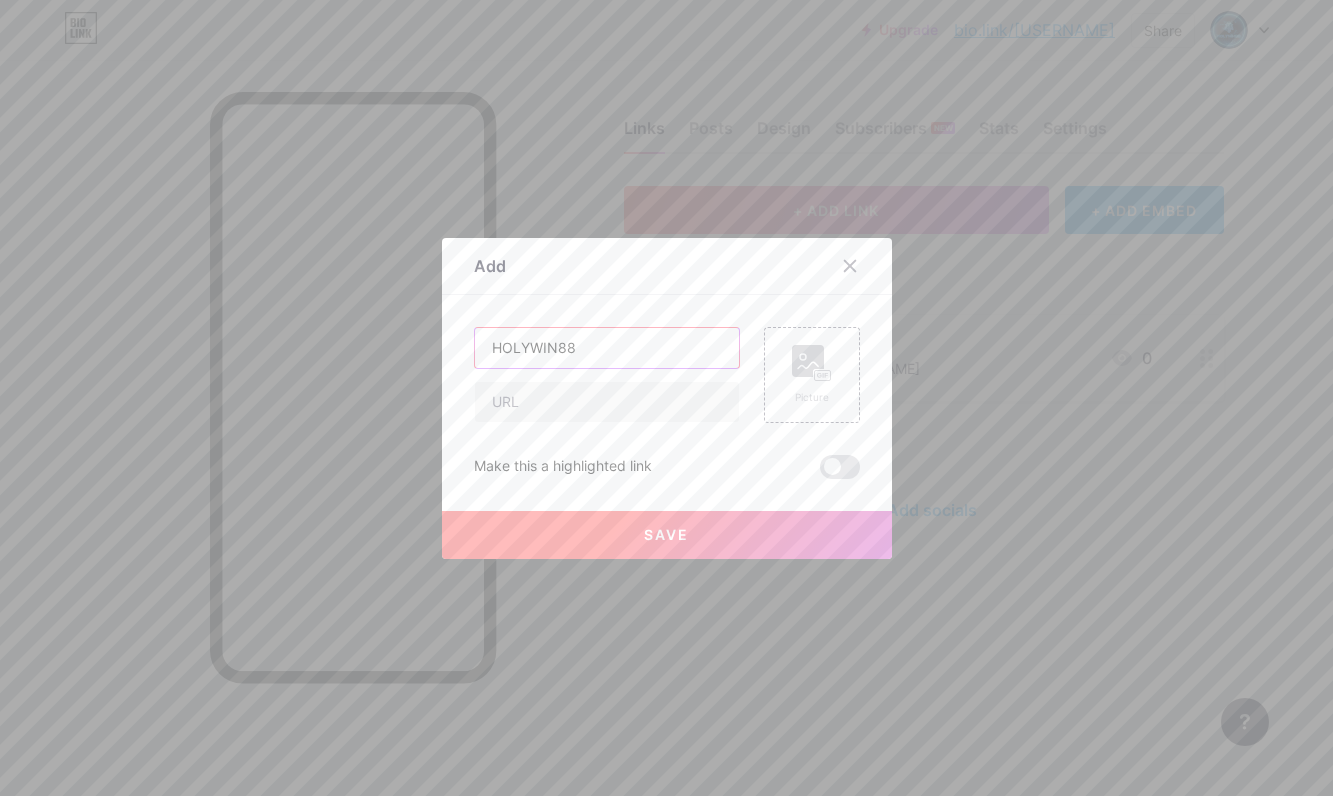 type on "HOLYWIN88" 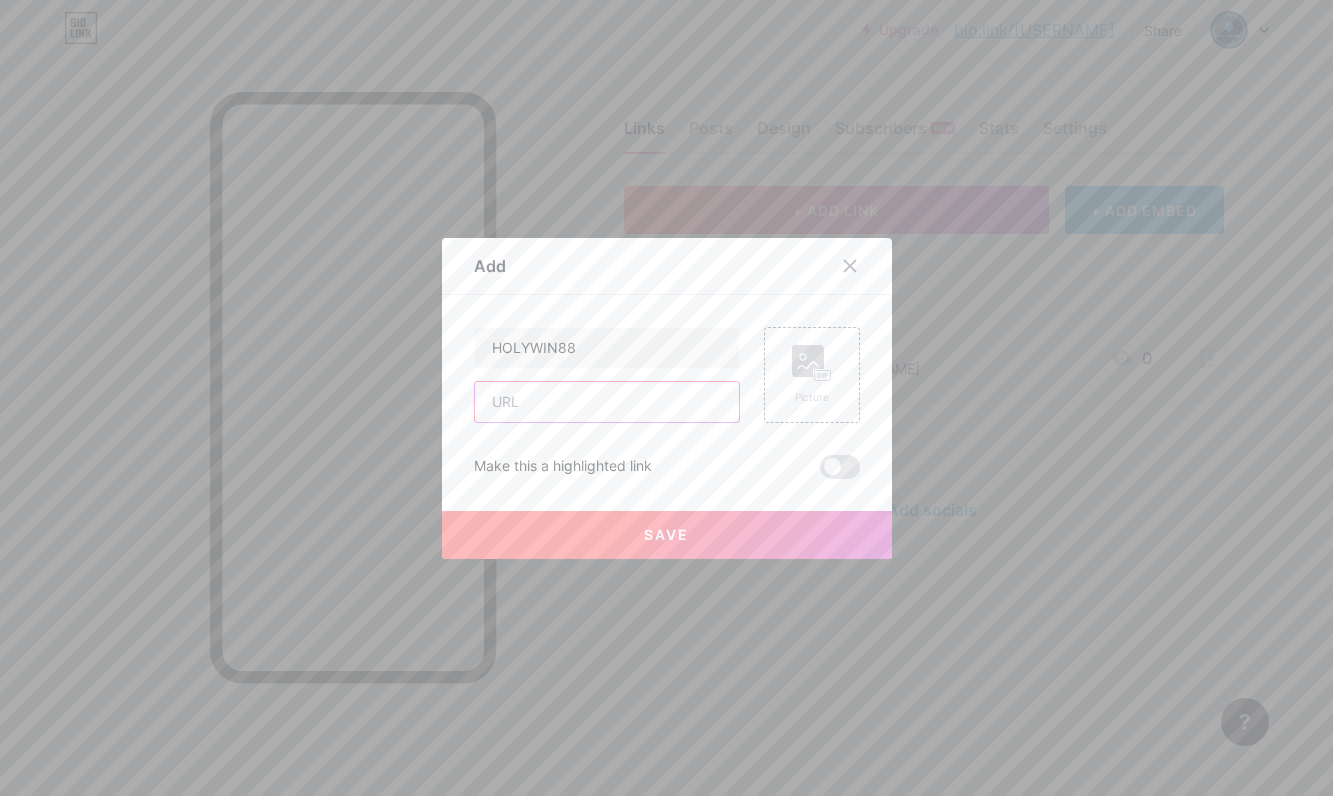 click at bounding box center (607, 402) 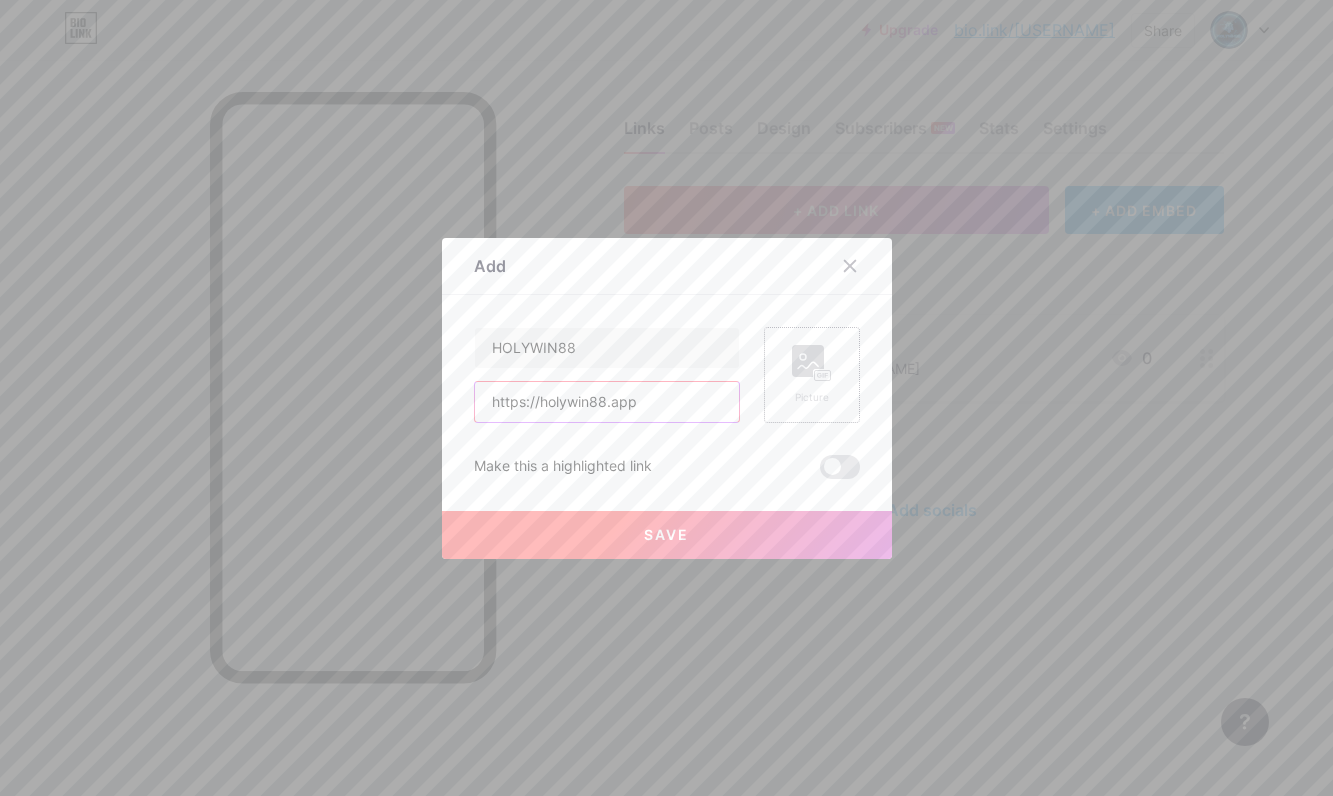 type on "https://holywin88.app" 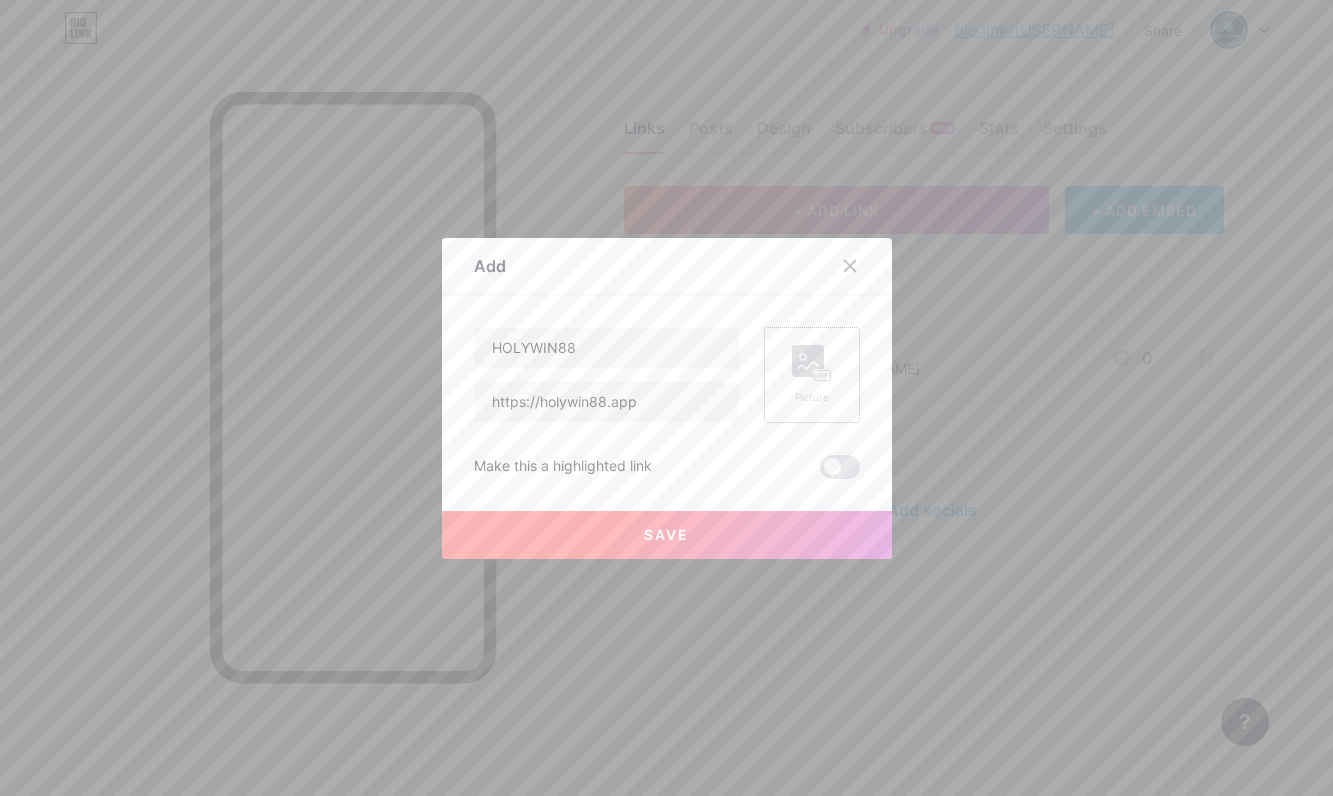 click 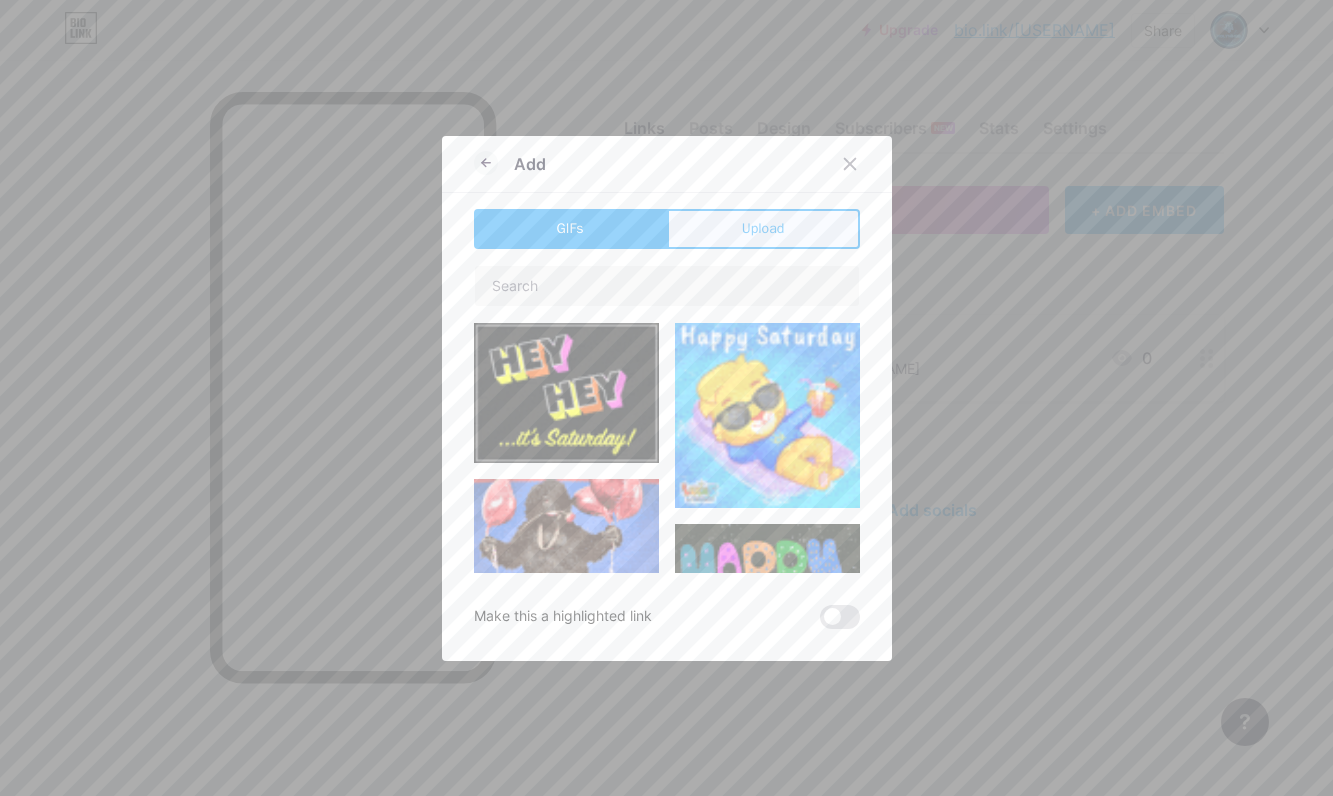 click on "Upload" at bounding box center (763, 228) 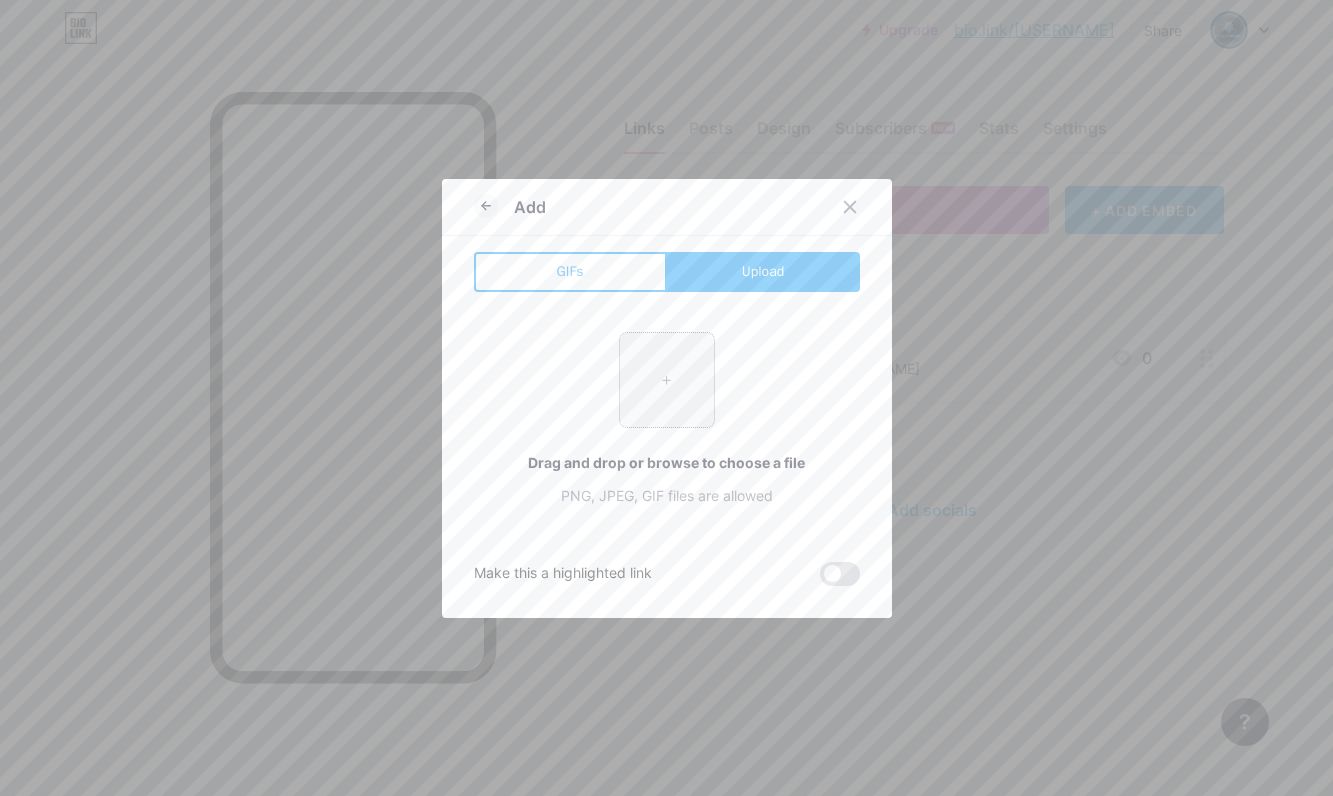 click at bounding box center [667, 380] 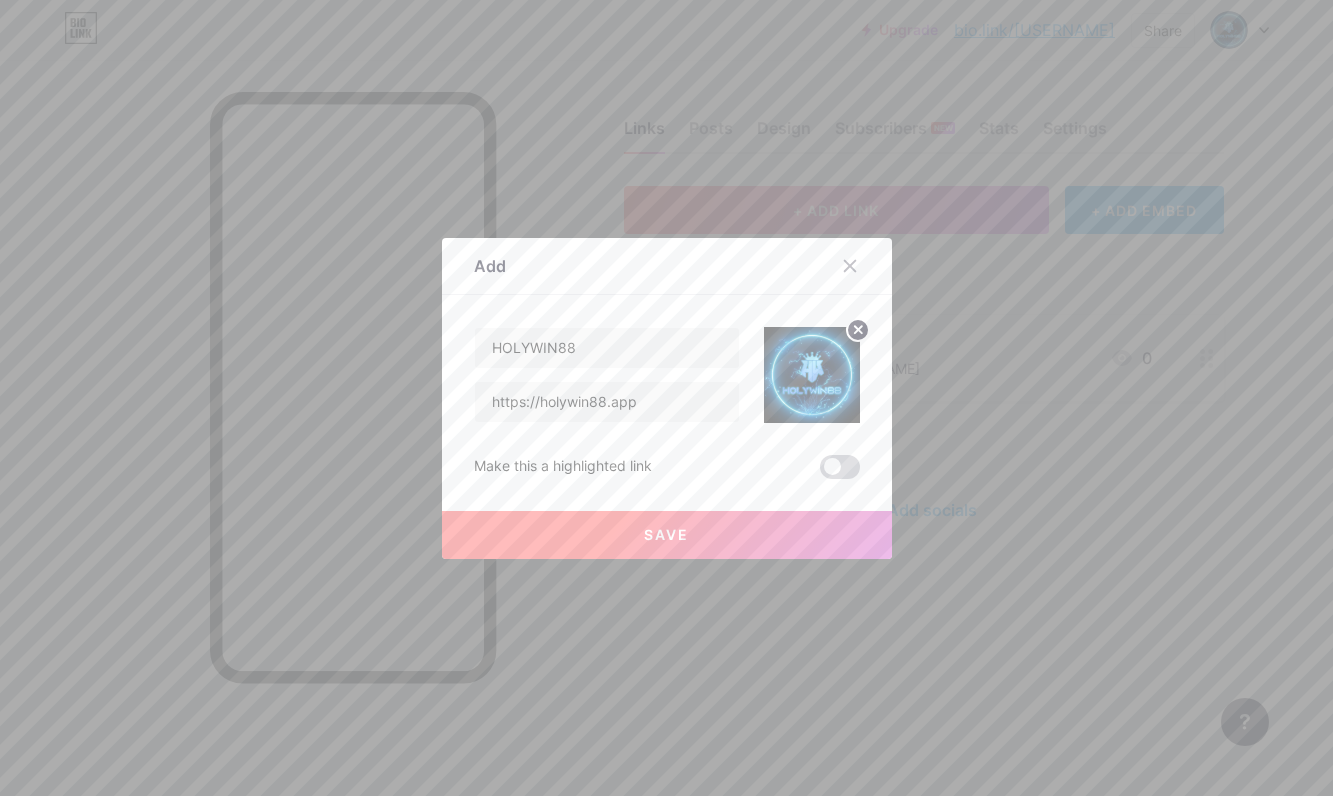 click at bounding box center (840, 467) 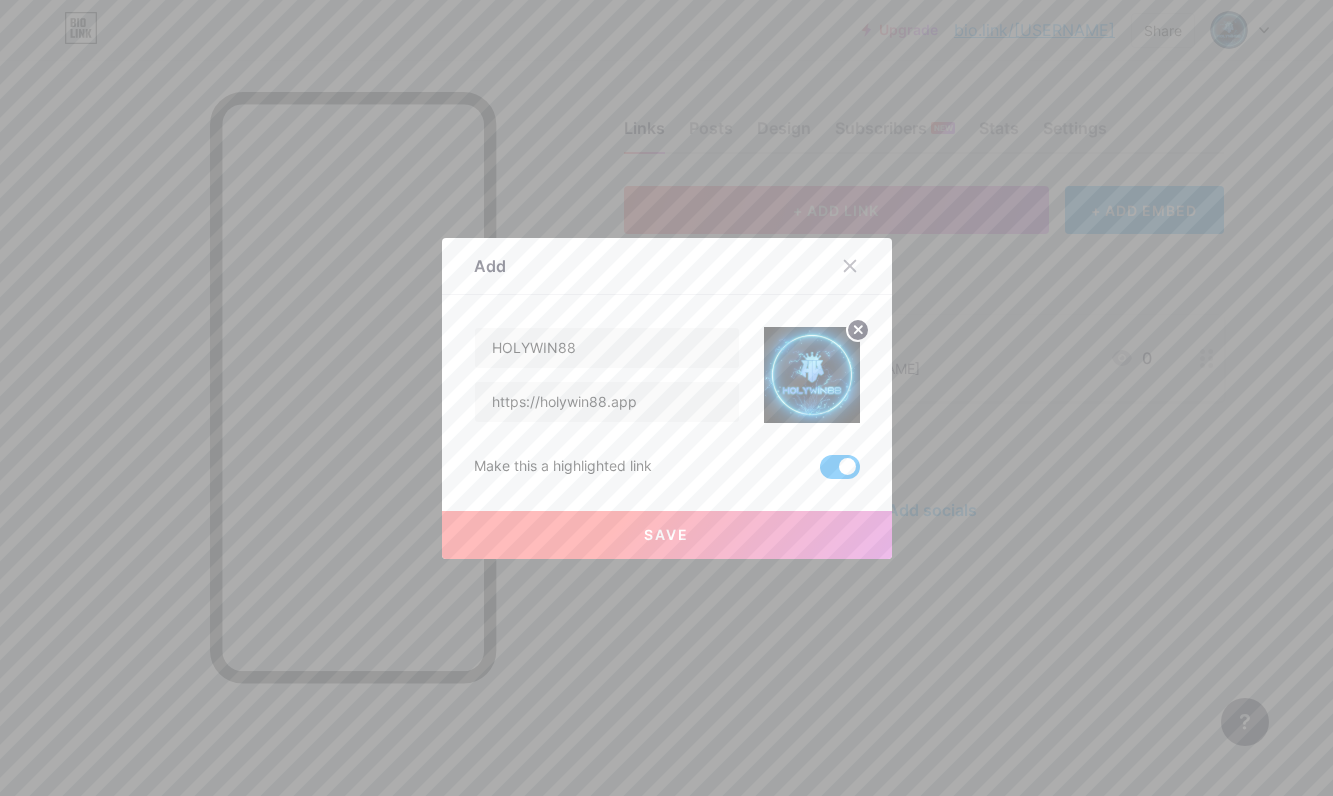 click on "Save" at bounding box center [667, 535] 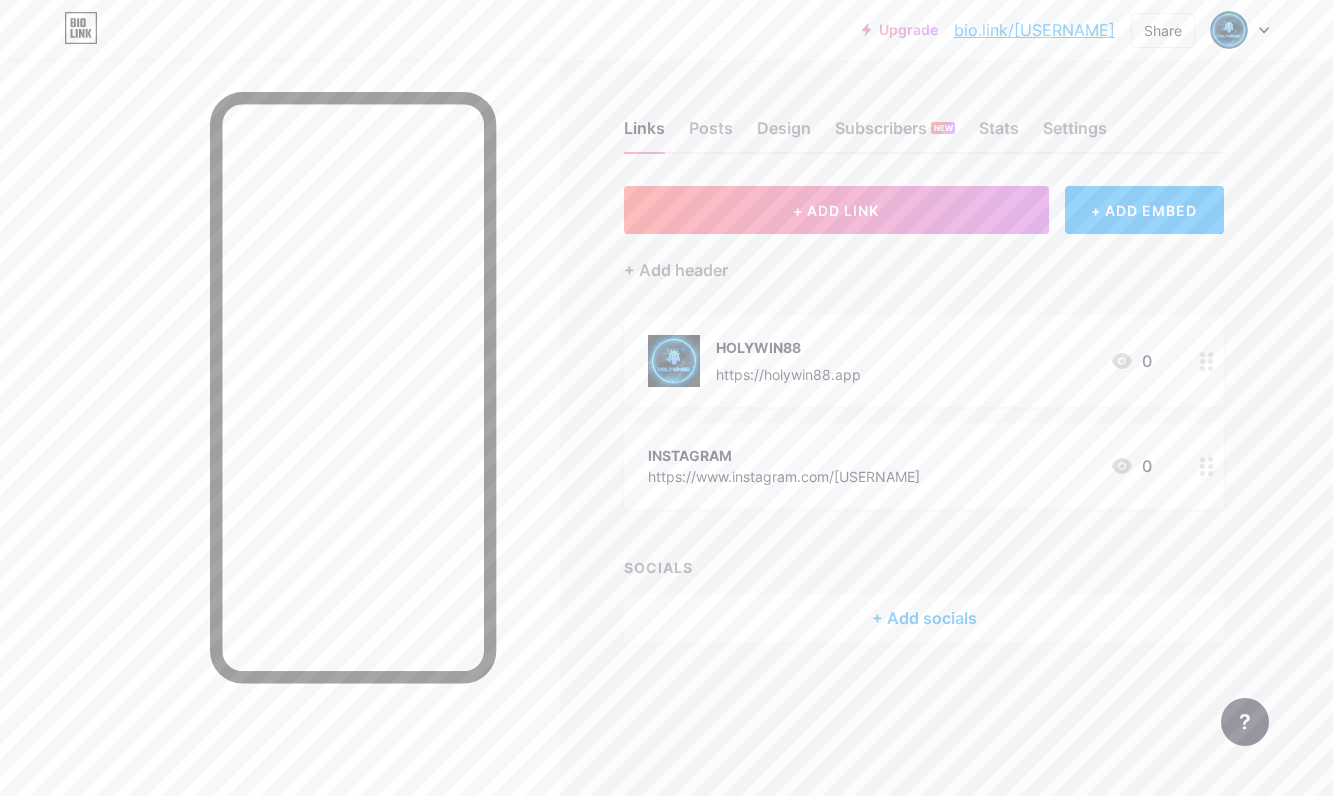 type 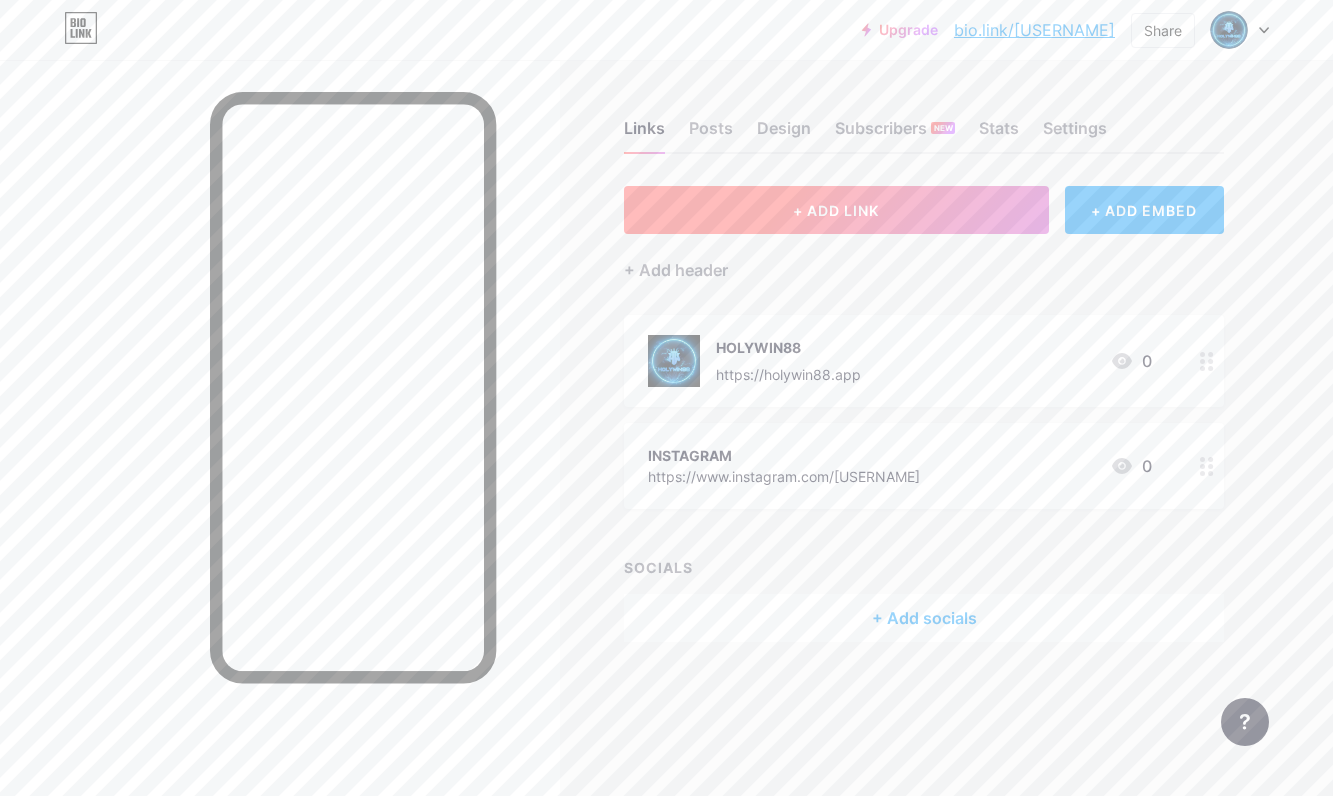 click on "+ ADD LINK" at bounding box center (836, 210) 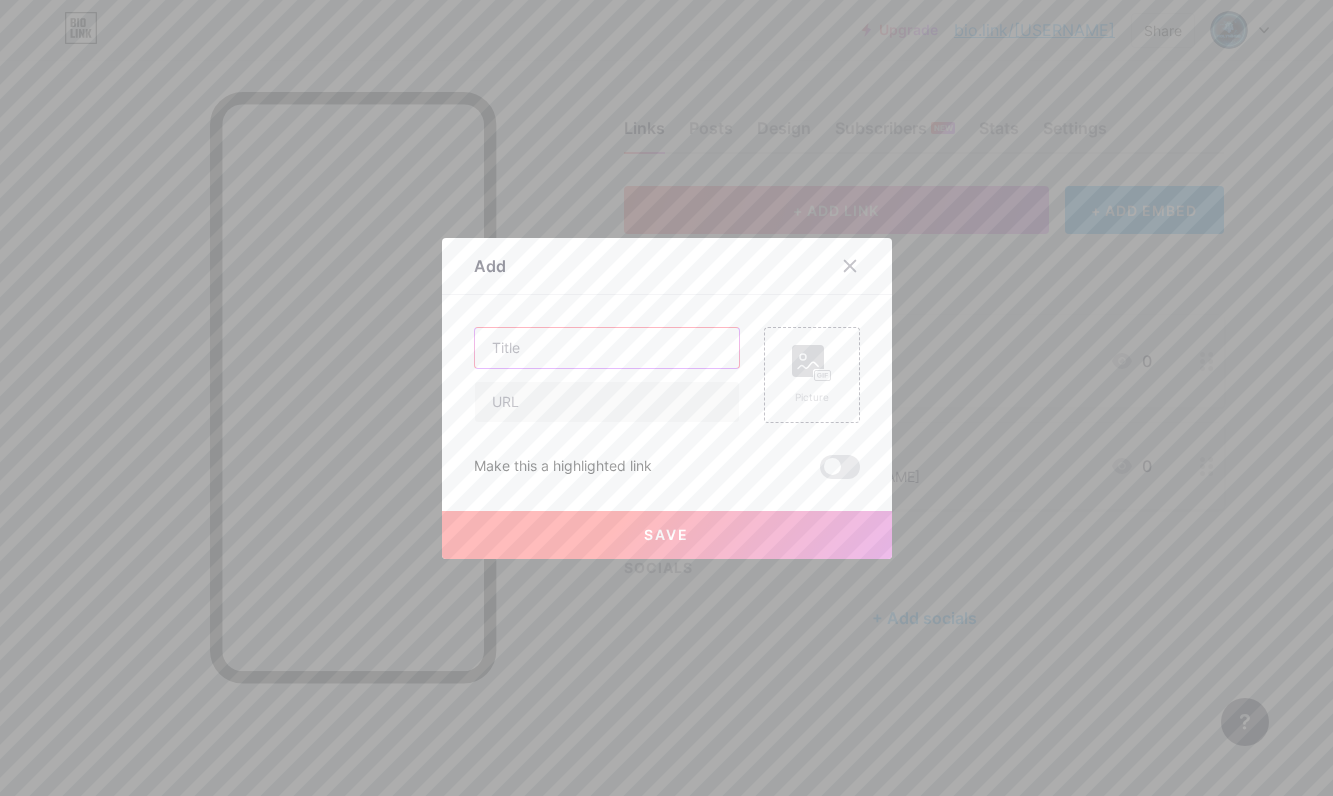 click at bounding box center (607, 348) 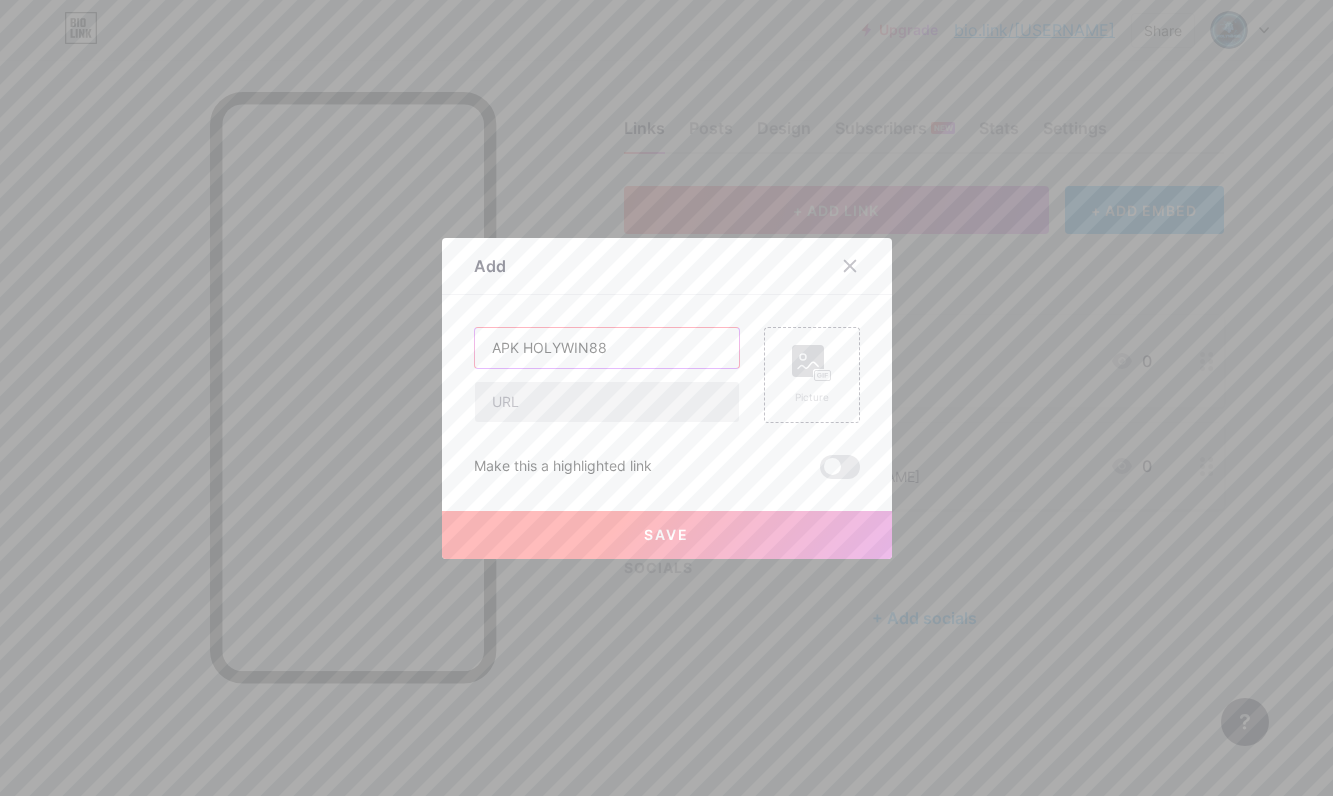 type on "APK HOLYWIN88" 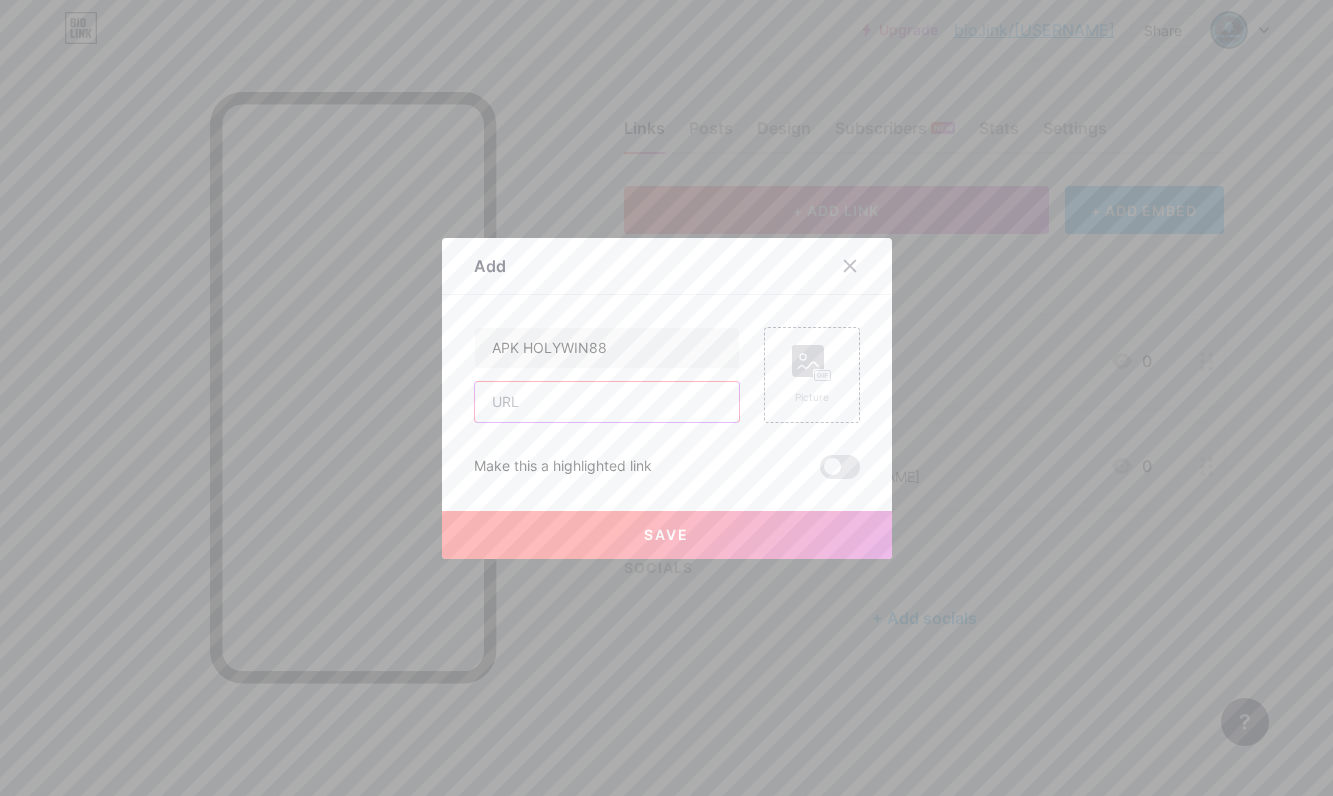 click at bounding box center (607, 402) 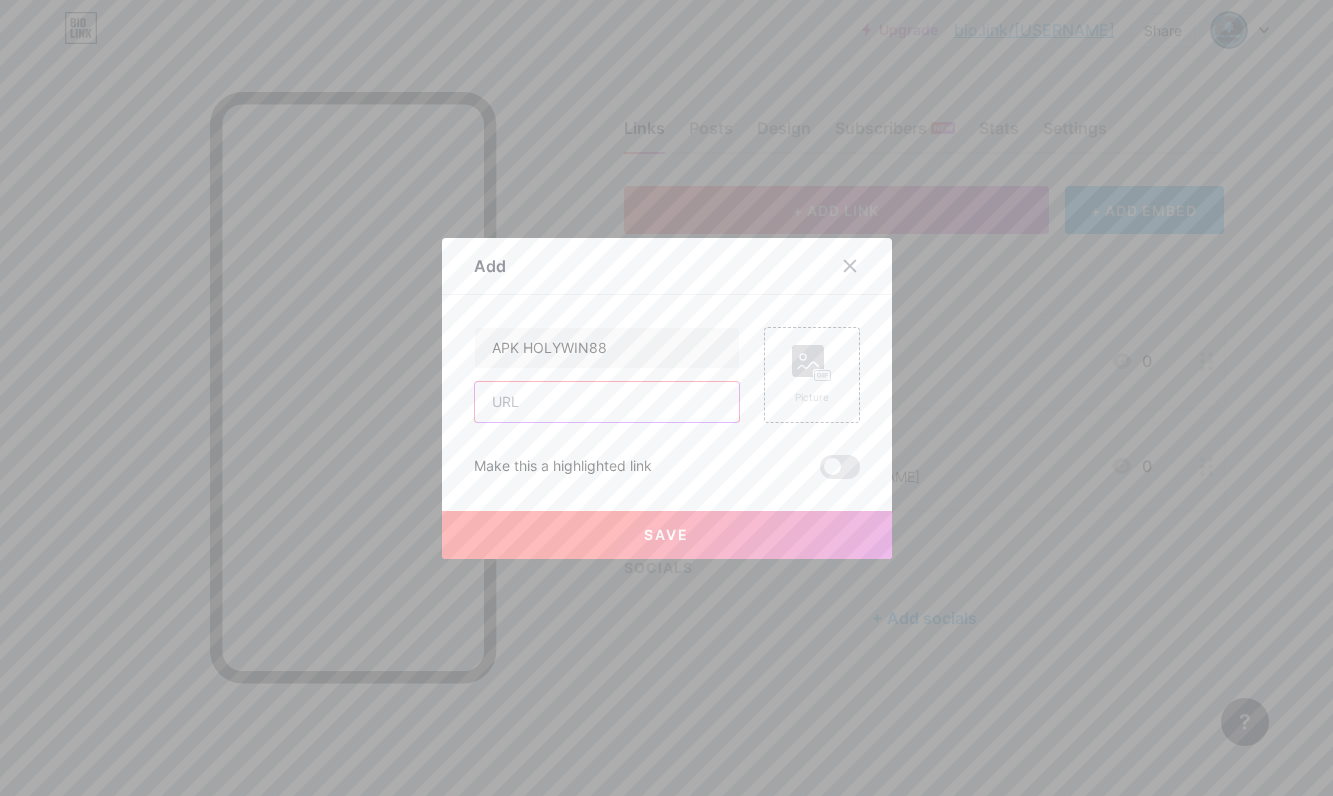 paste on "https://holywin88.s3.ap-southeast-1.amazonaws.com/holywin88.apk" 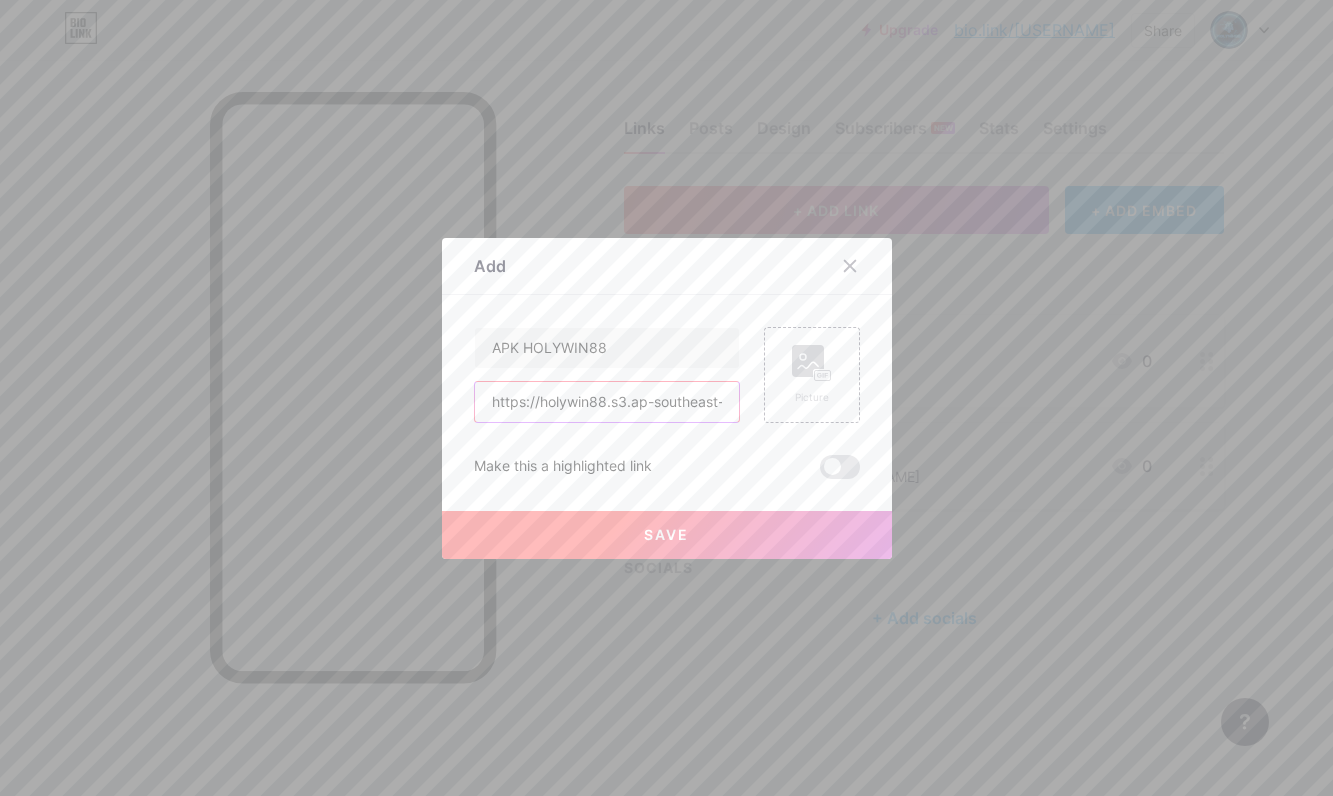 scroll, scrollTop: 0, scrollLeft: 225, axis: horizontal 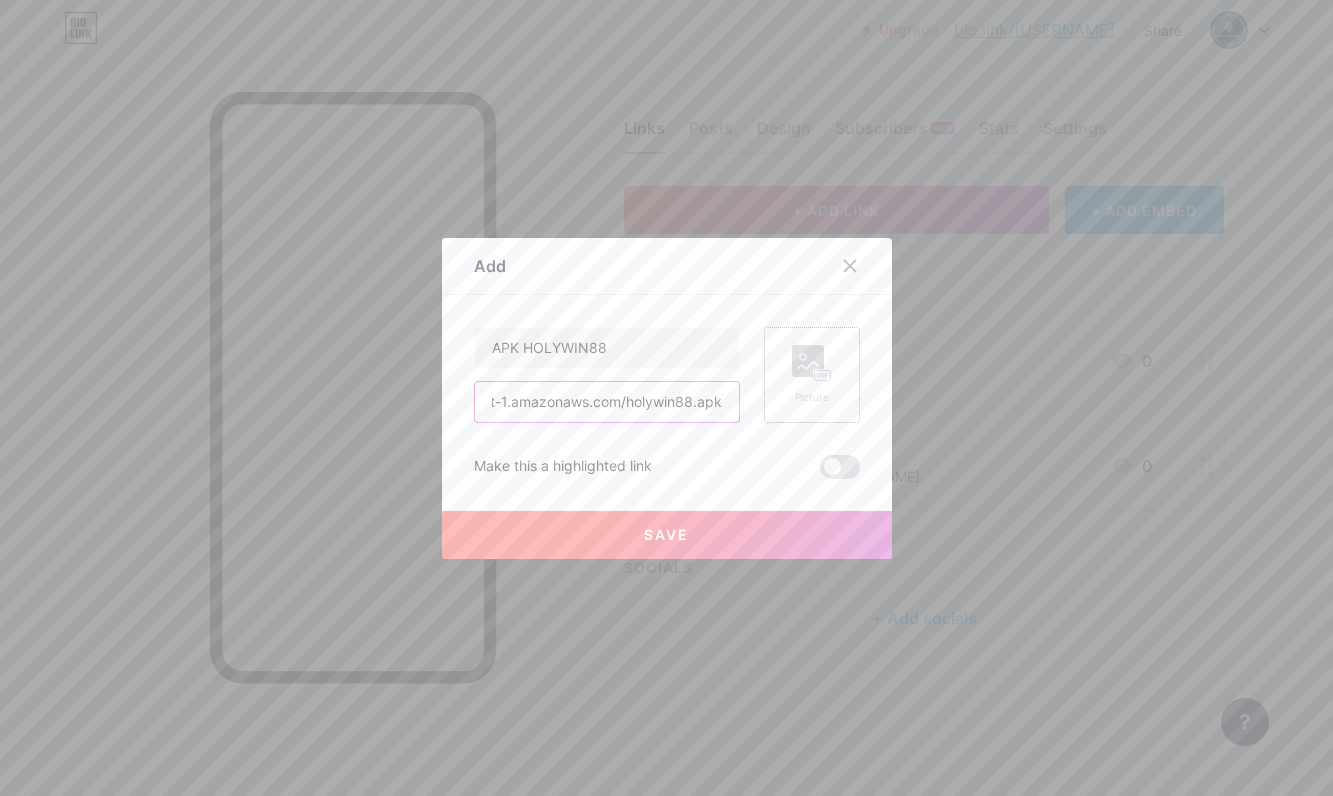 type on "https://holywin88.s3.ap-southeast-1.amazonaws.com/holywin88.apk" 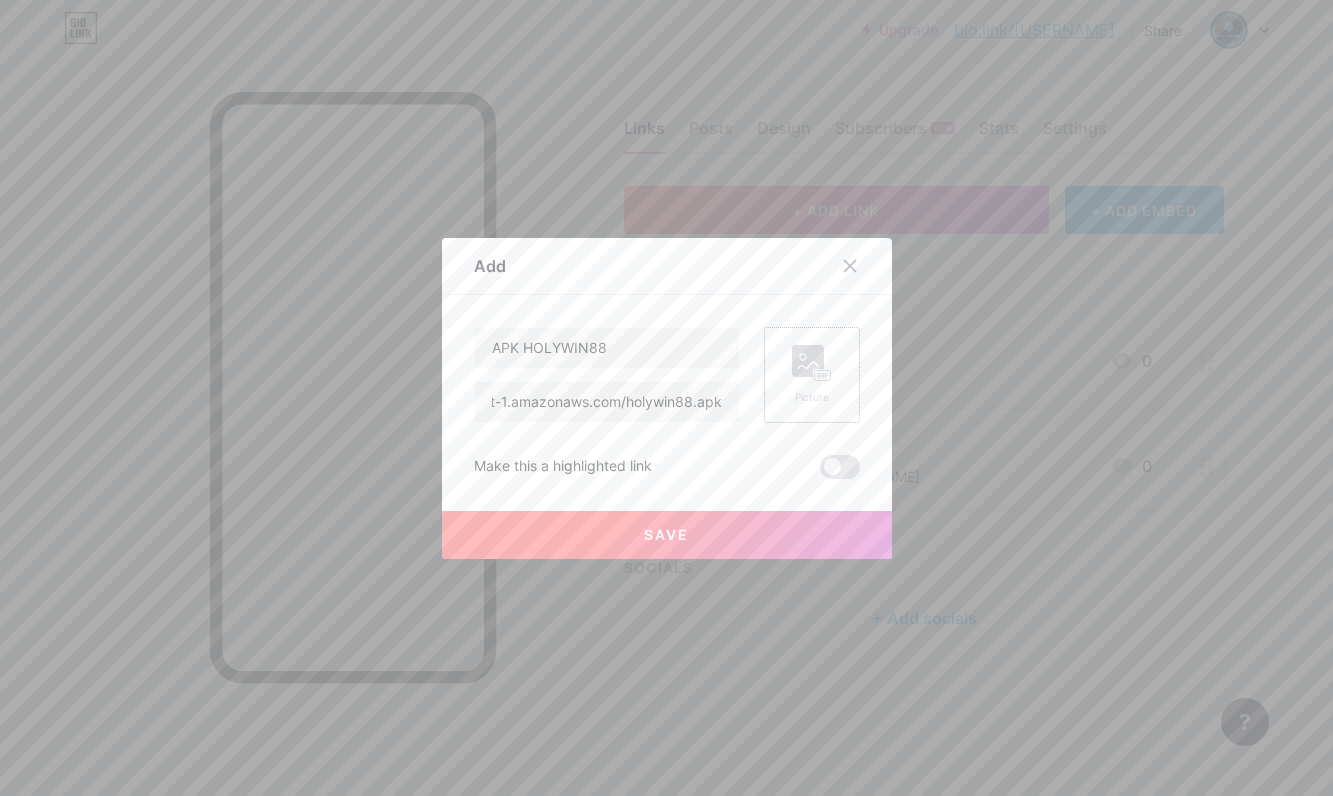 scroll, scrollTop: 0, scrollLeft: 0, axis: both 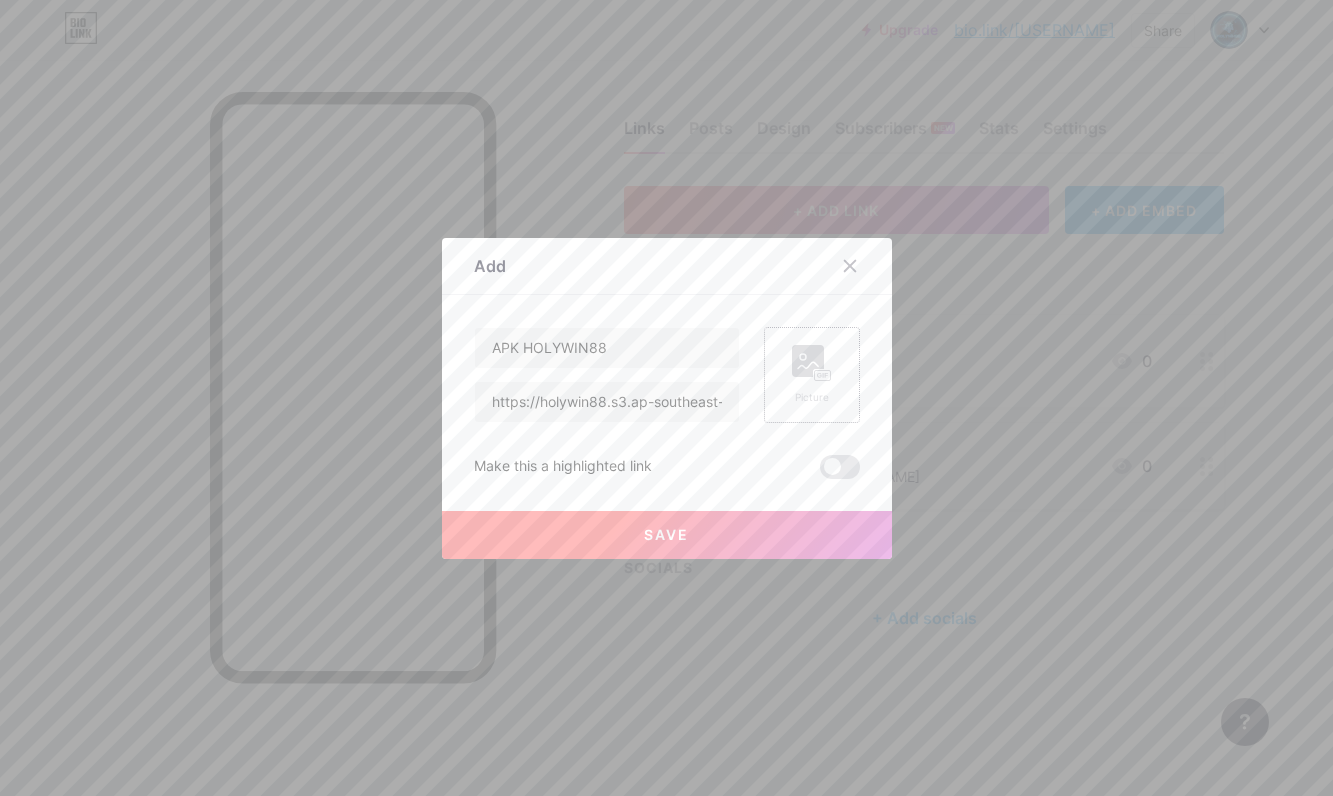 click 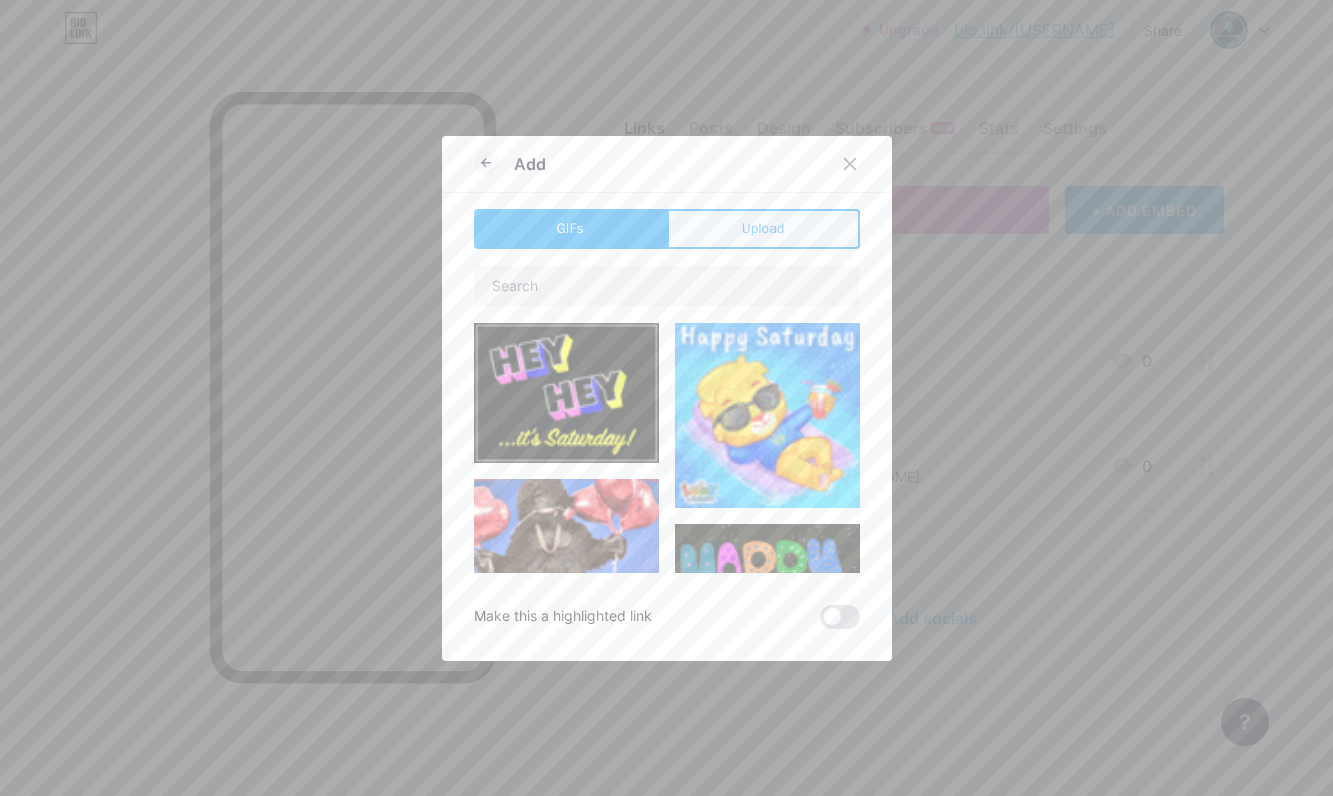click on "Upload" at bounding box center [763, 229] 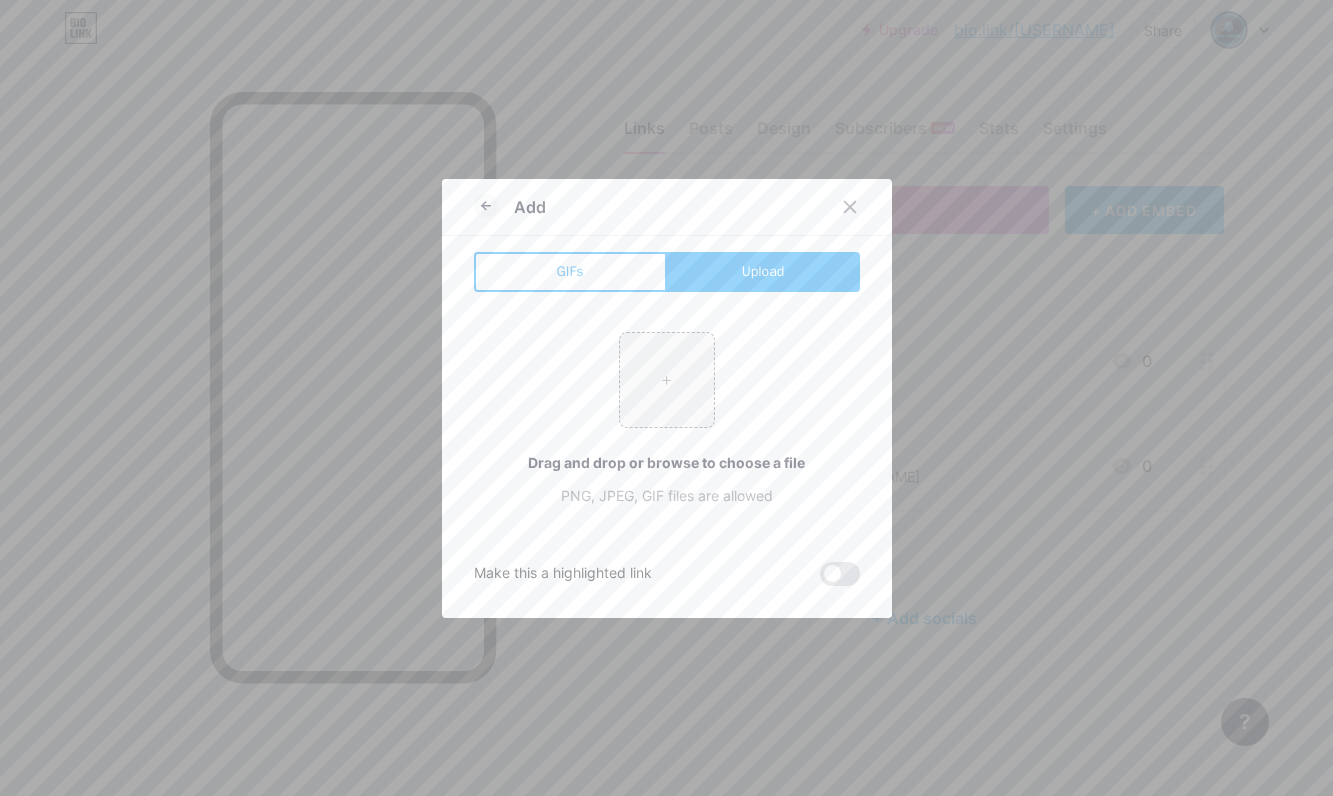 click on "+       Drag and drop or browse to choose a file   PNG, JPEG, GIF files are allowed" at bounding box center (667, 419) 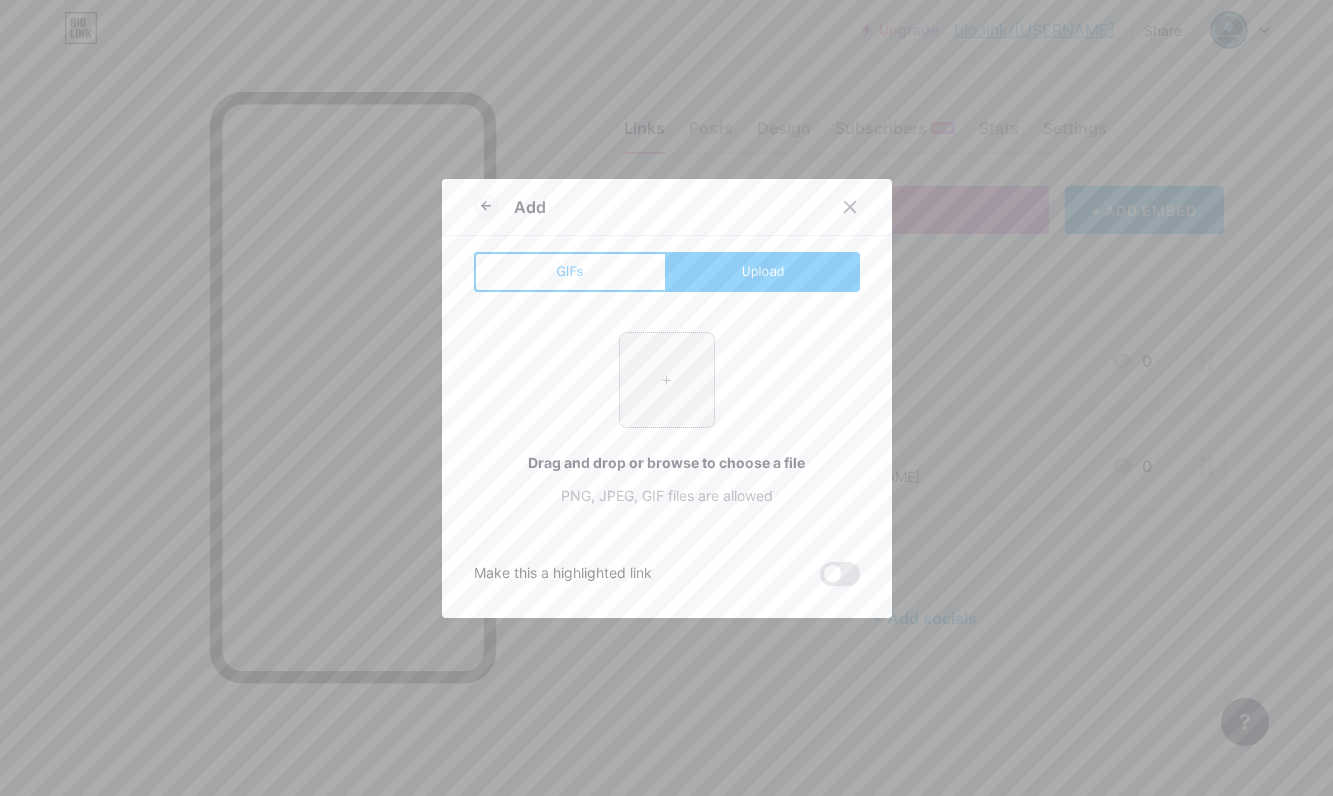 click at bounding box center [667, 380] 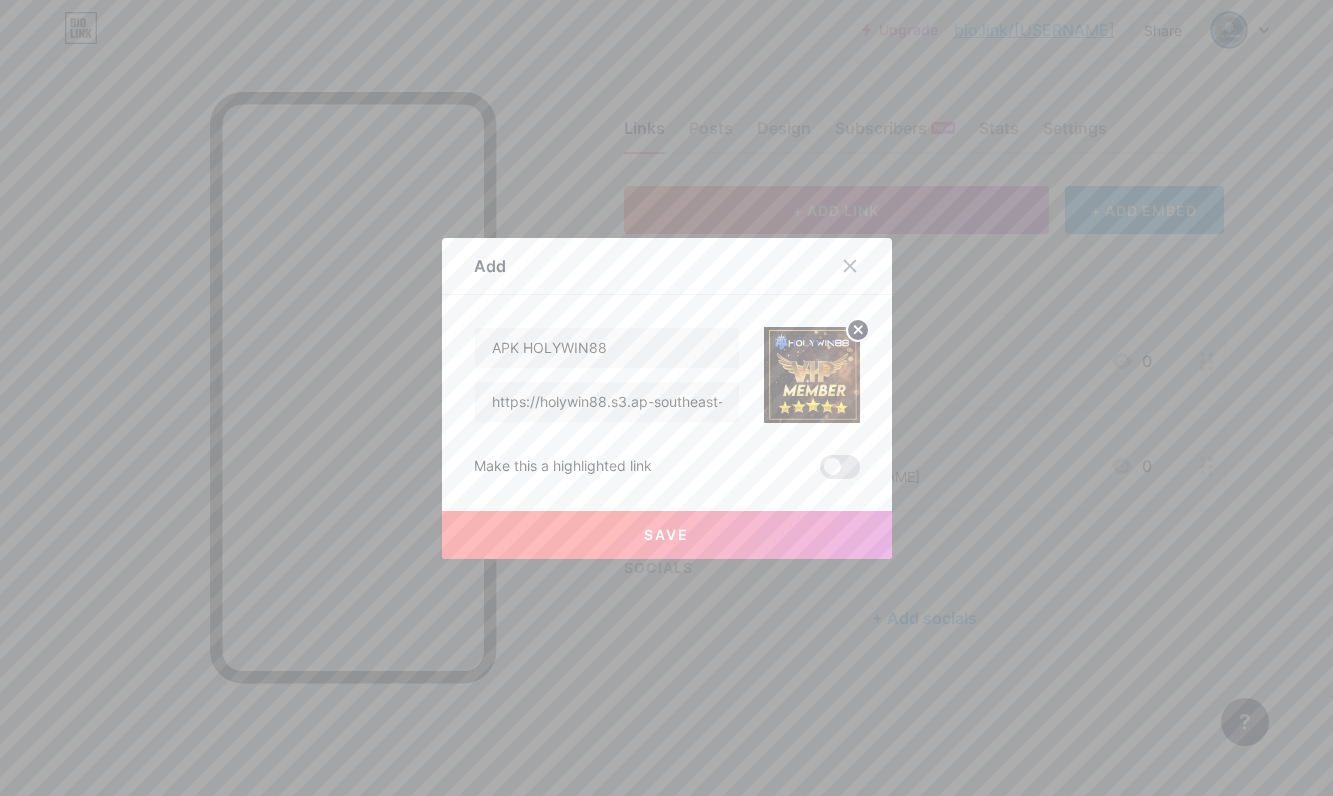 click at bounding box center [840, 467] 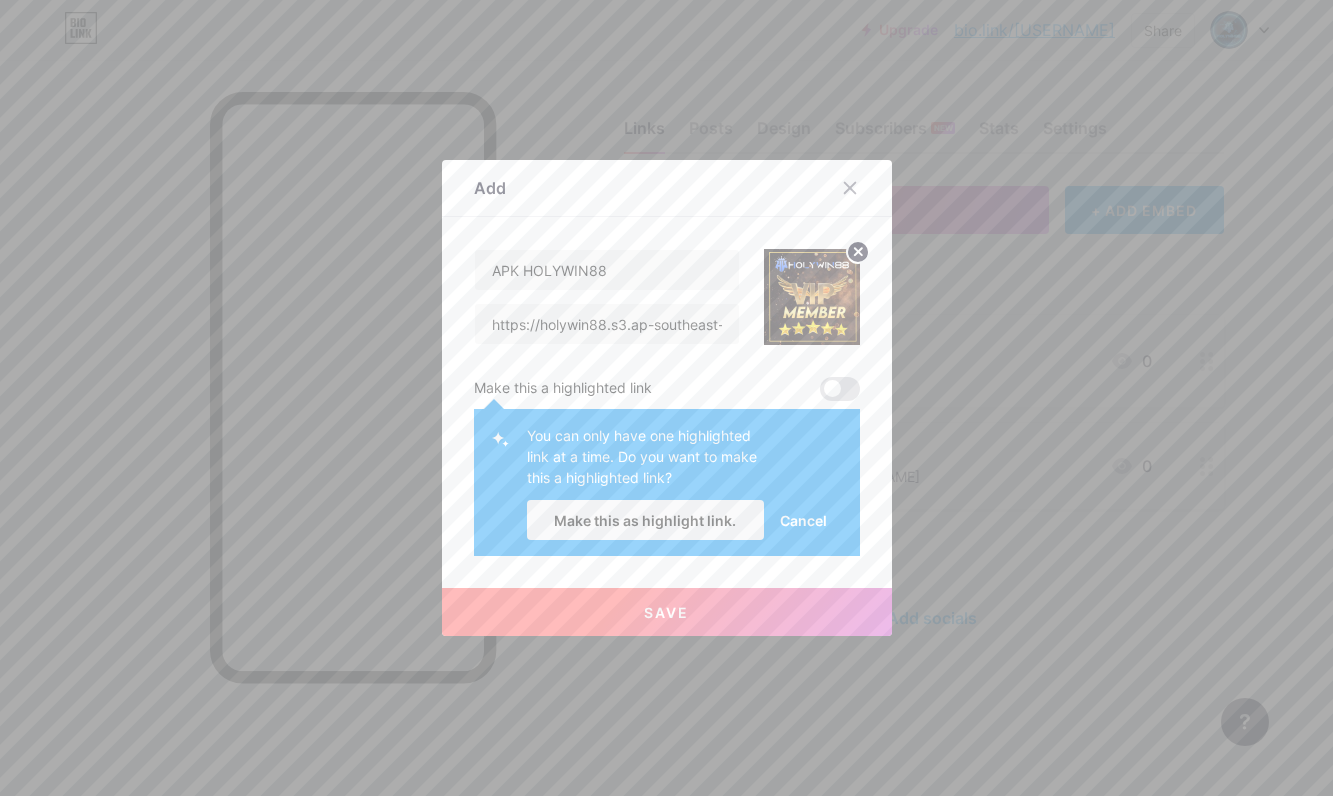click on "Cancel" at bounding box center (803, 520) 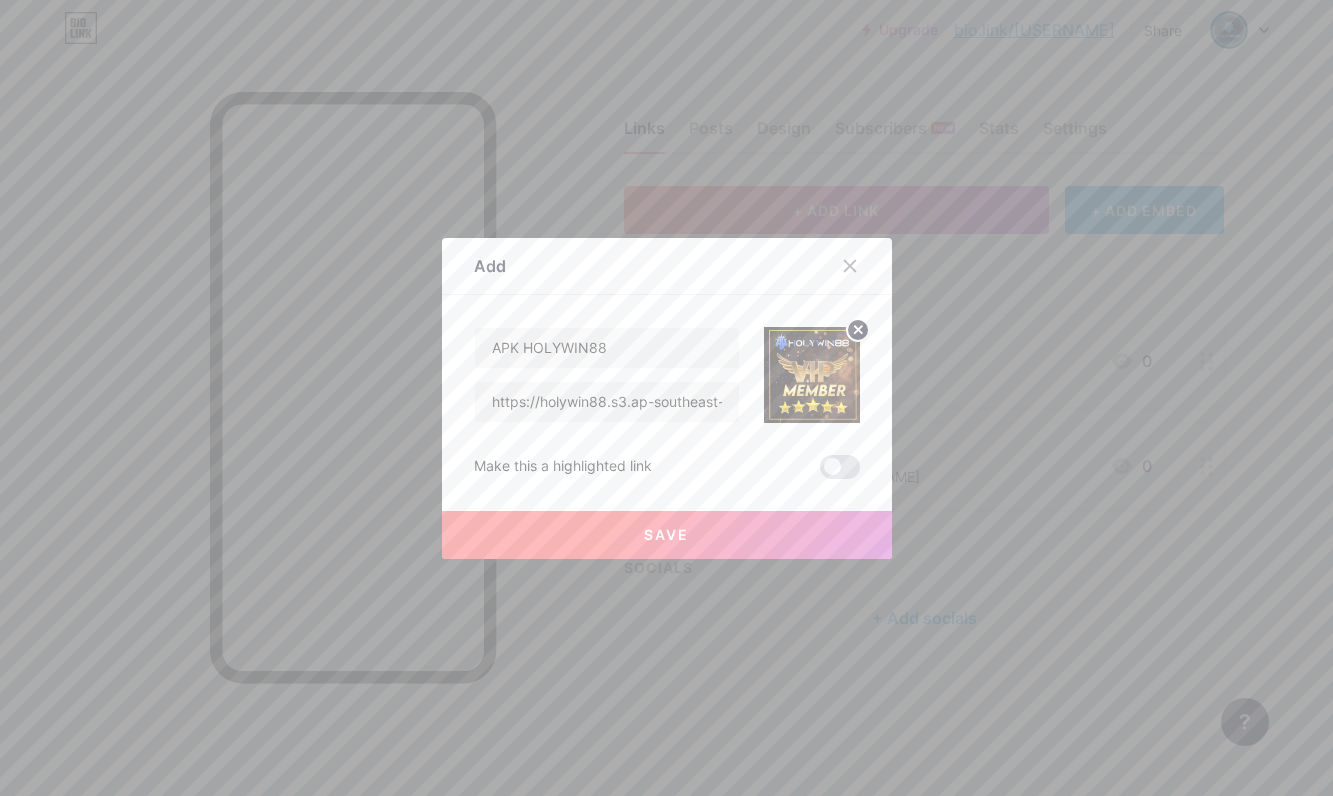click on "Save" at bounding box center [666, 534] 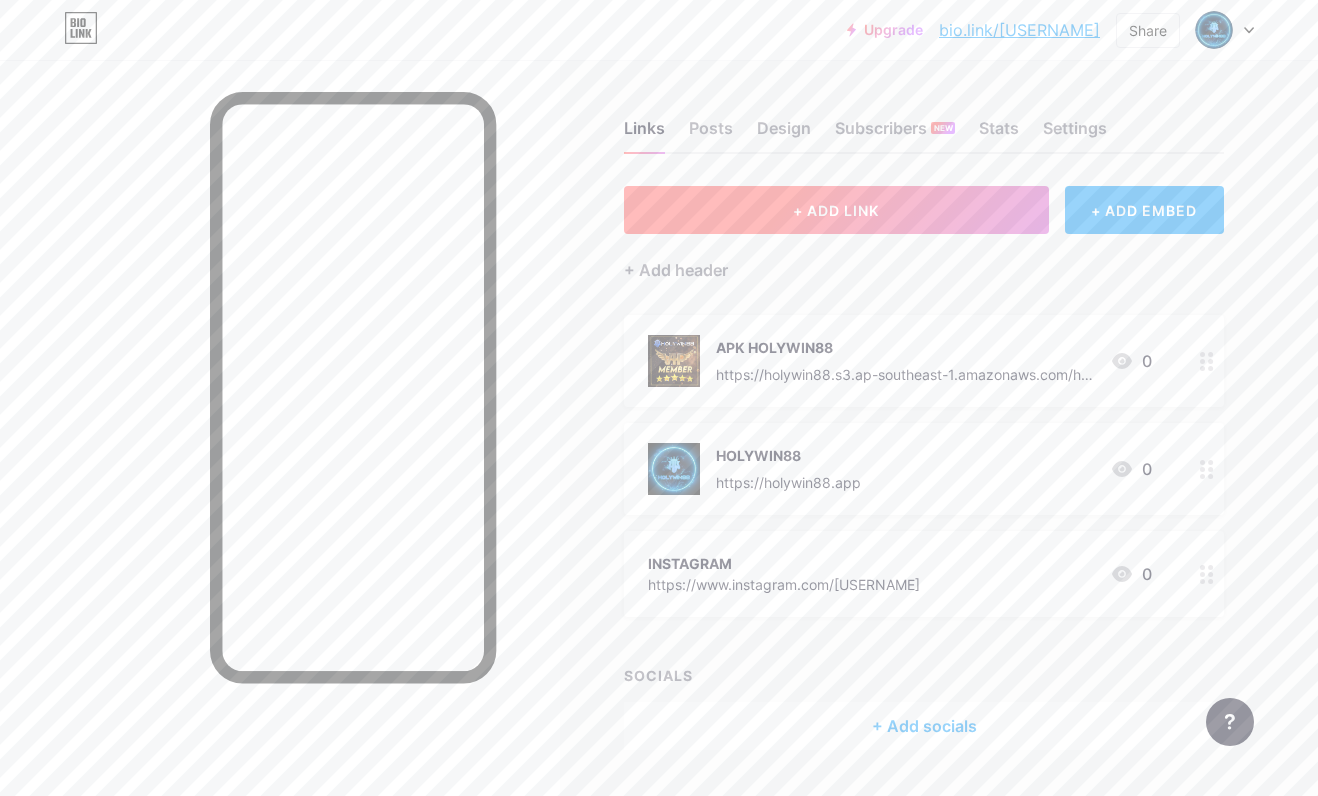 click on "+ ADD LINK" at bounding box center [836, 210] 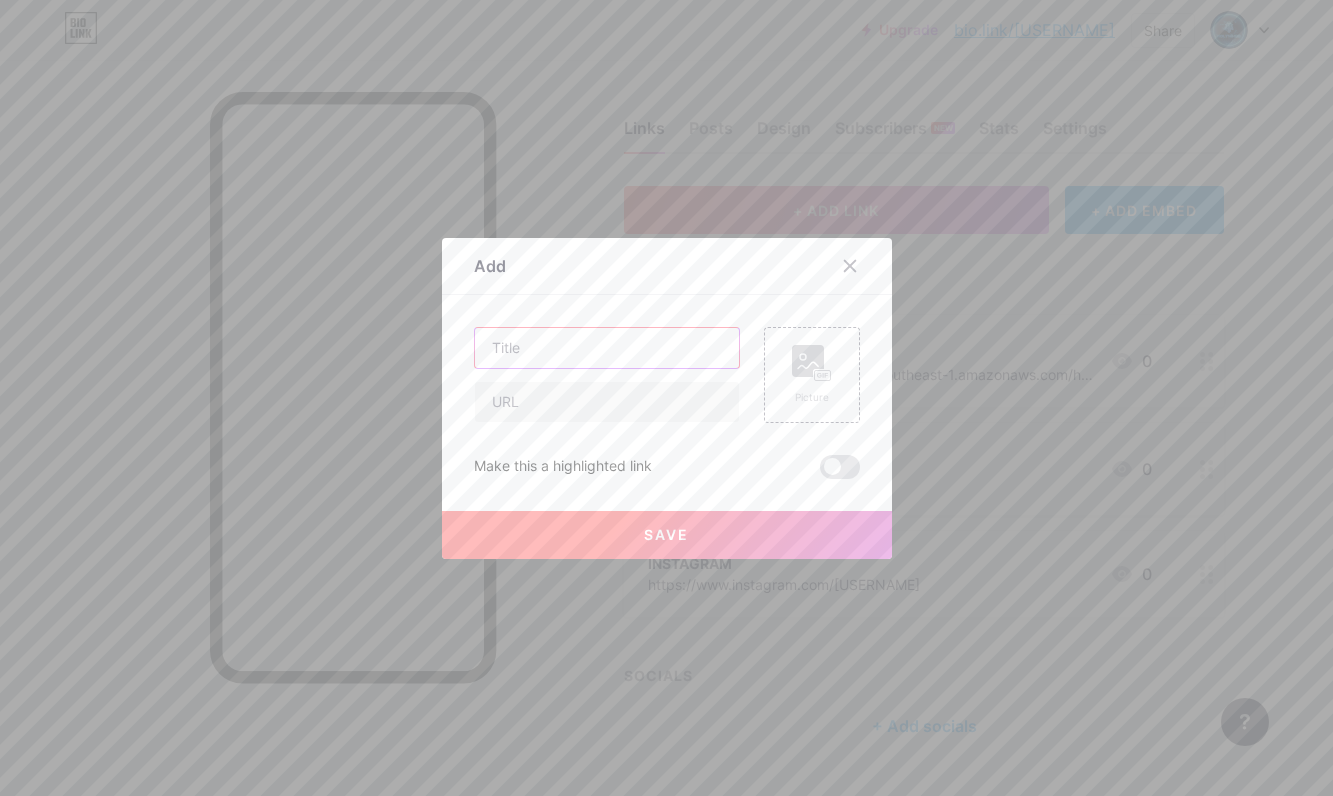 click at bounding box center [607, 348] 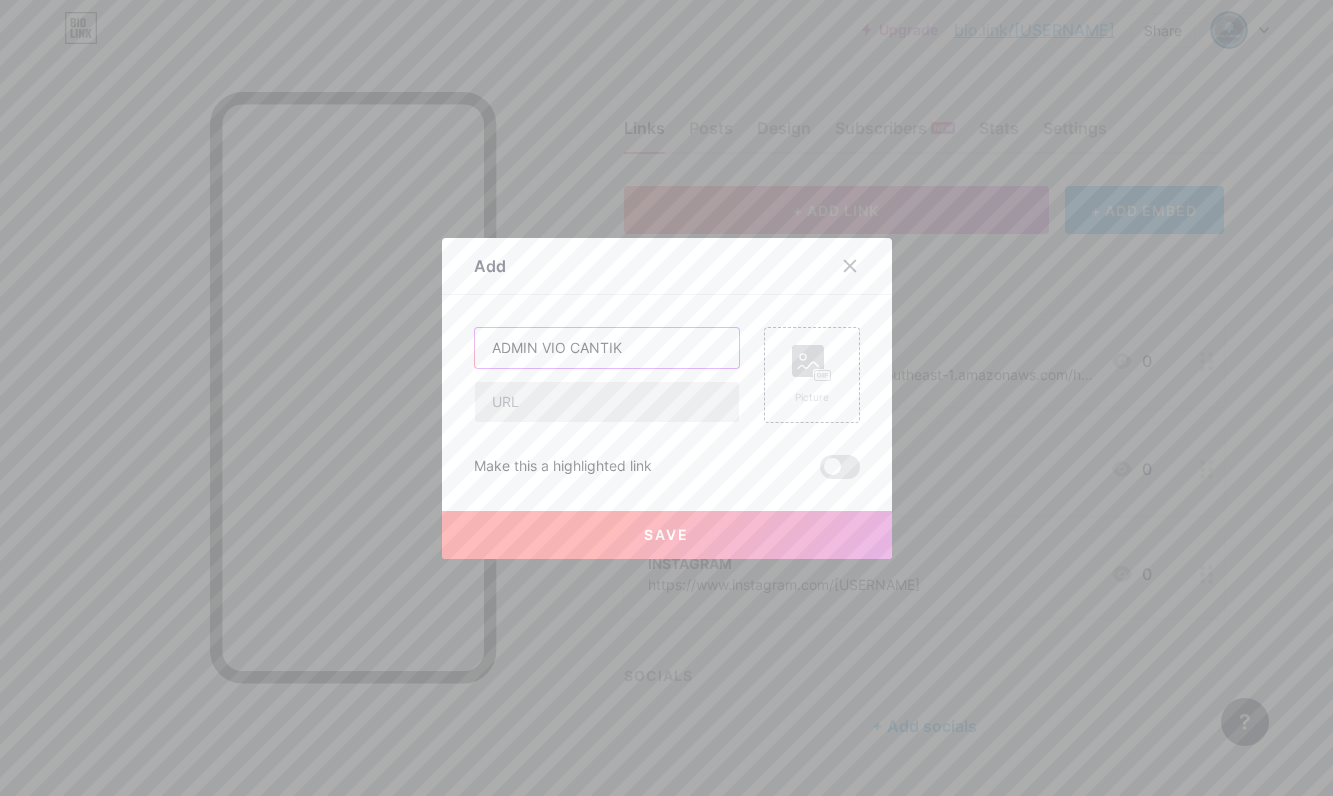 type on "ADMIN VIO CANTIK" 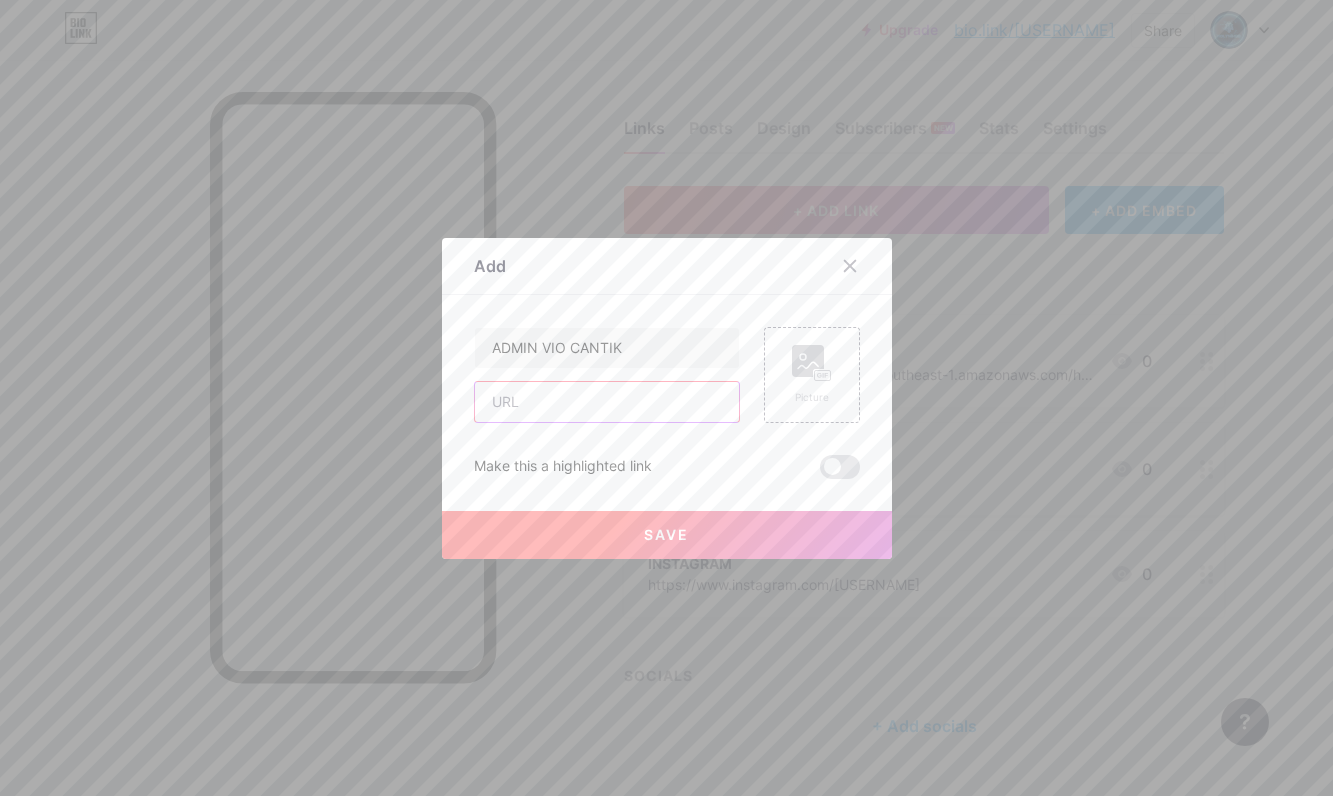 click at bounding box center [607, 402] 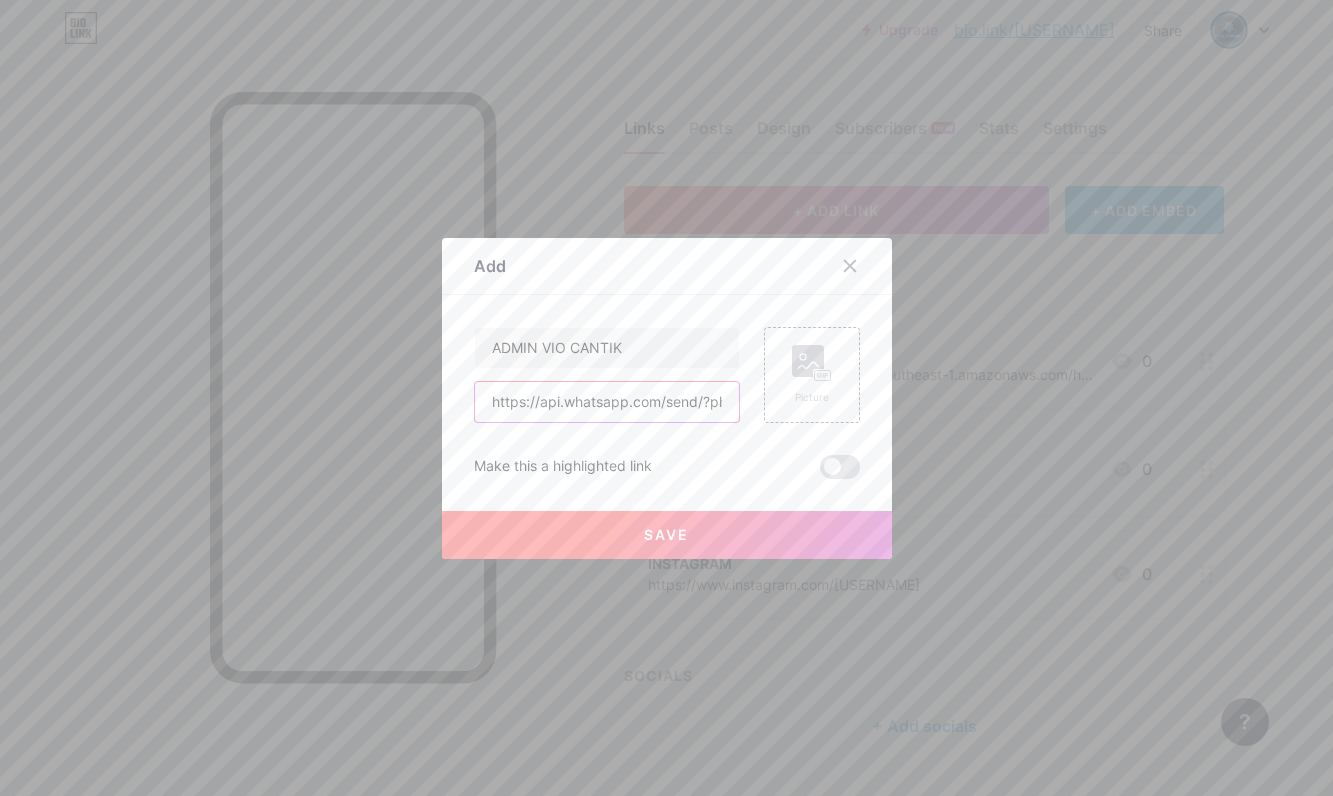 scroll, scrollTop: 0, scrollLeft: 604, axis: horizontal 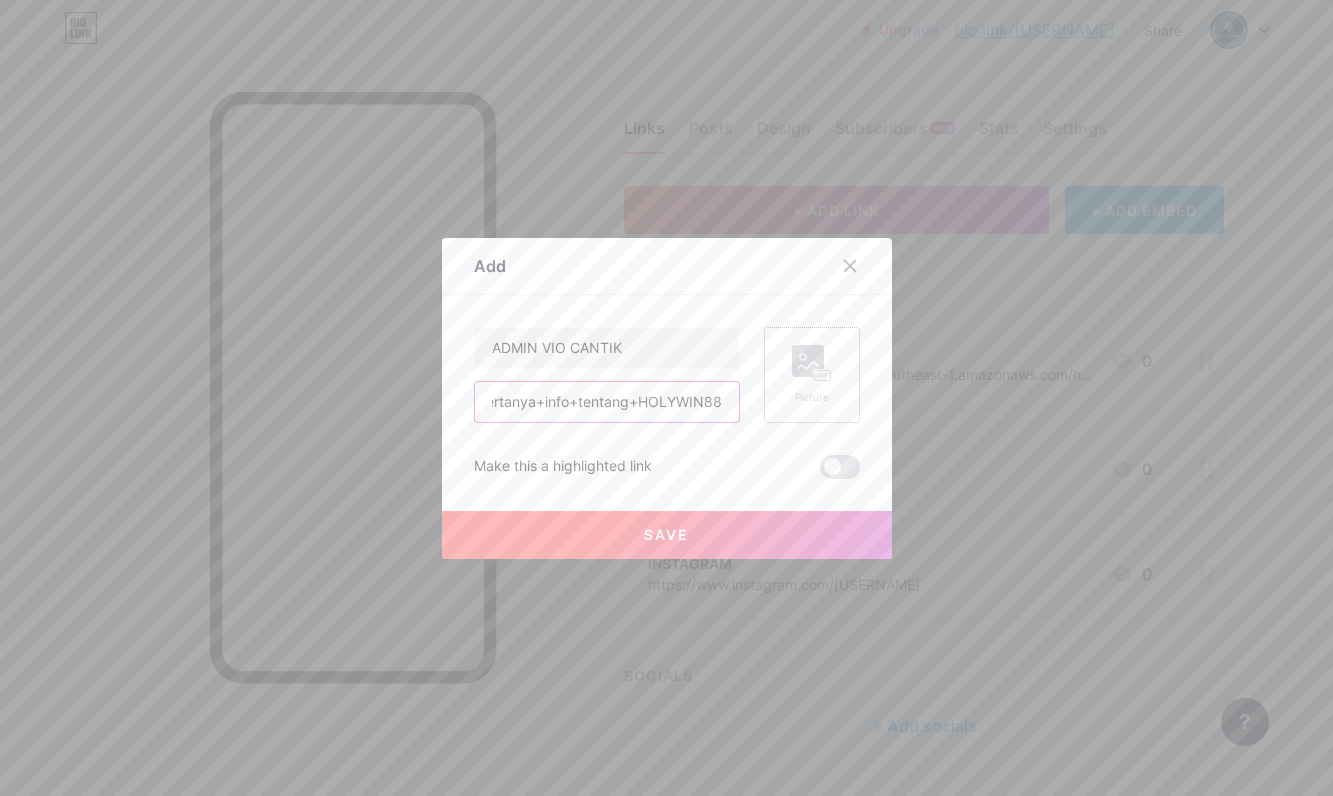 type on "https://api.whatsapp.com/send/?phone=6283163131275&text=Hallo+Vio%2CSaya+mau+bertanya+info+tentang+HOLYWIN88" 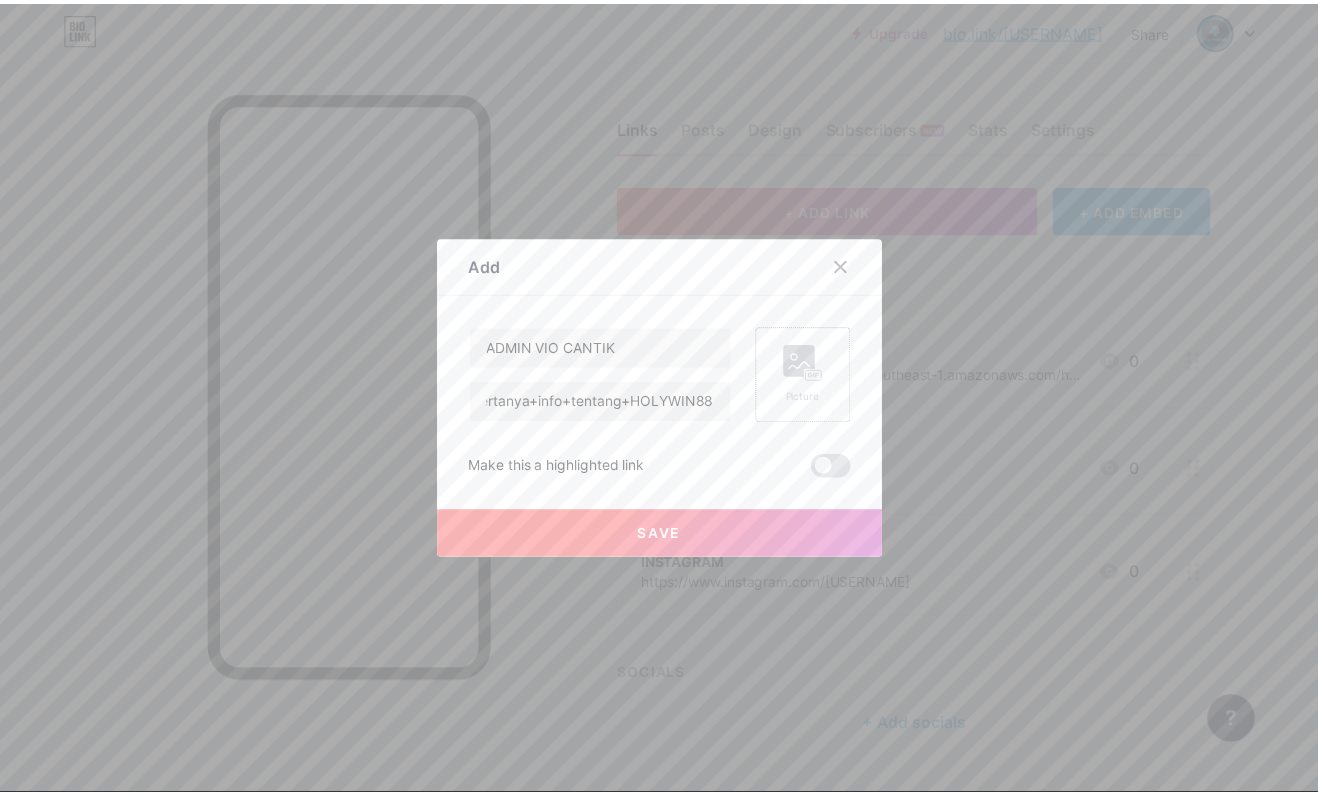 scroll, scrollTop: 0, scrollLeft: 0, axis: both 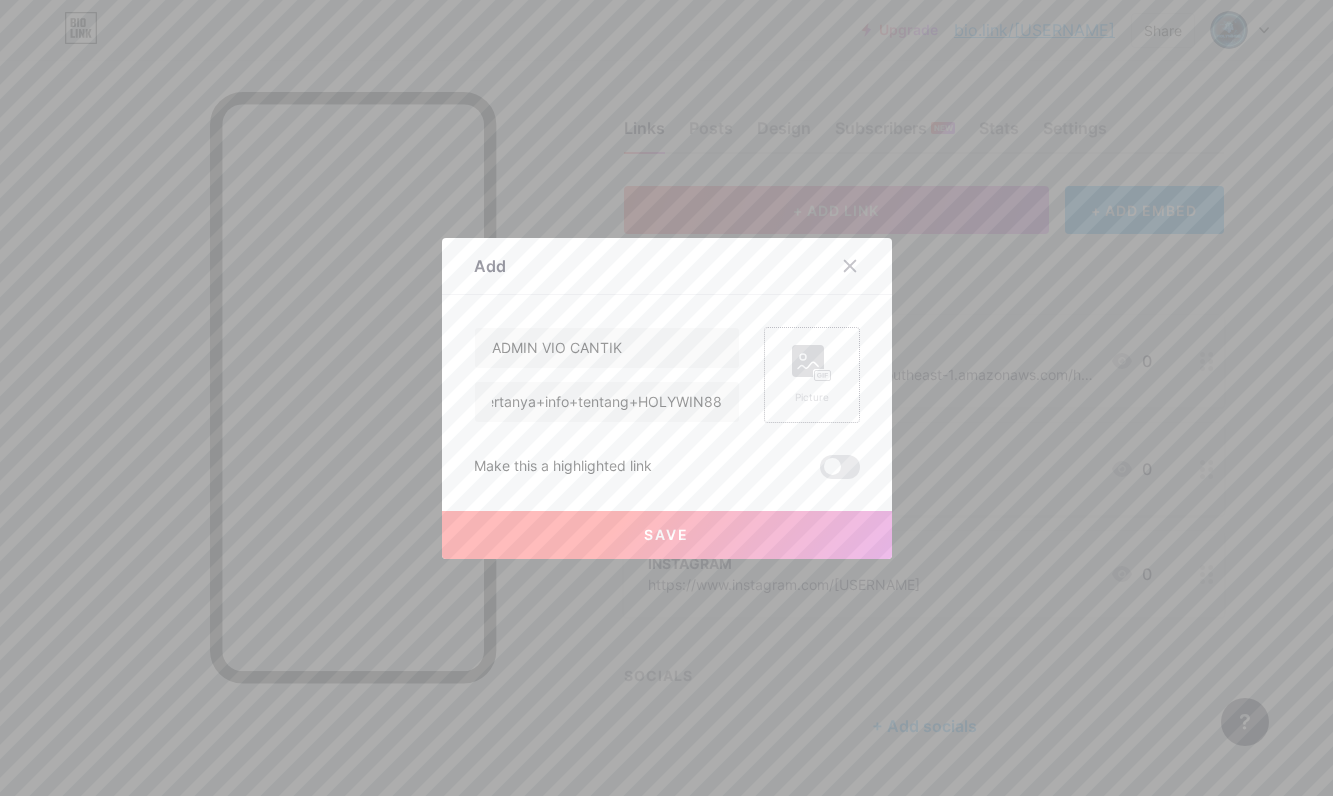 click 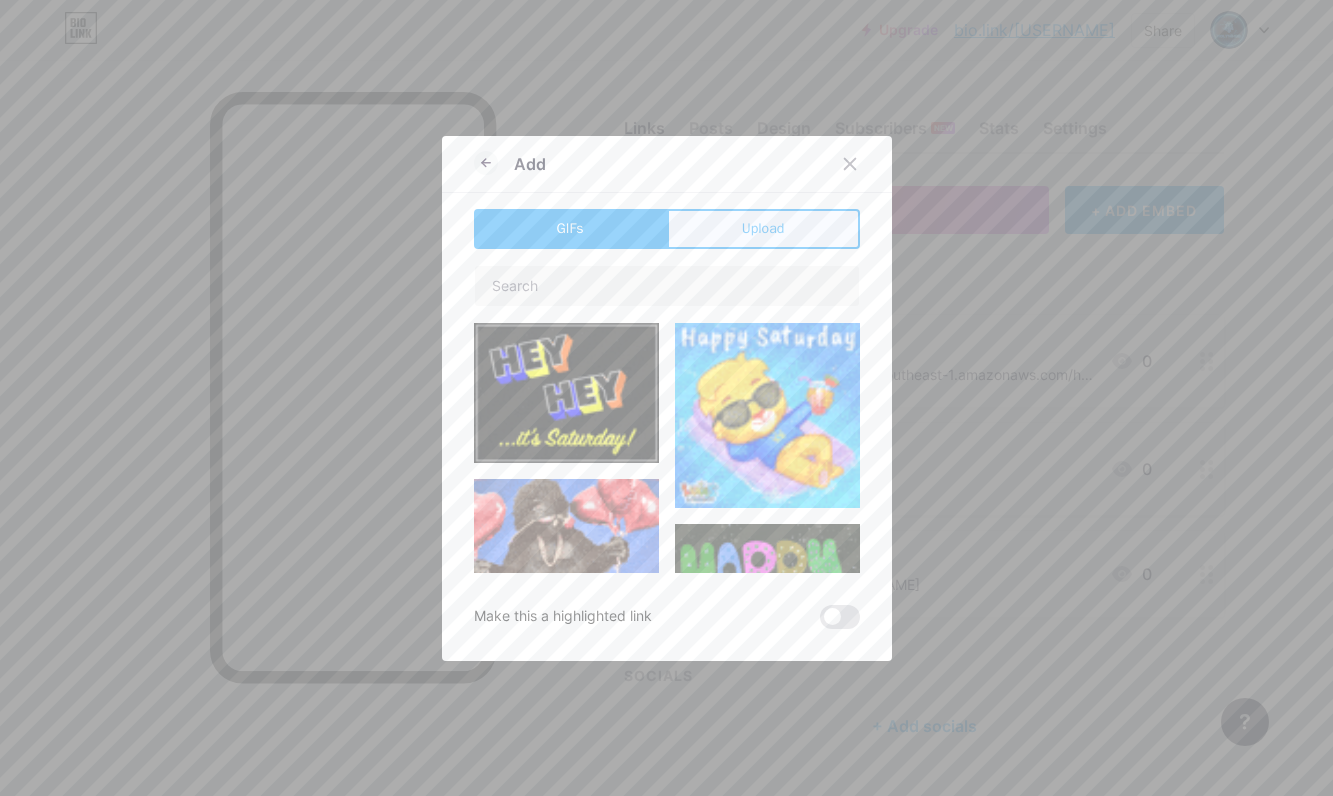 click on "Upload" at bounding box center [763, 229] 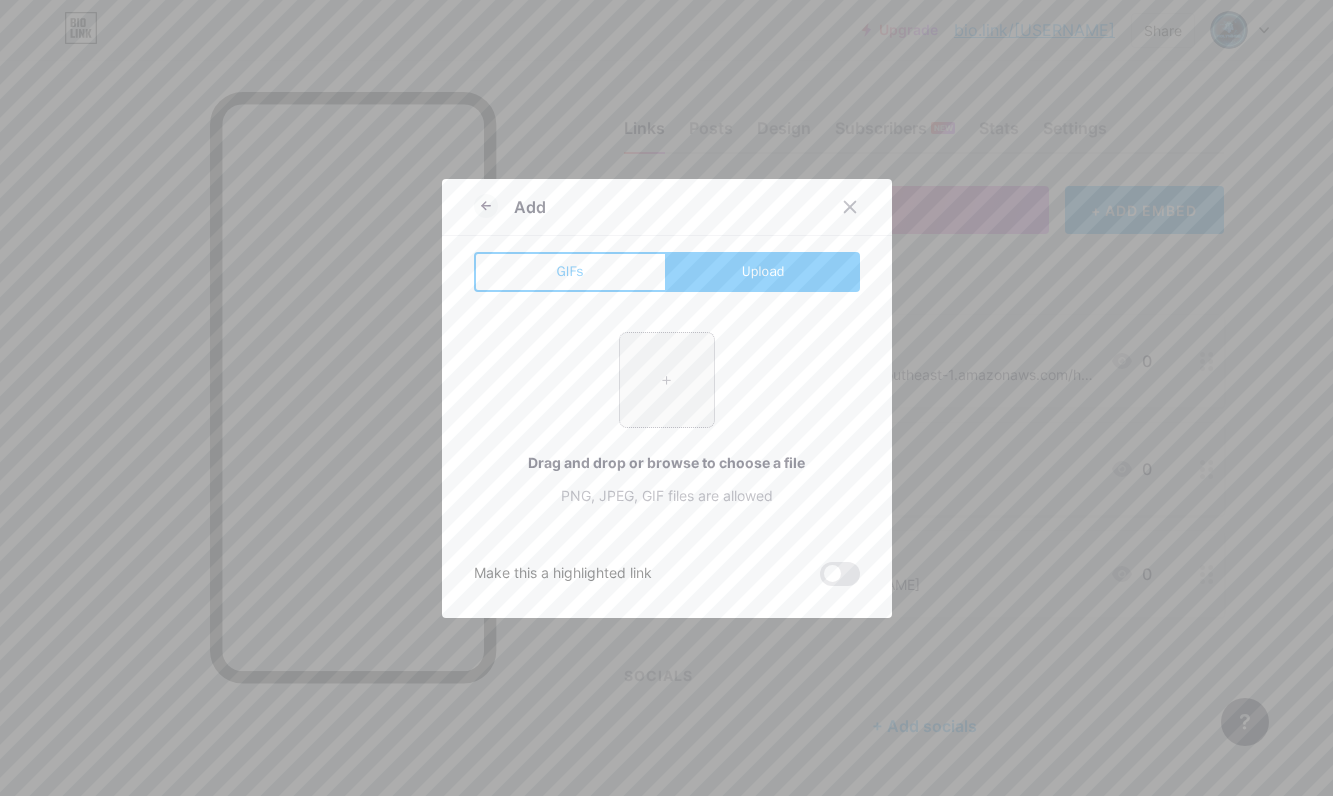 click at bounding box center [667, 380] 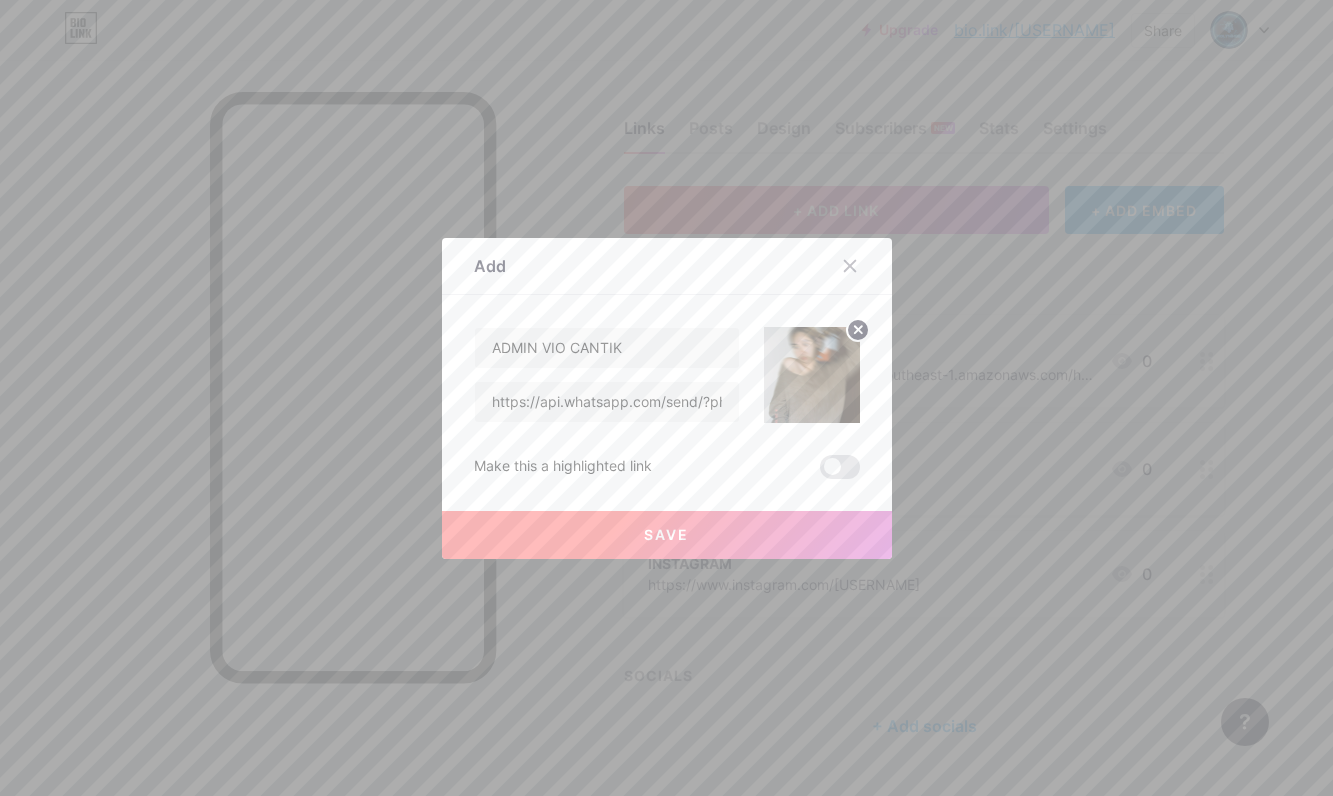 drag, startPoint x: 622, startPoint y: 539, endPoint x: 627, endPoint y: 529, distance: 11.18034 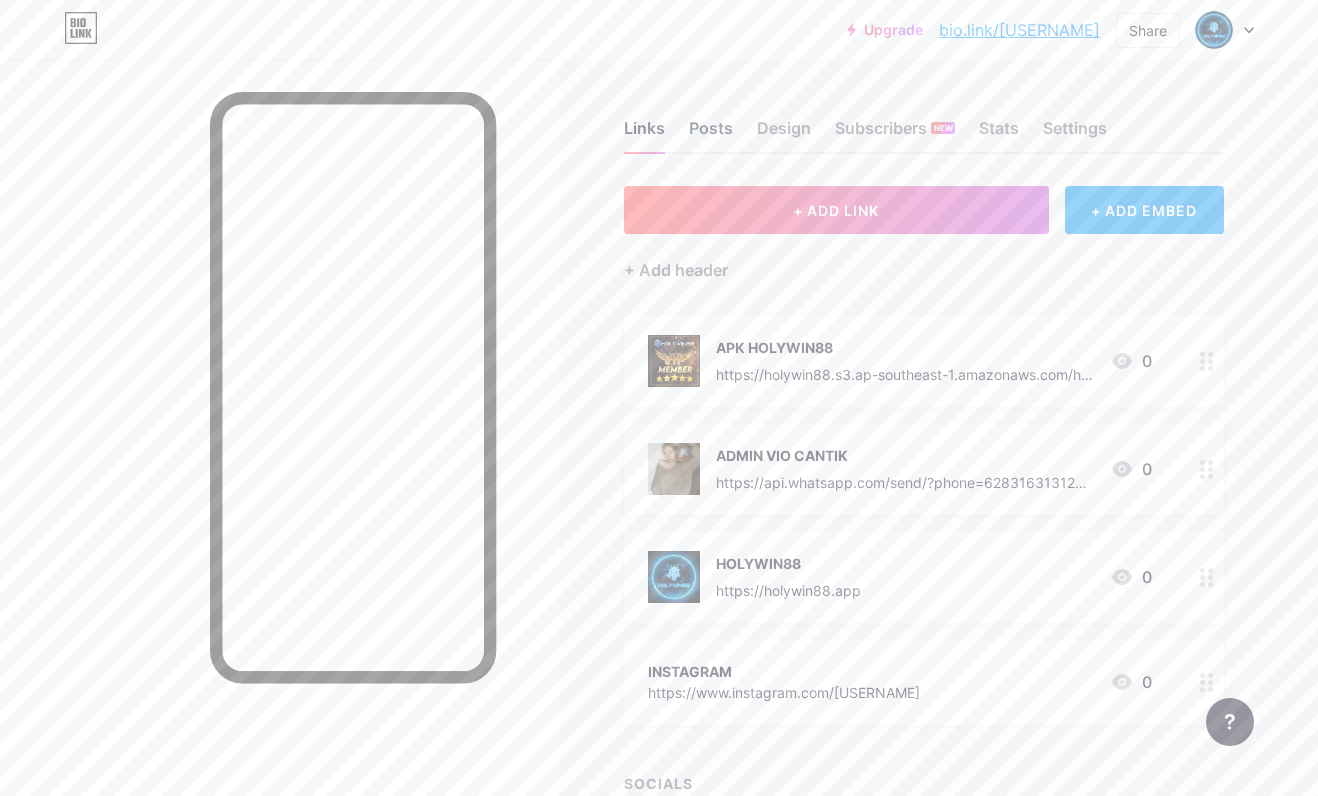 click on "Posts" at bounding box center (711, 134) 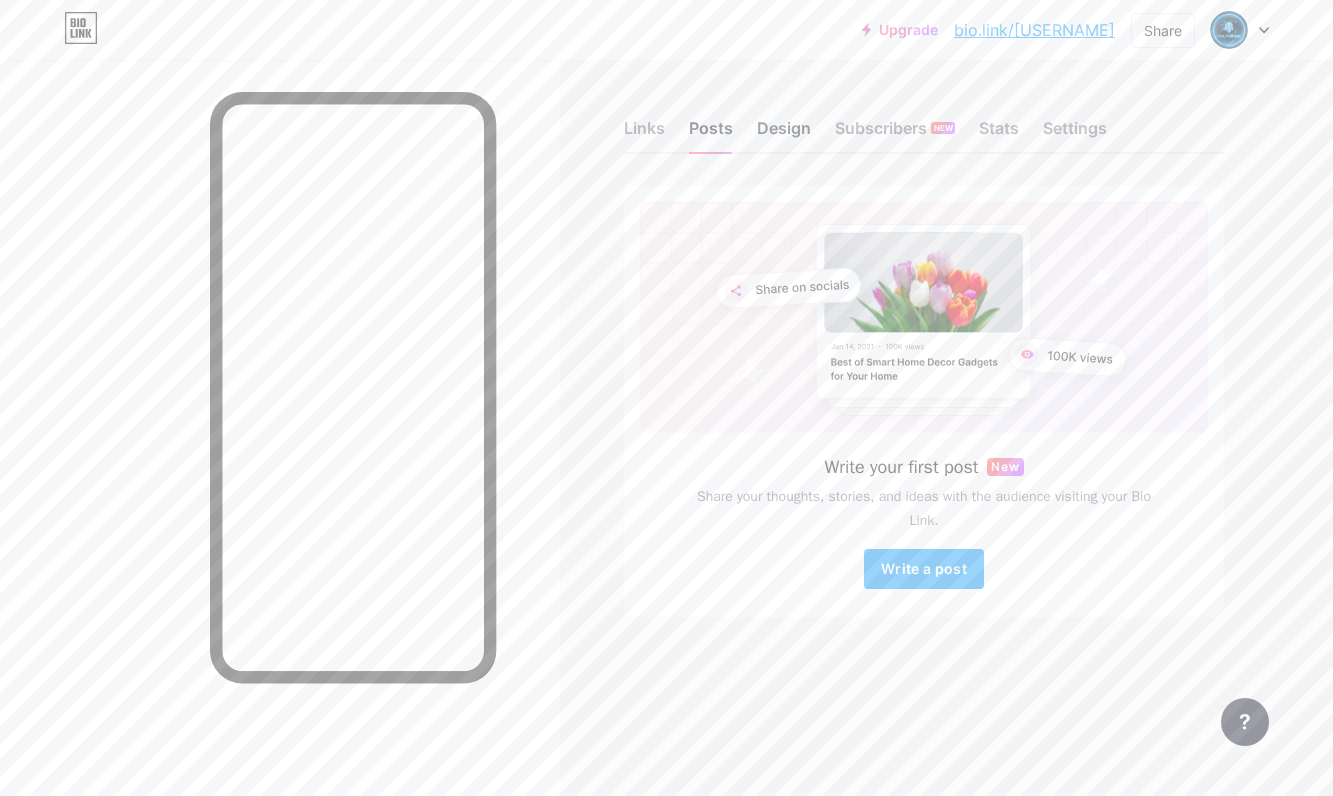 click on "Design" at bounding box center (784, 134) 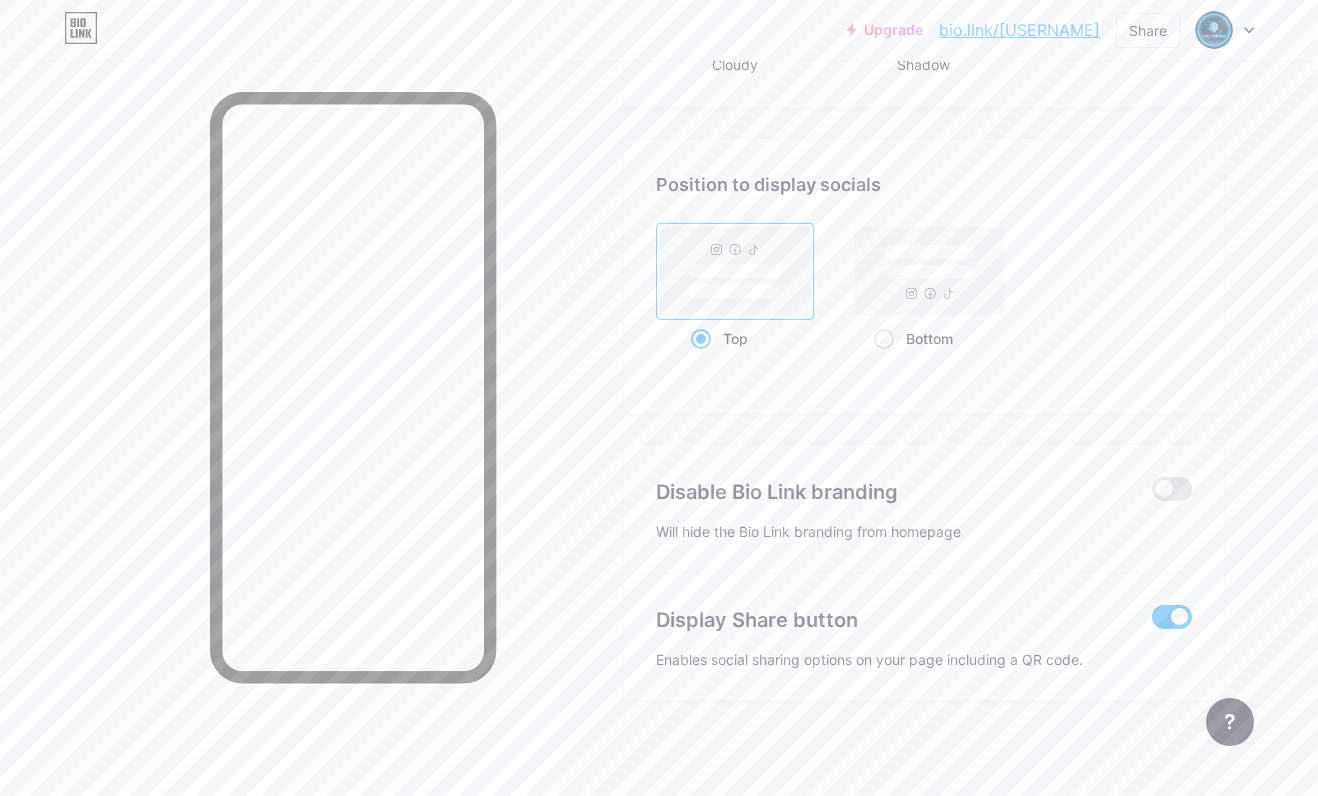 scroll, scrollTop: 2601, scrollLeft: 0, axis: vertical 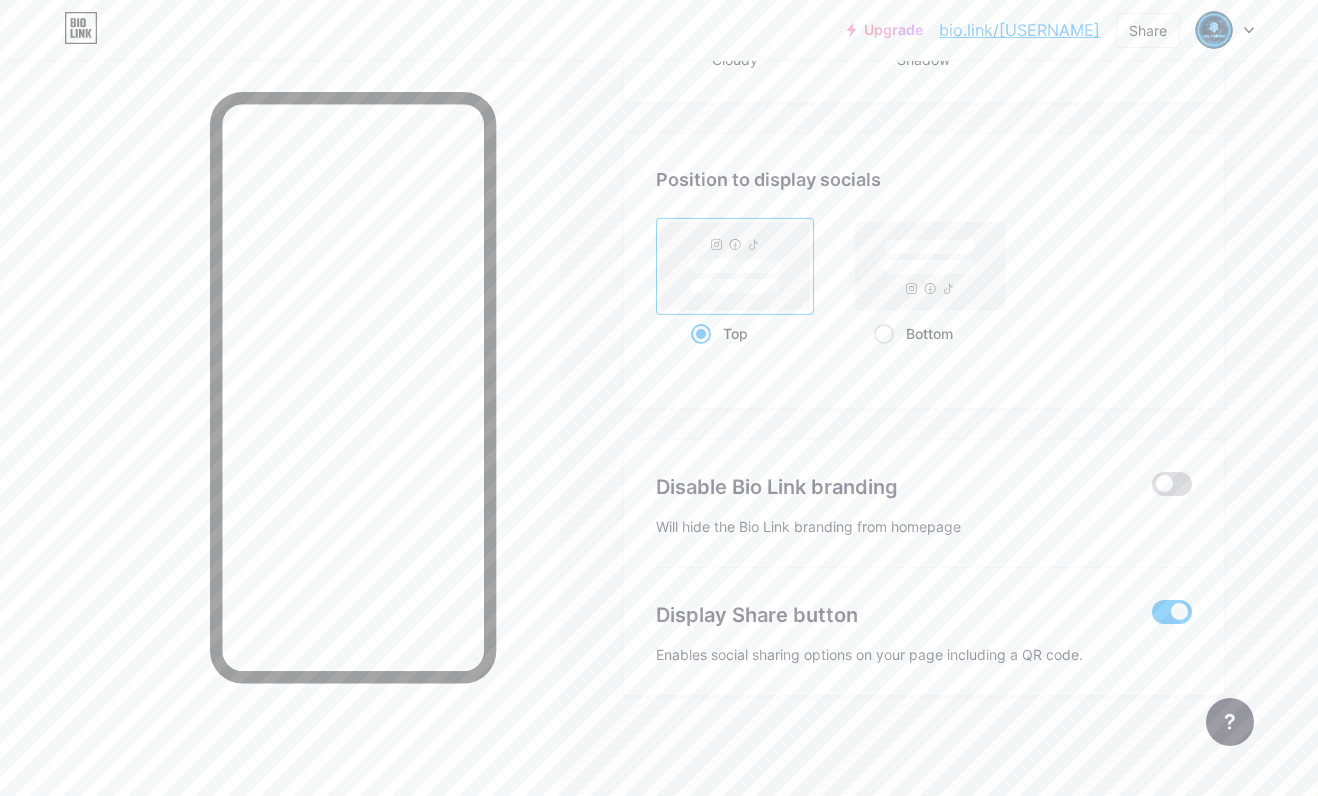 click at bounding box center [1172, 484] 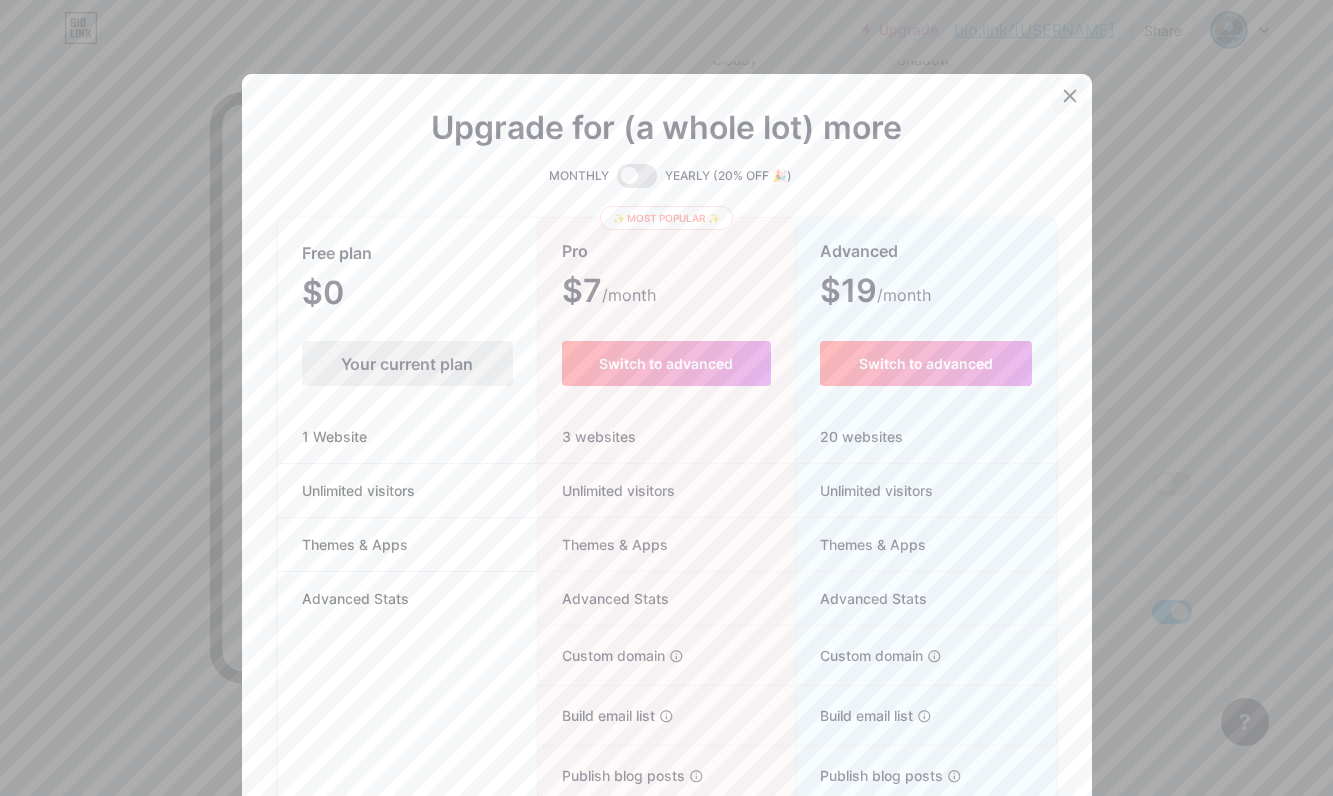 click 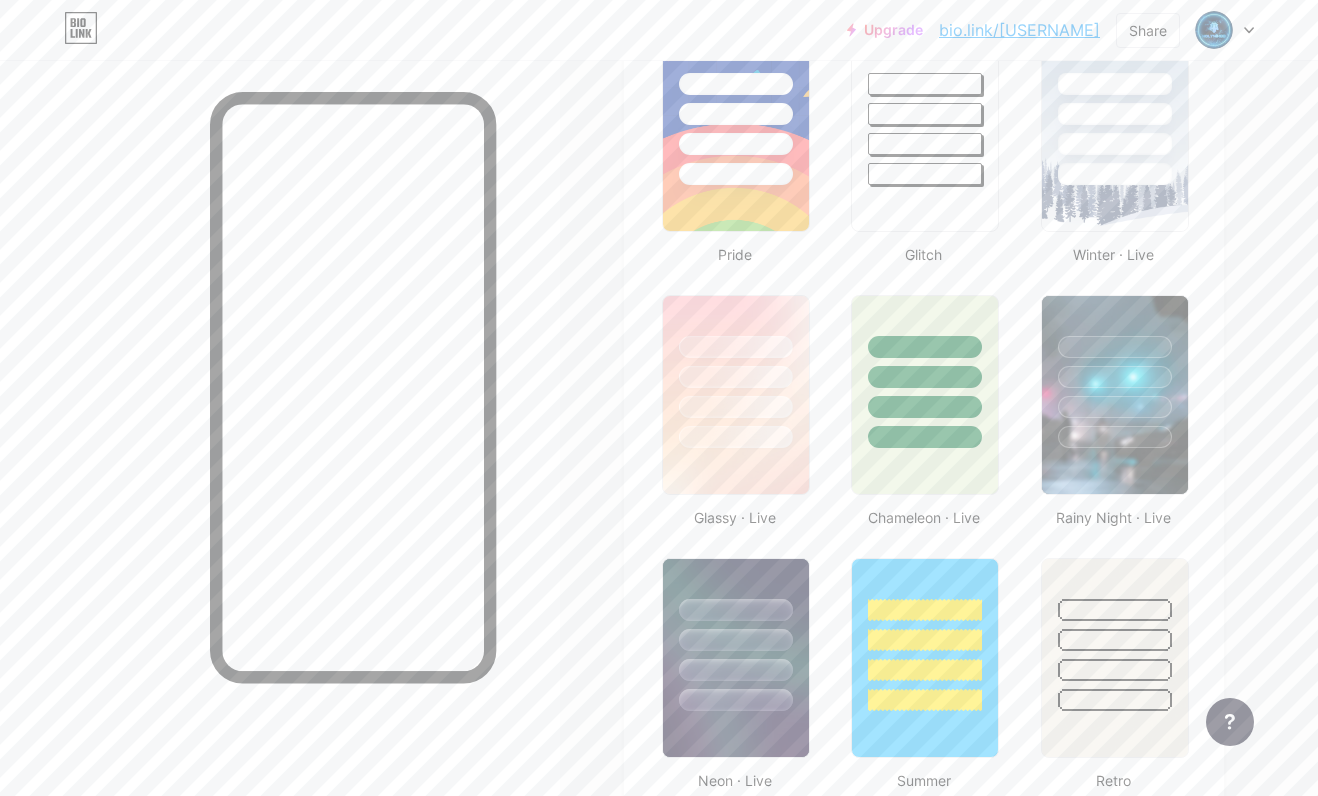 scroll, scrollTop: 801, scrollLeft: 0, axis: vertical 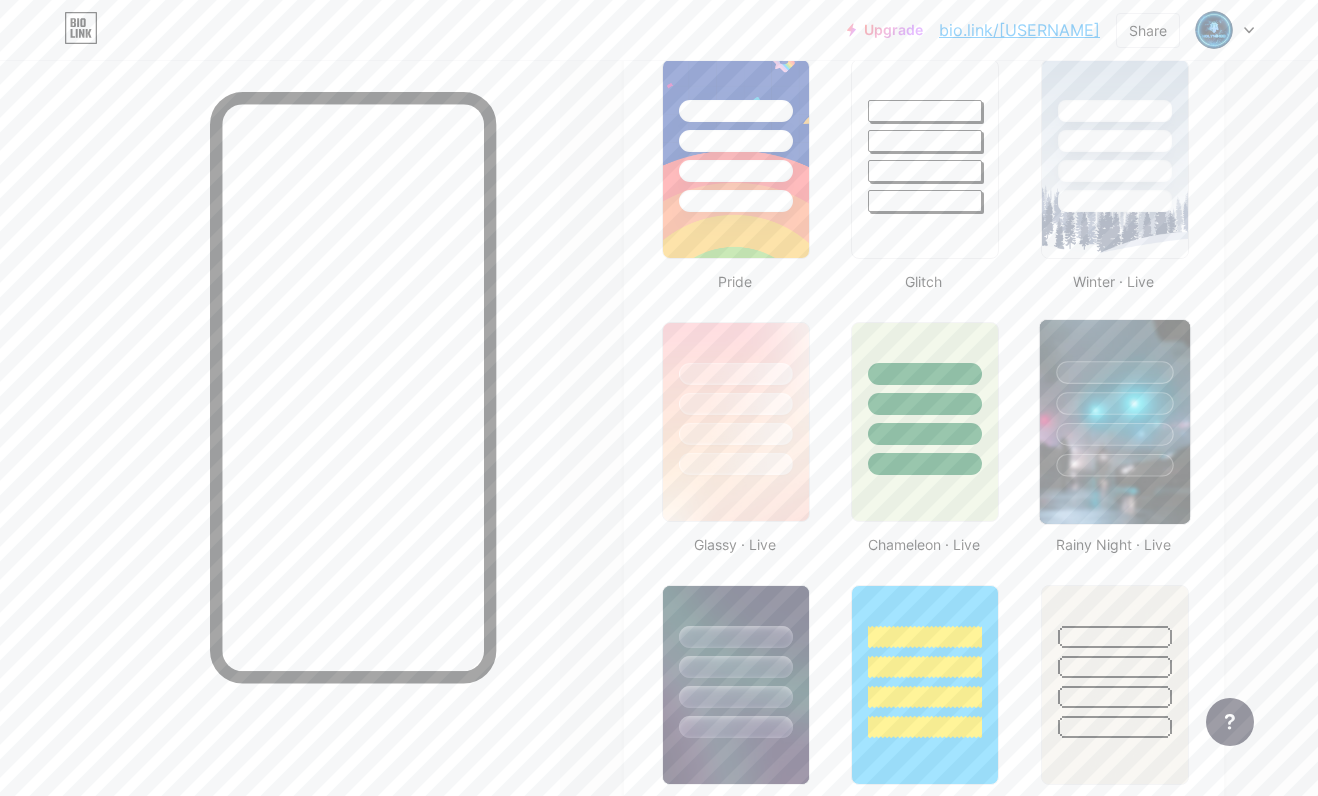 click at bounding box center (1114, 403) 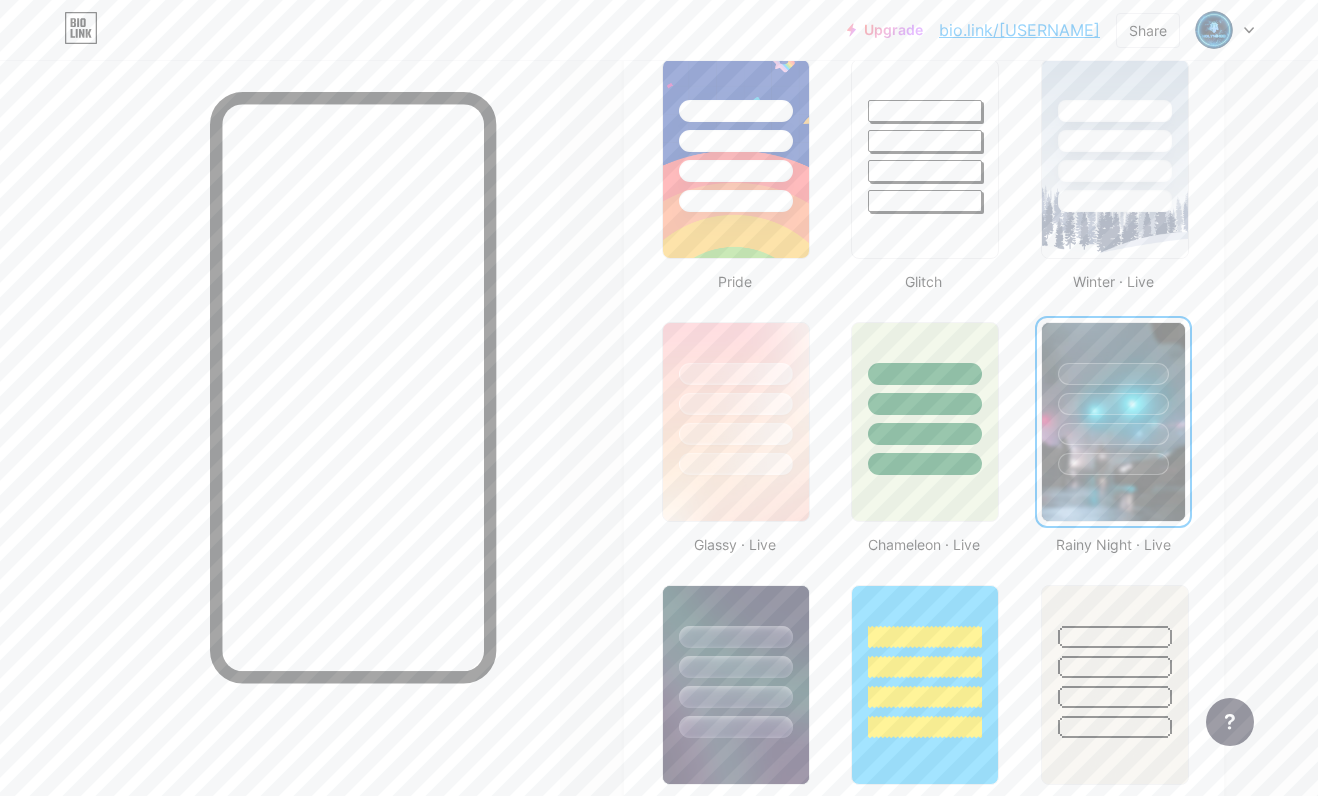 click on "bio.link/holywin88_" at bounding box center (1019, 30) 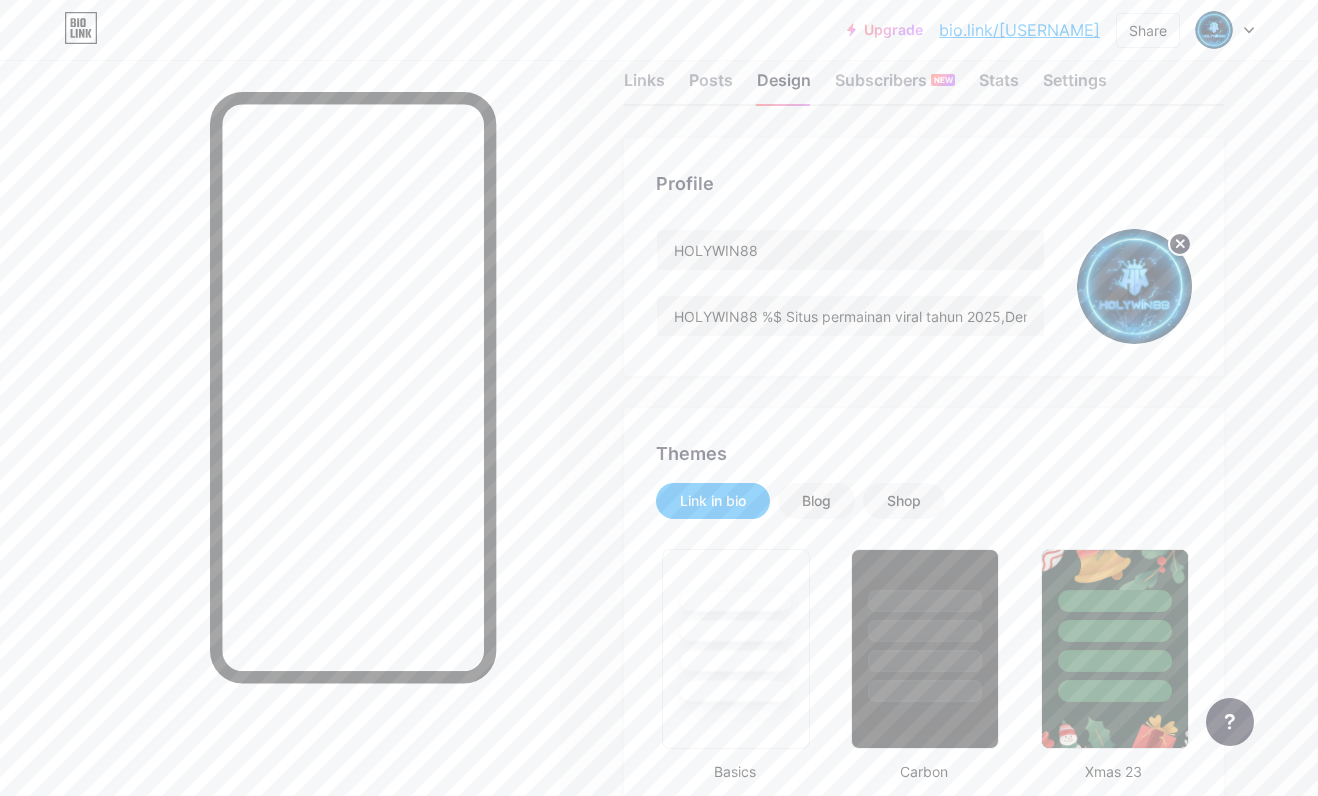 scroll, scrollTop: 0, scrollLeft: 0, axis: both 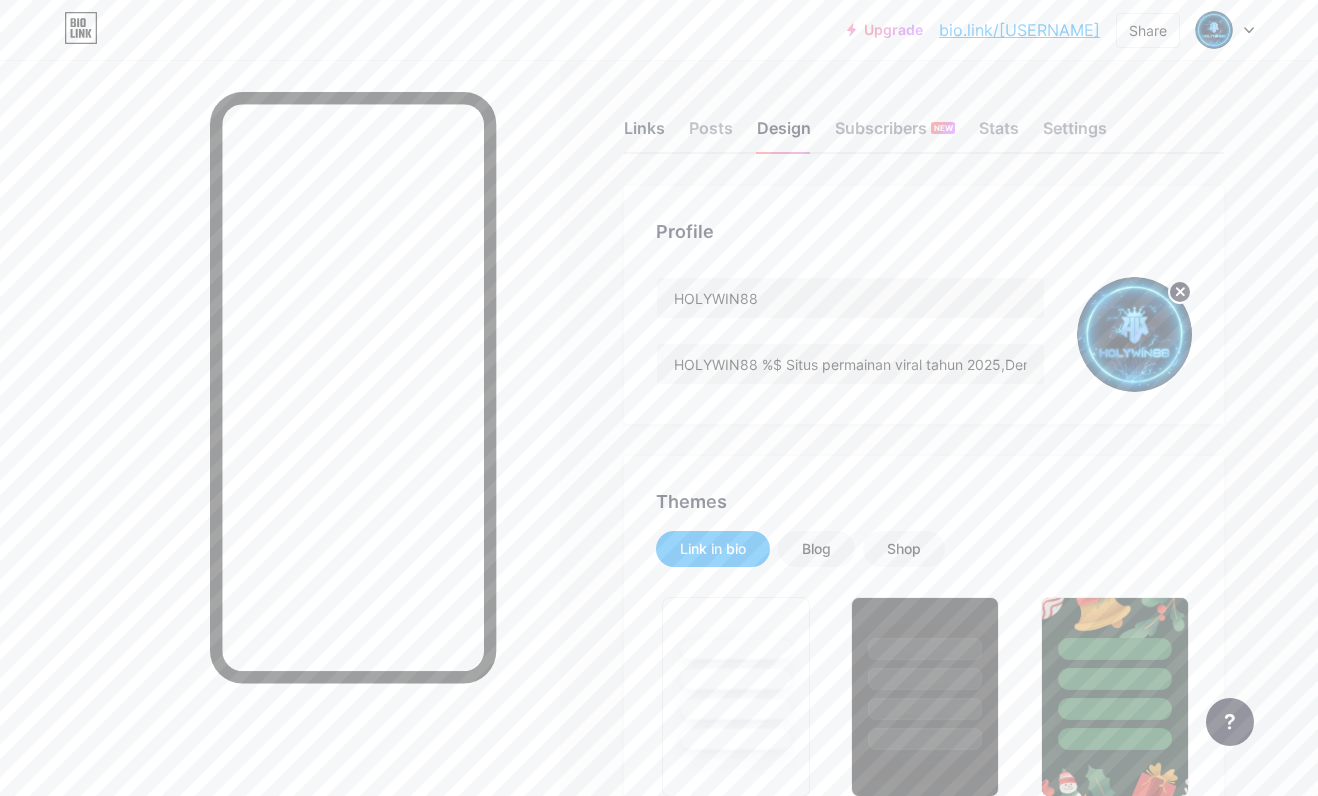 click on "Links" at bounding box center [644, 134] 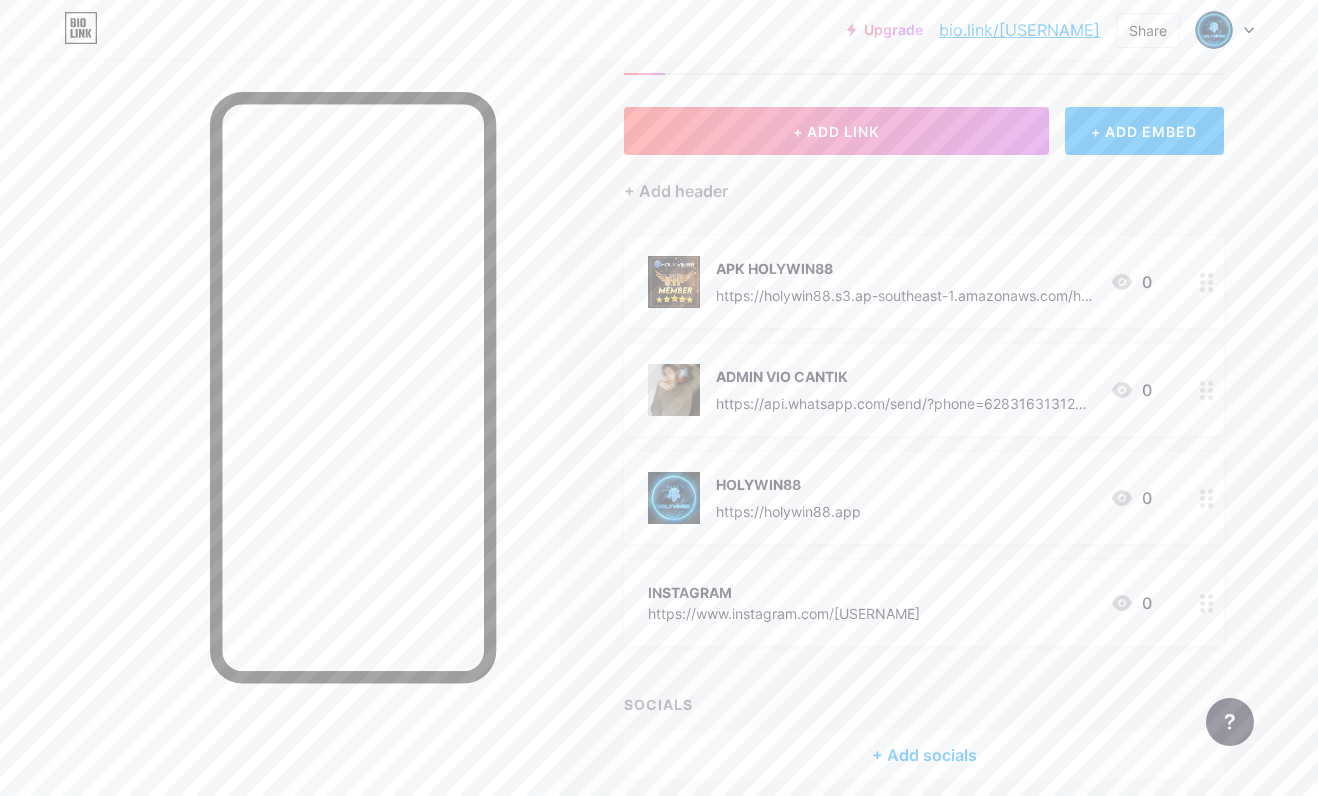 scroll, scrollTop: 161, scrollLeft: 0, axis: vertical 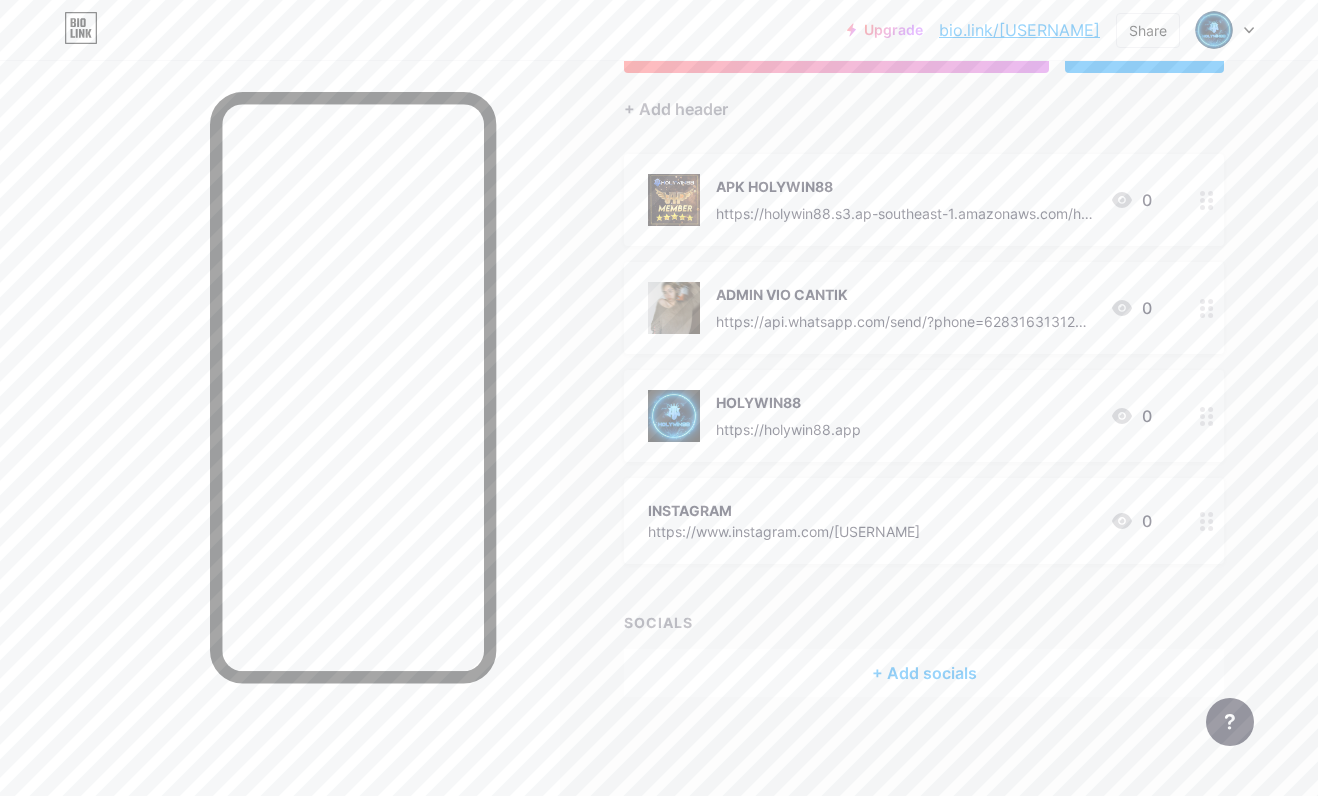 click at bounding box center (1207, 521) 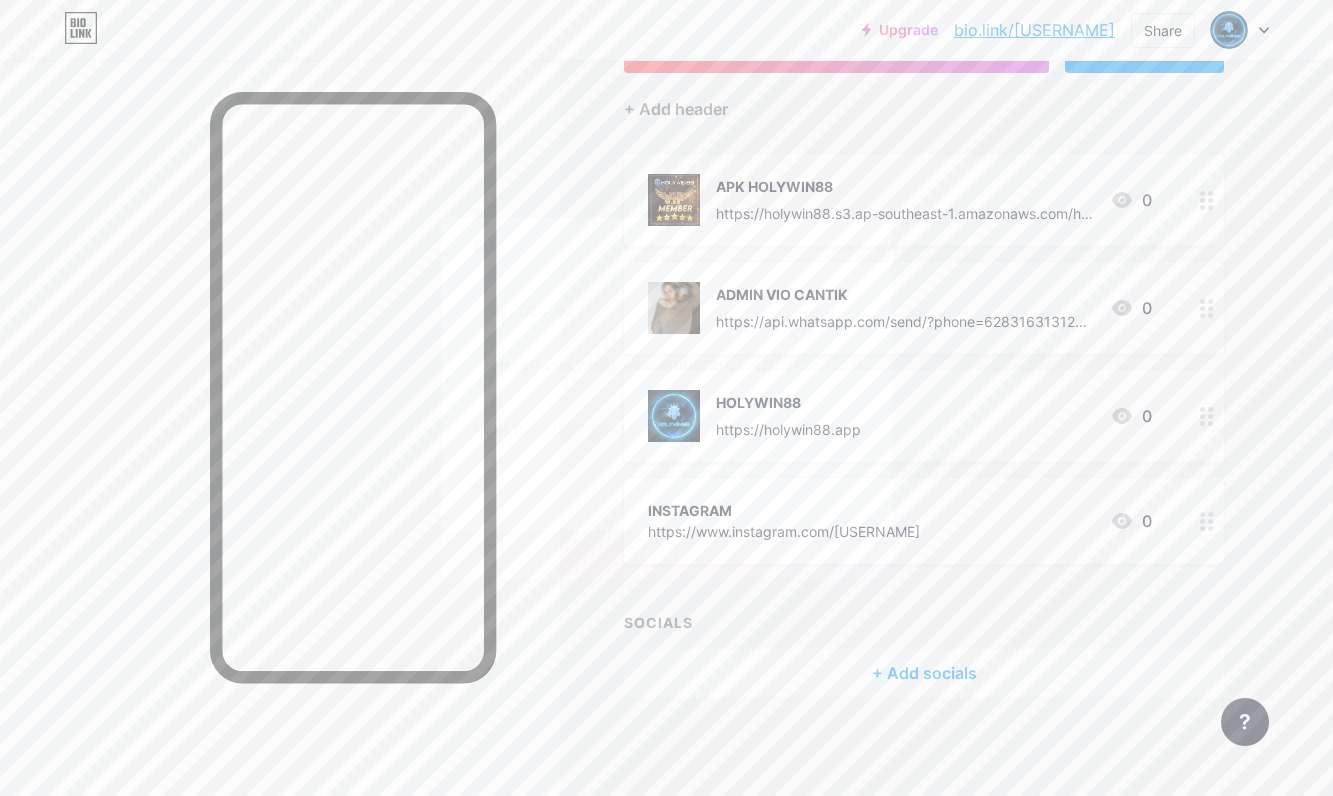 click 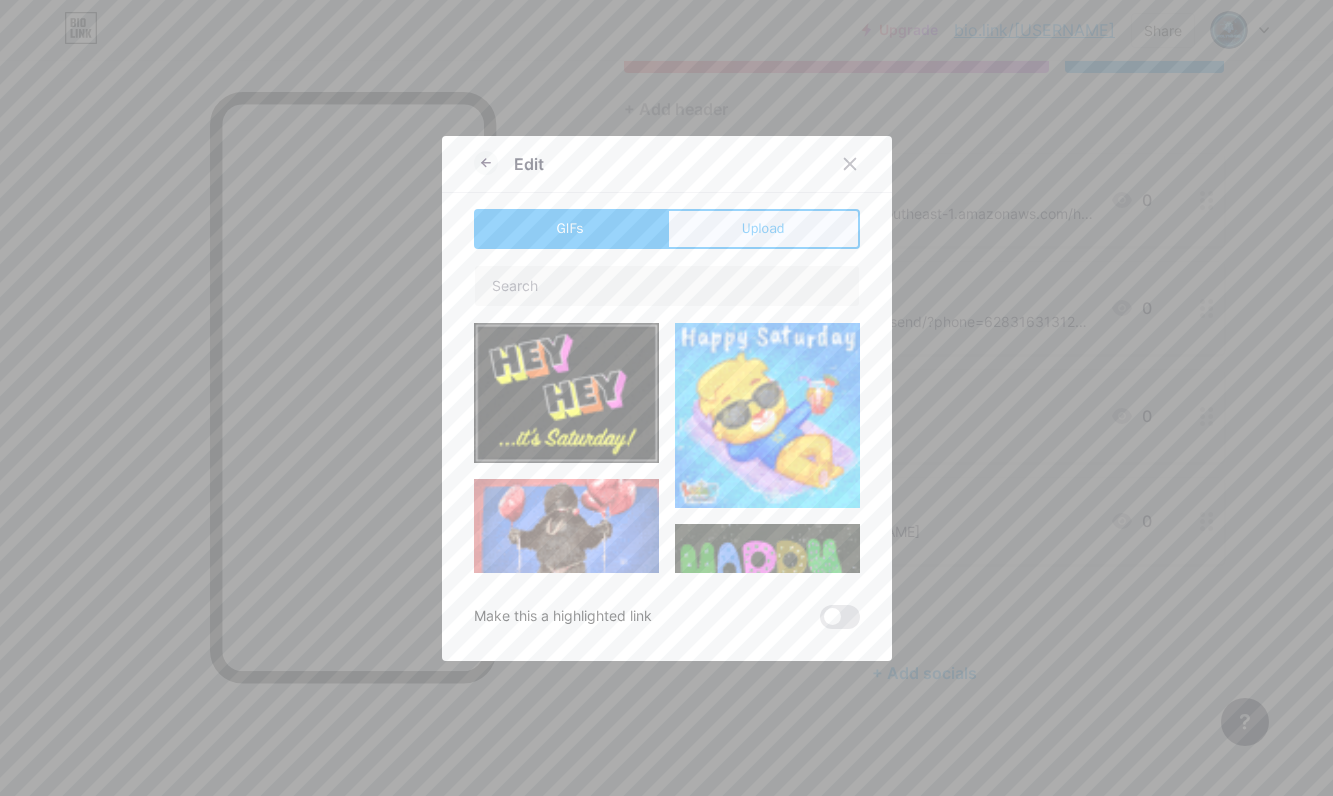 click on "Upload" at bounding box center (763, 229) 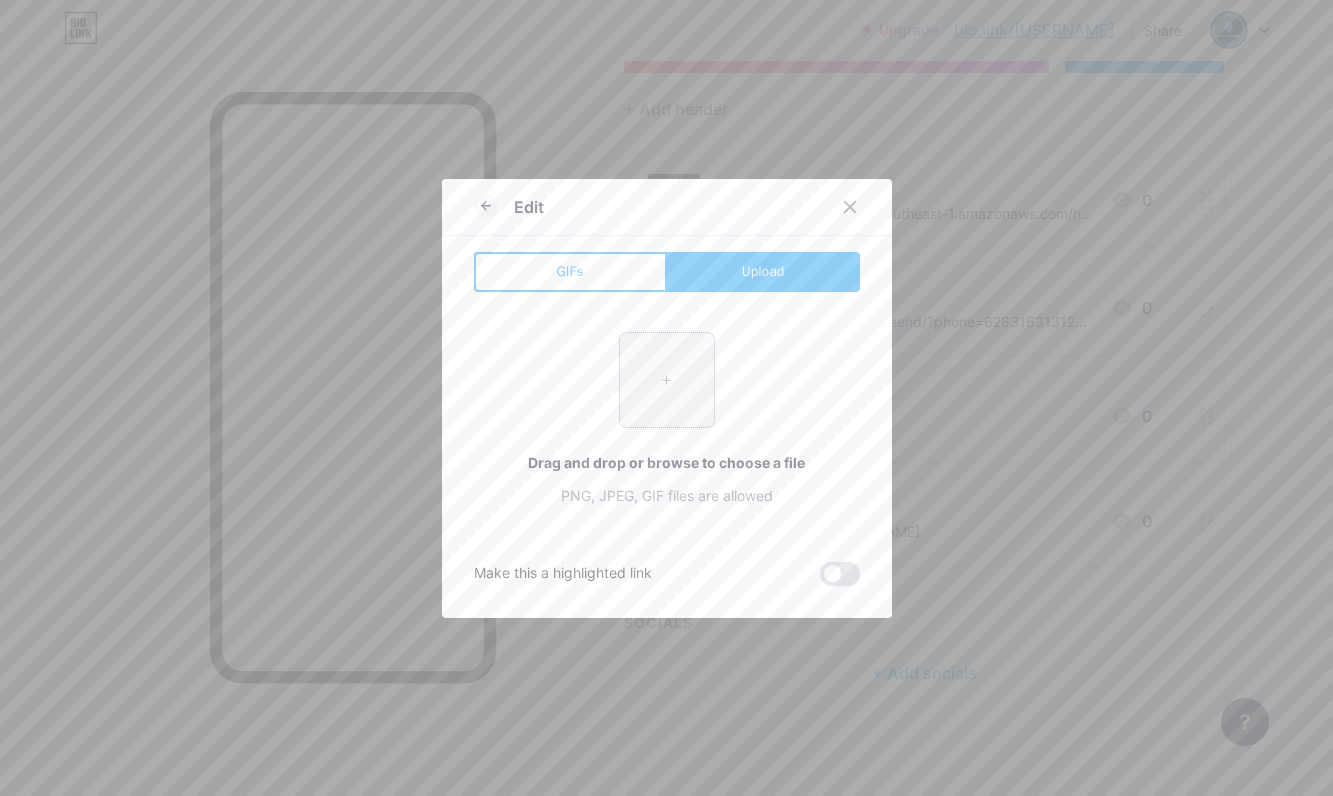 click at bounding box center [667, 380] 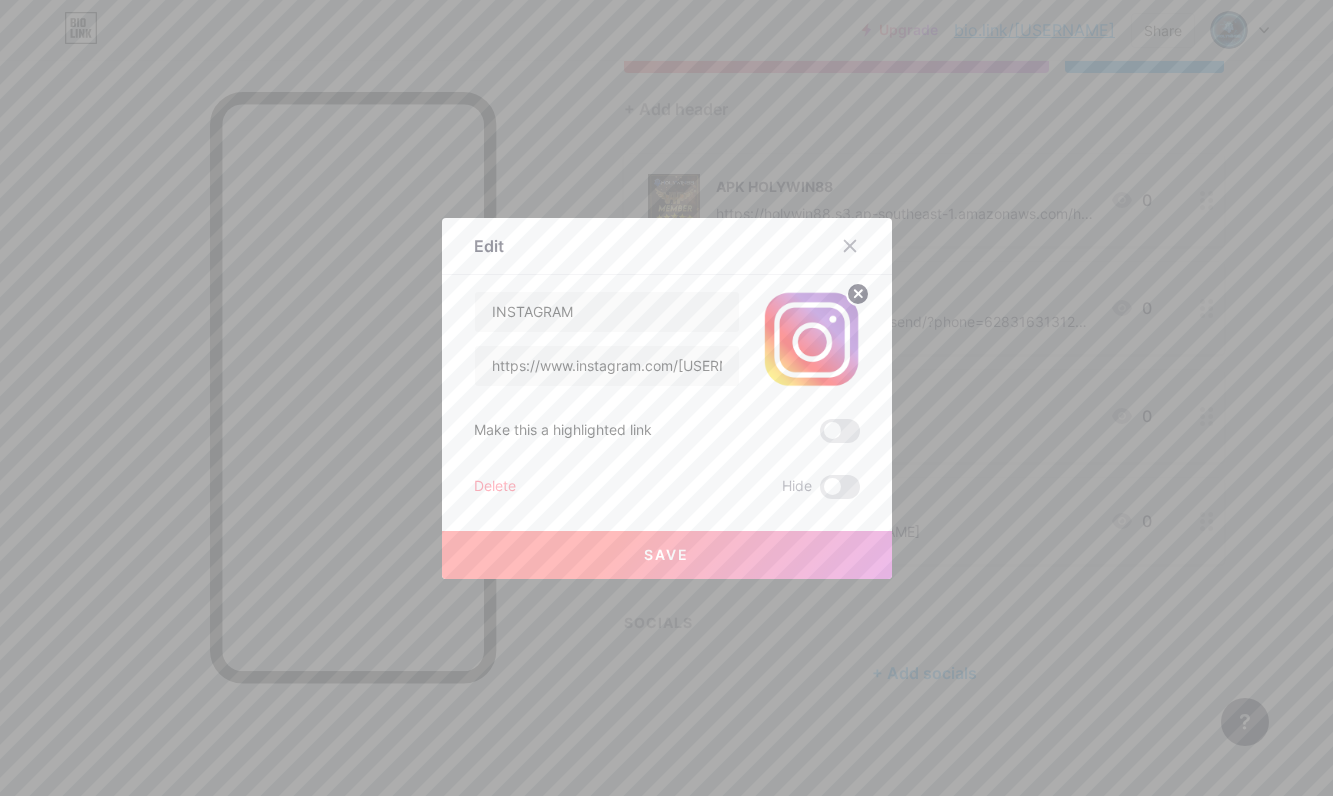 click on "Save" at bounding box center (667, 555) 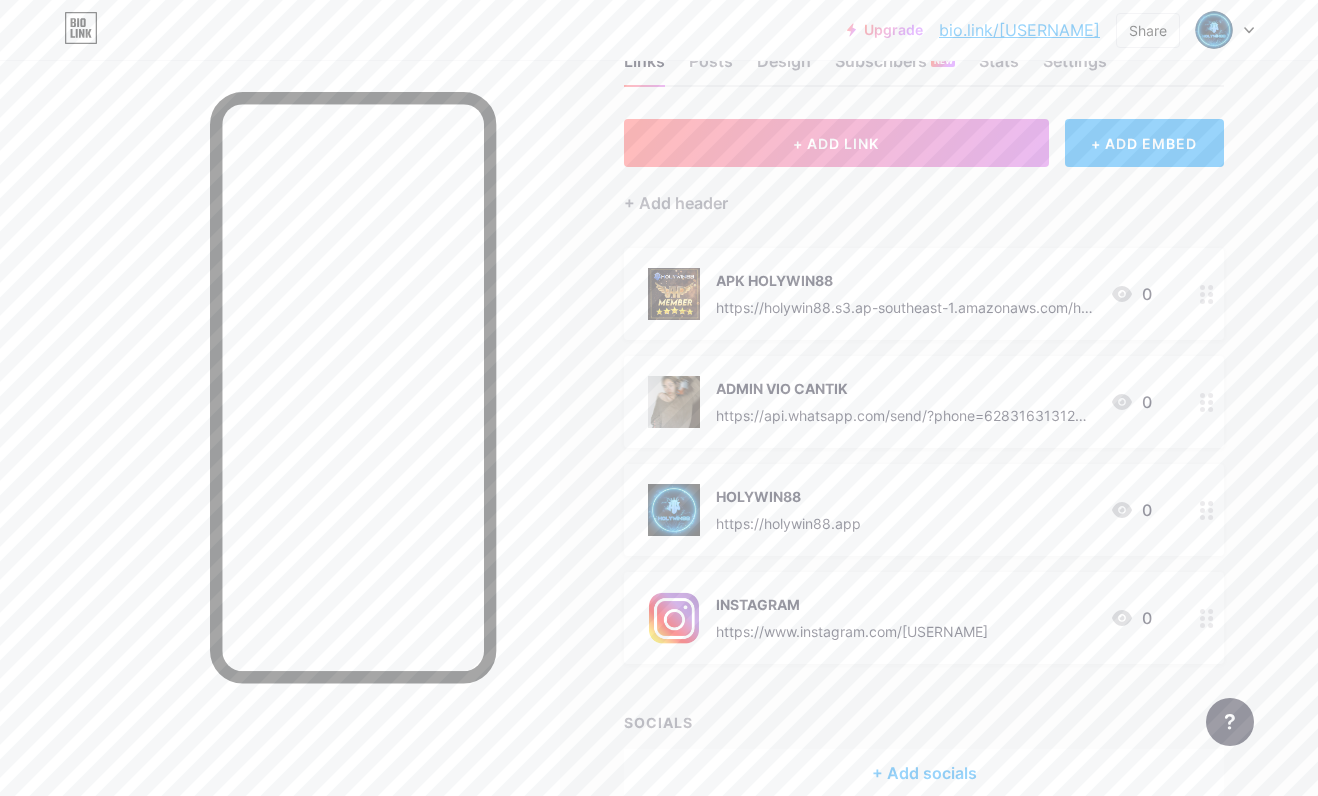 scroll, scrollTop: 0, scrollLeft: 0, axis: both 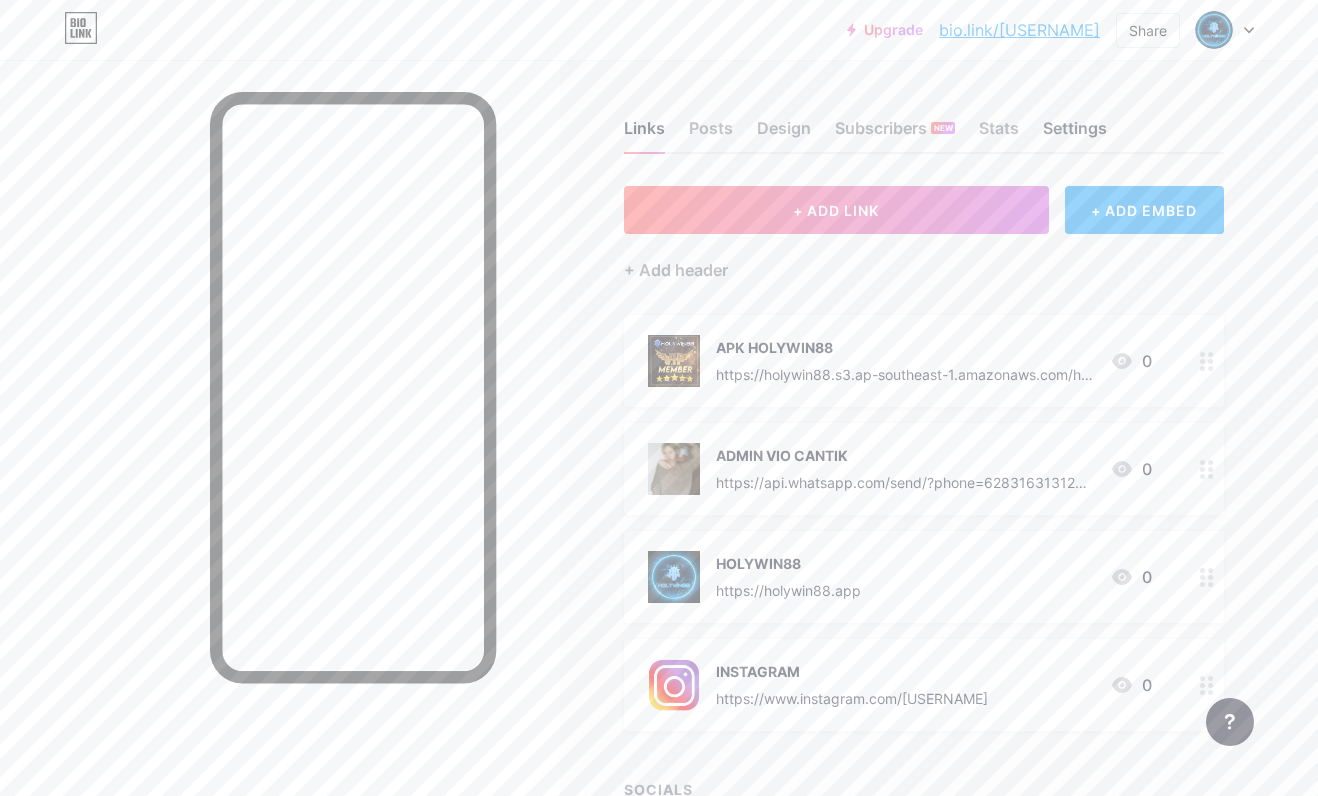 click on "Settings" at bounding box center (1075, 134) 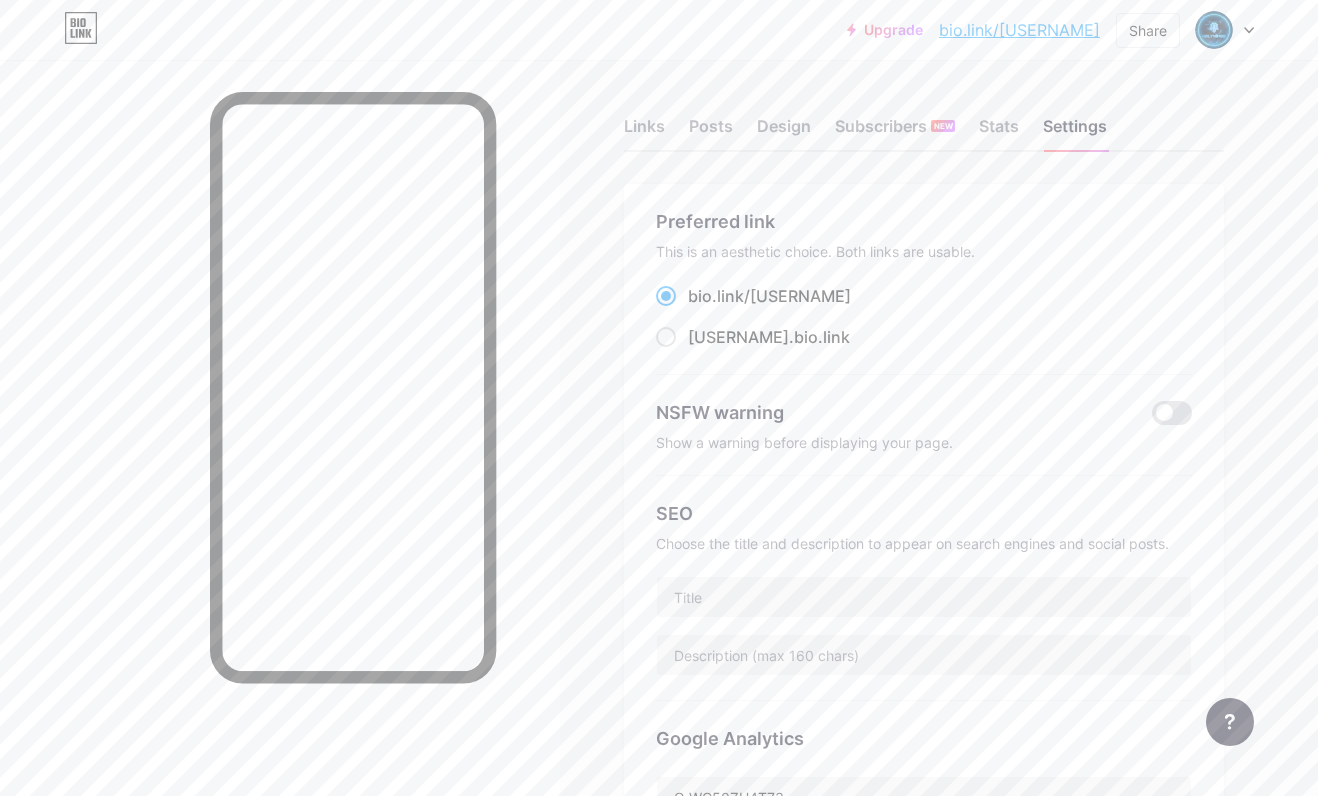scroll, scrollTop: 0, scrollLeft: 0, axis: both 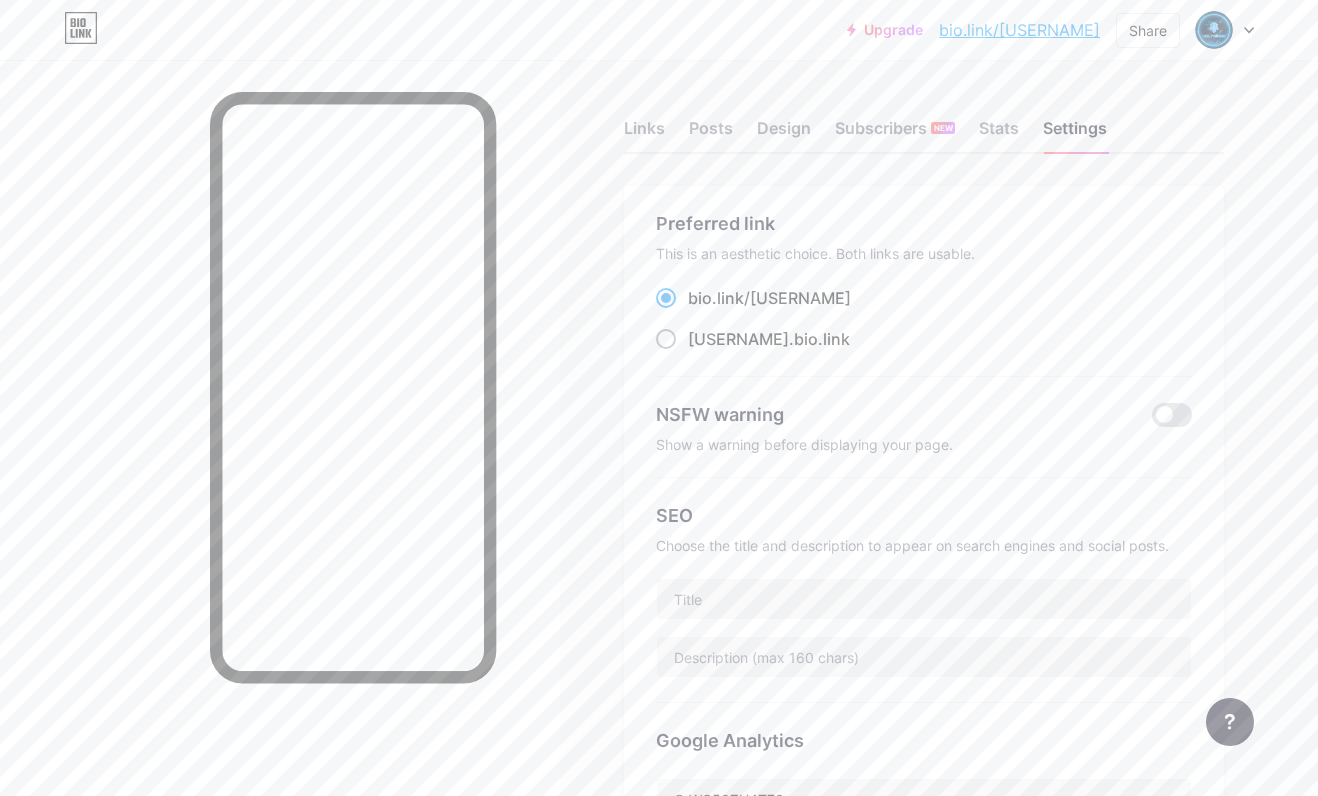 click at bounding box center (666, 339) 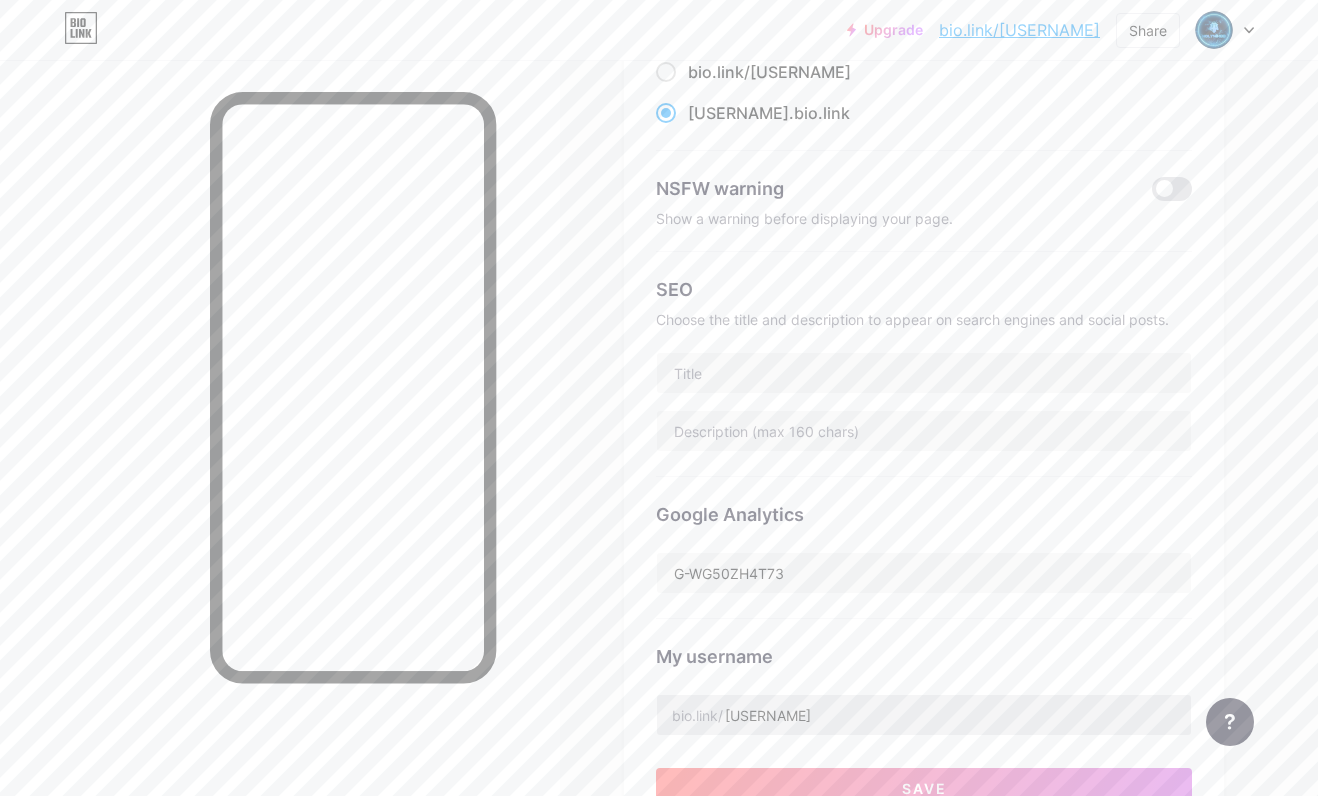 scroll, scrollTop: 400, scrollLeft: 0, axis: vertical 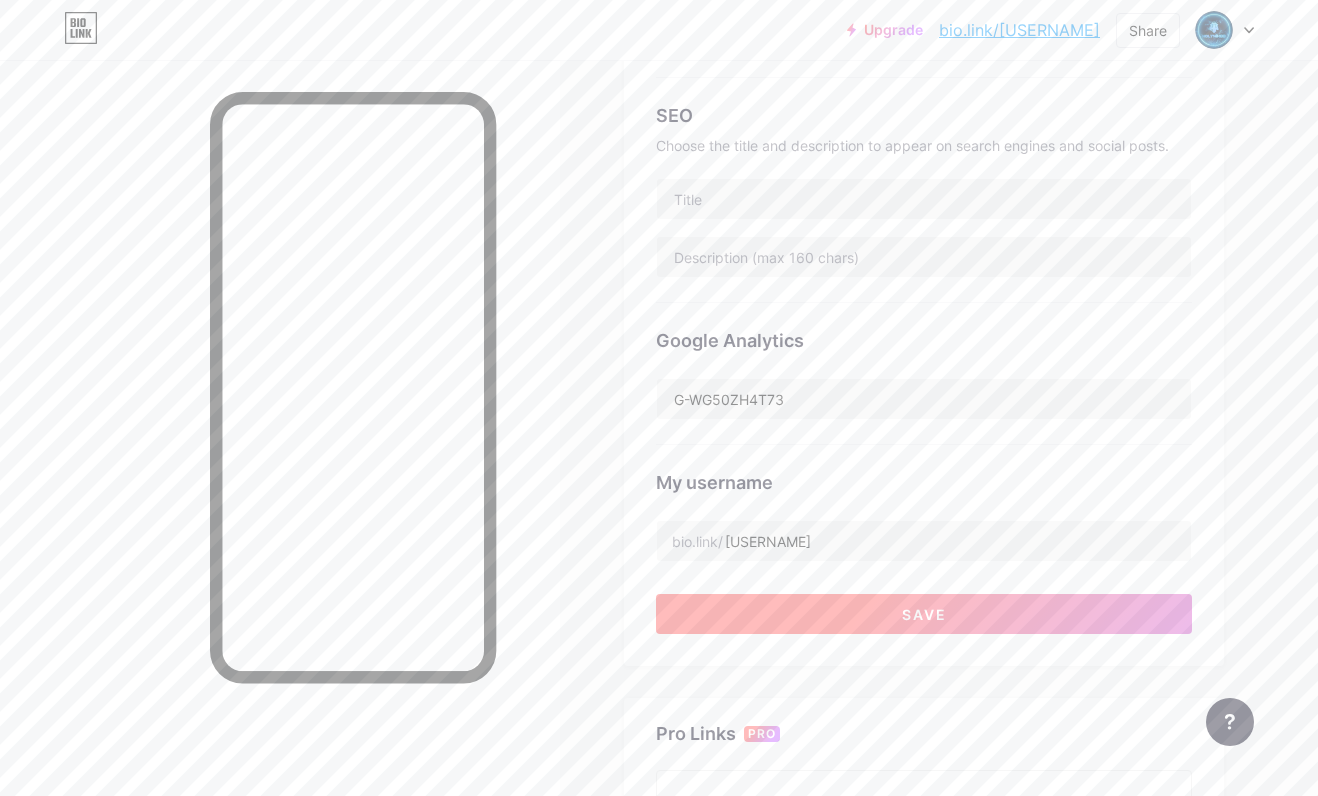 click on "Save" at bounding box center (924, 614) 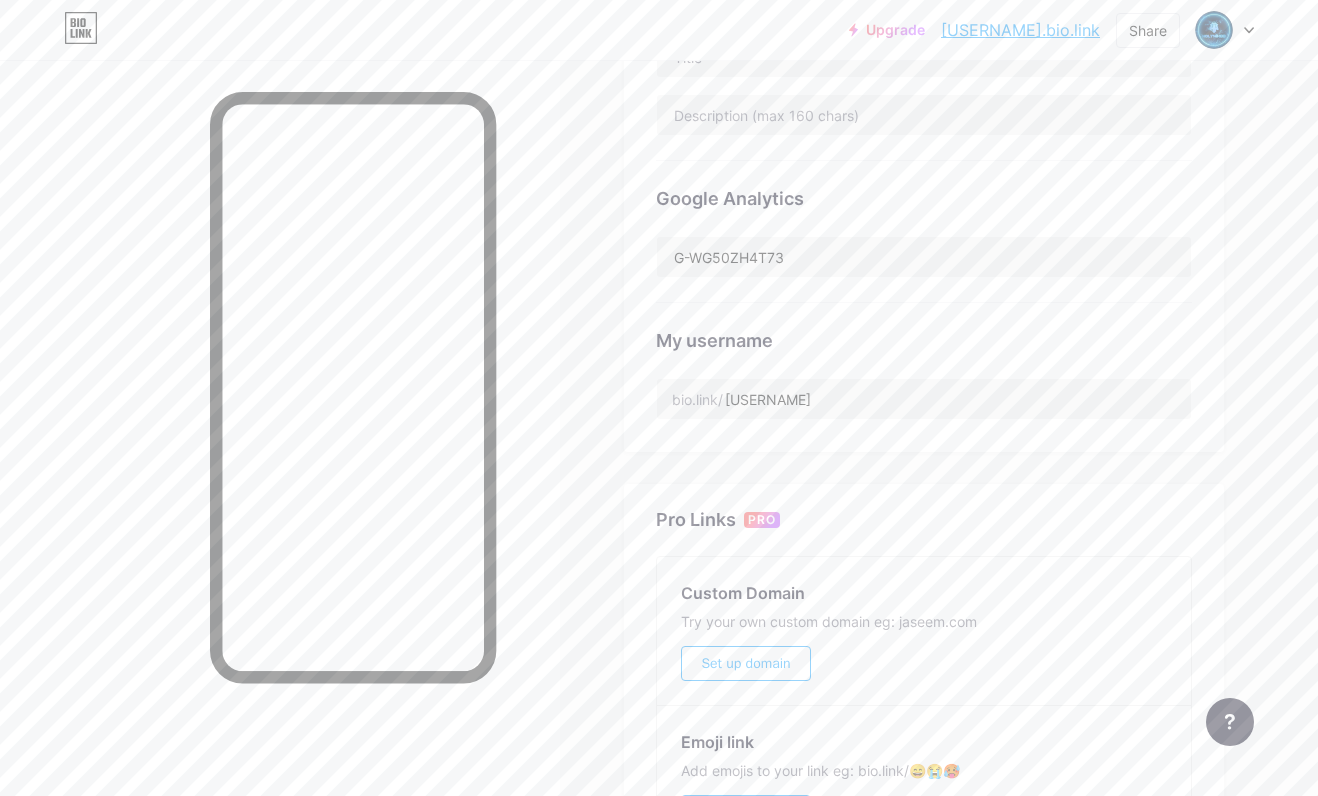 scroll, scrollTop: 268, scrollLeft: 0, axis: vertical 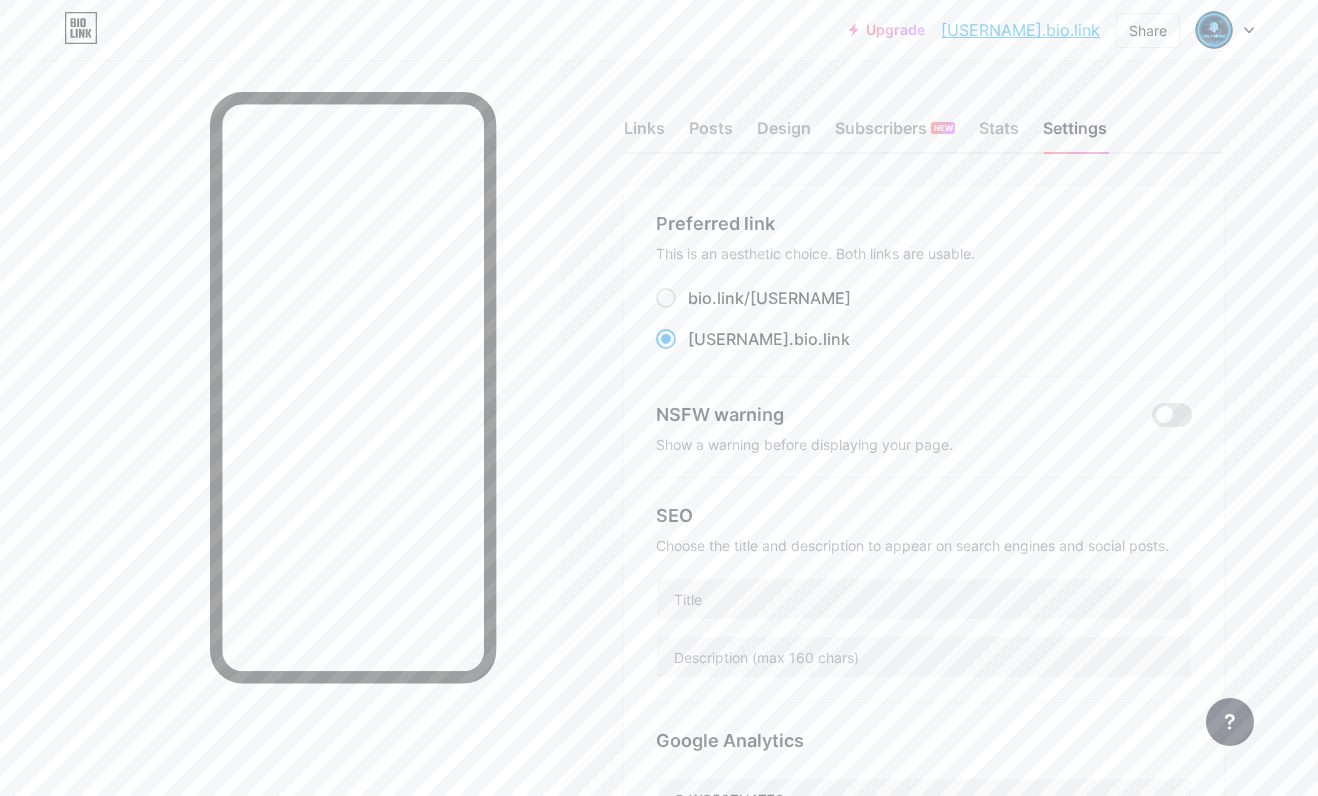 click on "Upgrade   holywin88_.bio....   holywin88_.bio.link   Share               Switch accounts     HOLYWIN88   bio.link/holywin88_       + Add a new page        Account settings   Logout" at bounding box center (659, 30) 